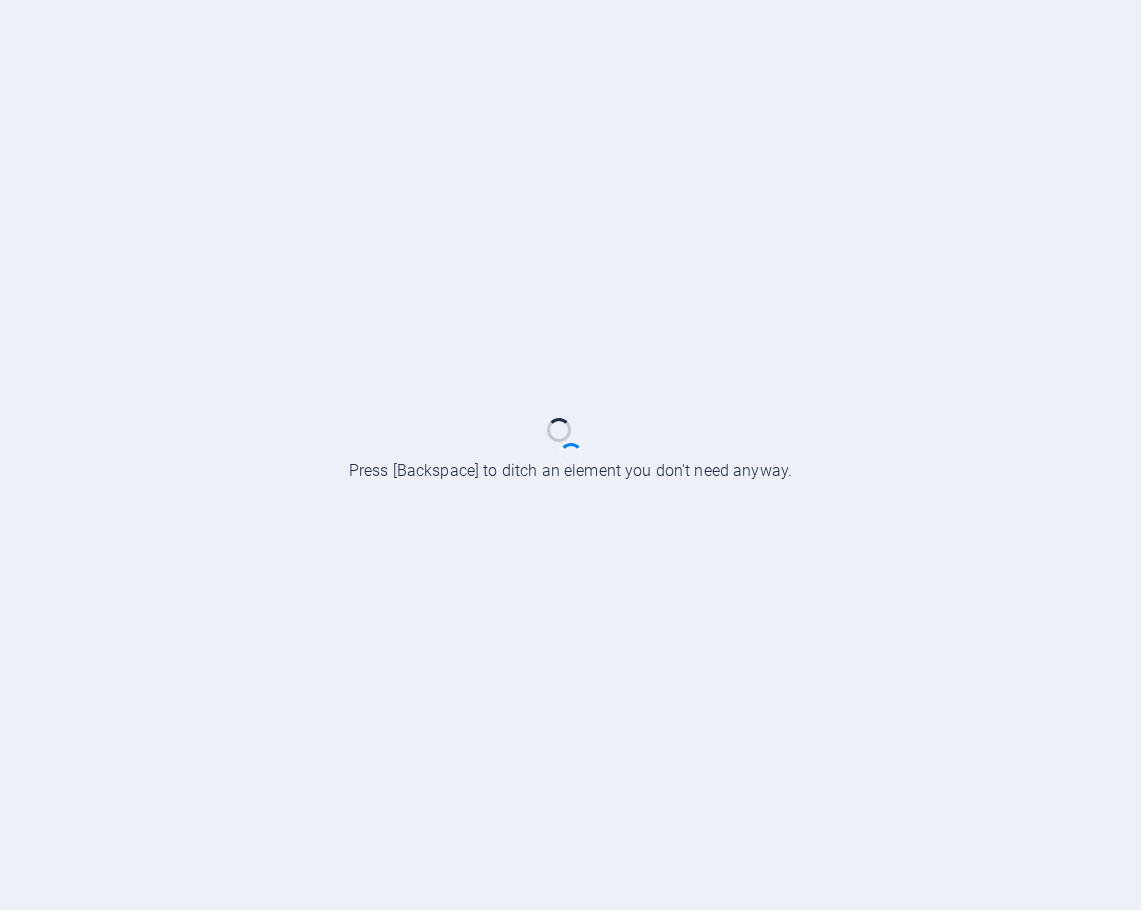 scroll, scrollTop: 0, scrollLeft: 0, axis: both 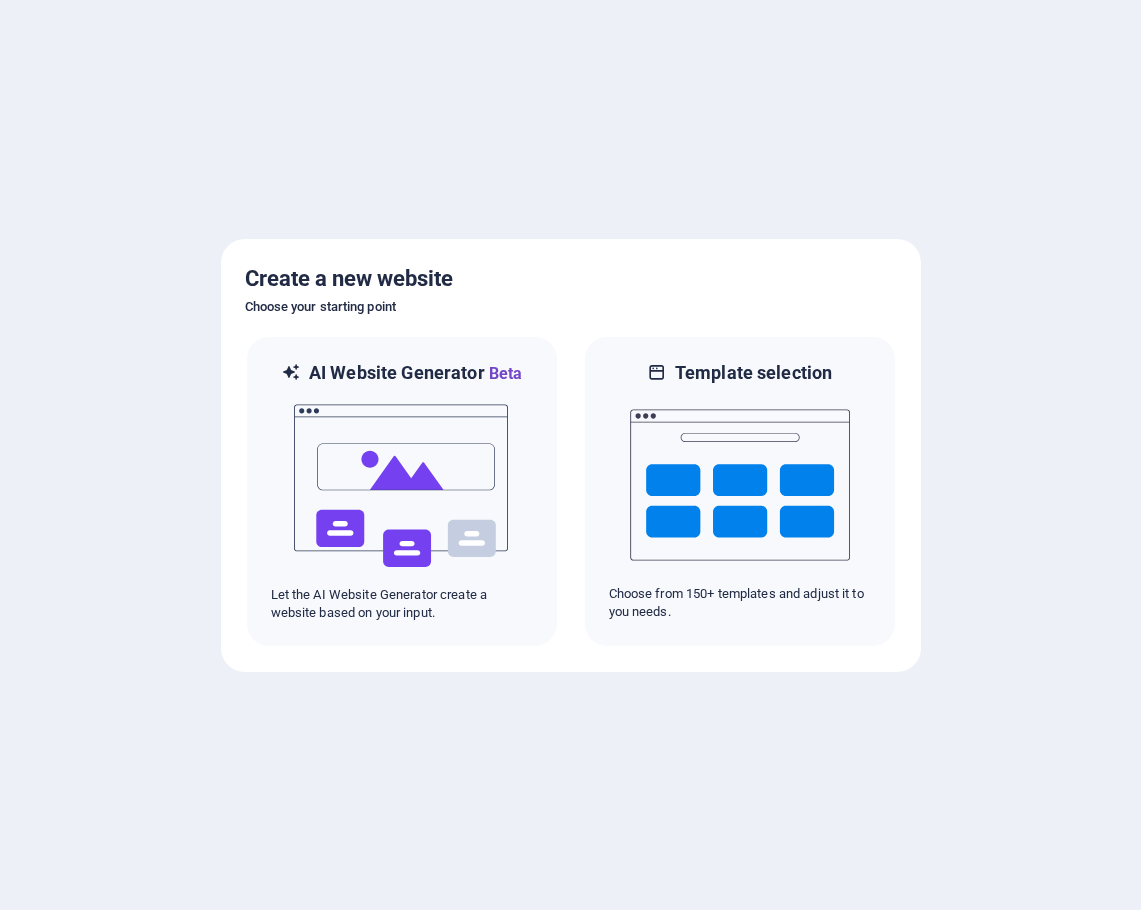 click at bounding box center (570, 455) 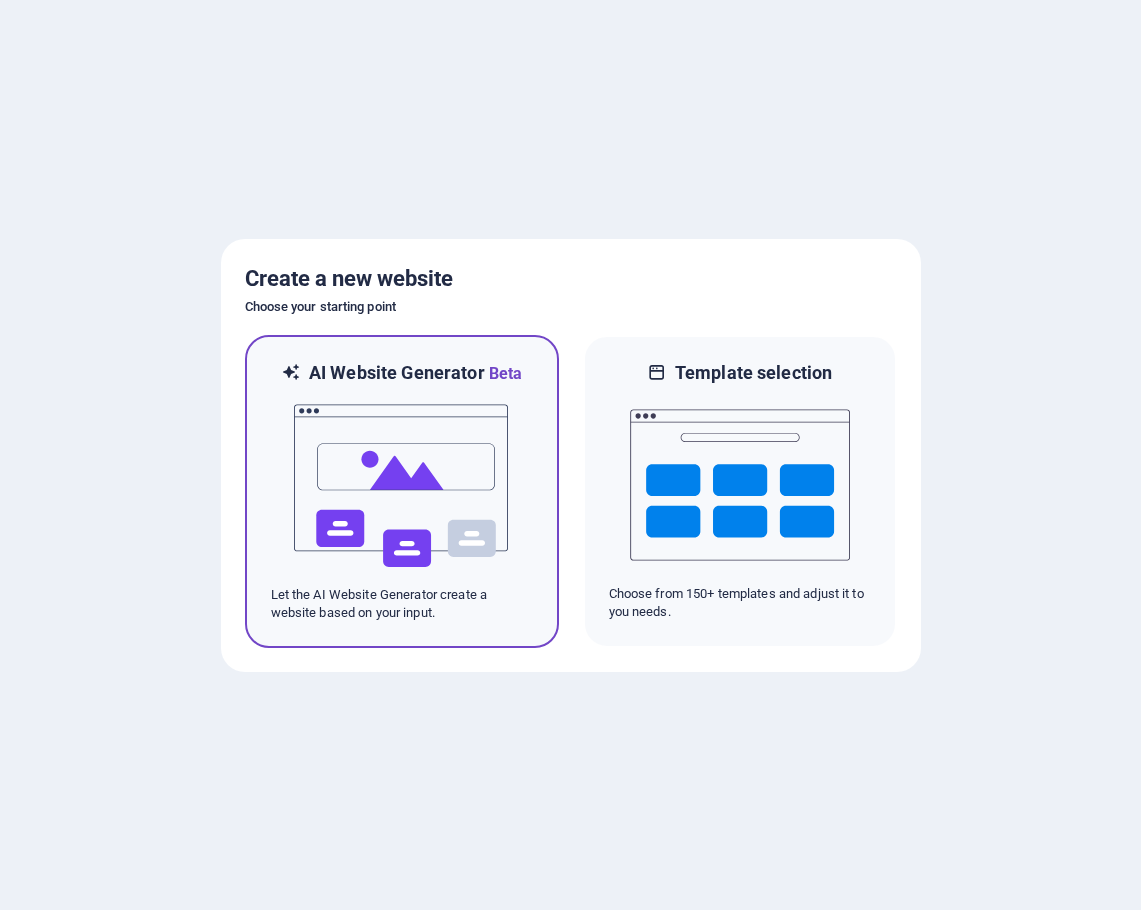 click at bounding box center (402, 486) 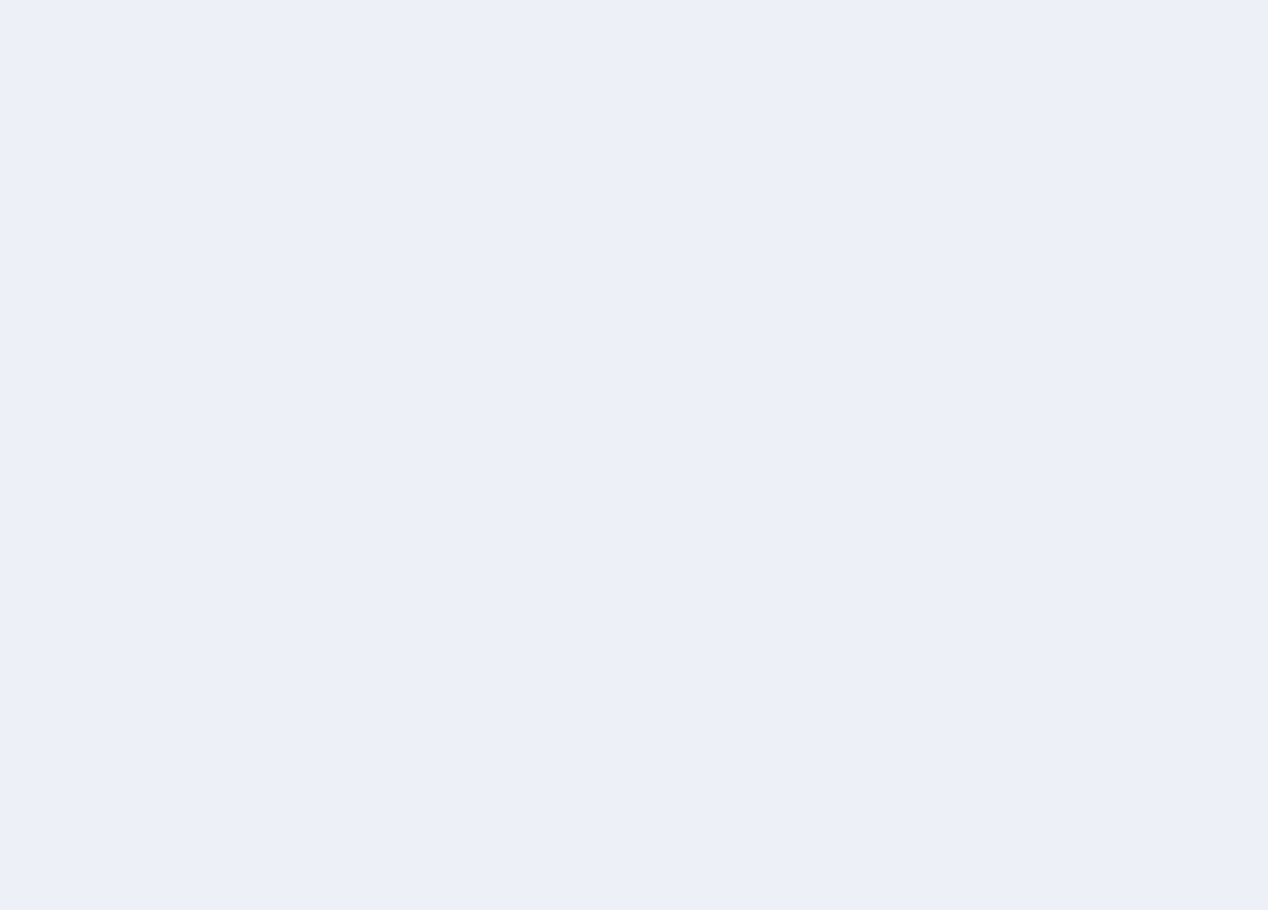 scroll, scrollTop: 0, scrollLeft: 0, axis: both 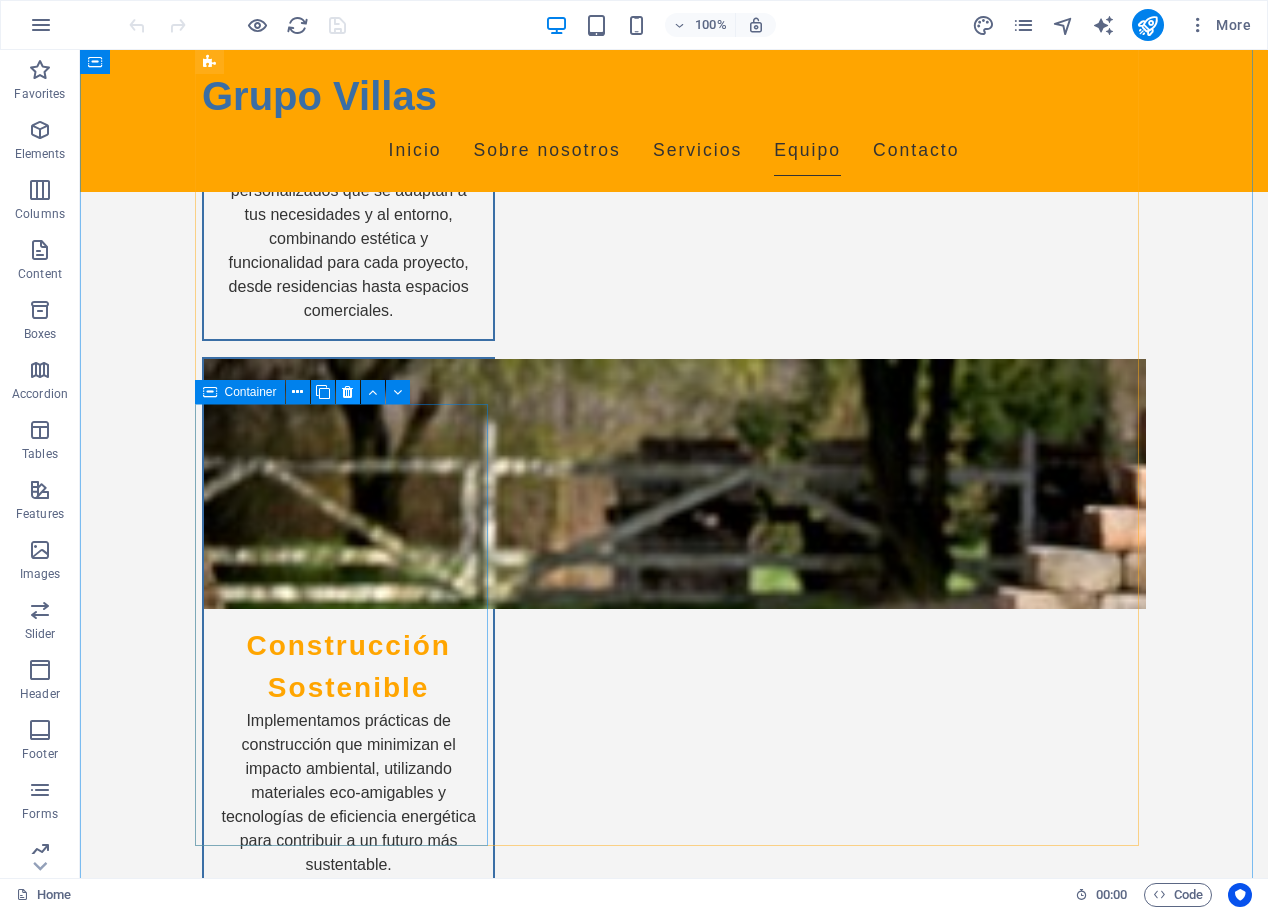 click at bounding box center (347, 392) 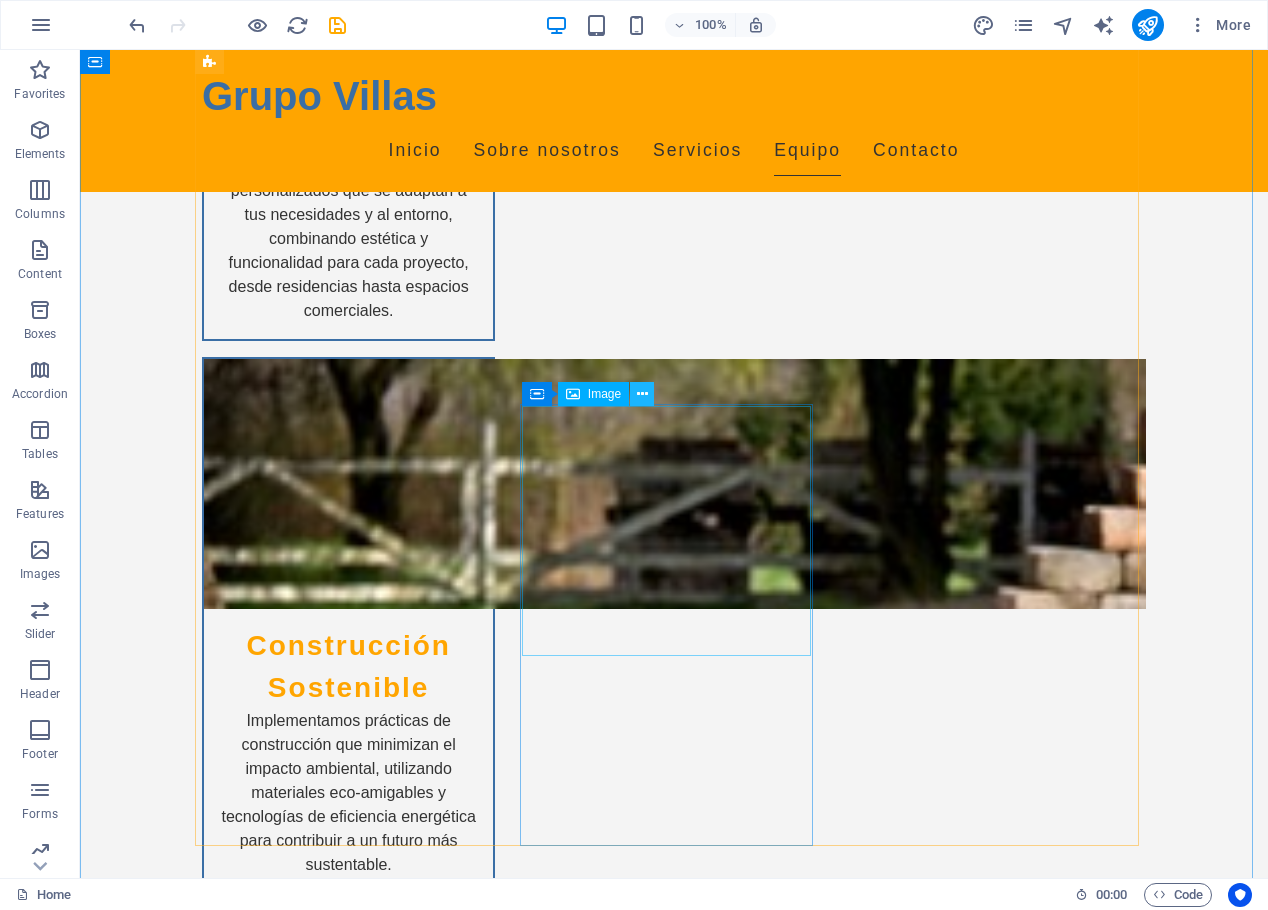 click at bounding box center (642, 394) 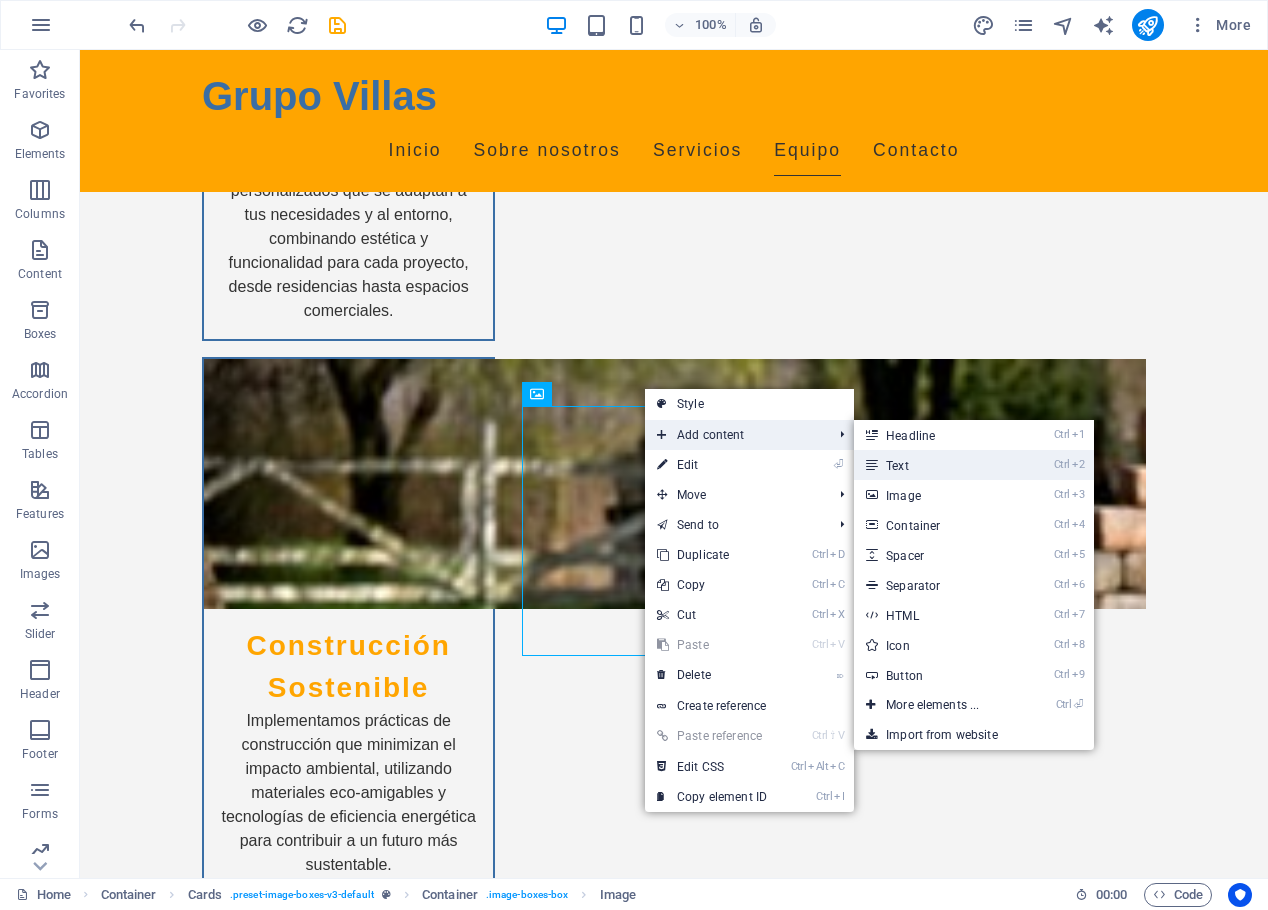 click on "Ctrl 2  Text" at bounding box center [974, 465] 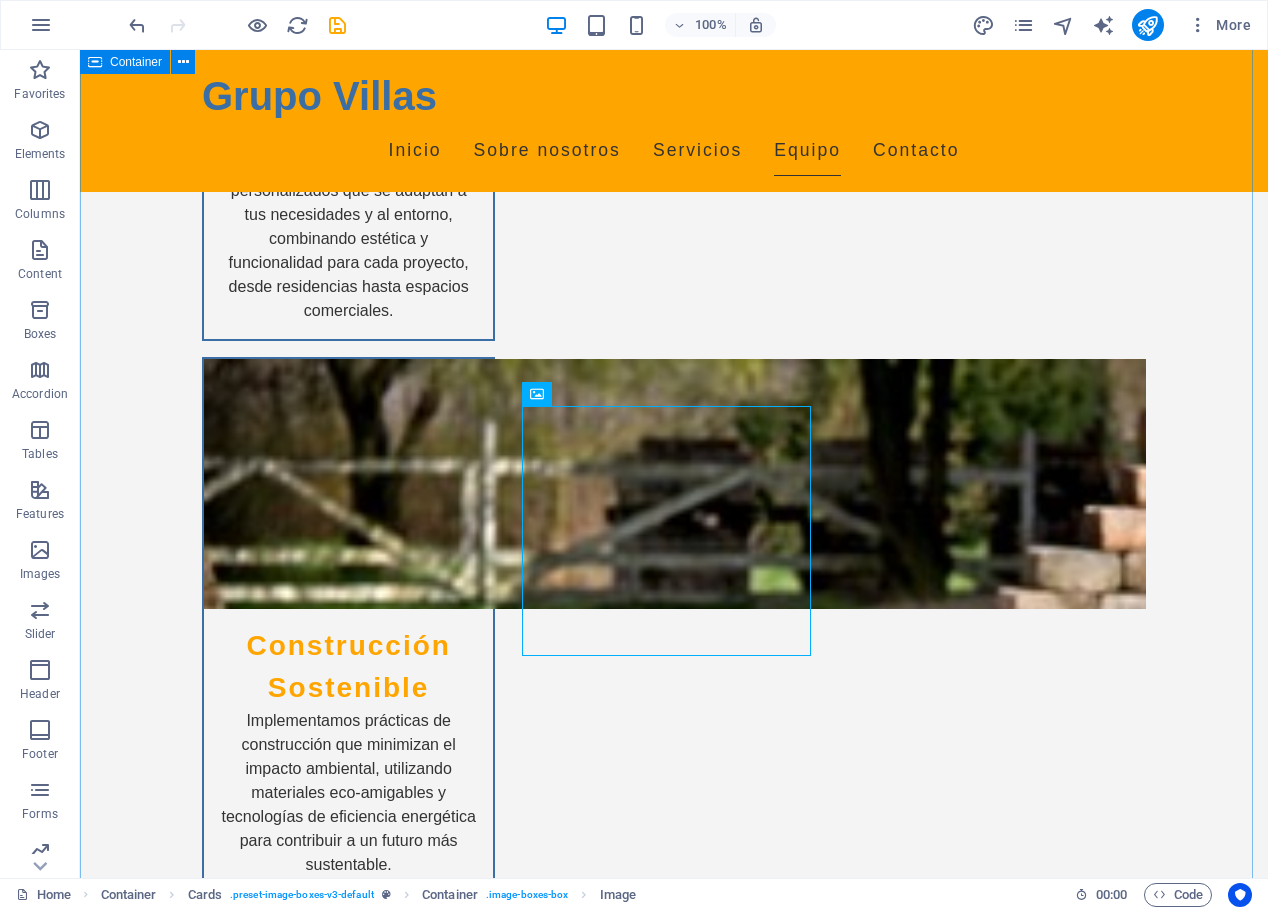 click on "Team Arq. [FIRST] [LAST] Experto en diseño contemporáneo y rehabilitación de espacios. Arq. [FIRST] [LAST] Especialista en planificación urbana y gestión de proyectos. Arq. [FIRST] [LAST] Profesional con enfoque en diseño sostenible y construcción eficiente. Arq. [FIRST] [LAST] Gerente de proyectos, con más de 10 años de experiencia en supervisión de obras. Arq. [FIRST] [LAST] Experta en consultoría de diseño y visualización arquitectónica." at bounding box center [674, 4171] 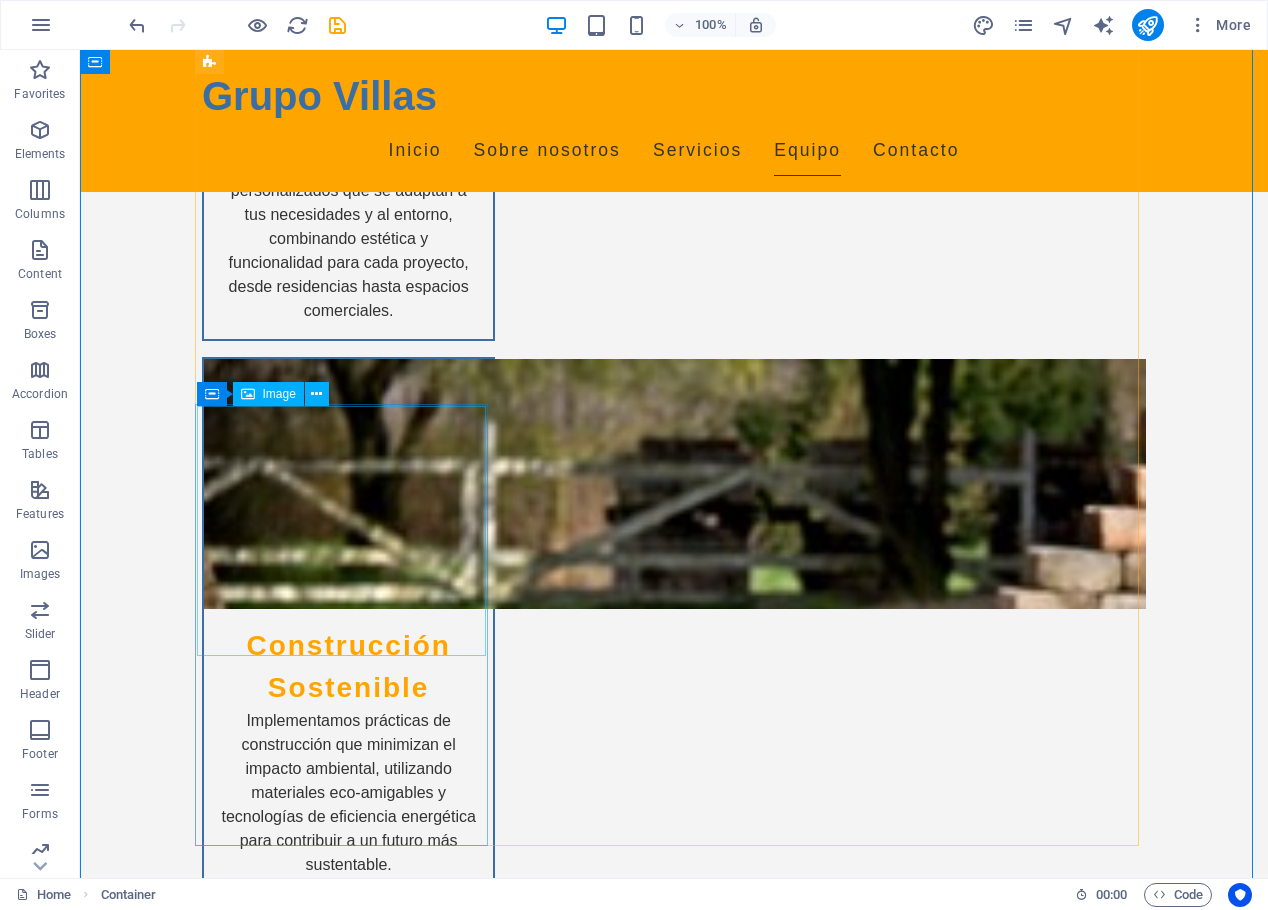 click at bounding box center (348, 4550) 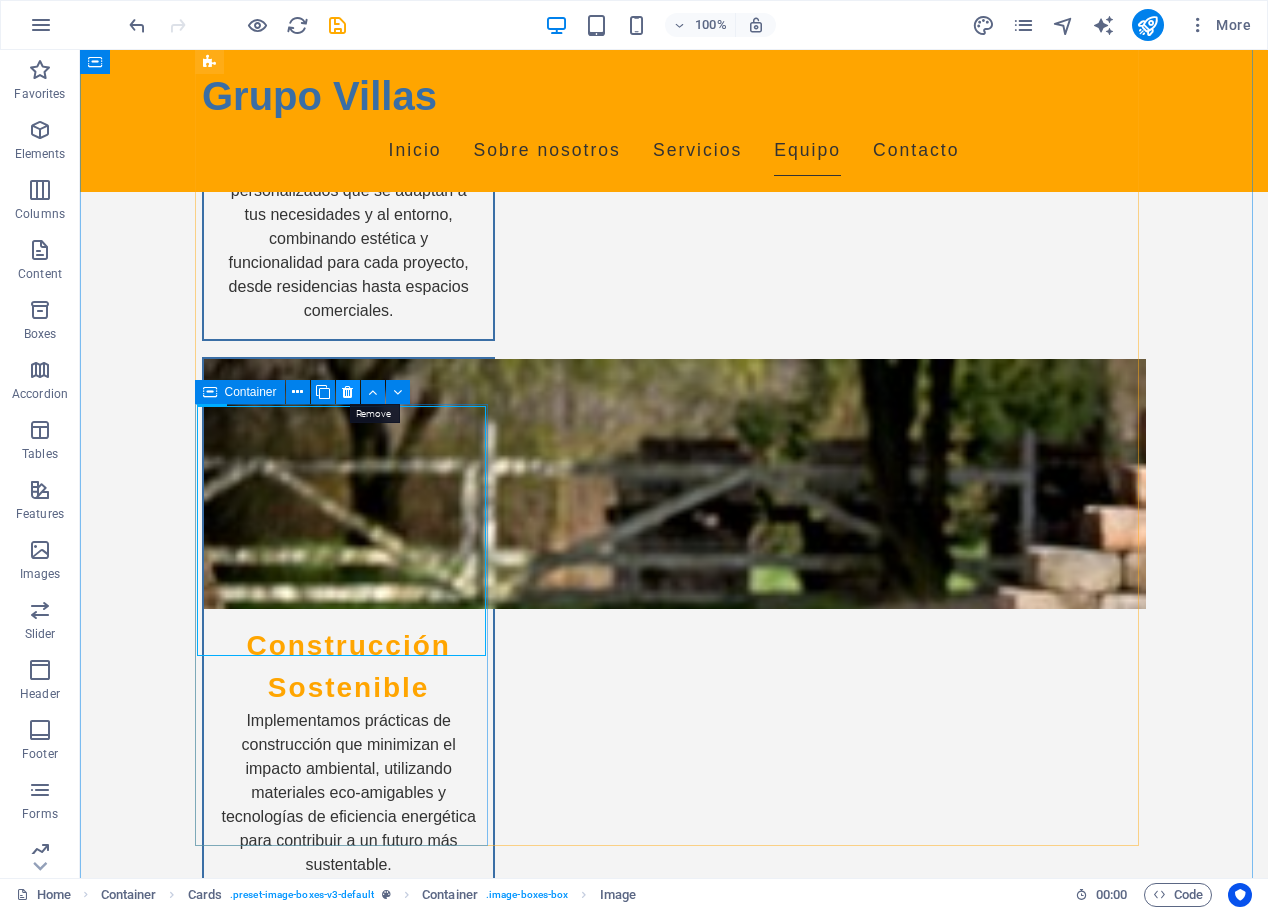 click at bounding box center [347, 392] 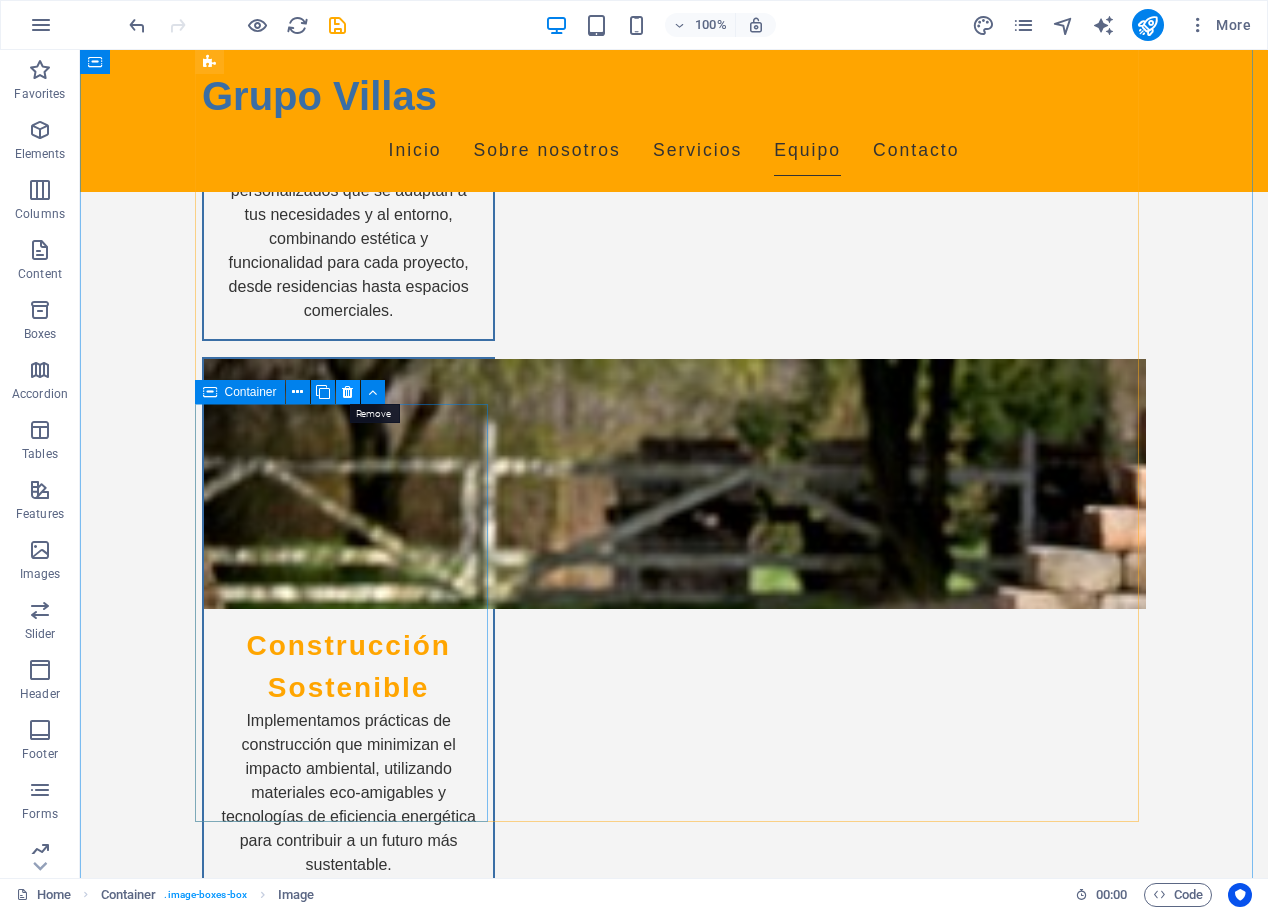click at bounding box center (347, 392) 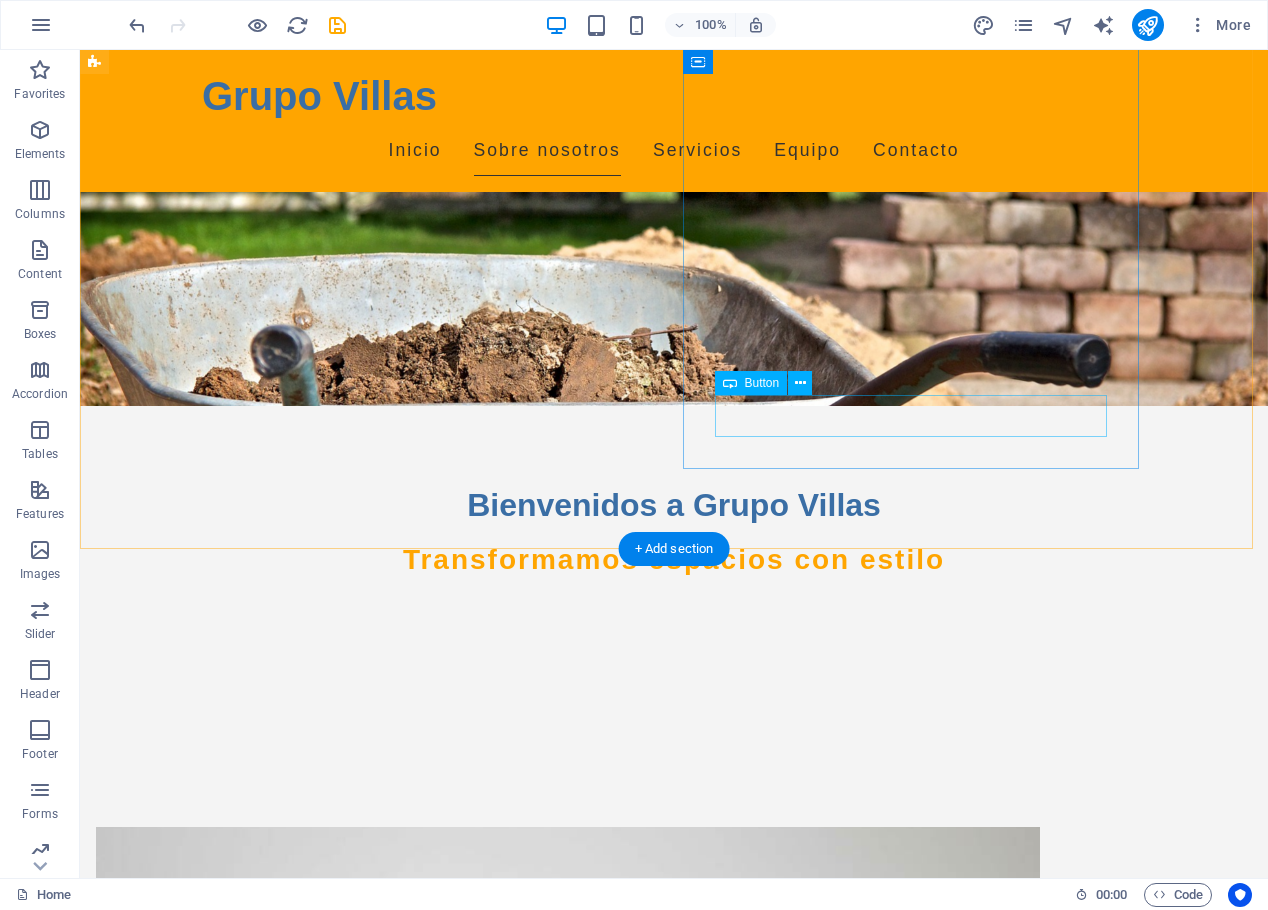 scroll, scrollTop: 0, scrollLeft: 0, axis: both 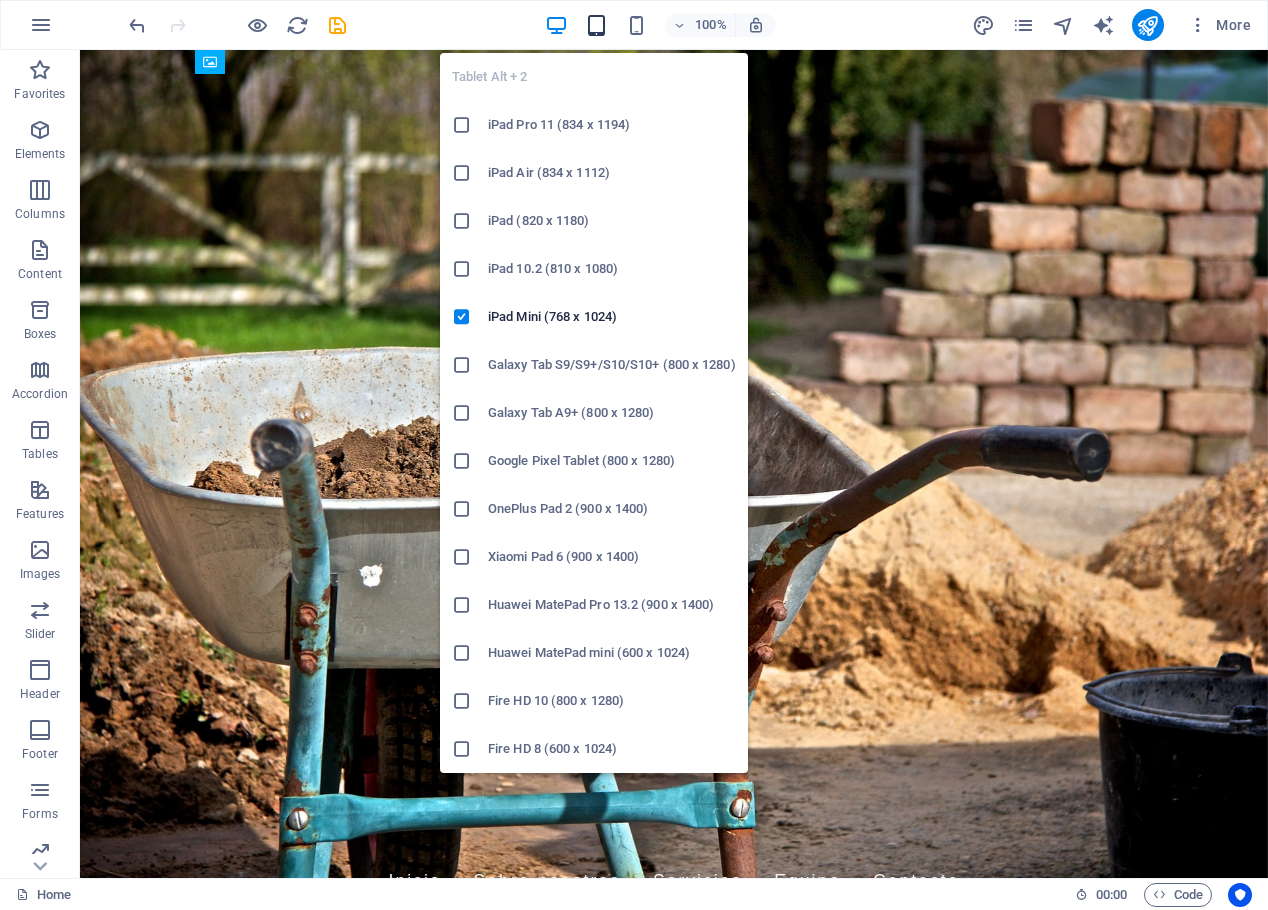 click at bounding box center (596, 25) 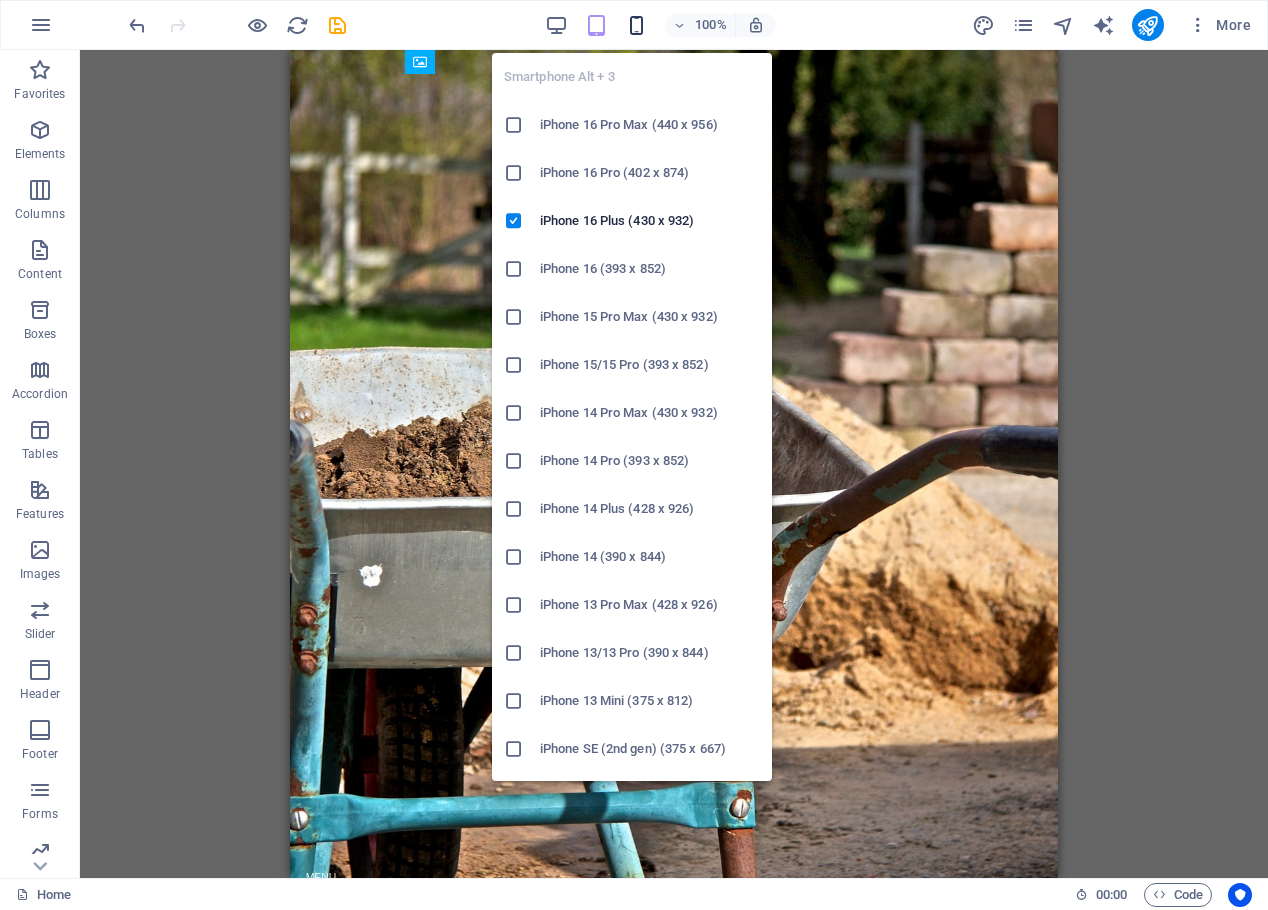 click at bounding box center (636, 25) 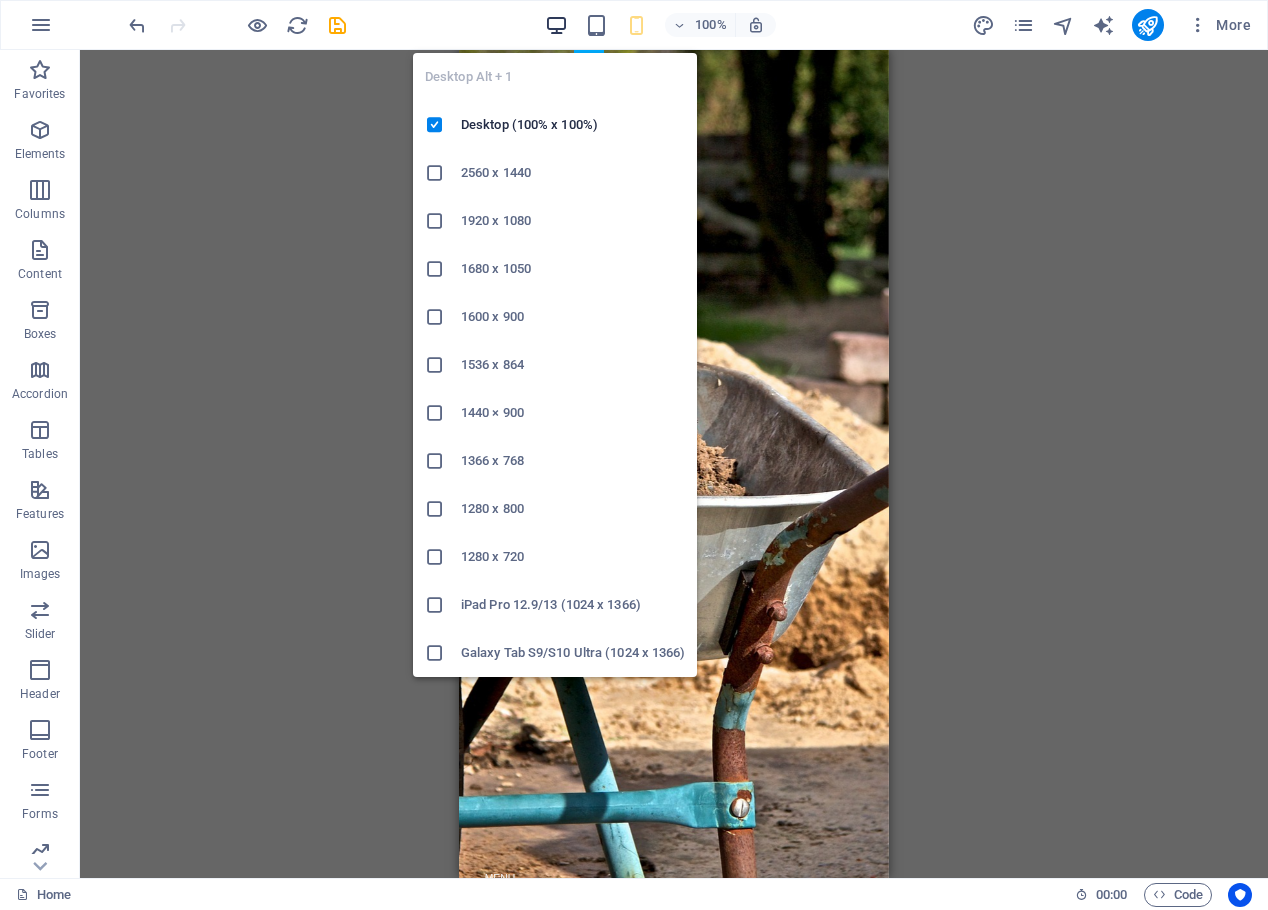 click at bounding box center [556, 25] 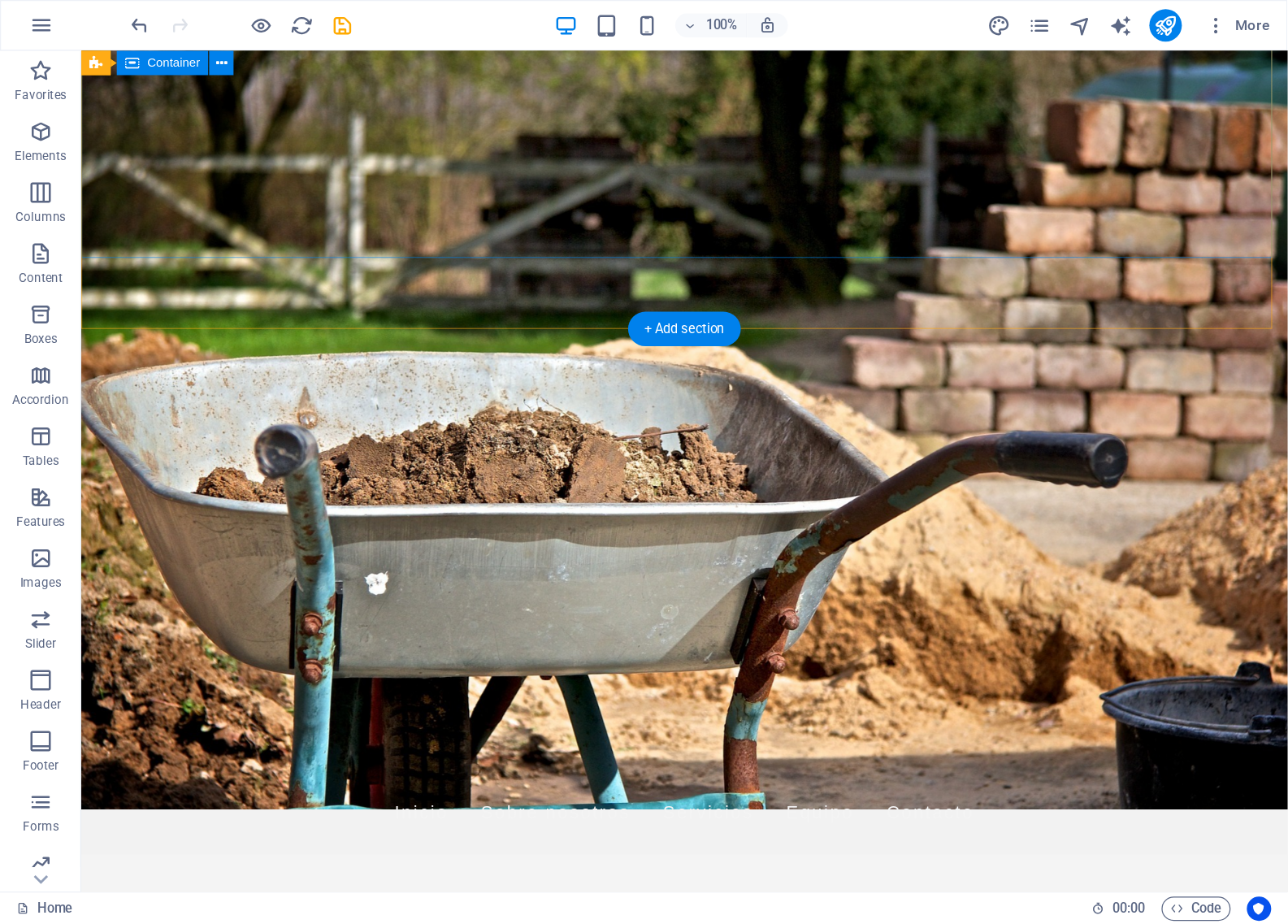 scroll, scrollTop: 0, scrollLeft: 0, axis: both 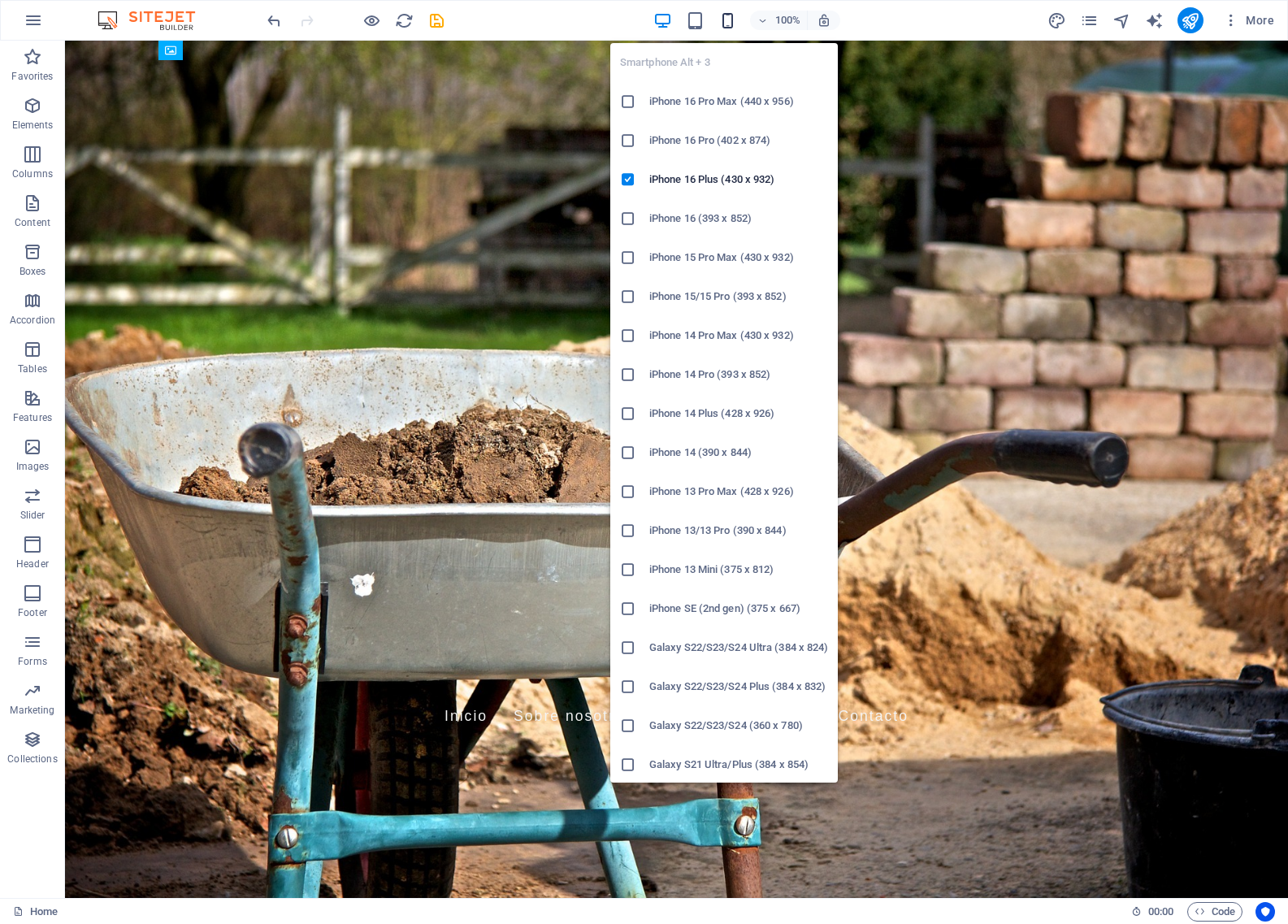 click at bounding box center (727, 20) 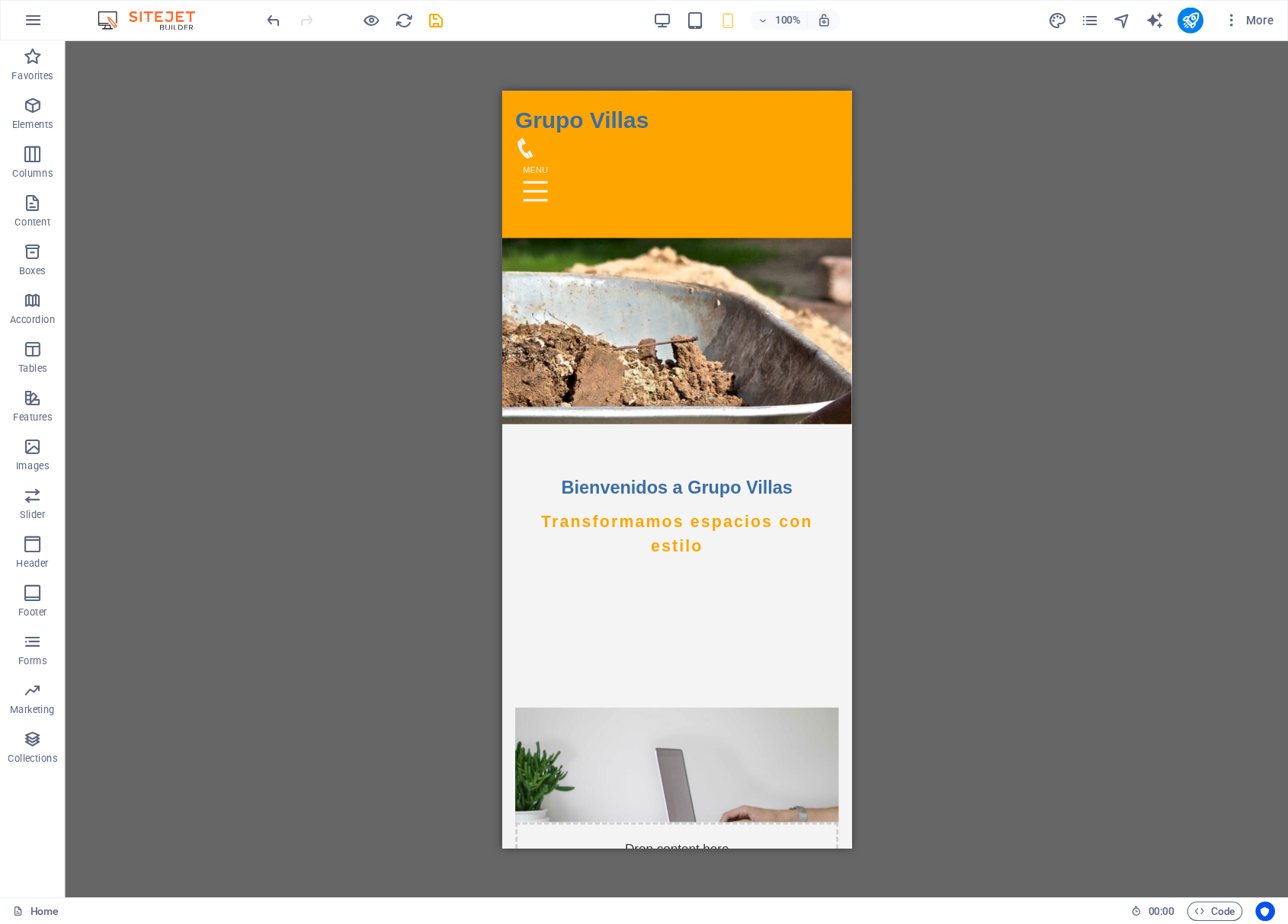 scroll, scrollTop: 381, scrollLeft: 0, axis: vertical 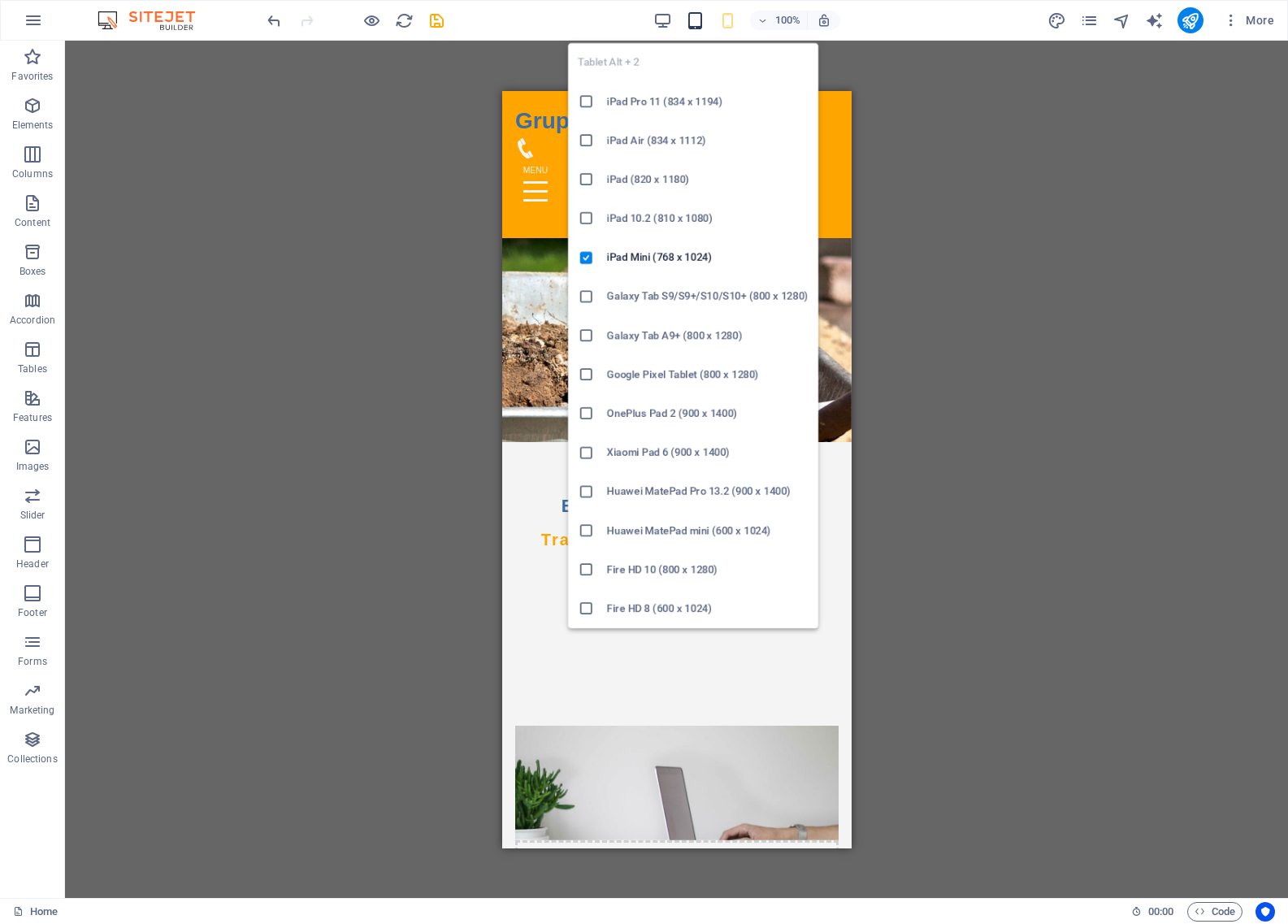 click at bounding box center [695, 20] 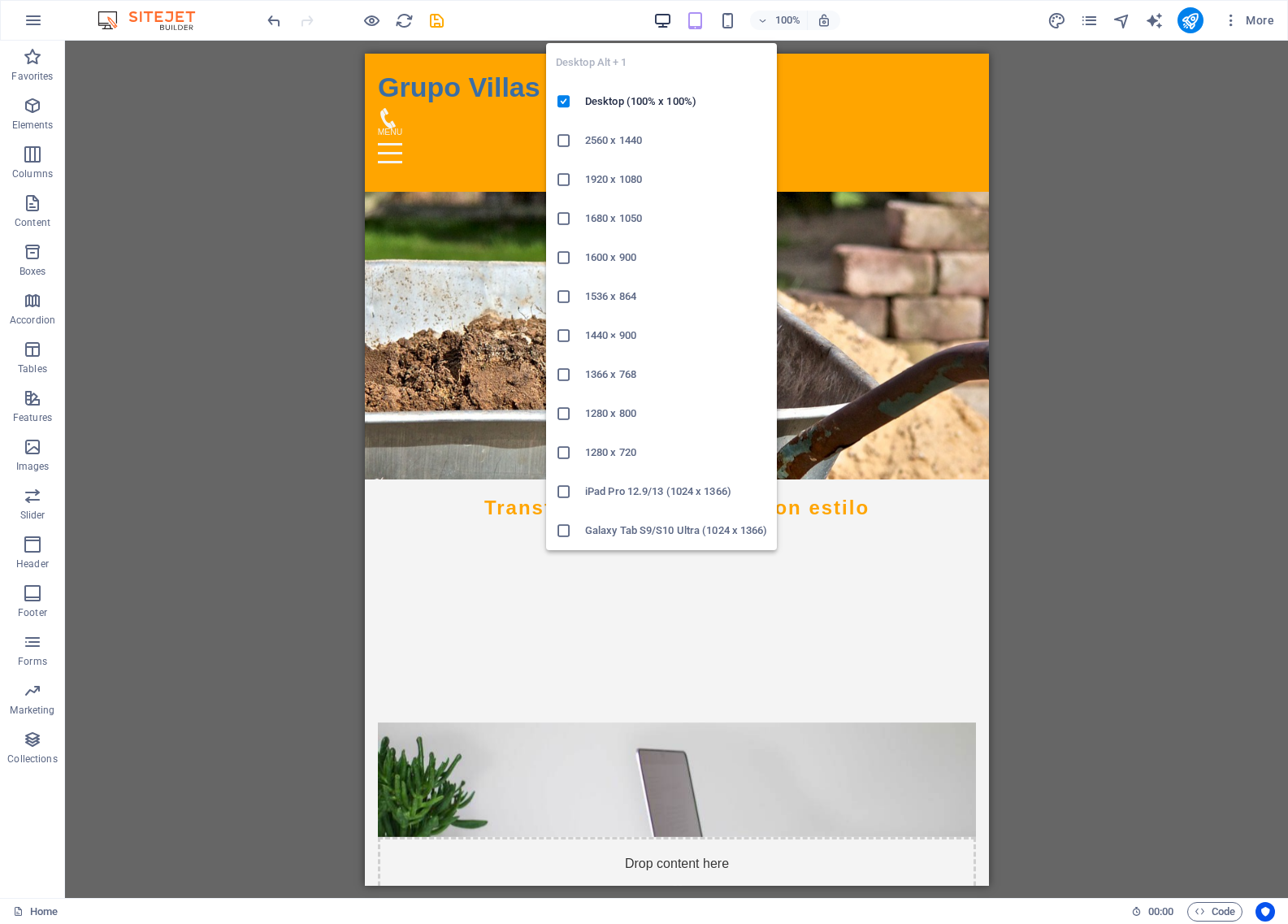 click at bounding box center (662, 20) 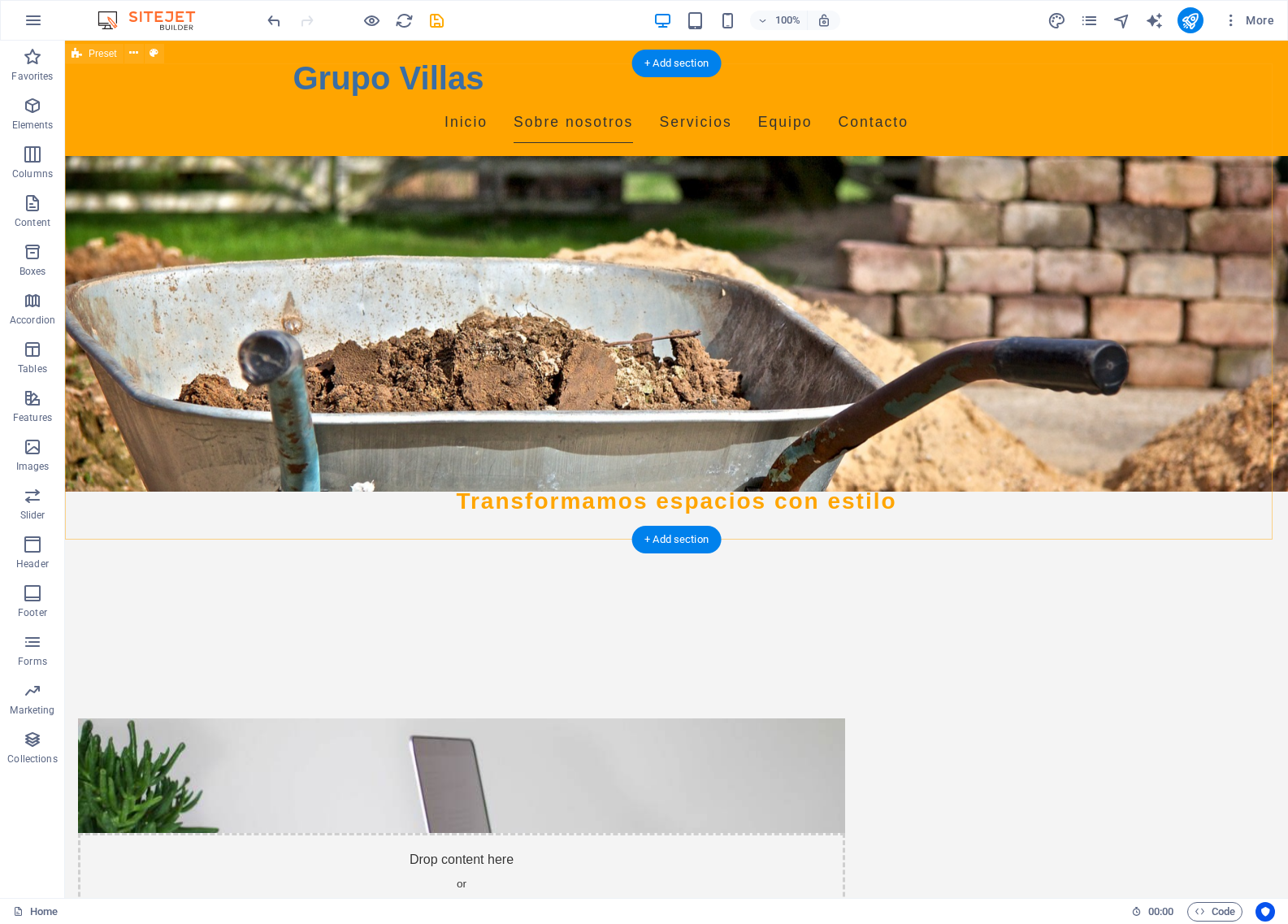 type 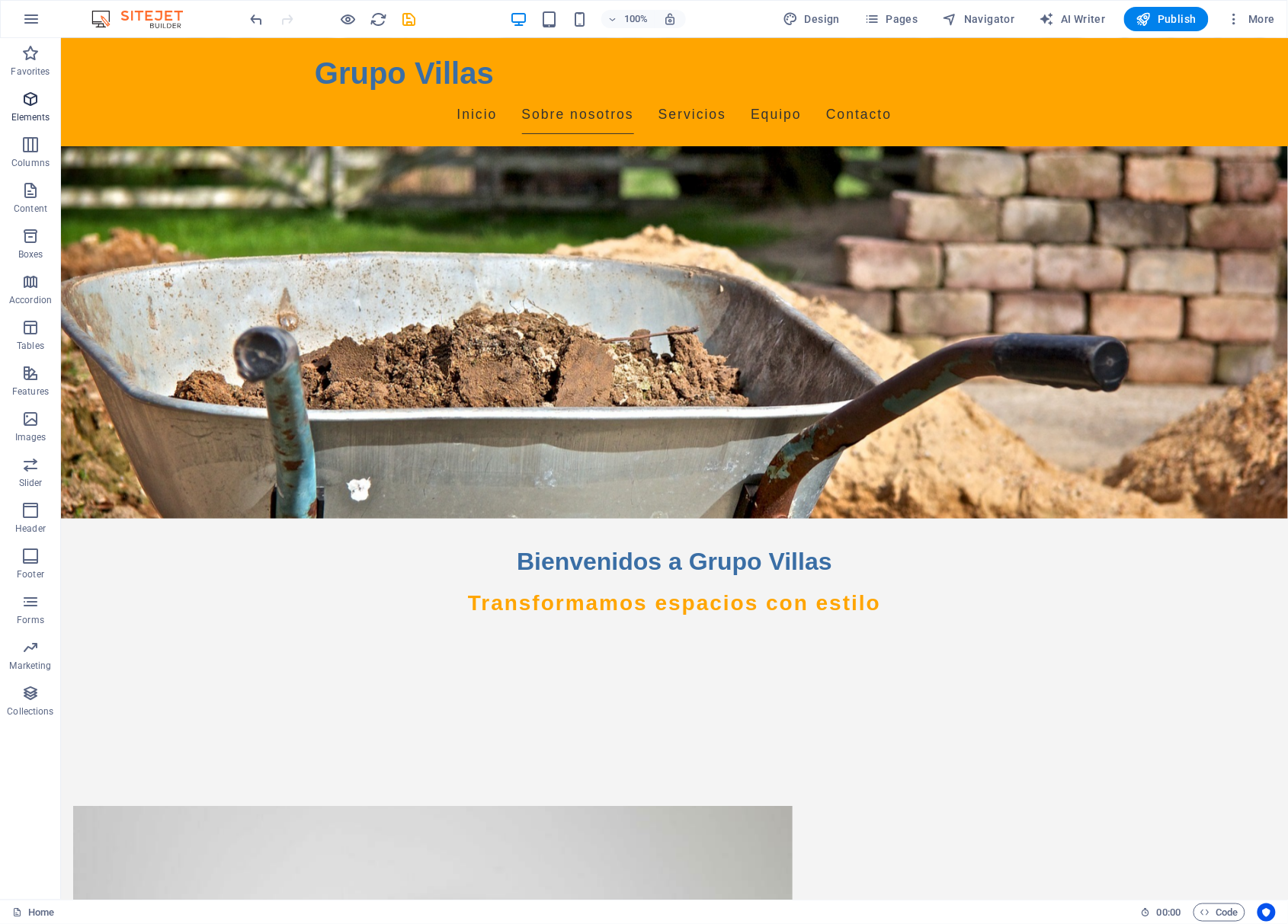 click at bounding box center (30, 99) 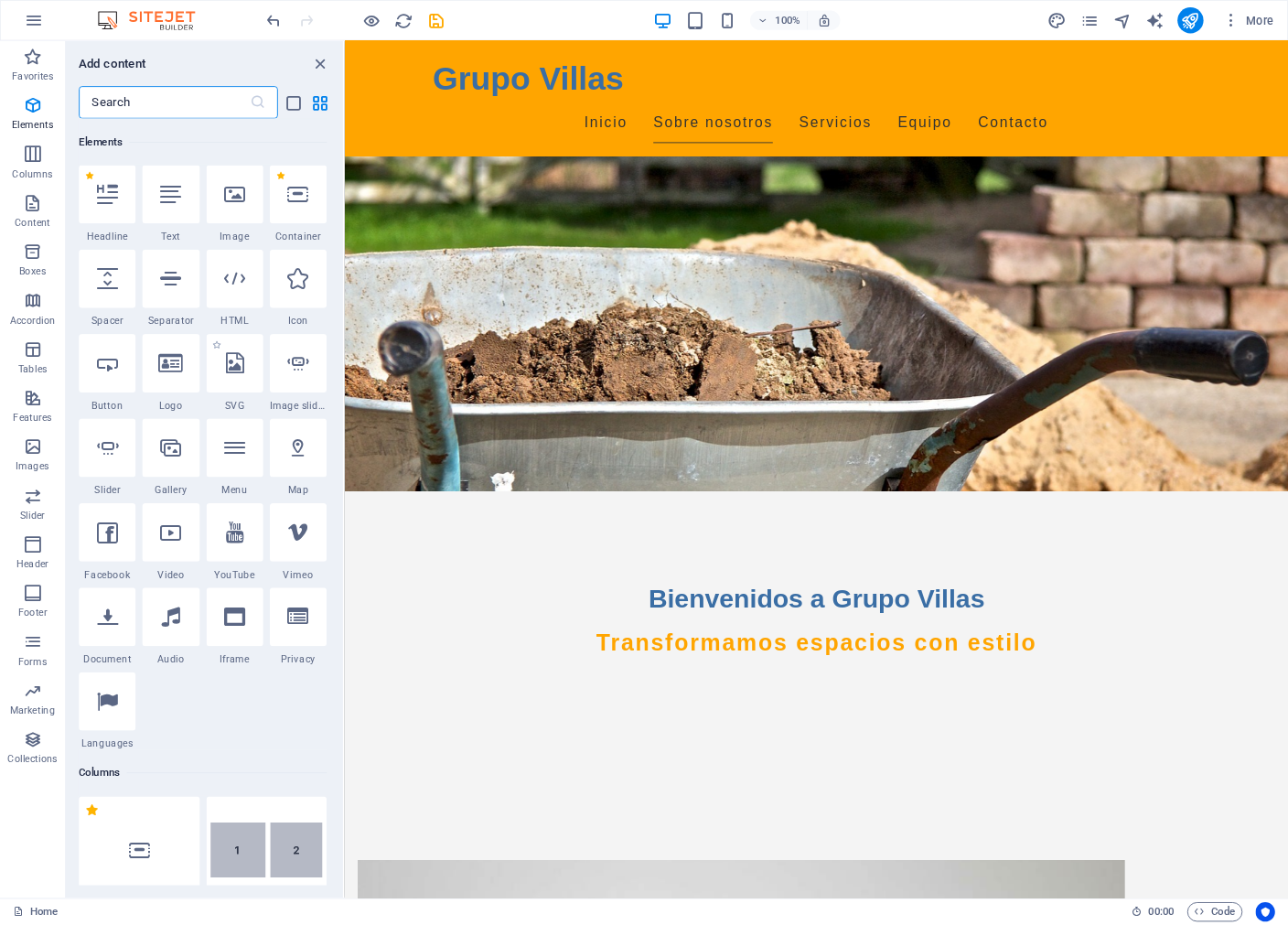 scroll, scrollTop: 195, scrollLeft: 0, axis: vertical 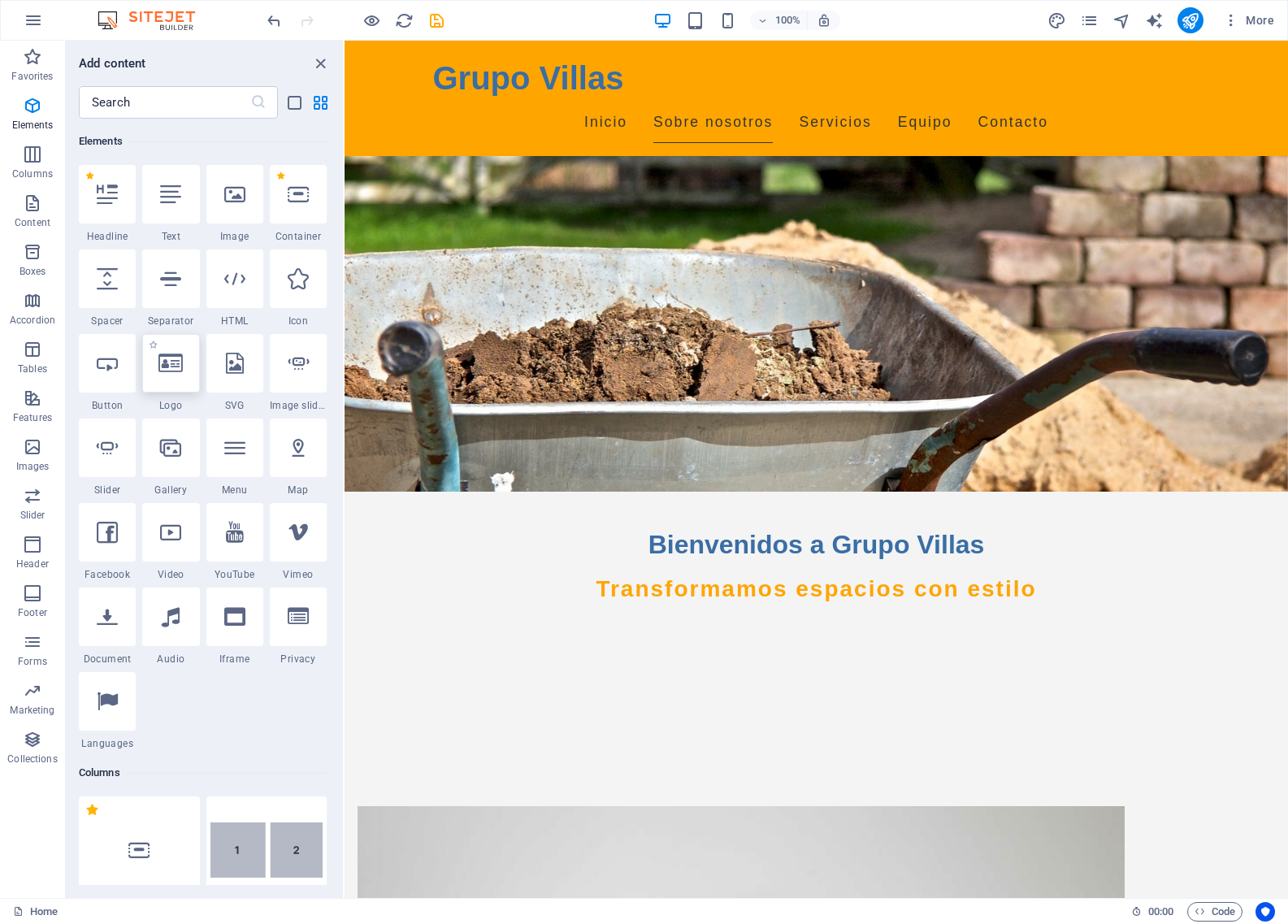 click at bounding box center (171, 363) 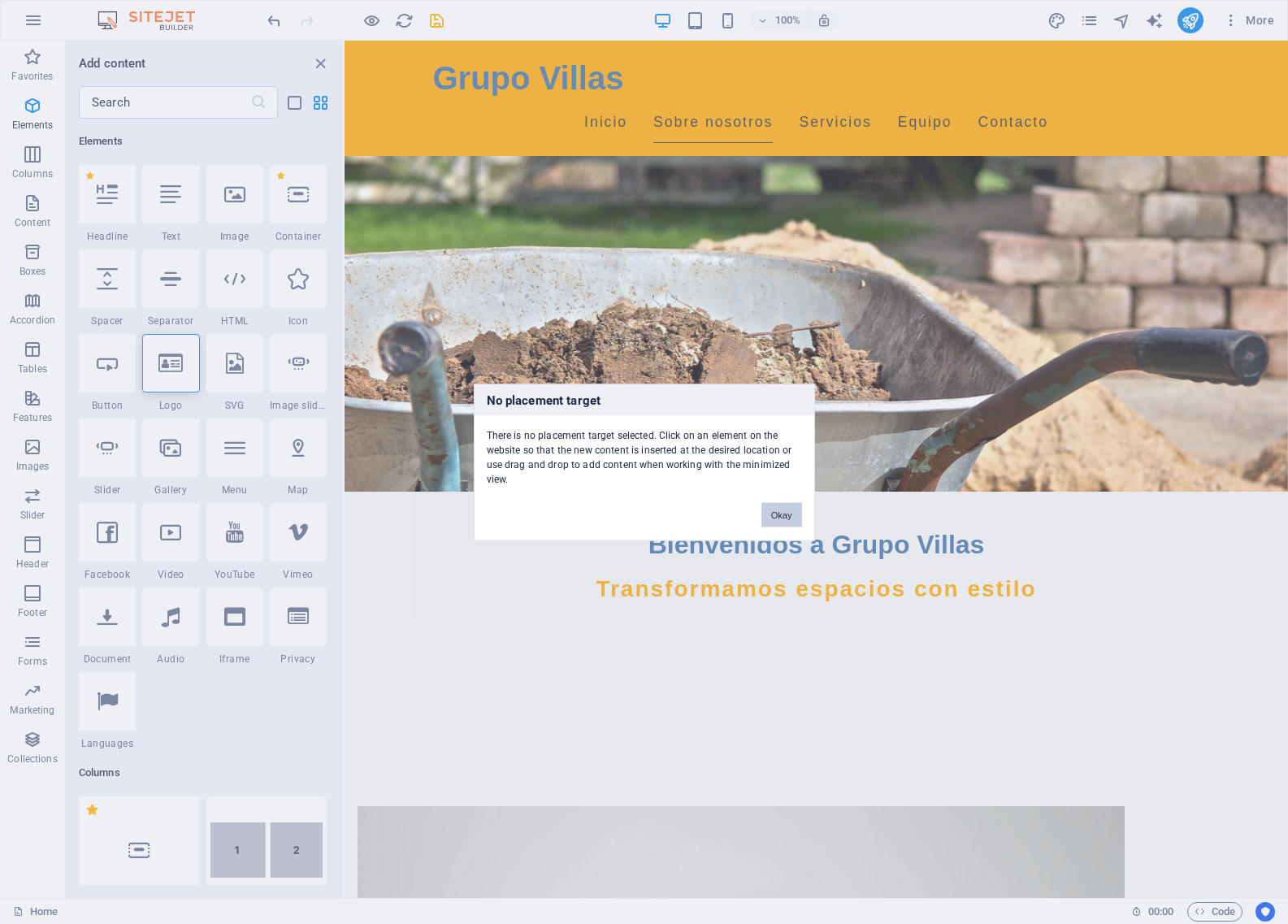 drag, startPoint x: 776, startPoint y: 516, endPoint x: 430, endPoint y: 475, distance: 348.42072 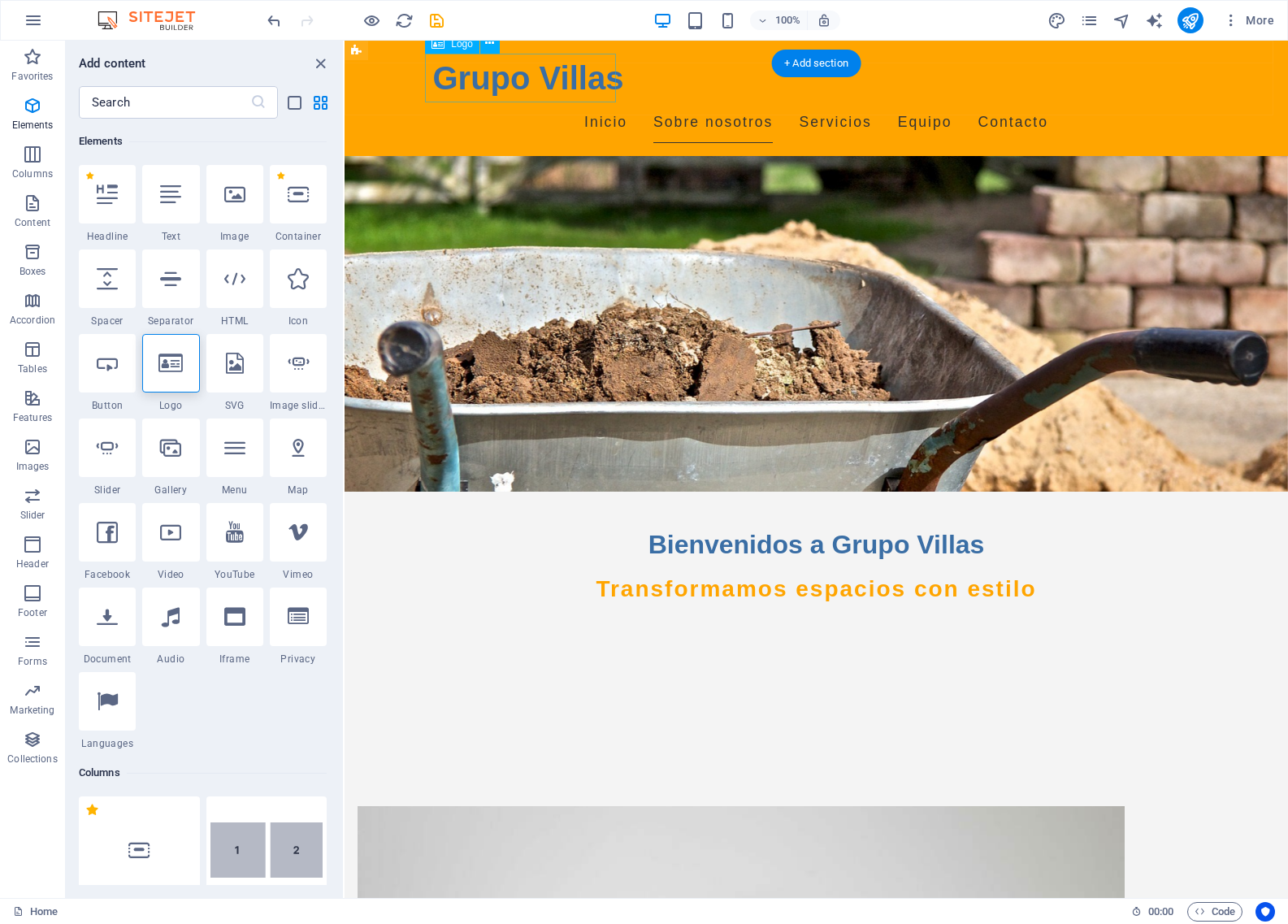 click on "Grupo Villas" at bounding box center (817, 78) 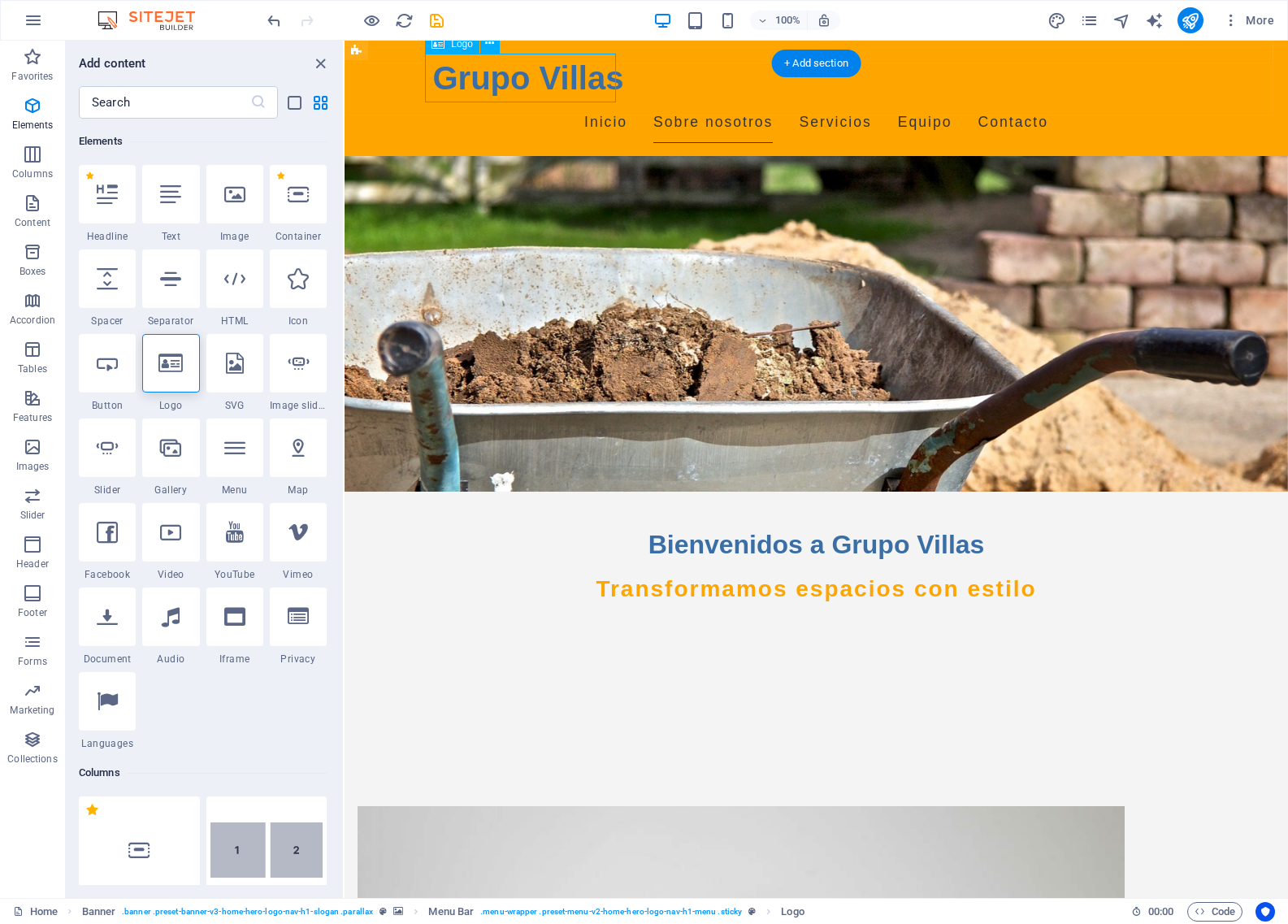 click on "Grupo Villas" at bounding box center [817, 78] 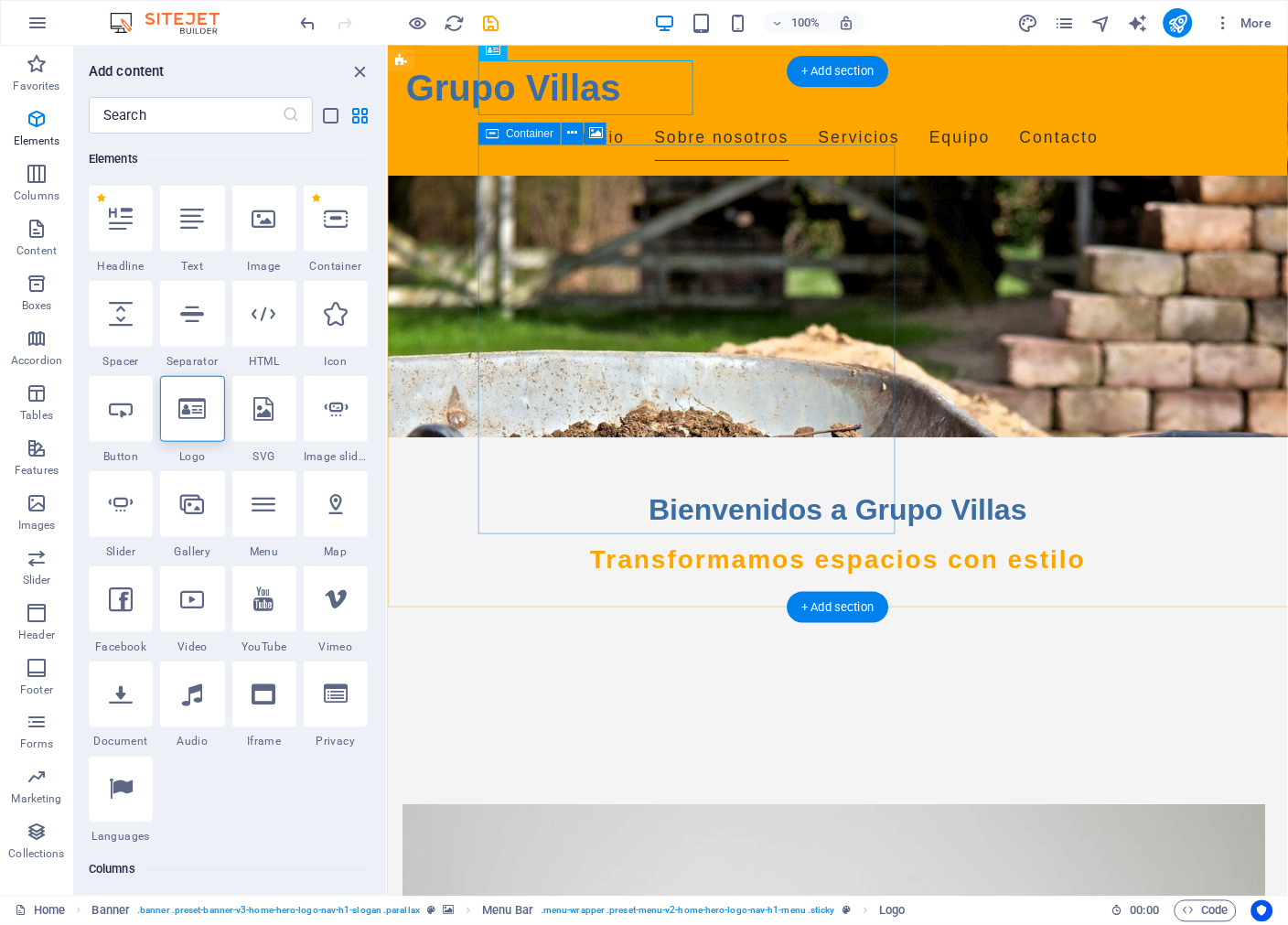 scroll, scrollTop: 195, scrollLeft: 0, axis: vertical 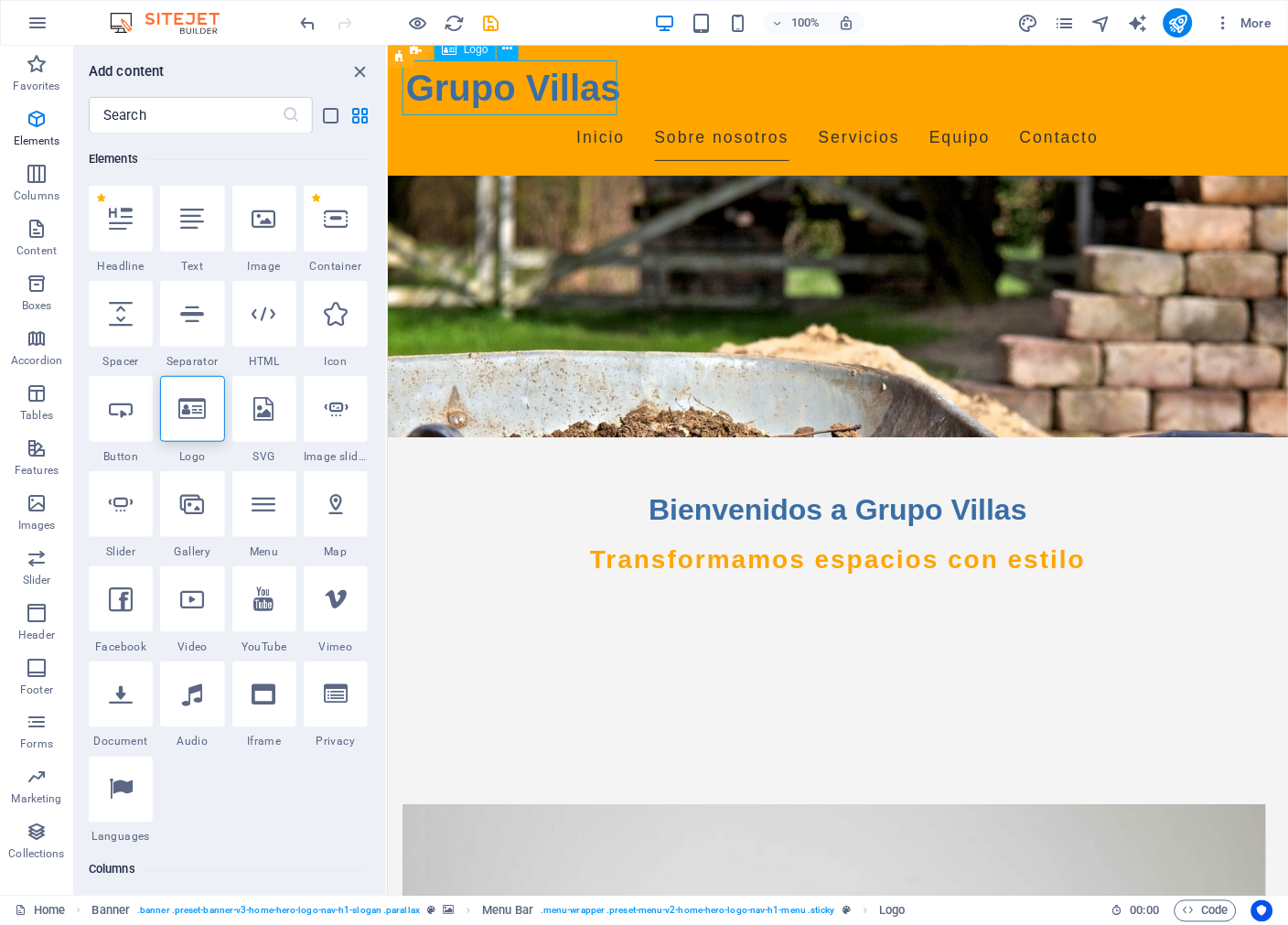 click on "Grupo Villas" at bounding box center [837, 87] 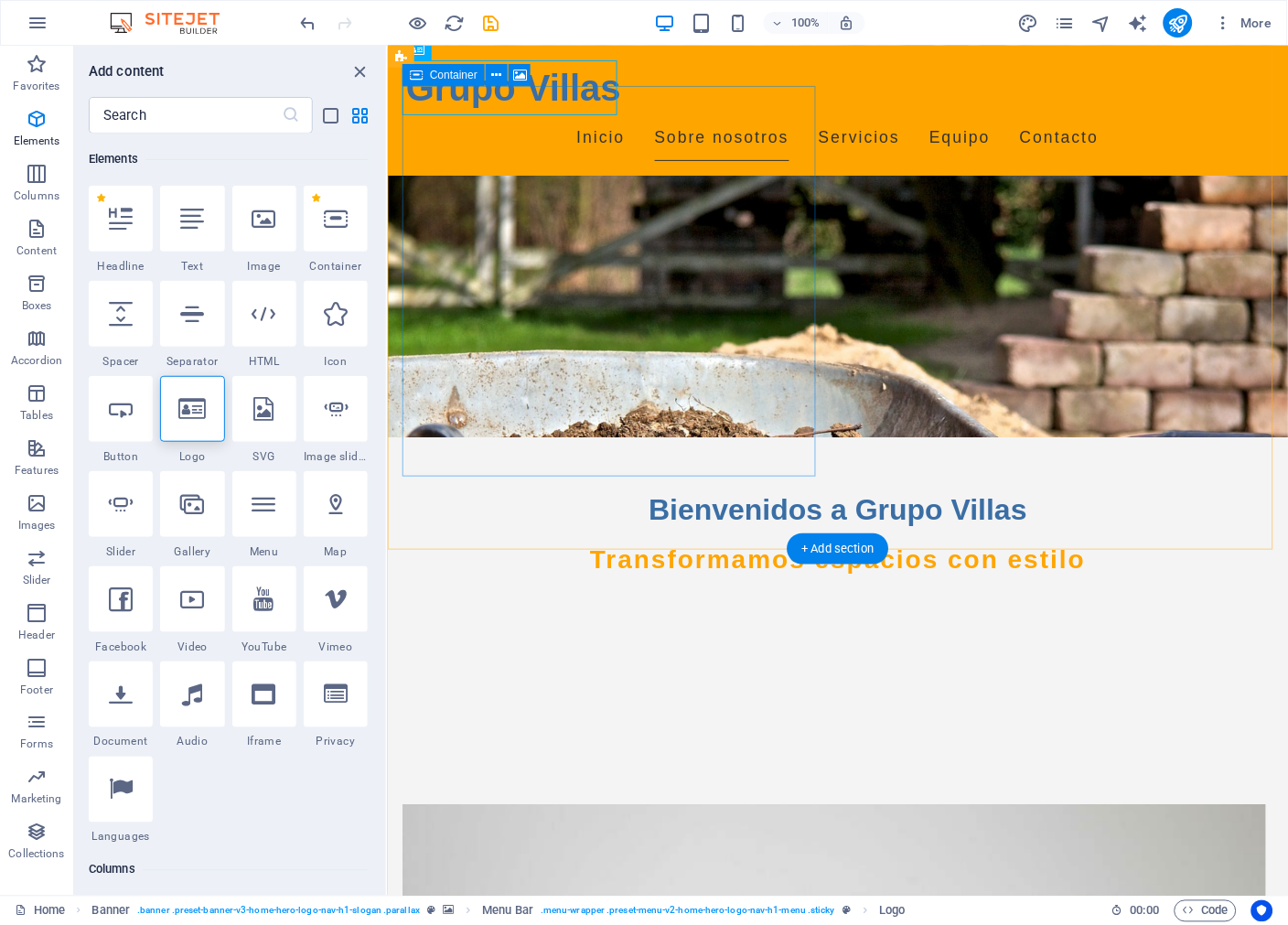 scroll, scrollTop: 355, scrollLeft: 0, axis: vertical 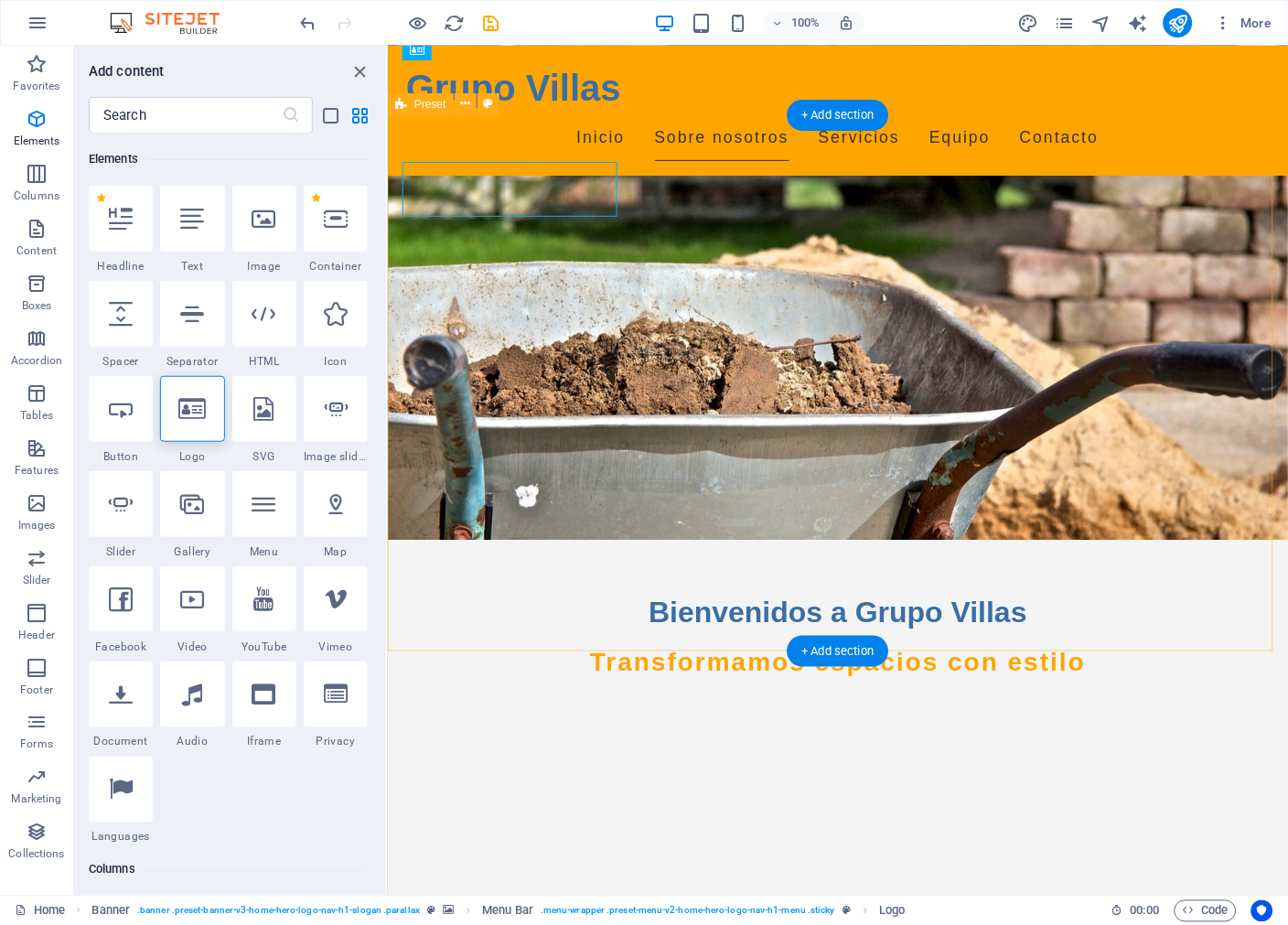 click on "Drop content here or  Add elements  Paste clipboard Acerca de Grupo Villas En Grupo Villas, somos un equipo de arquitectos apasionados con más de 15 años de experiencia en el sector. Desde nuestra formalización en [YEAR], nos hemos dedicado a crear espacios únicos que no solo se adaptan a las necesidades de nuestros clientes, sino que también reflejan las últimas tendencias en diseño y construcción. Nos comprometemos a transformar cada proyecto en un lugar ideal para vivir y trabajar, asegurando comodidad y funcionalidad en cada detalle. Descubre más sobre nosotros" at bounding box center [837, 1303] 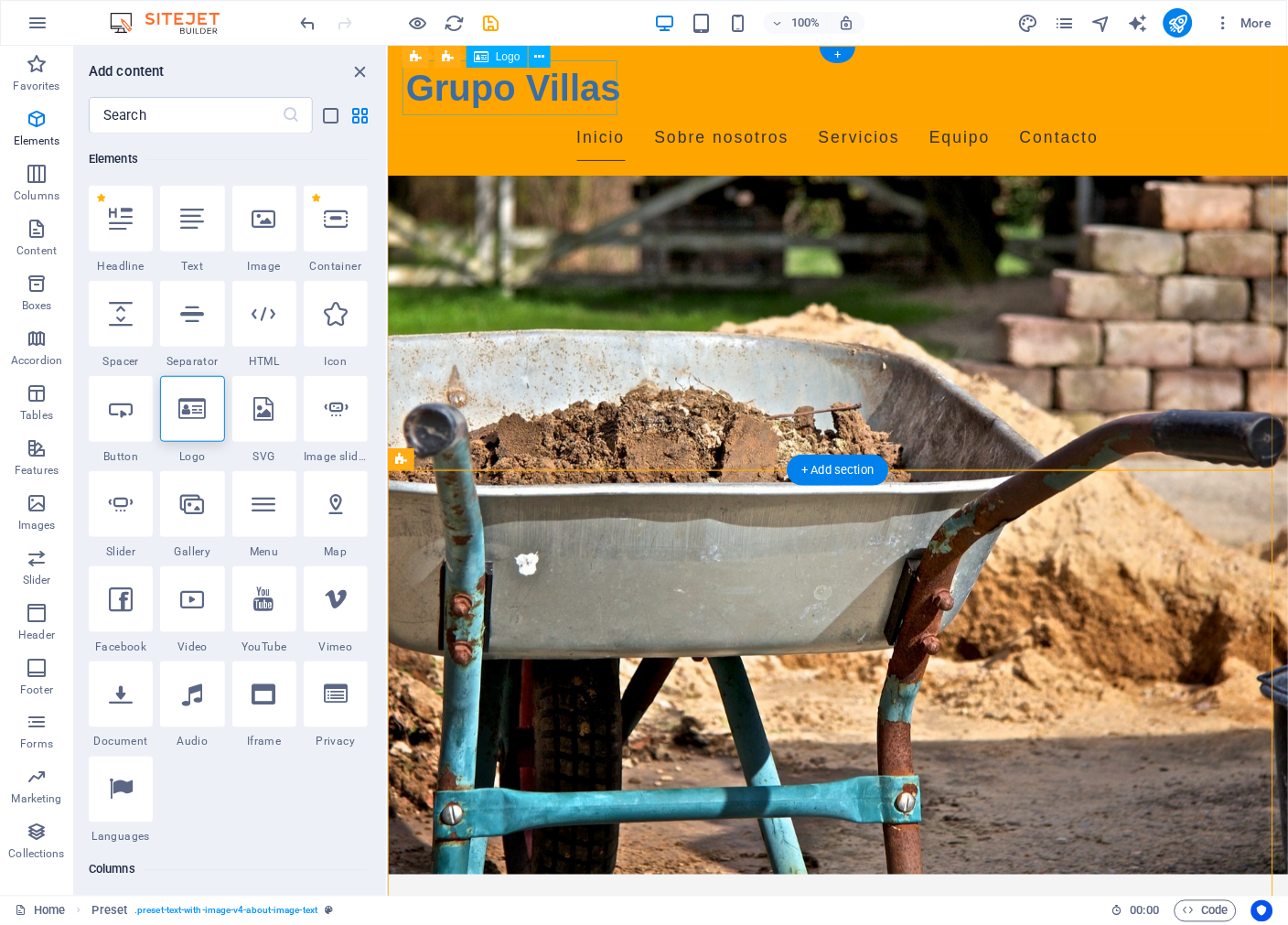 scroll, scrollTop: 0, scrollLeft: 0, axis: both 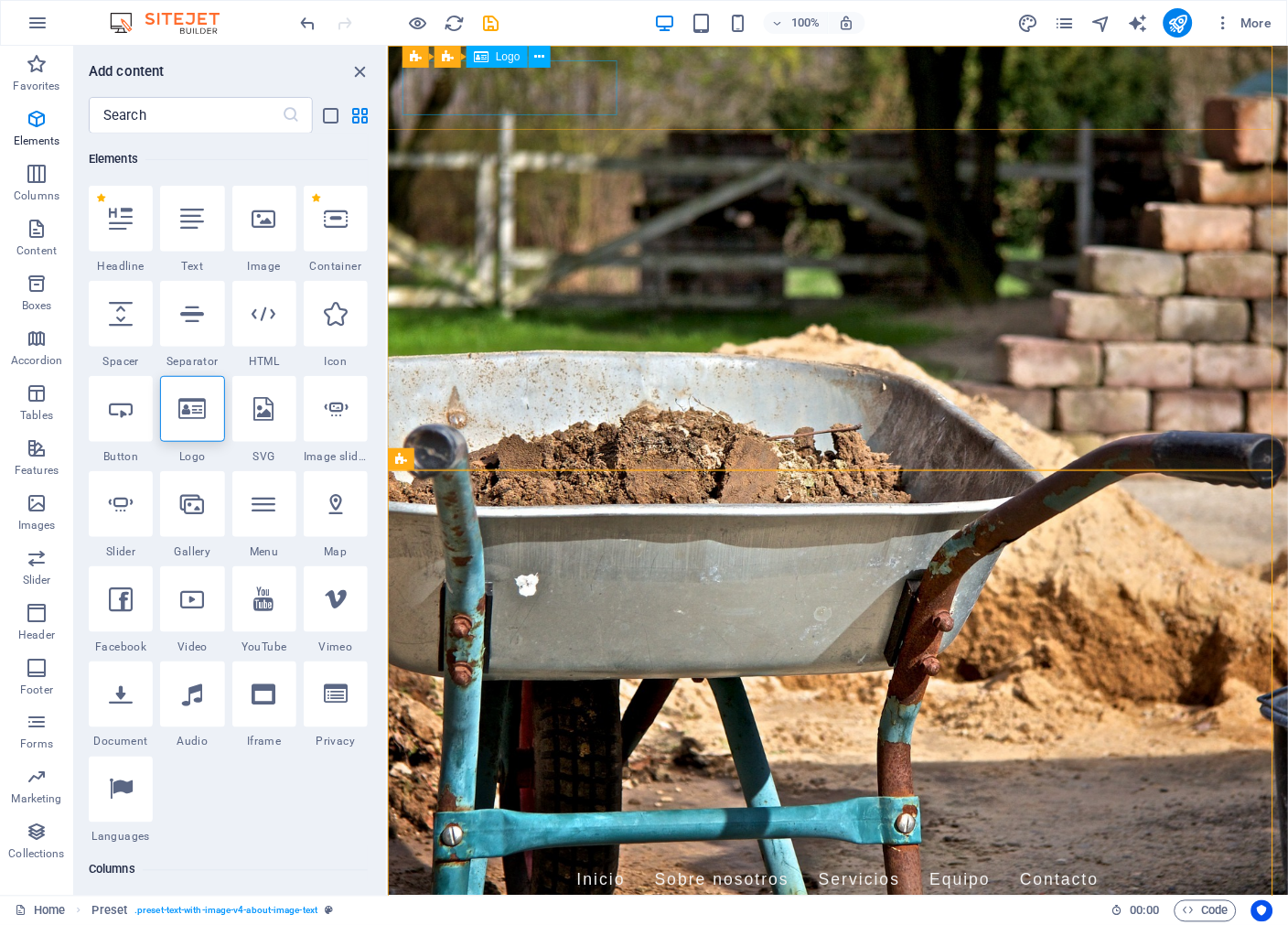 click on "Logo" at bounding box center (508, 57) 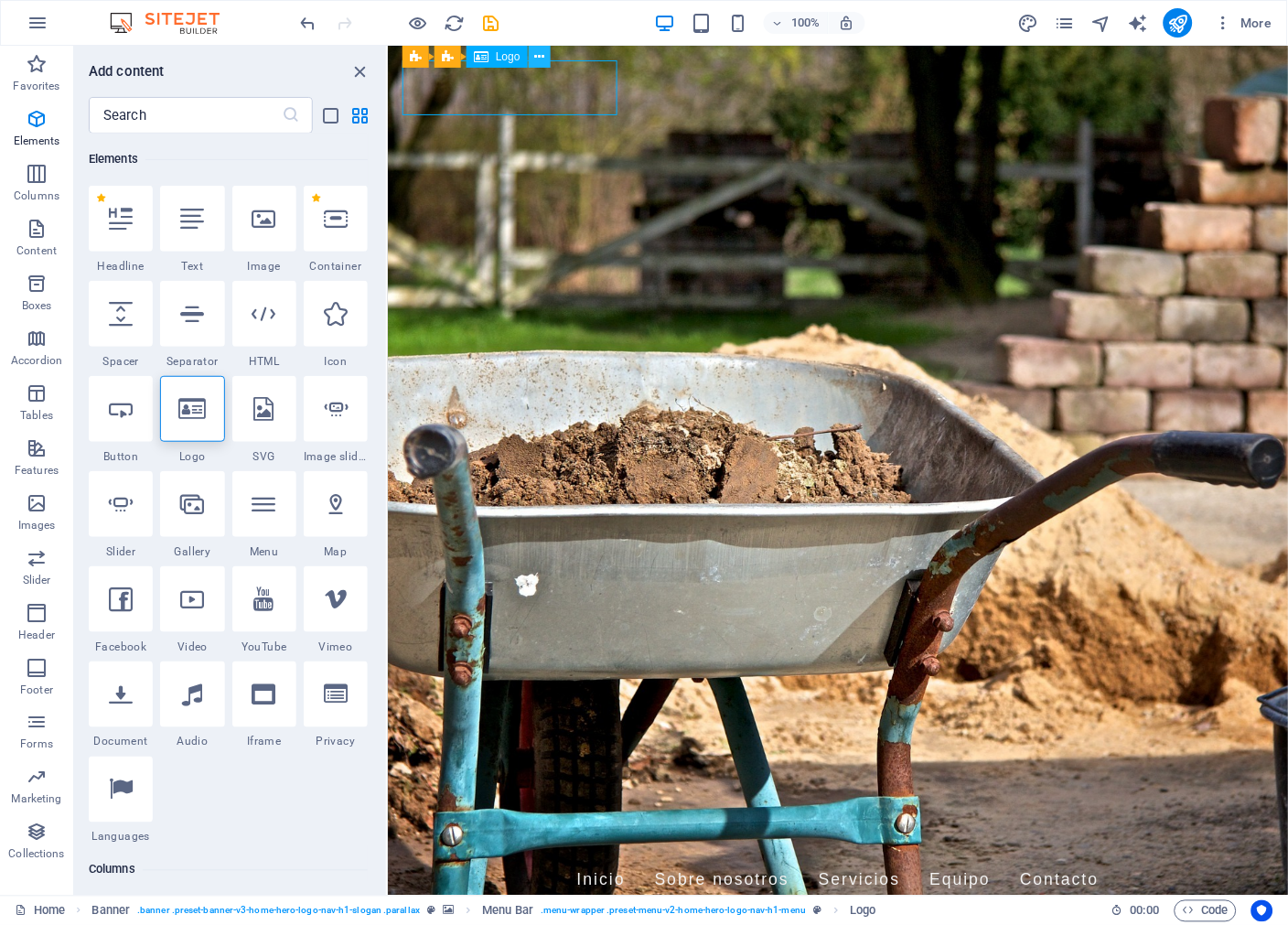 click at bounding box center (539, 57) 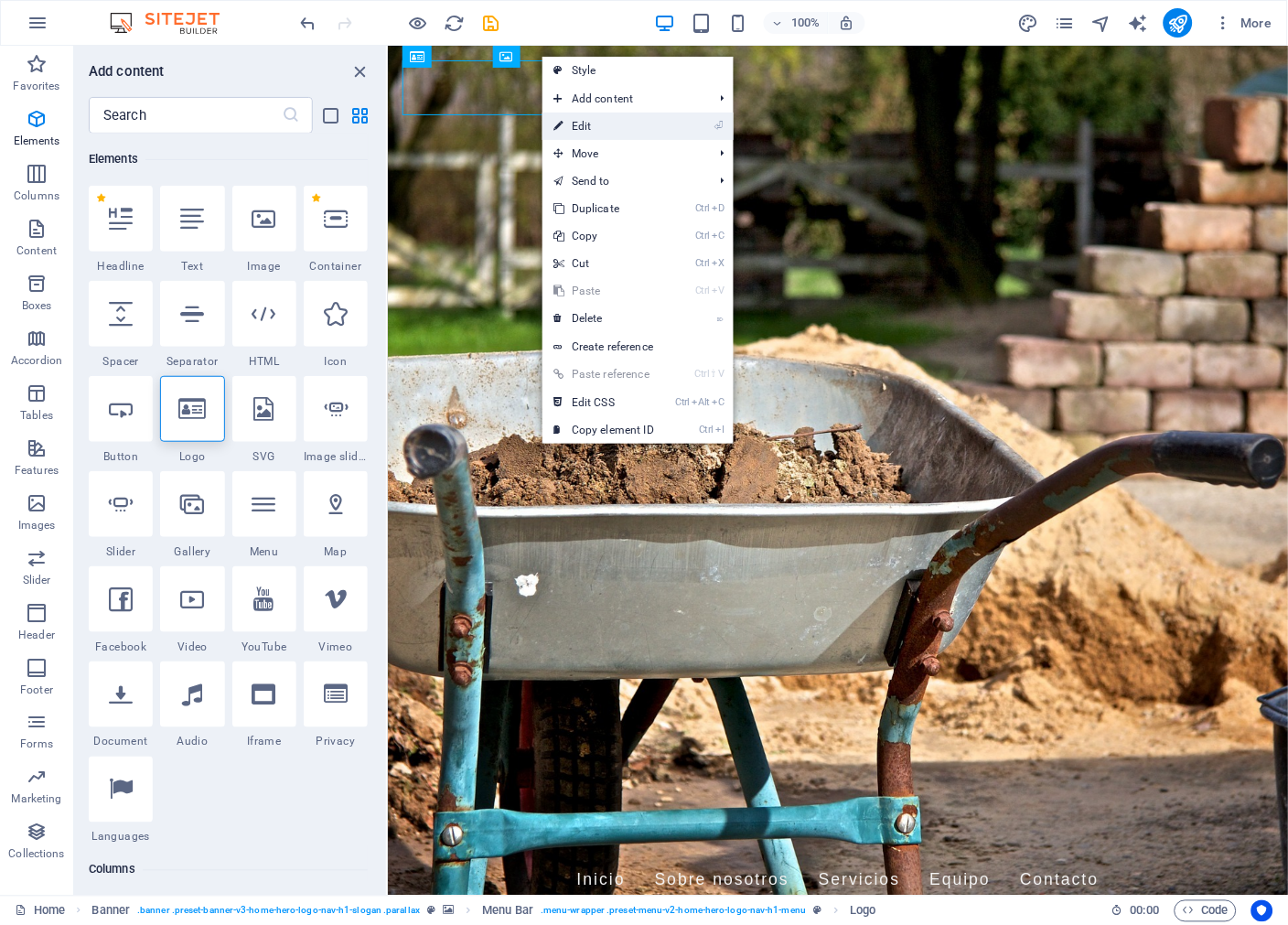click on "⏎  Edit" at bounding box center (604, 126) 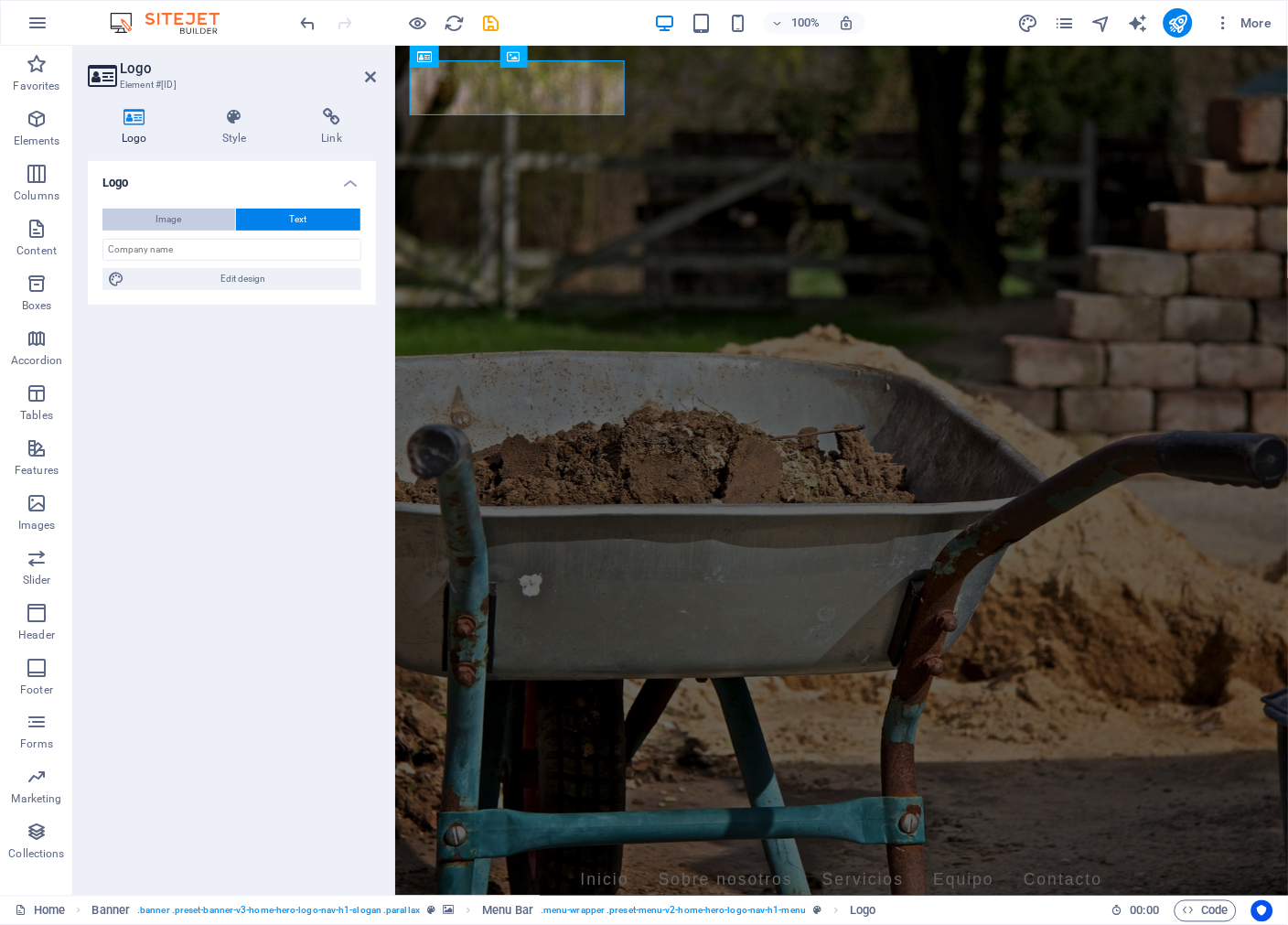 click on "Image" at bounding box center (168, 220) 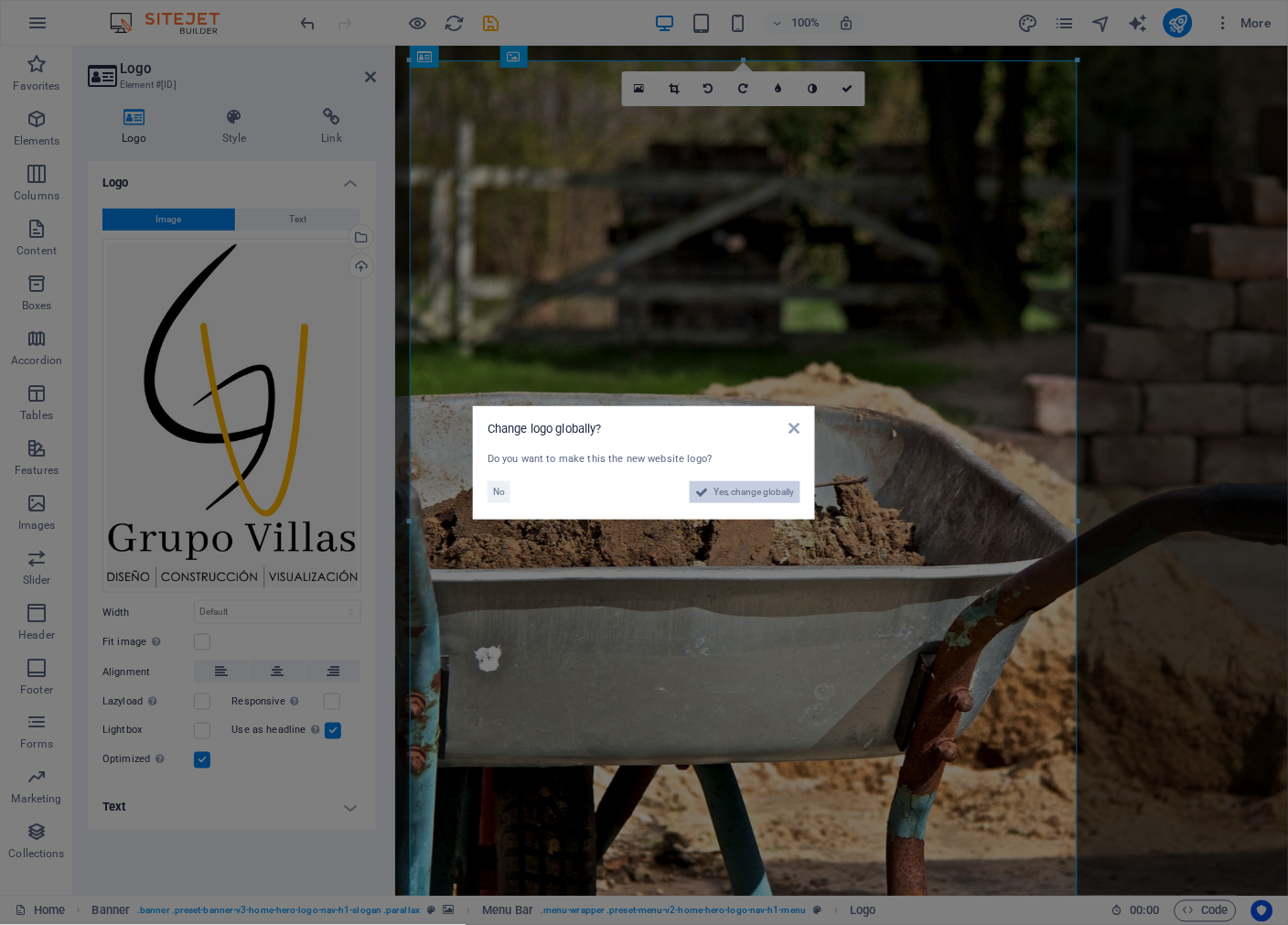 click on "Yes, change globally" at bounding box center [754, 492] 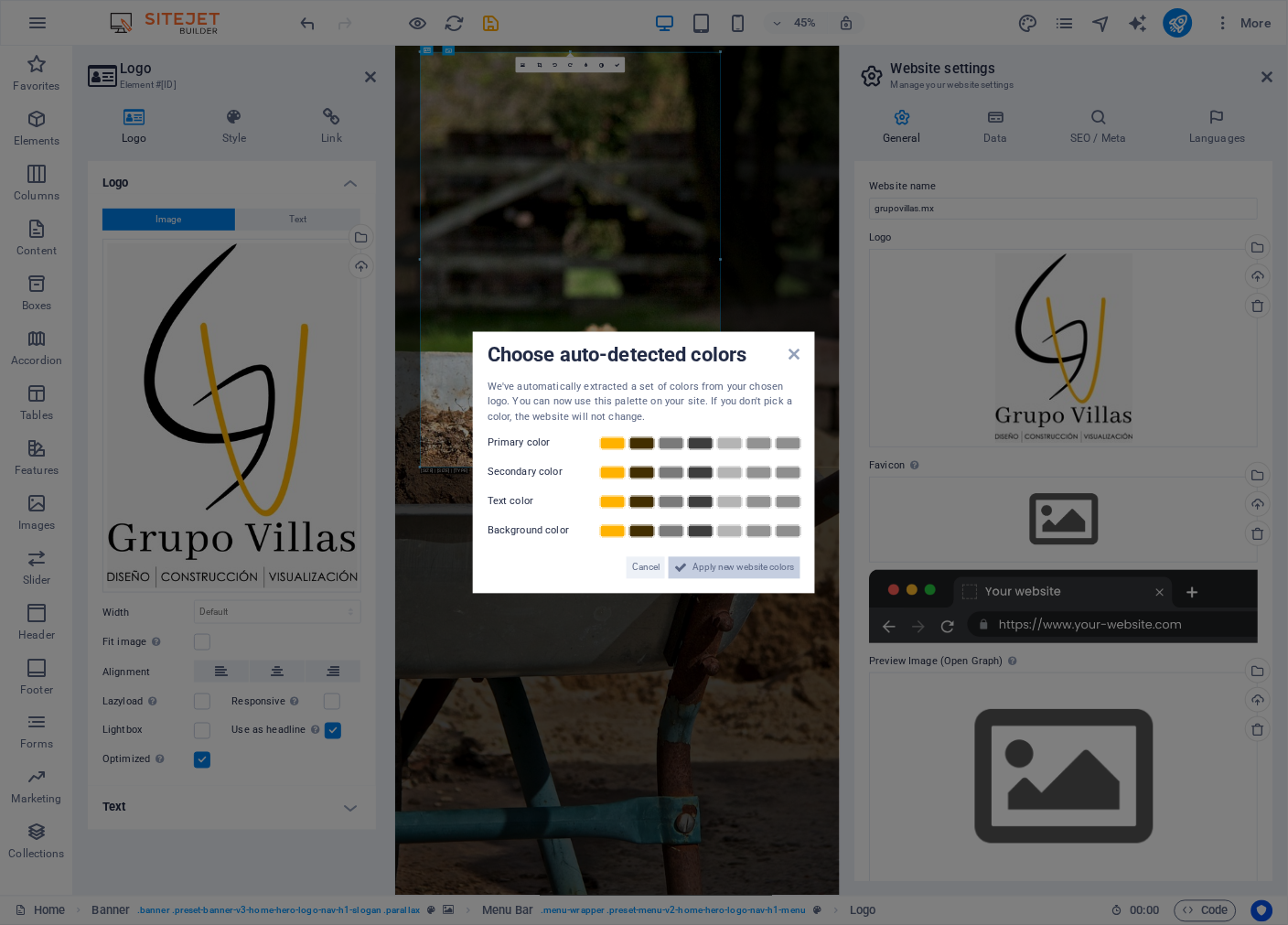 click on "Apply new website colors" at bounding box center [744, 568] 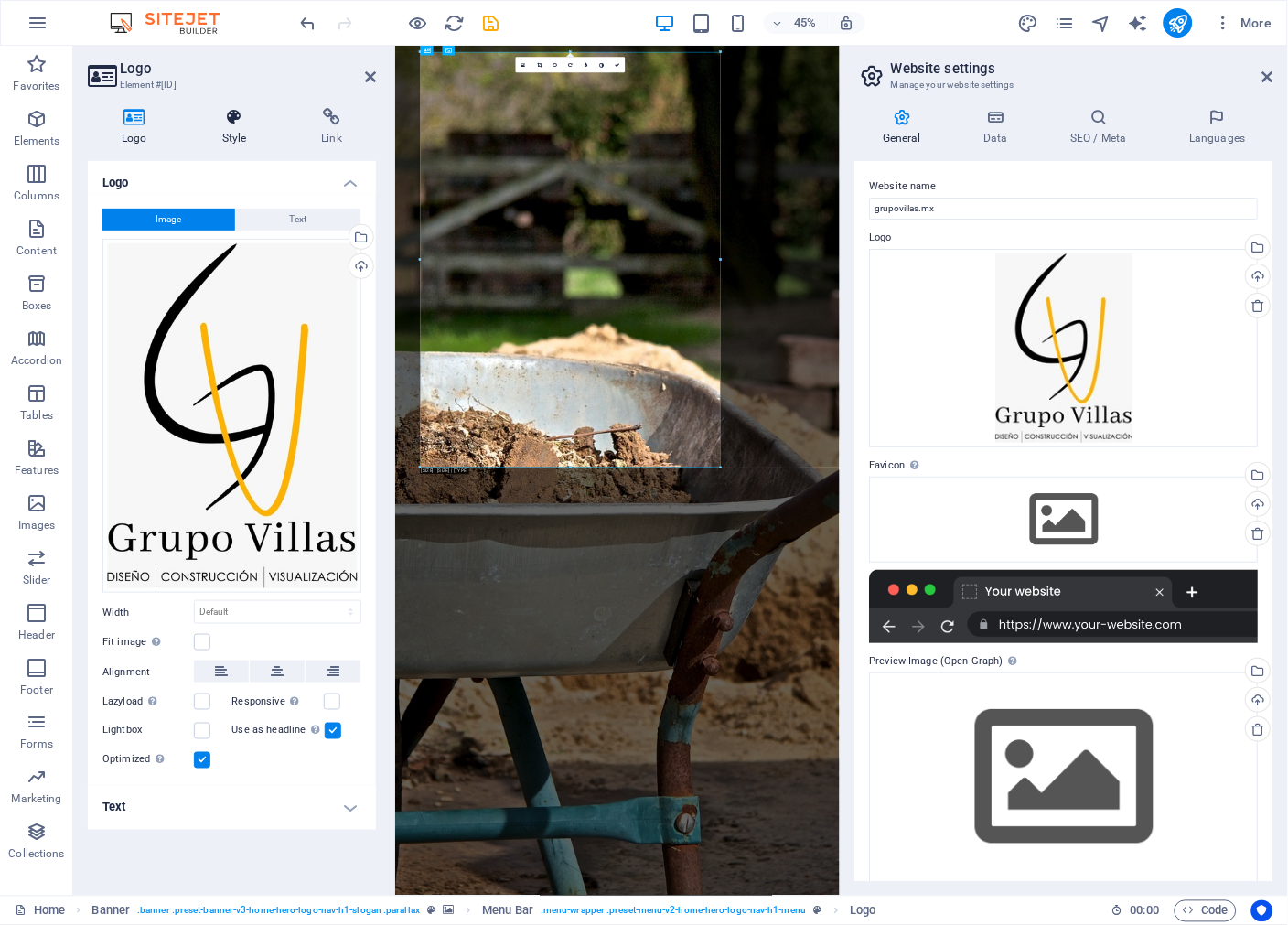click at bounding box center [234, 117] 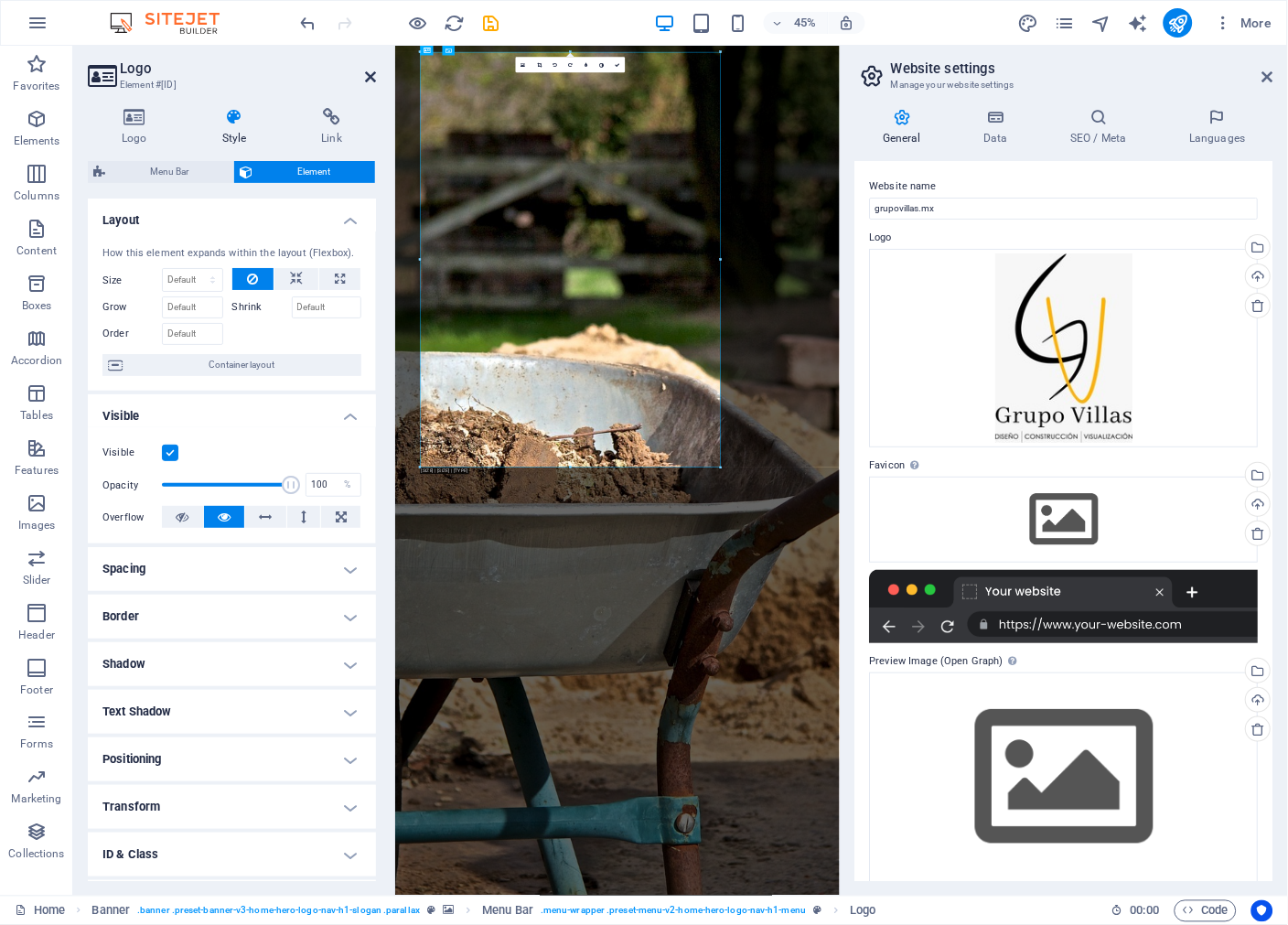 click at bounding box center [370, 77] 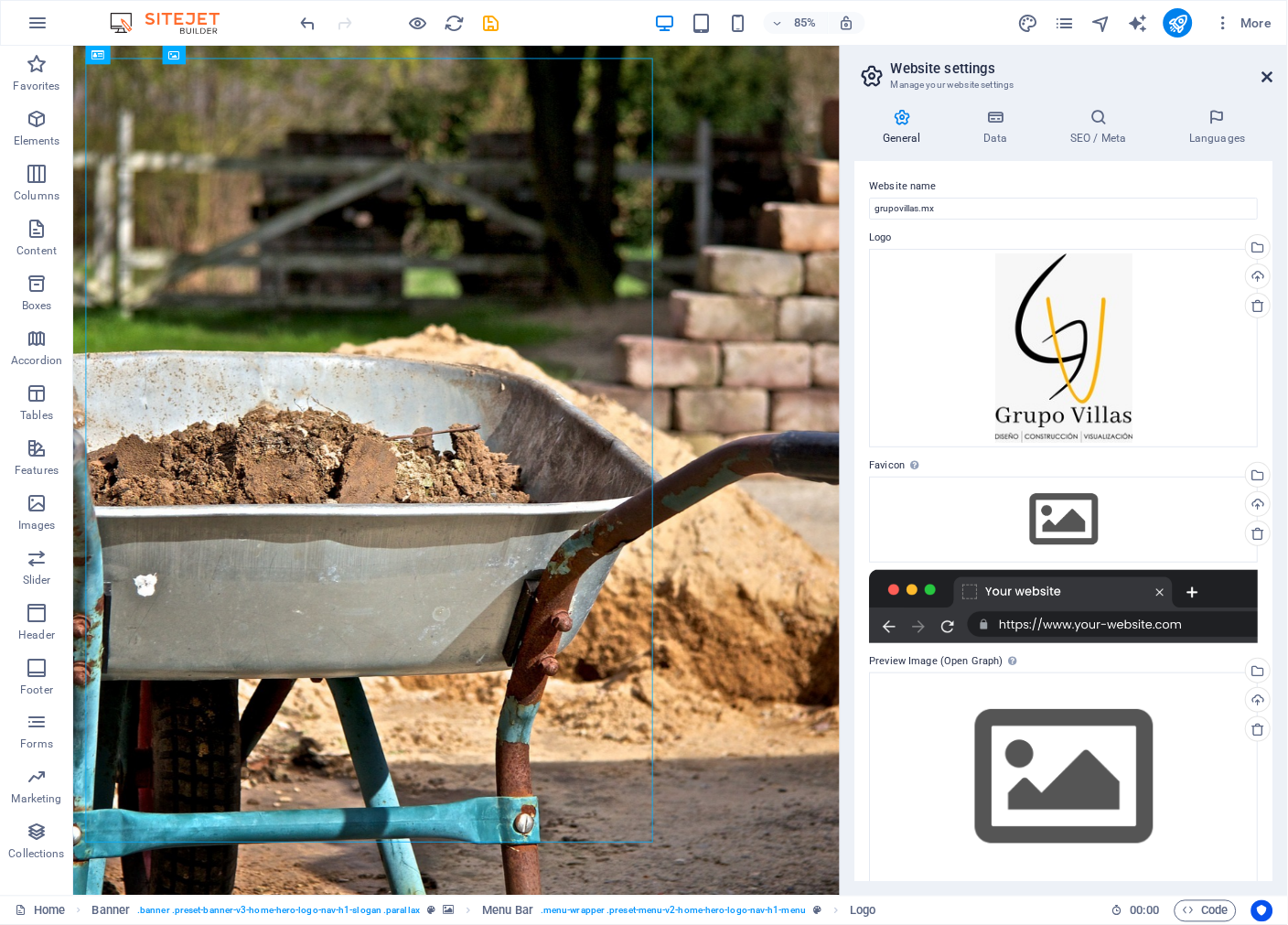 click at bounding box center (1268, 77) 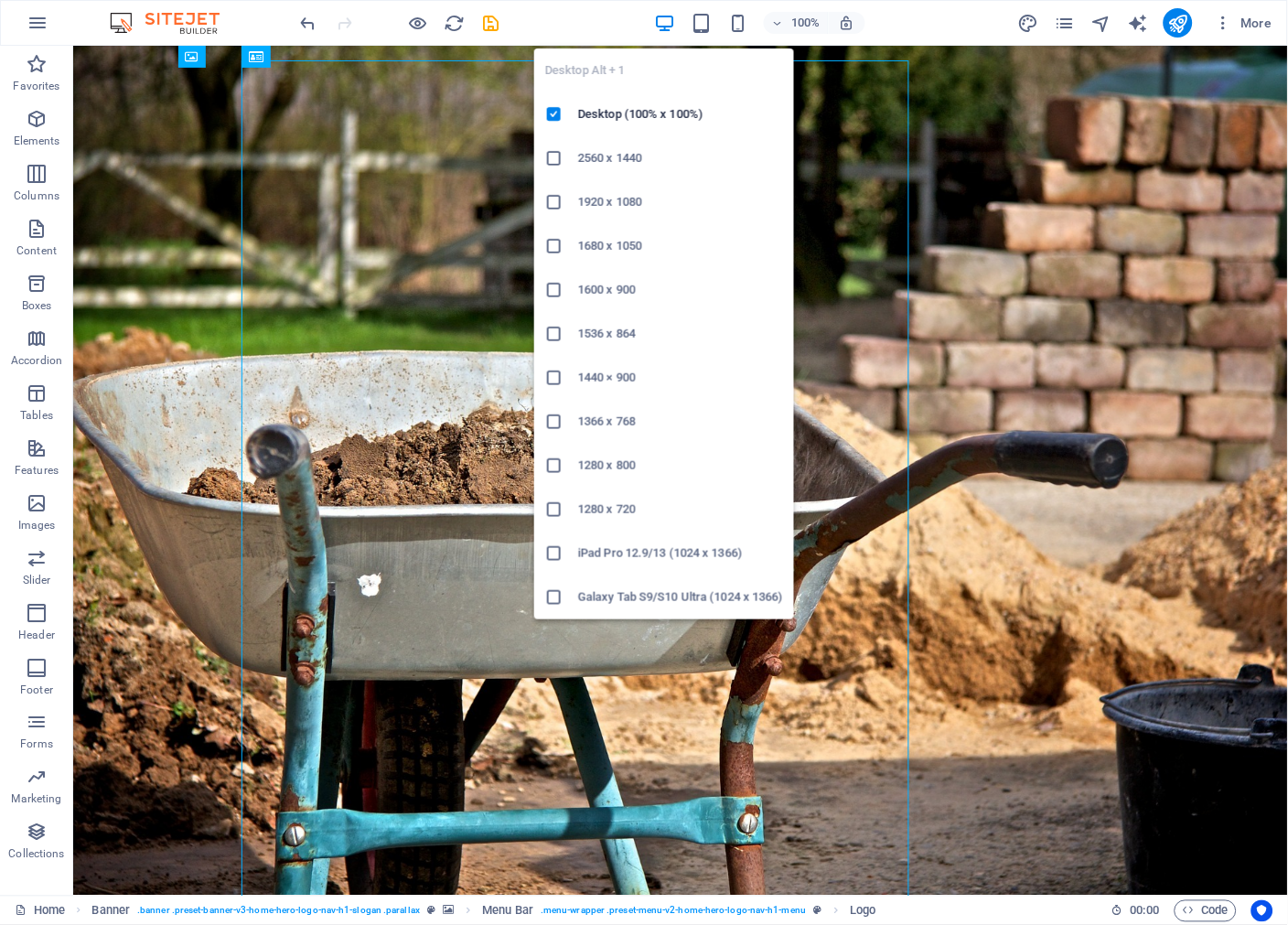 click at bounding box center [664, 23] 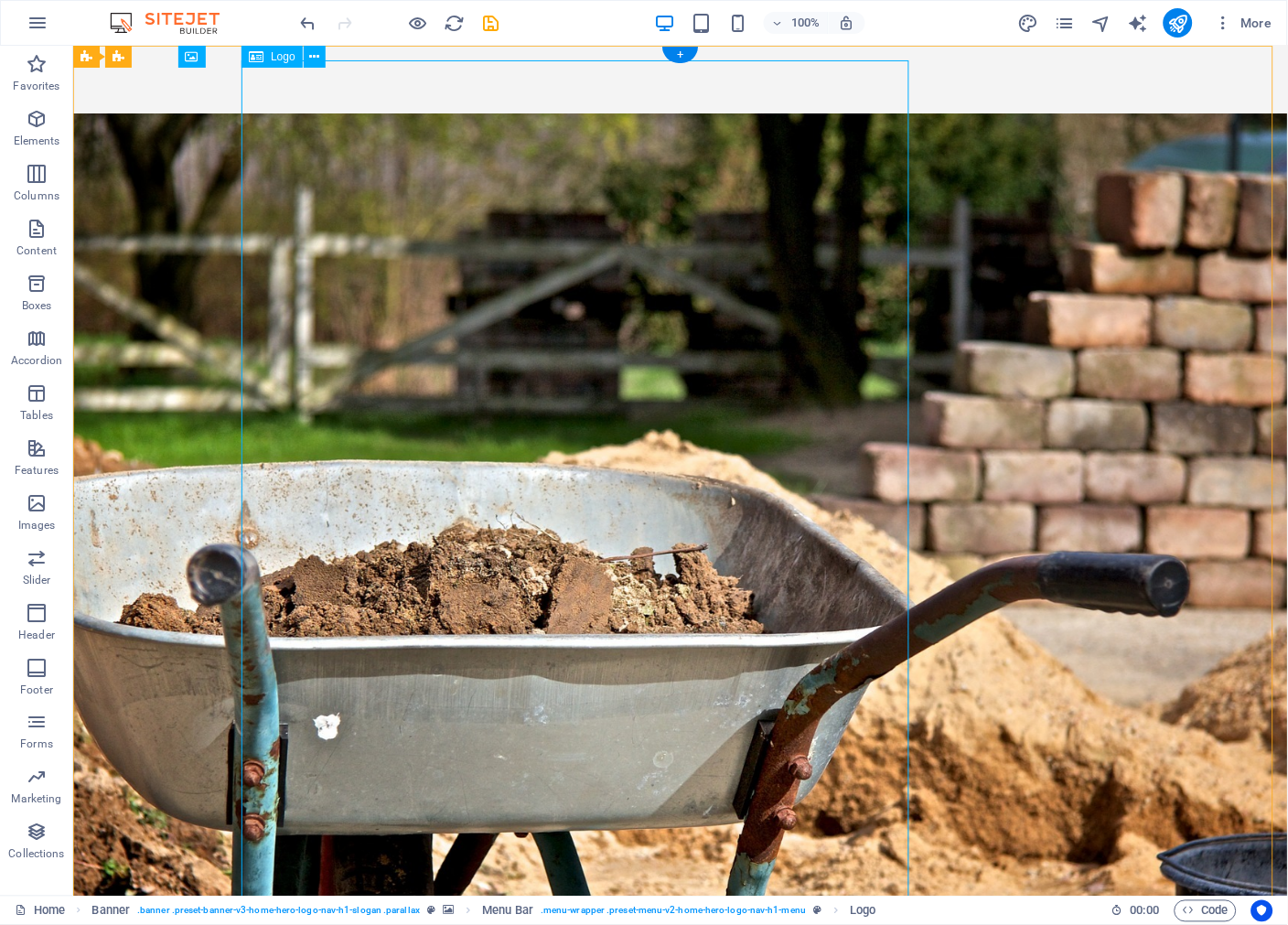 scroll, scrollTop: 0, scrollLeft: 0, axis: both 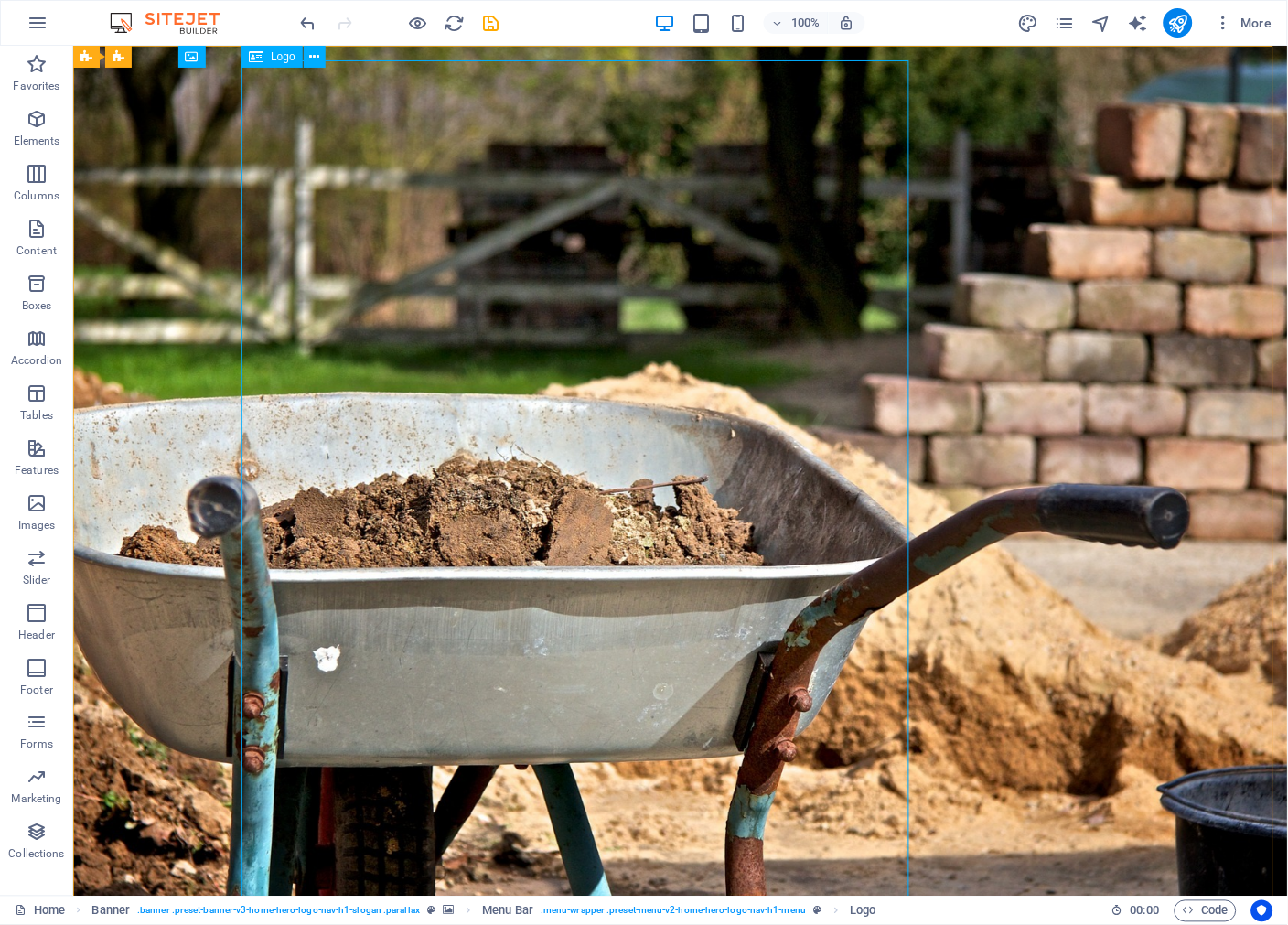 click at bounding box center [256, 57] 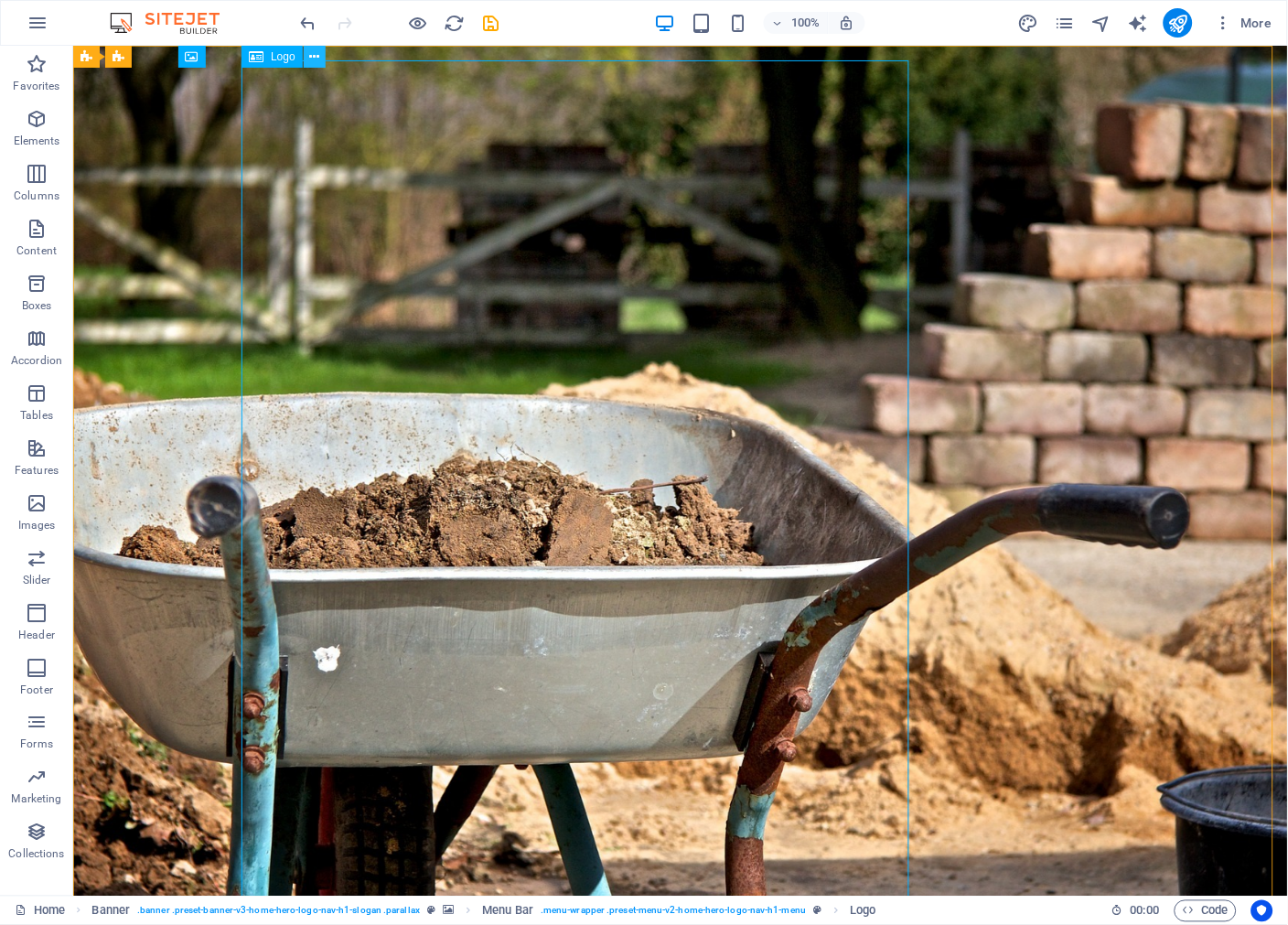 click at bounding box center [314, 57] 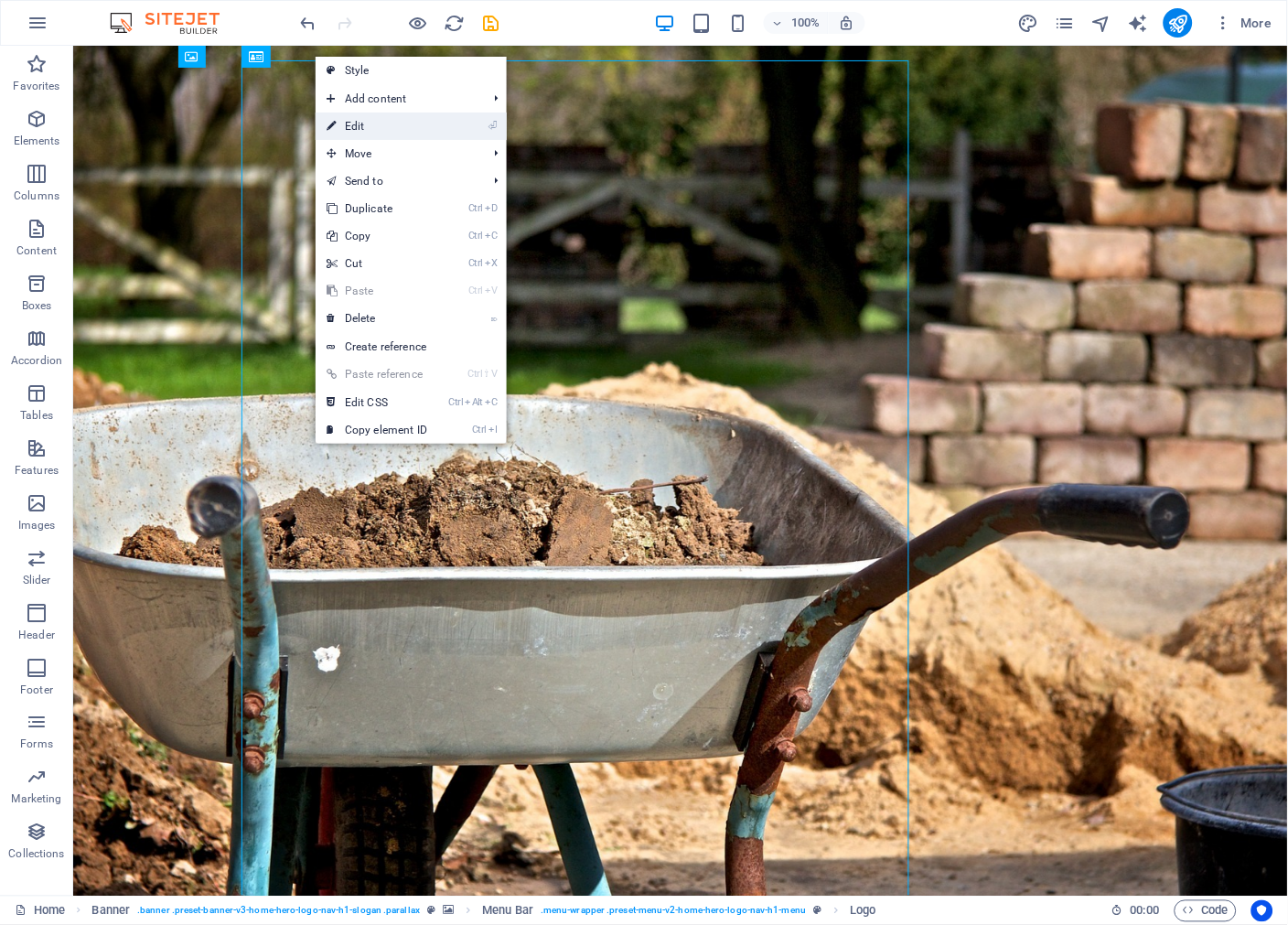 click on "⏎  Edit" at bounding box center (377, 126) 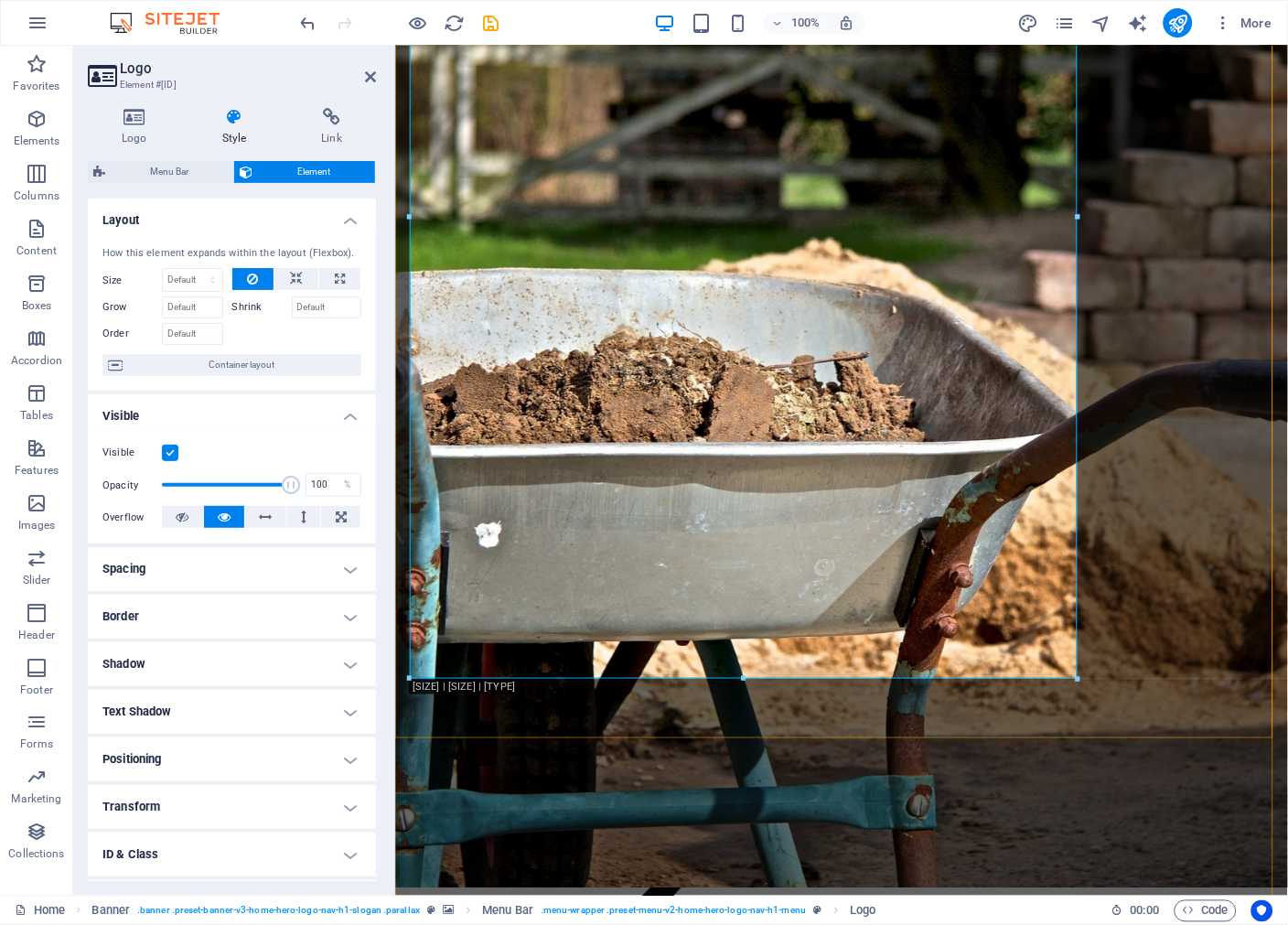 scroll, scrollTop: 305, scrollLeft: 0, axis: vertical 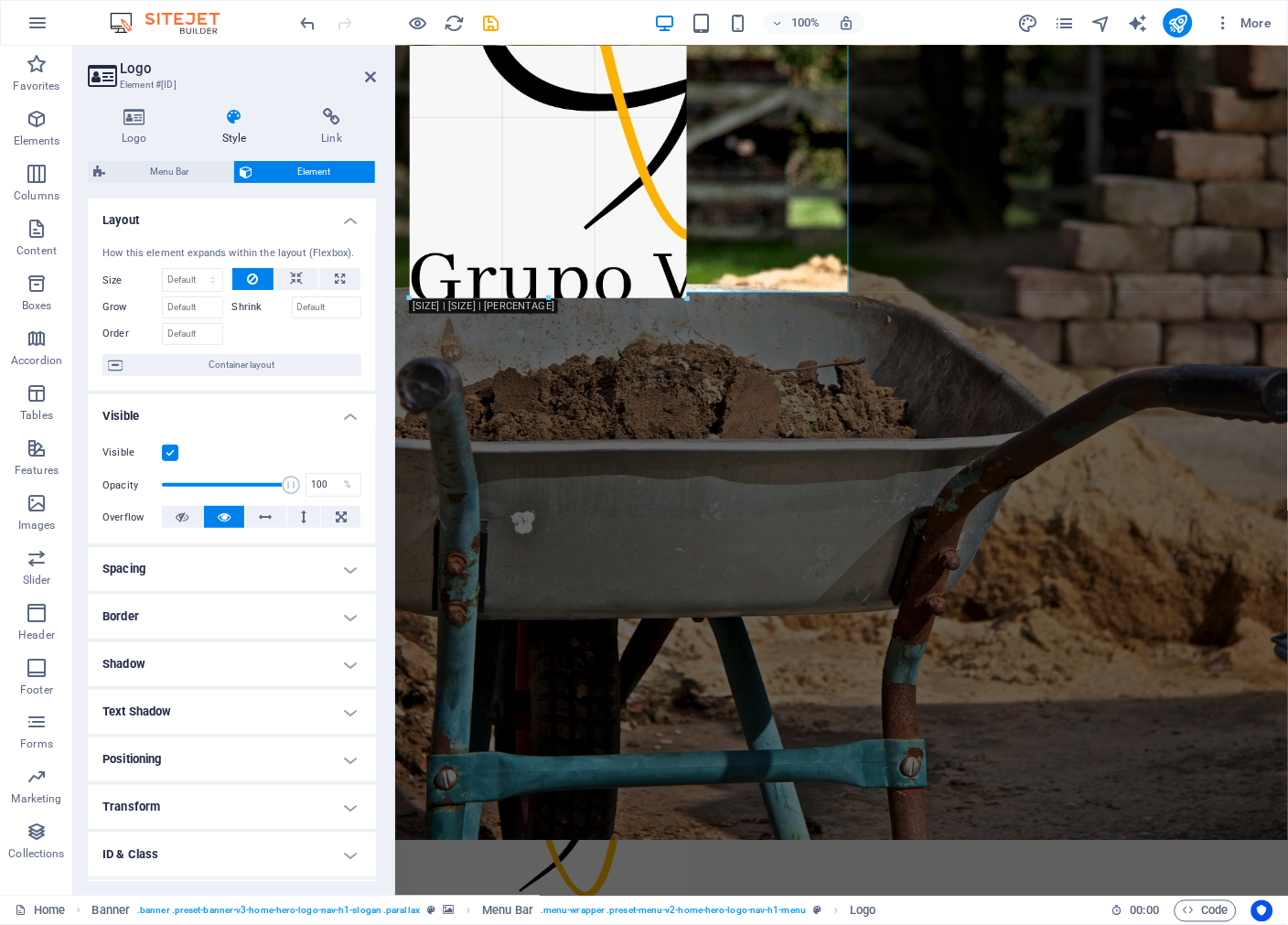drag, startPoint x: 1078, startPoint y: 675, endPoint x: 392, endPoint y: 95, distance: 898.3296 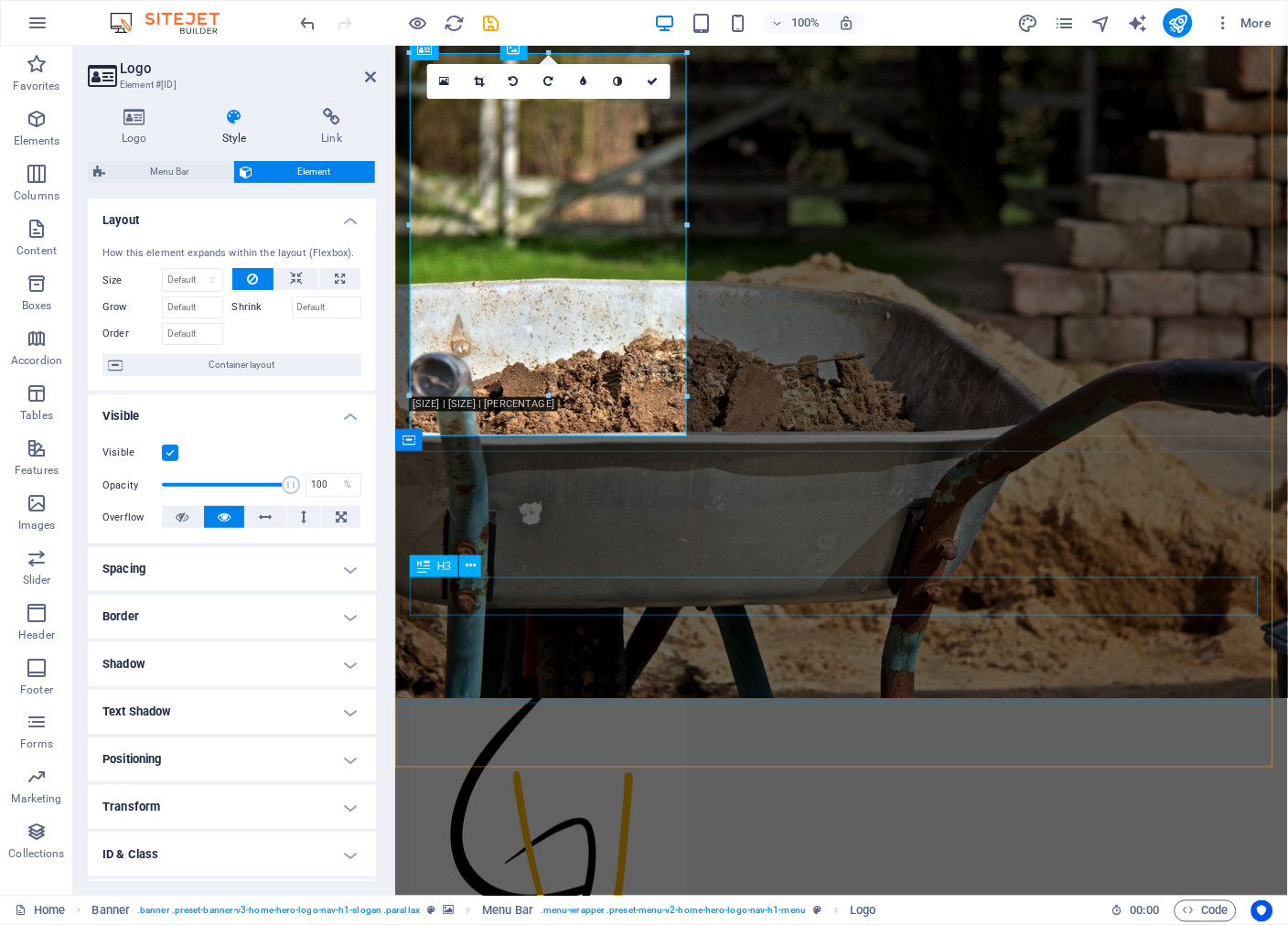scroll, scrollTop: 0, scrollLeft: 0, axis: both 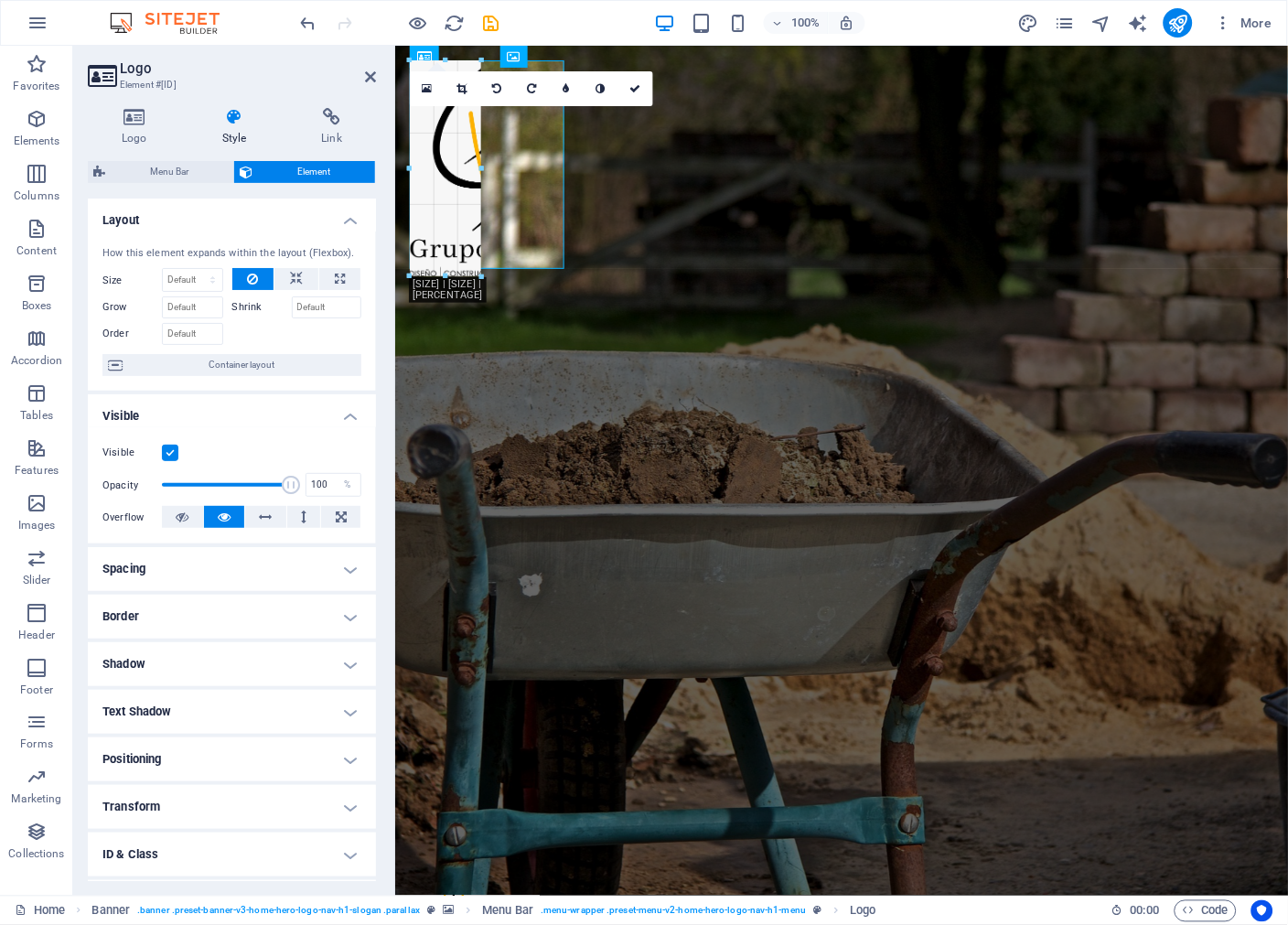 drag, startPoint x: 683, startPoint y: 448, endPoint x: 371, endPoint y: 161, distance: 423.9257 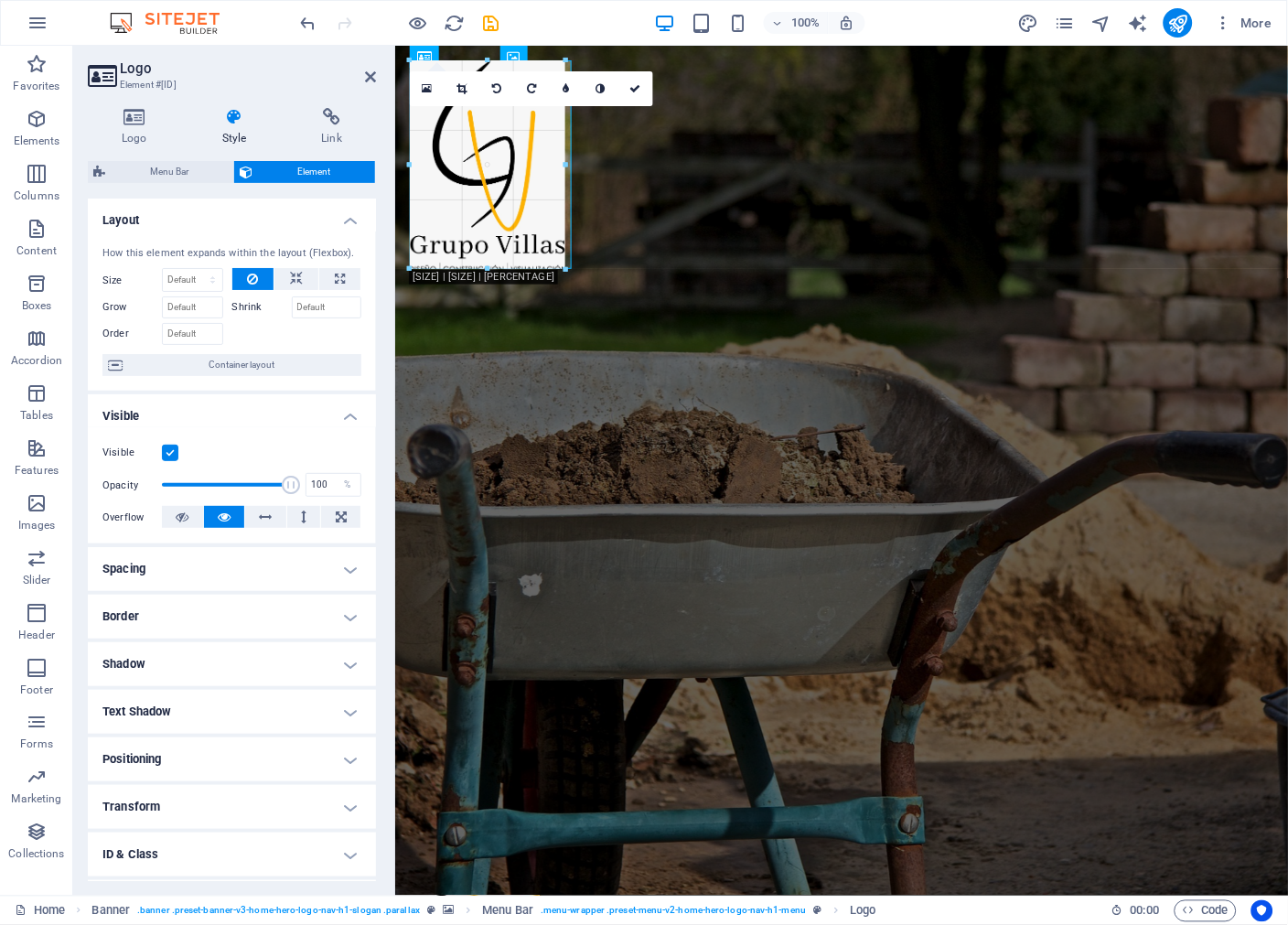 drag, startPoint x: 474, startPoint y: 153, endPoint x: 201, endPoint y: 243, distance: 287.4526 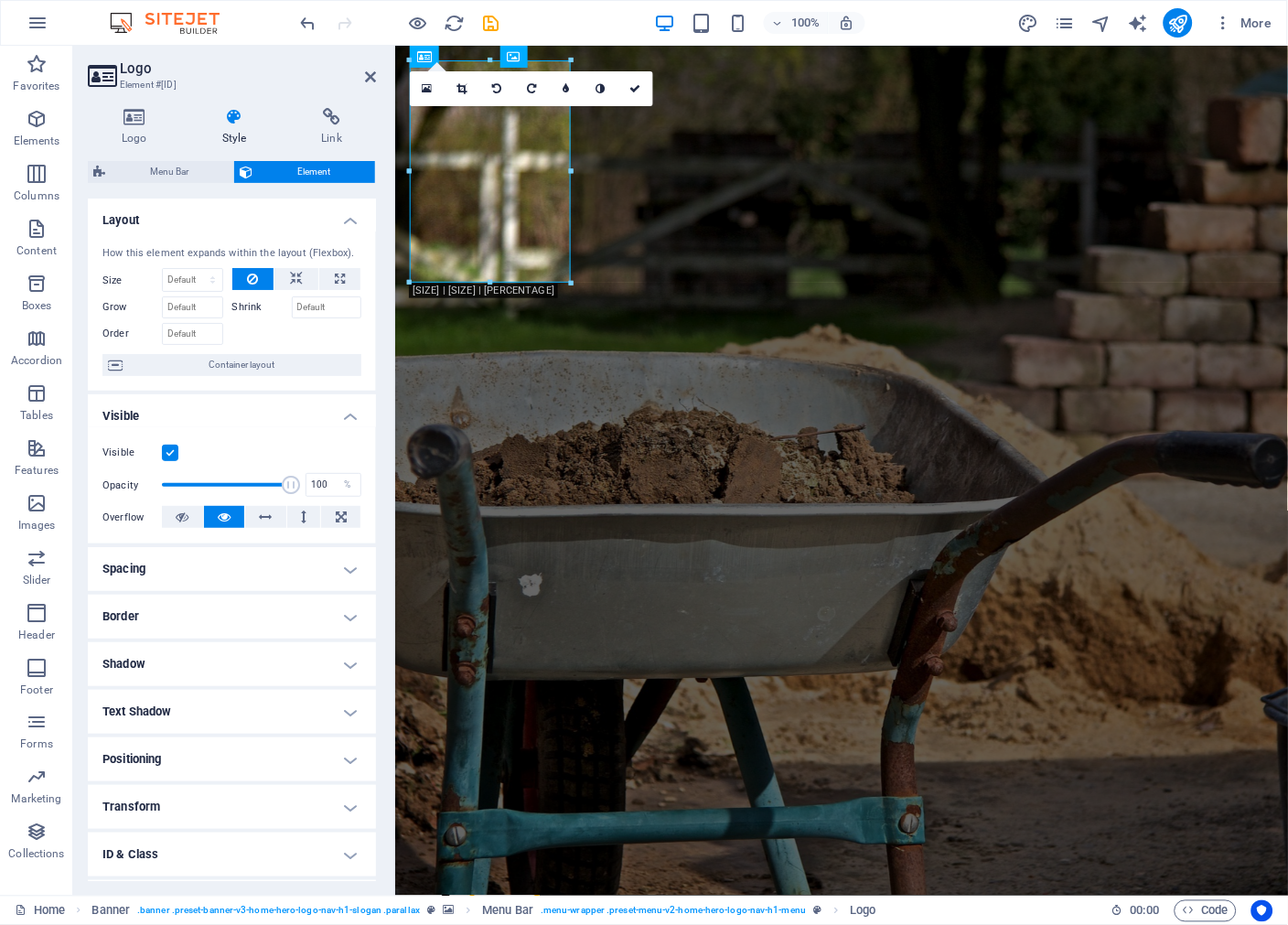 click at bounding box center [841, 469] 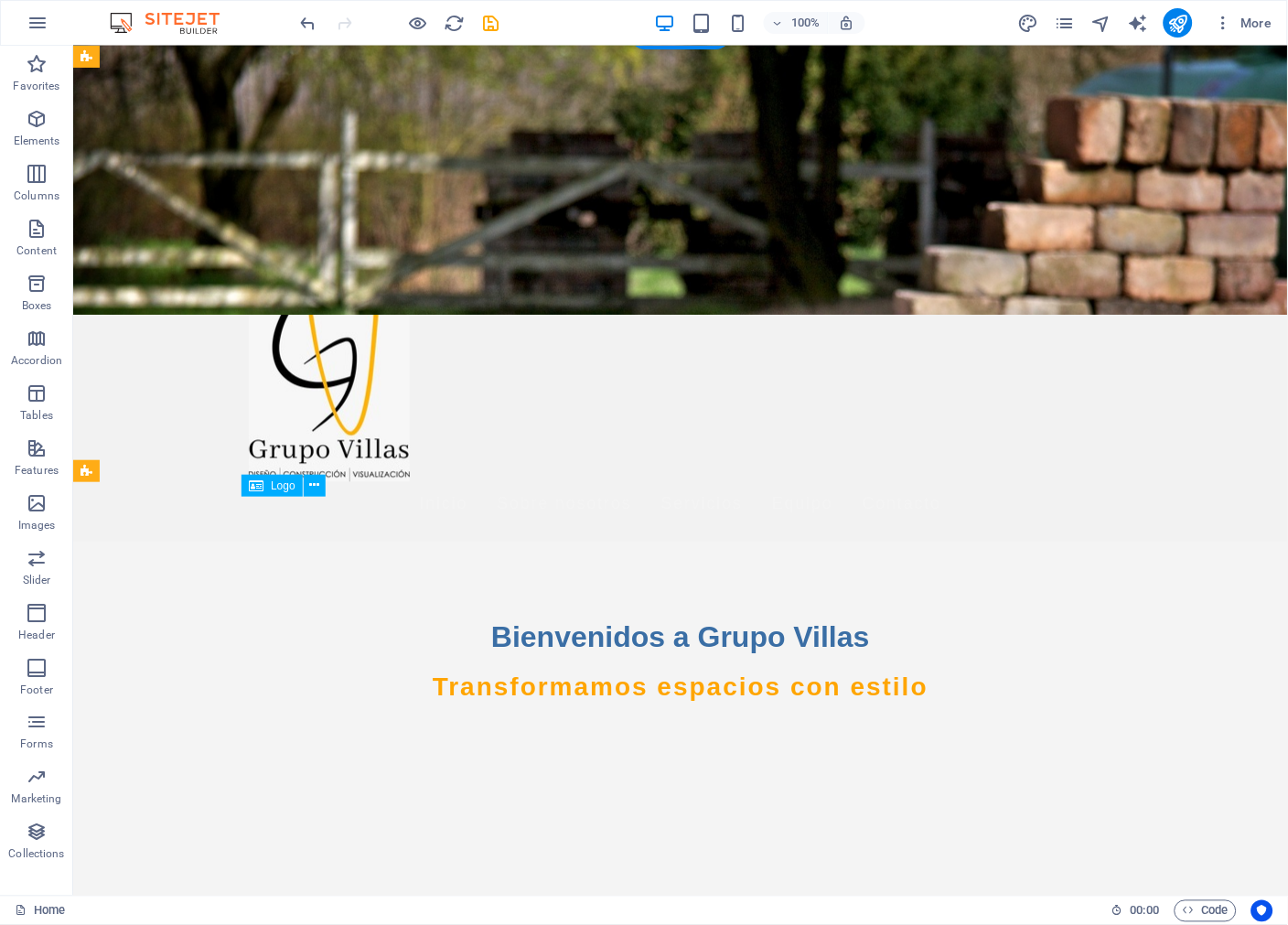 scroll, scrollTop: 0, scrollLeft: 0, axis: both 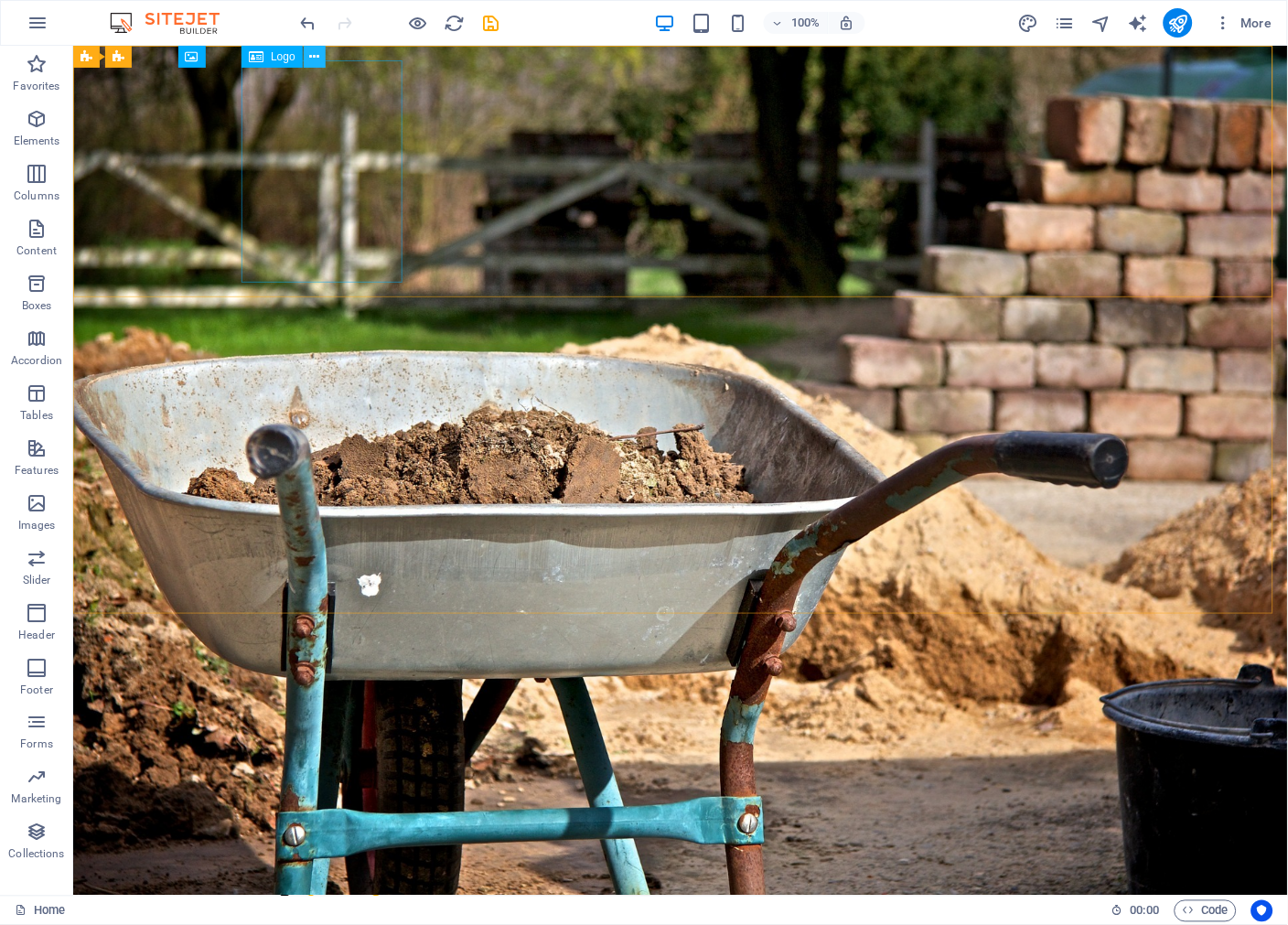 click at bounding box center (314, 57) 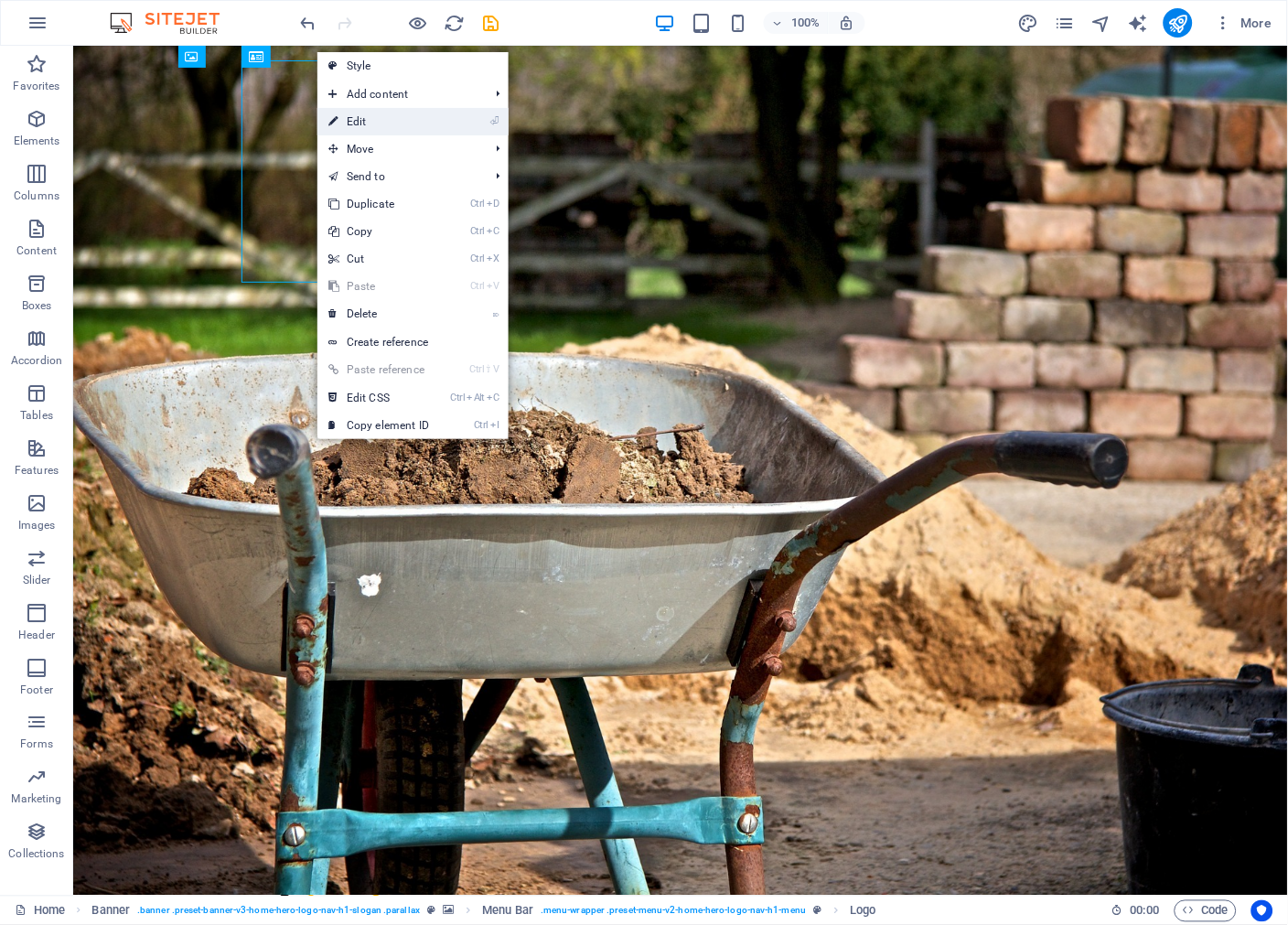 click on "⏎  Edit" at bounding box center (379, 122) 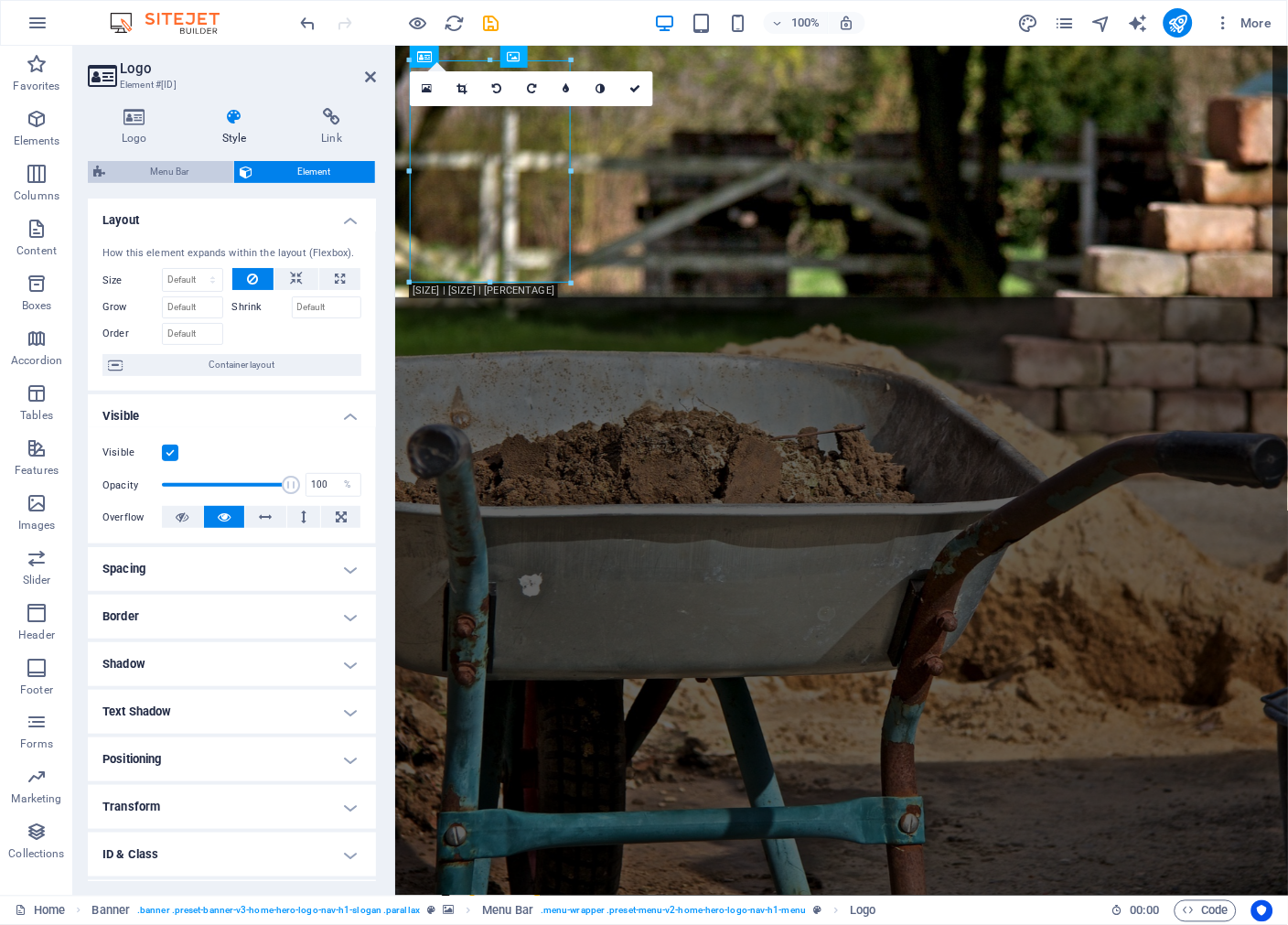 click on "Menu Bar" at bounding box center (169, 172) 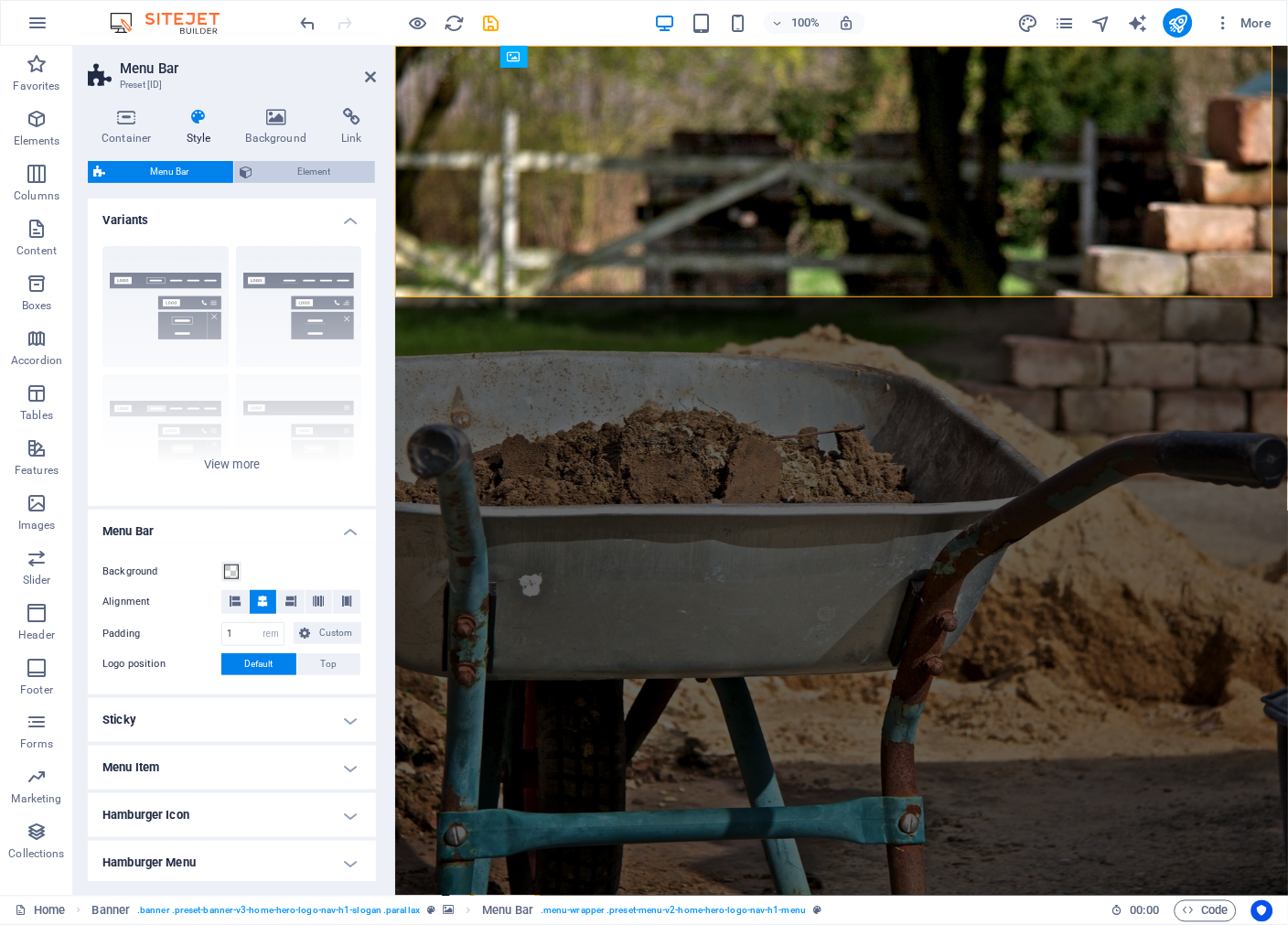 click on "Element" at bounding box center (314, 172) 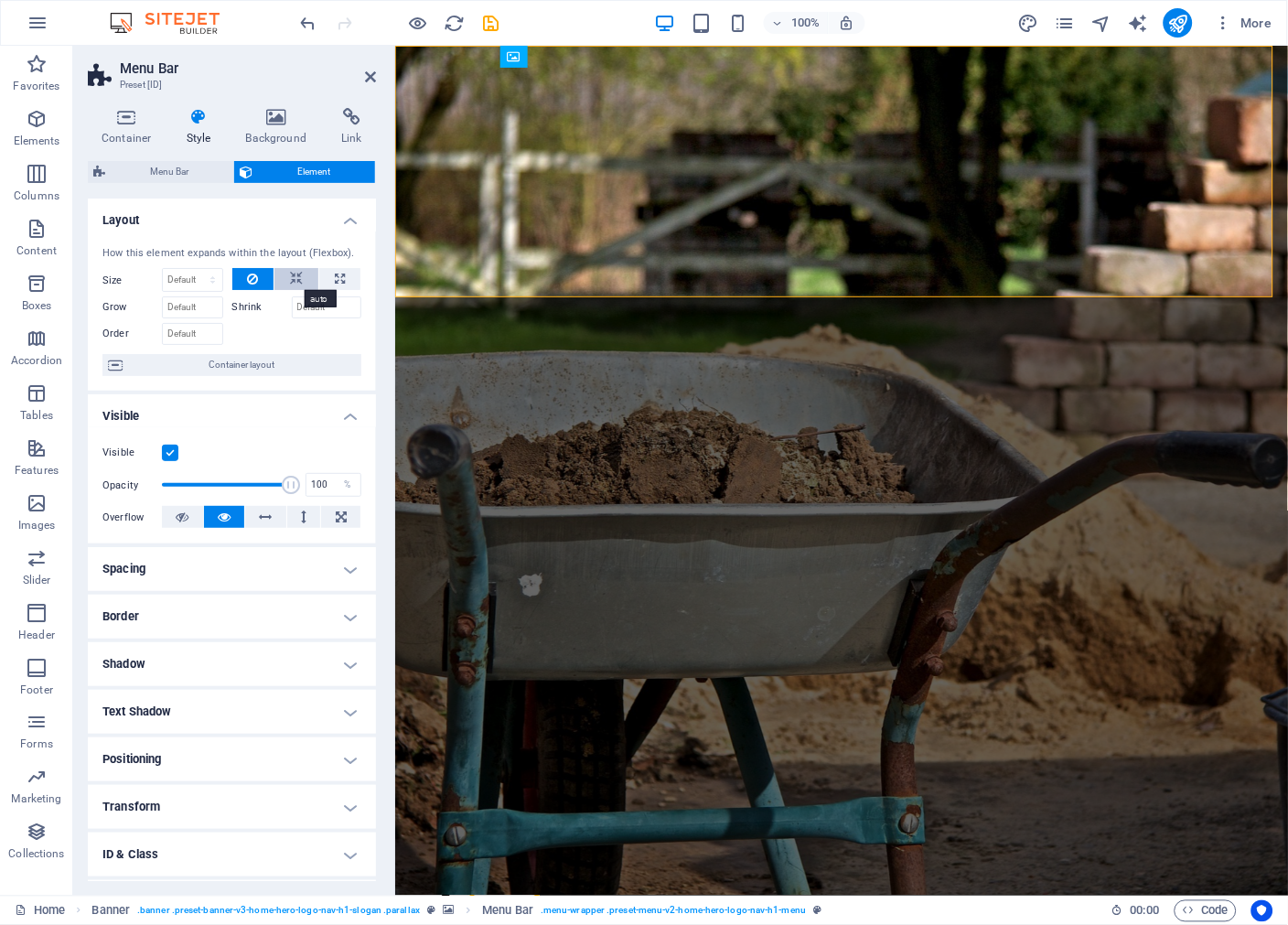 click at bounding box center [296, 279] 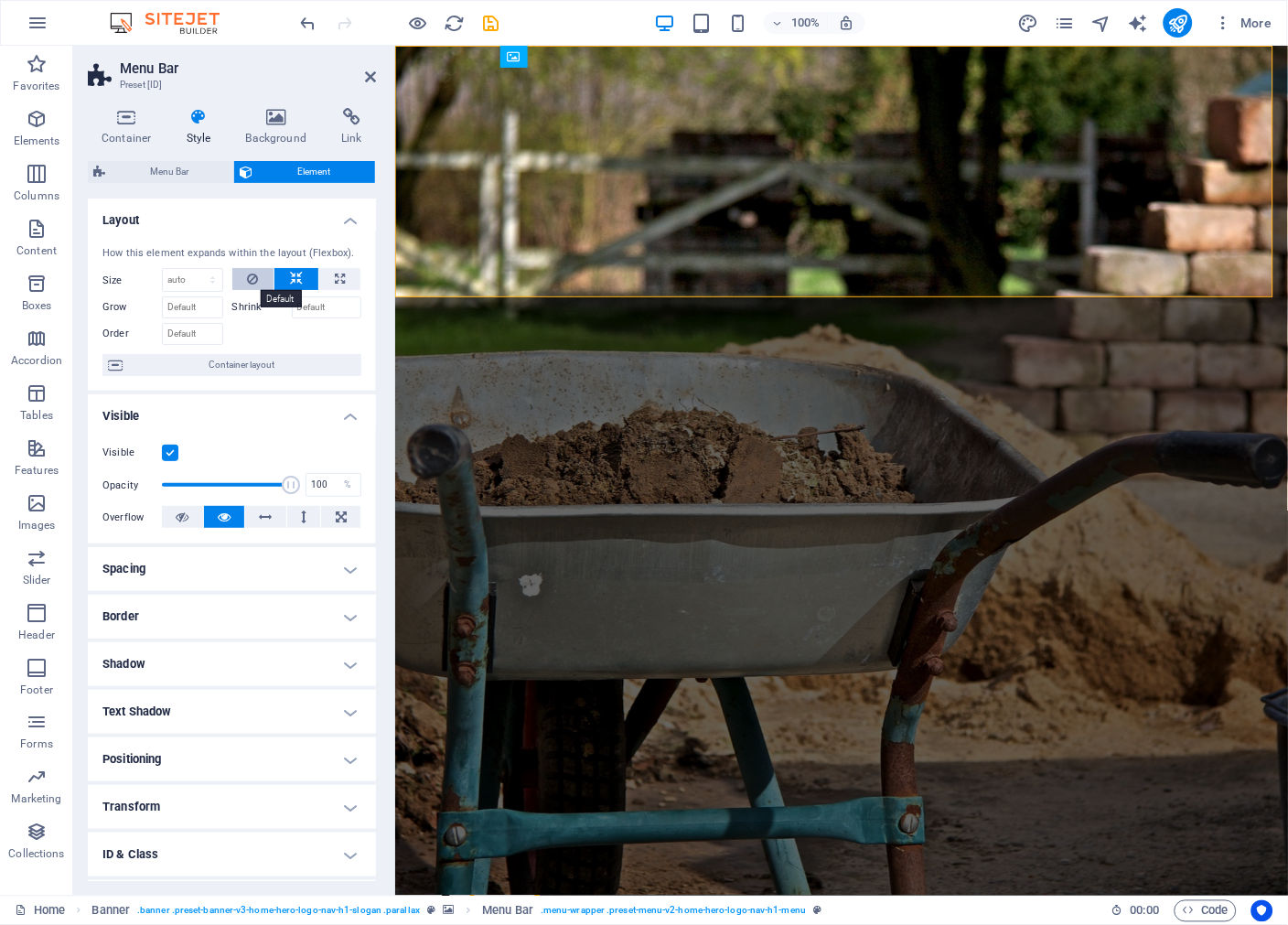 click at bounding box center [252, 279] 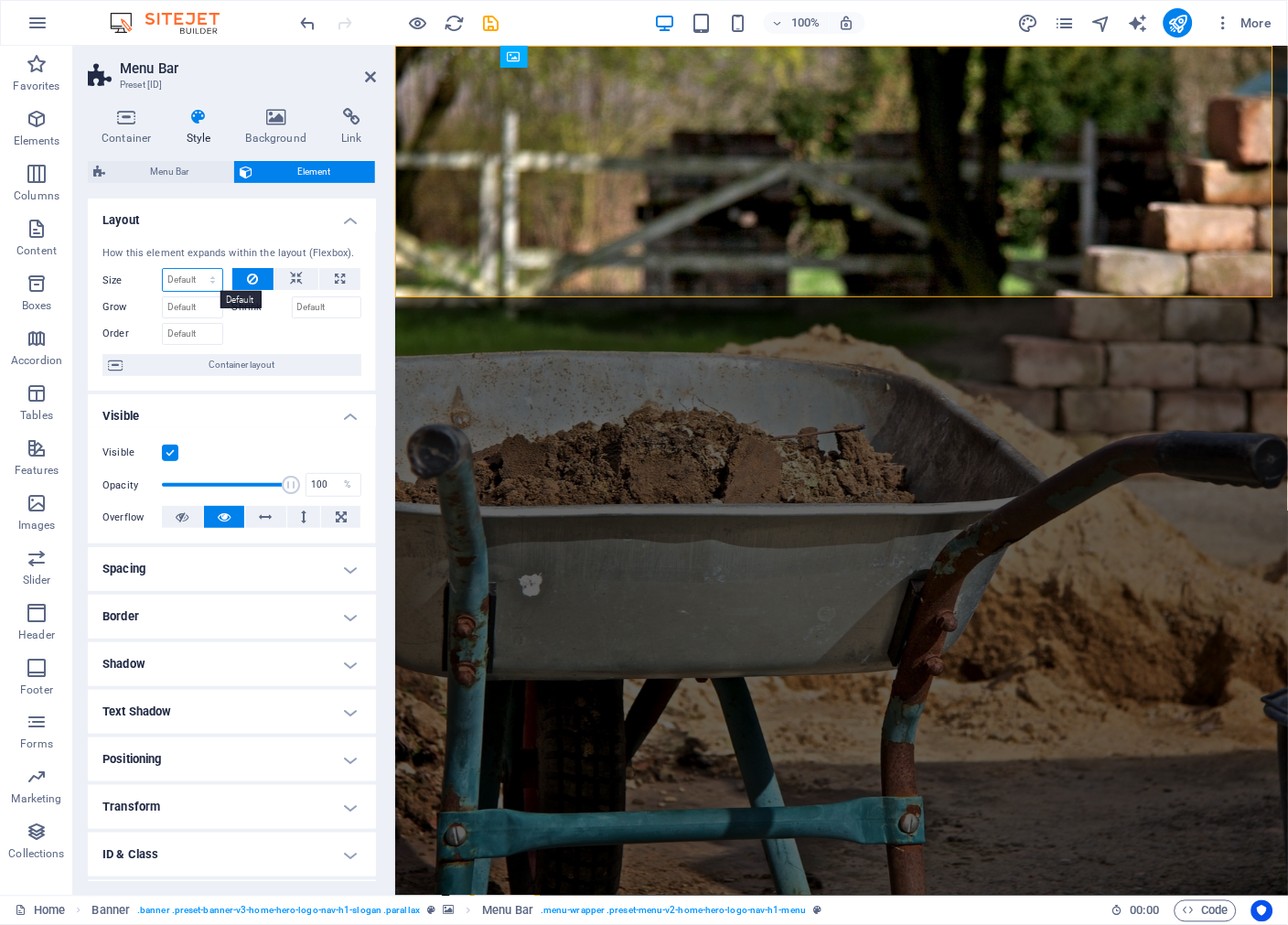 click on "Default auto px % 1/1 1/2 1/3 1/4 1/5 1/6 1/7 1/8 1/9 1/10" at bounding box center [192, 280] 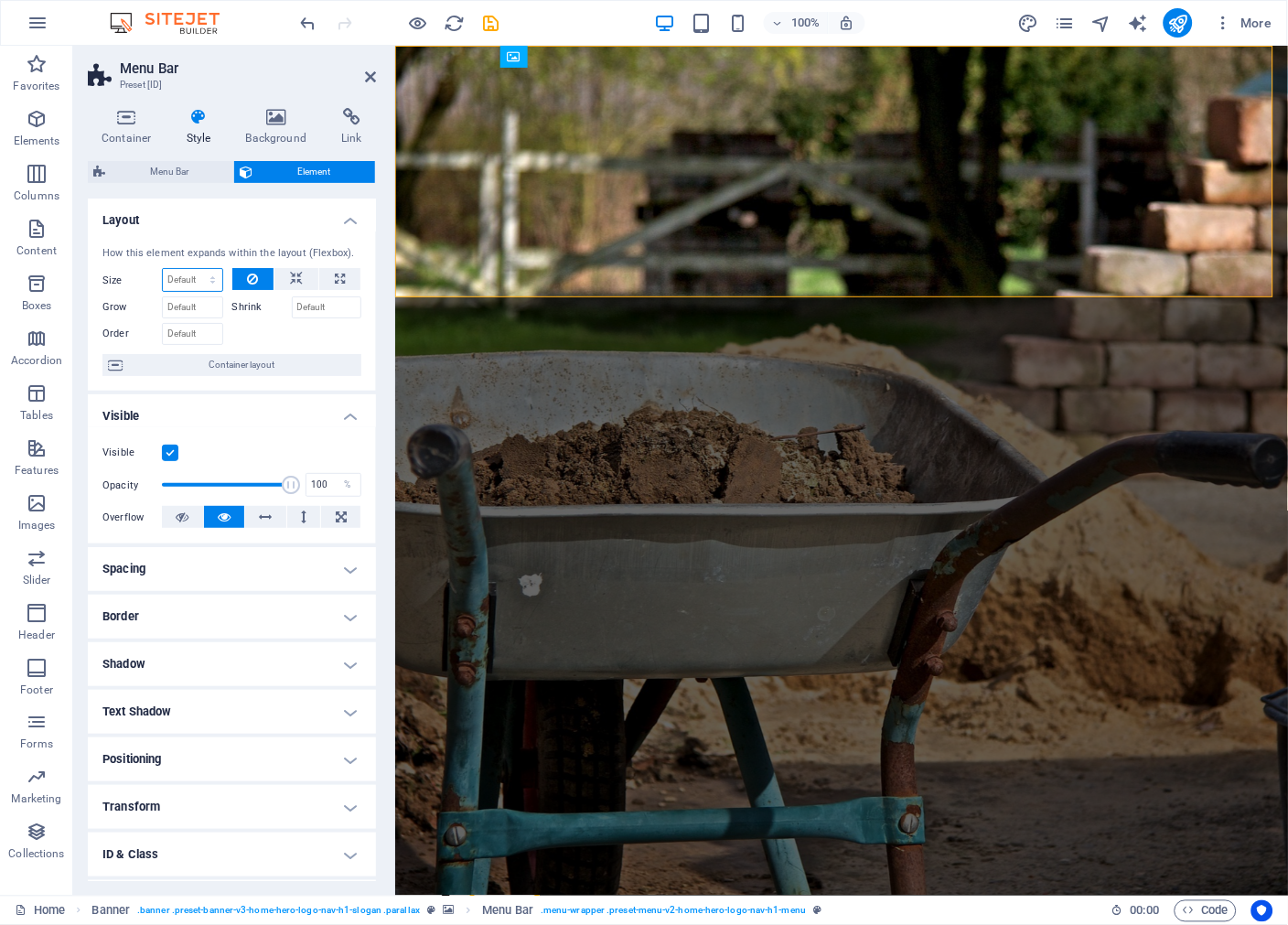 click on "Default auto px % 1/1 1/2 1/3 1/4 1/5 1/6 1/7 1/8 1/9 1/10" at bounding box center (192, 280) 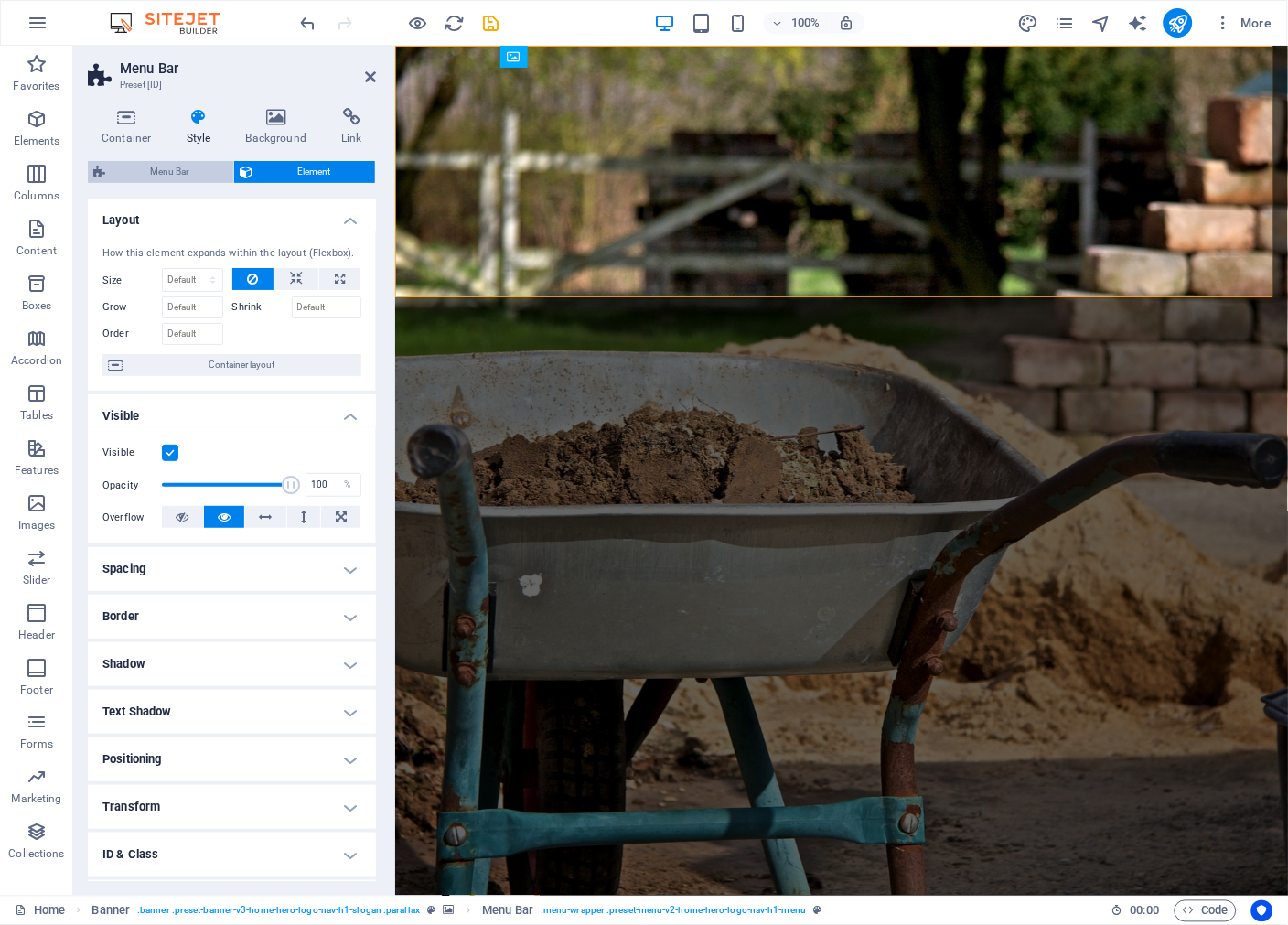 click on "Menu Bar" at bounding box center (169, 172) 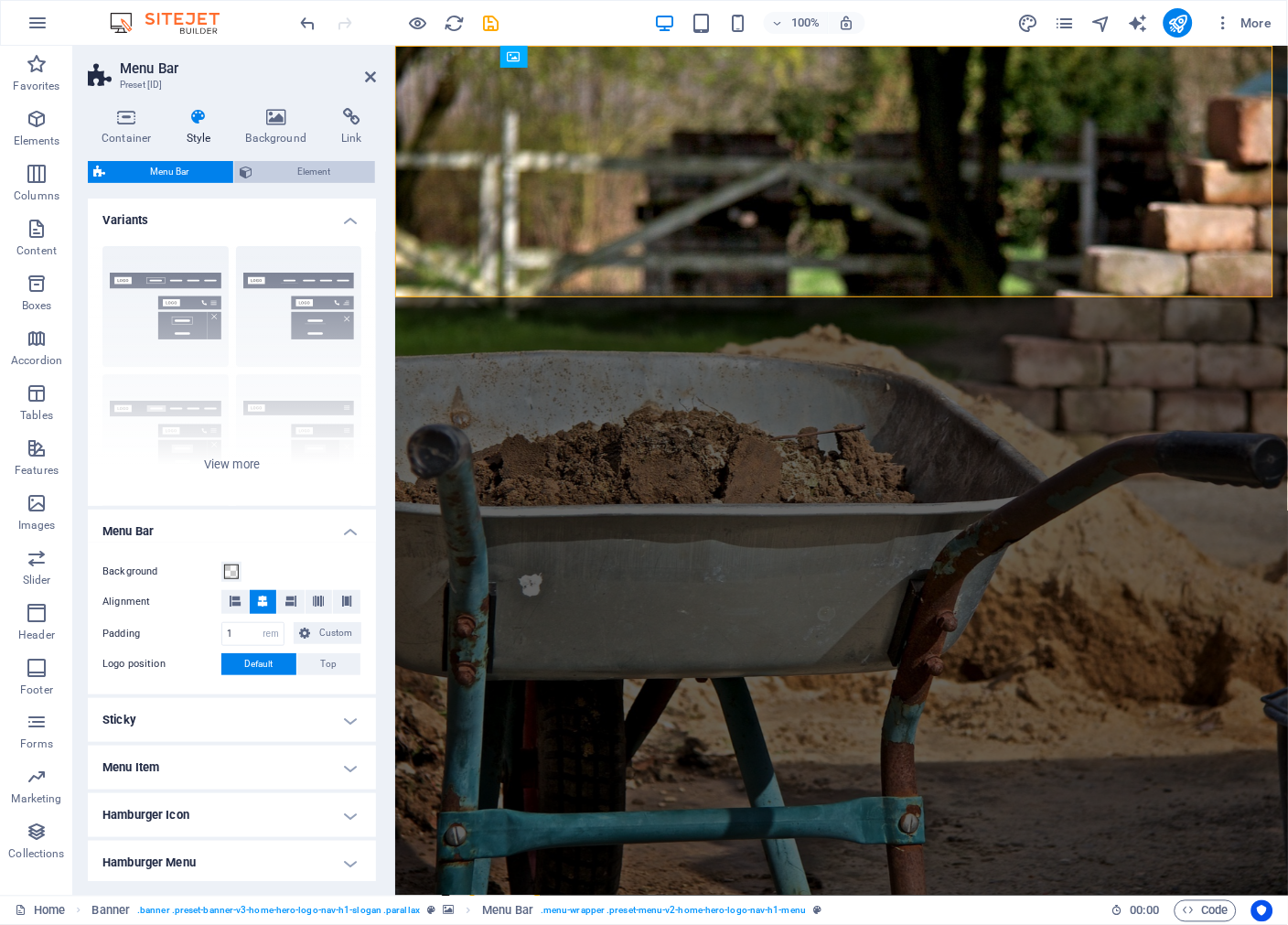 click on "Element" at bounding box center (314, 172) 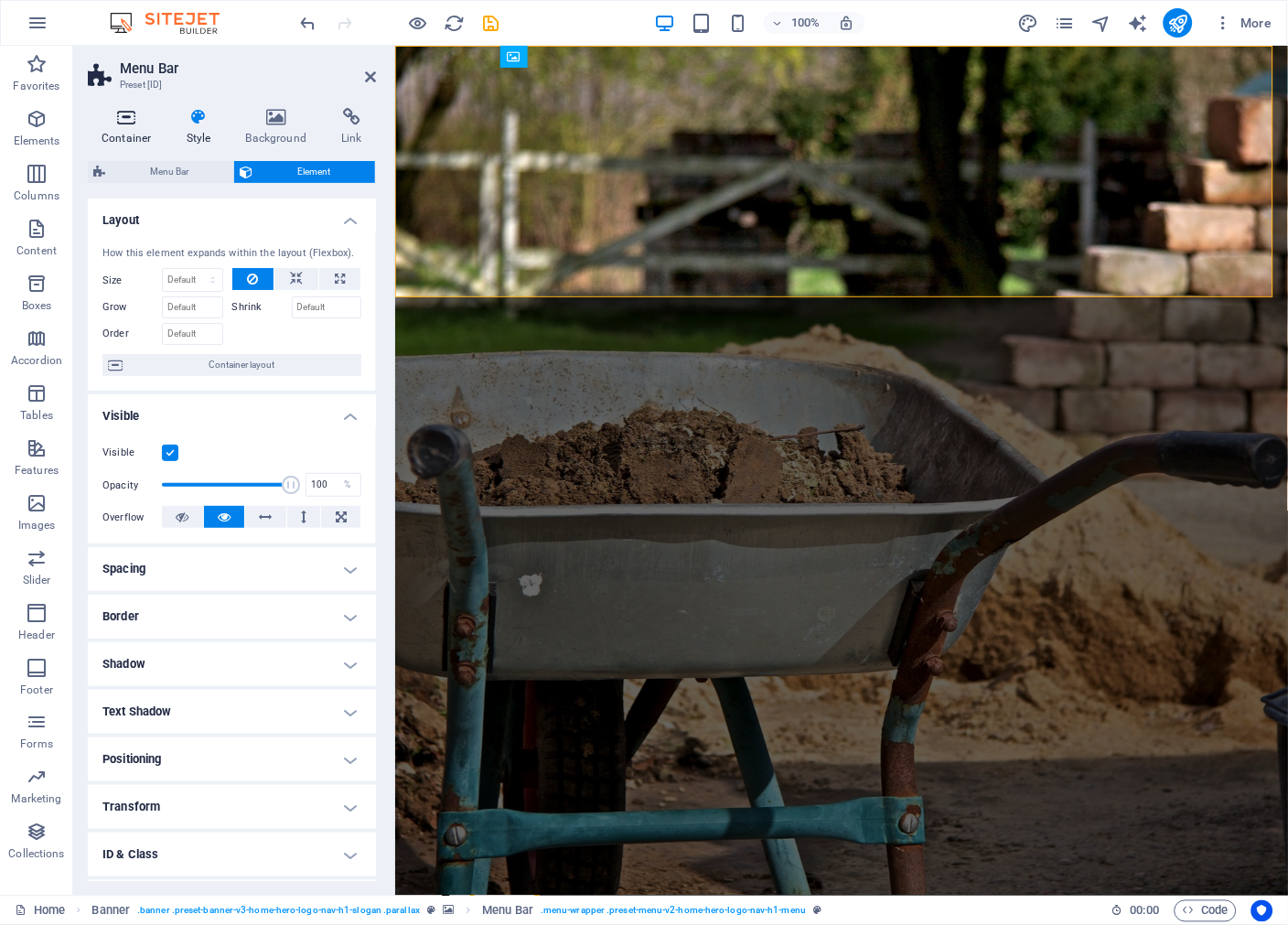 click at bounding box center (126, 117) 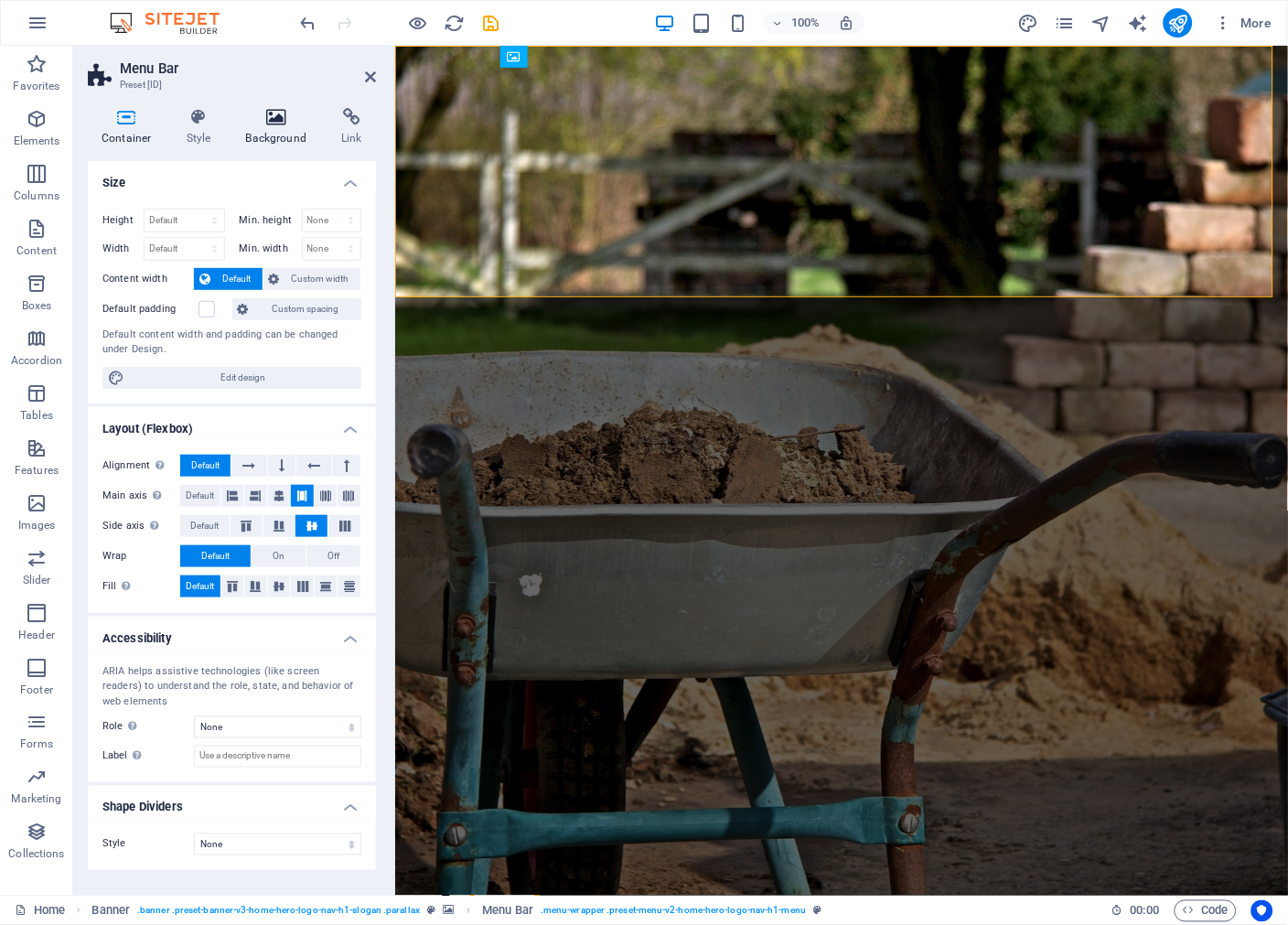 click at bounding box center [276, 117] 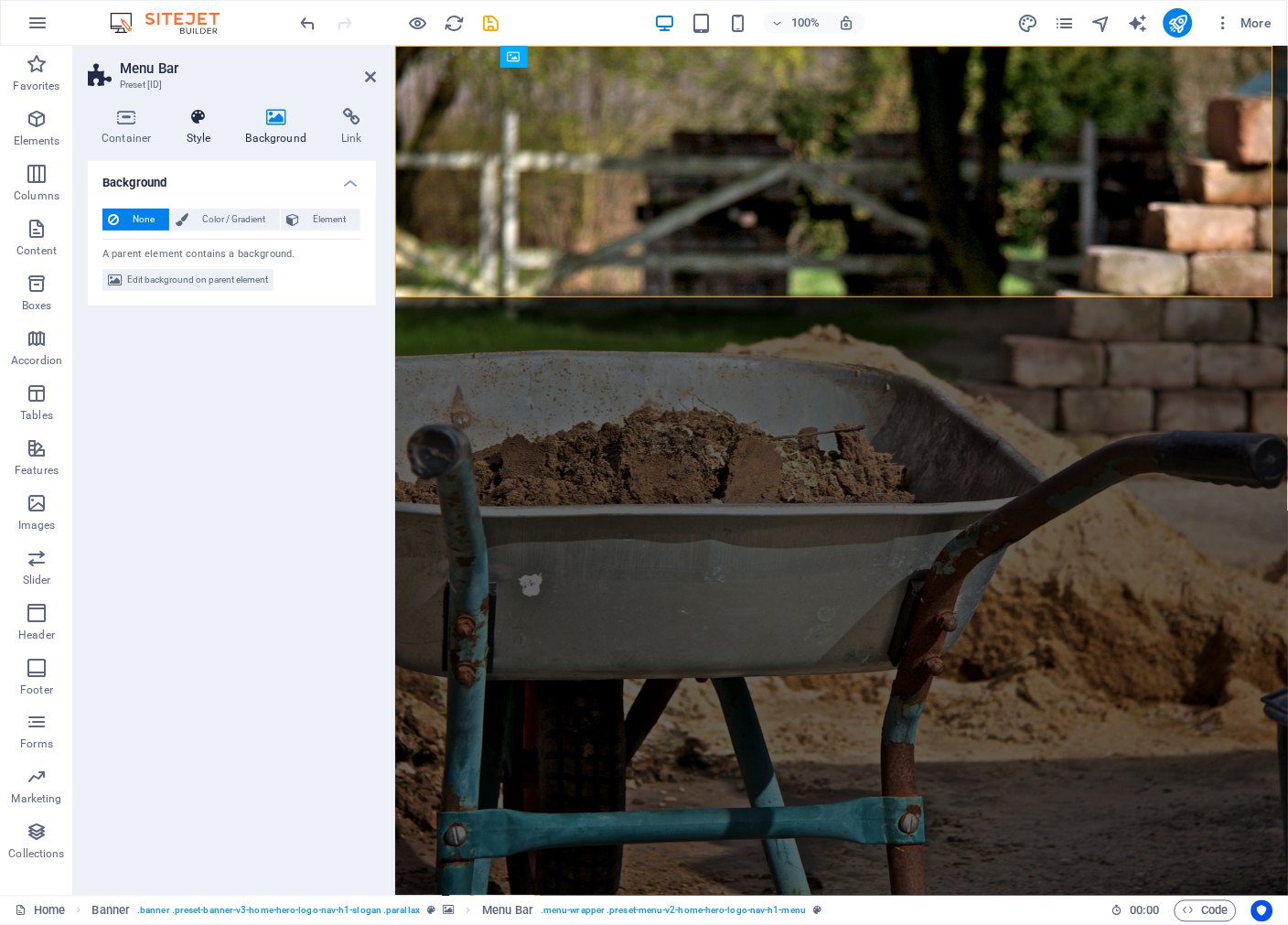 click at bounding box center [199, 117] 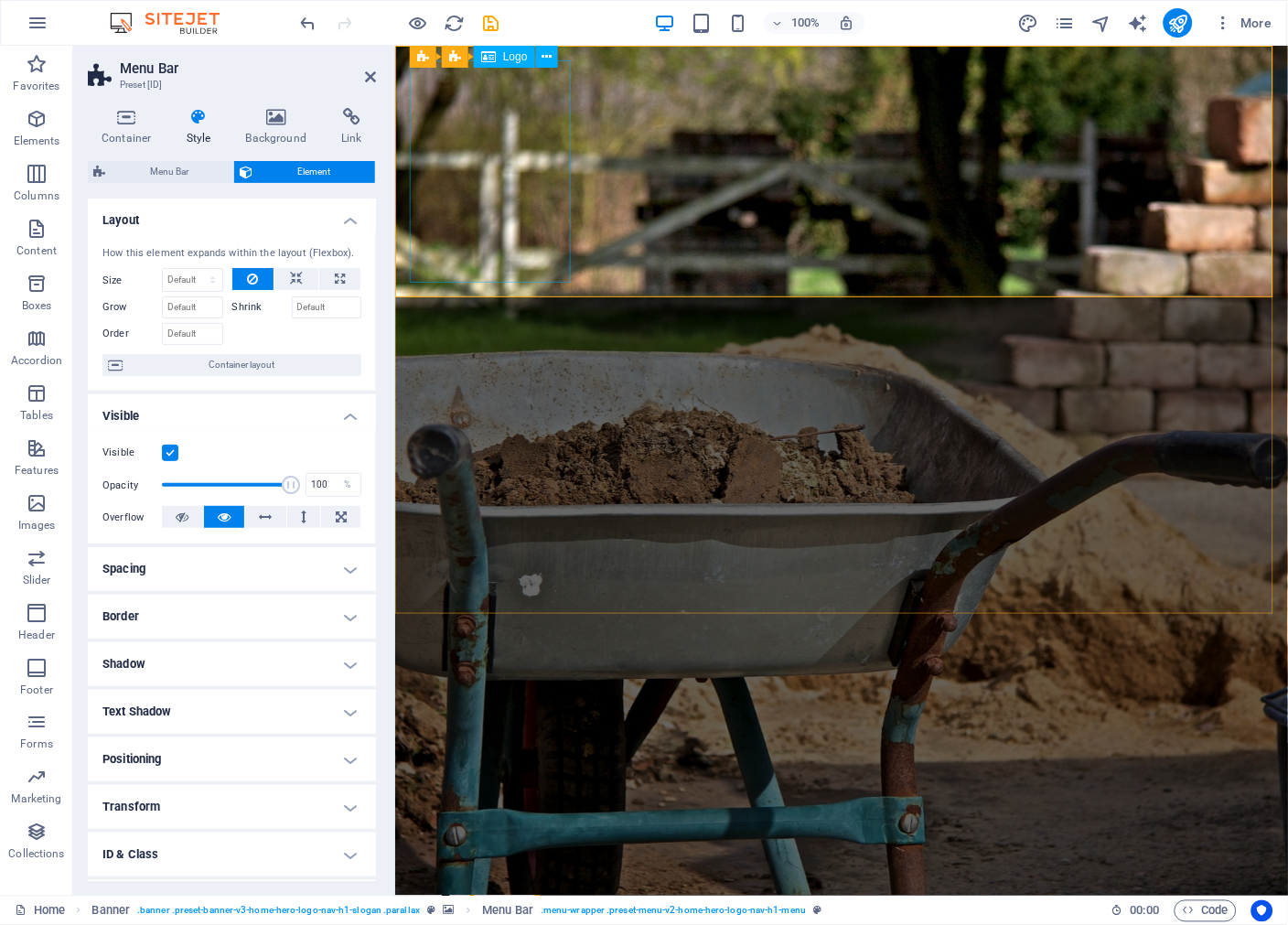 click at bounding box center [841, 950] 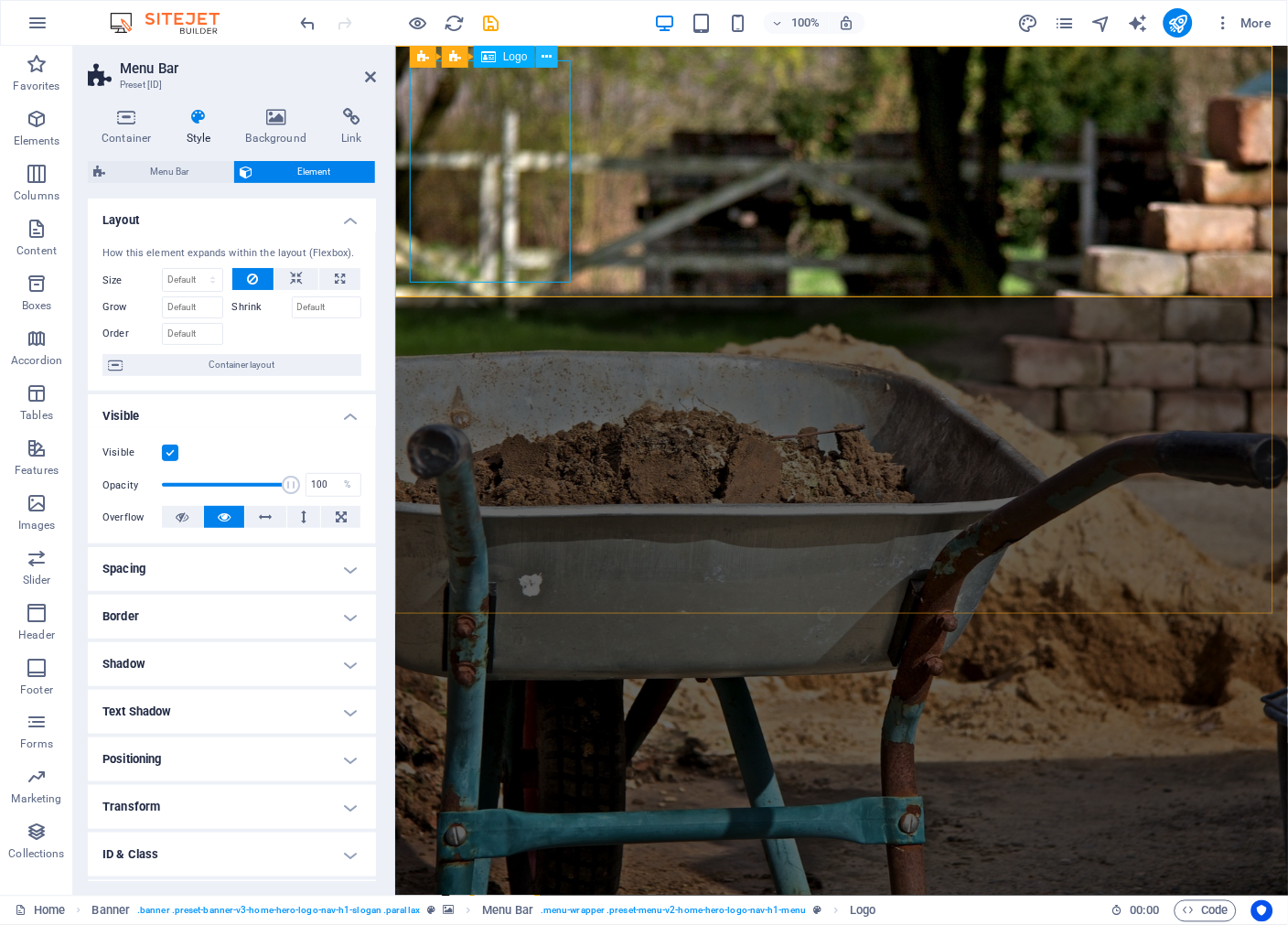 click at bounding box center [546, 57] 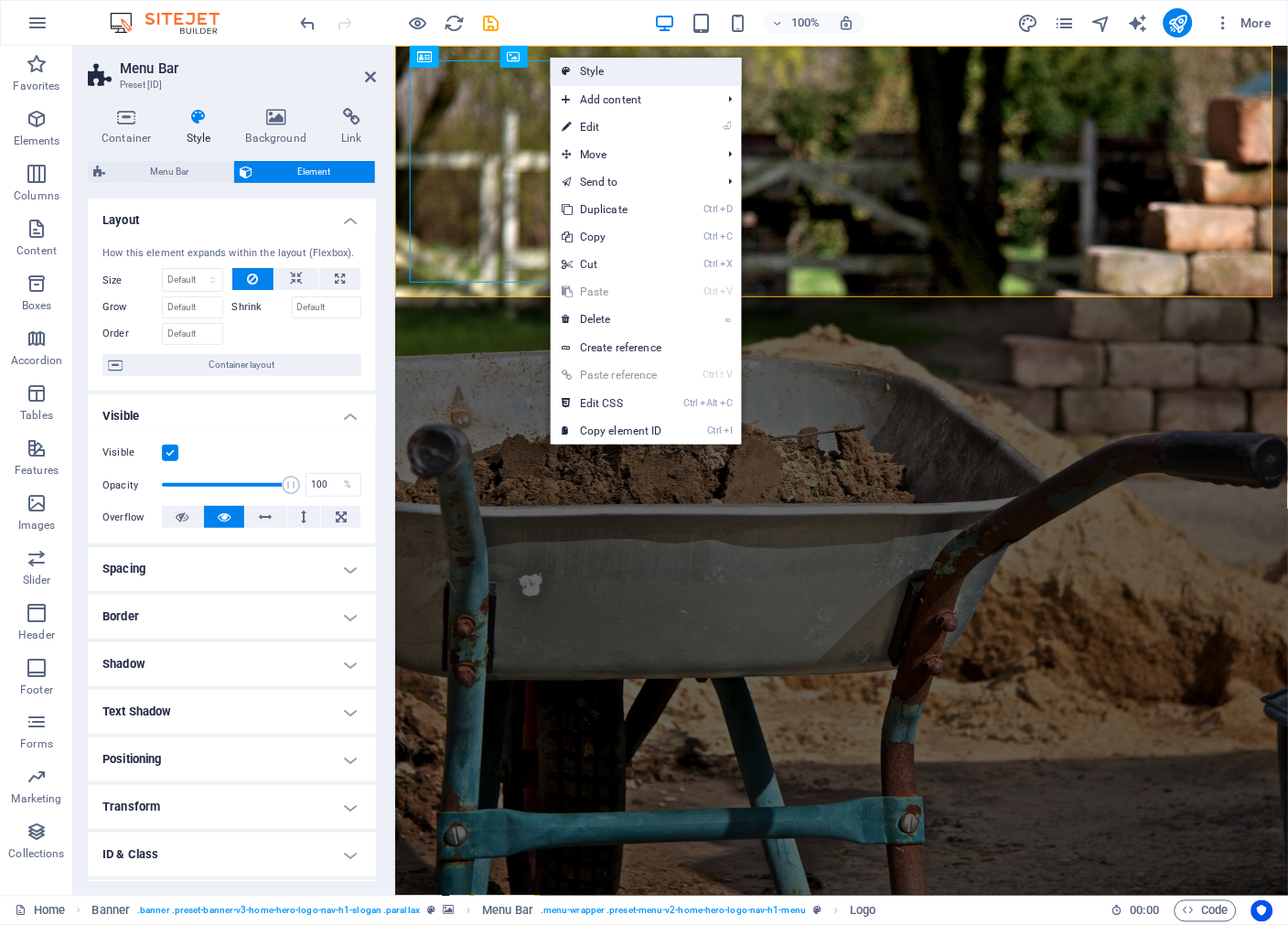 click on "Style" at bounding box center [646, 71] 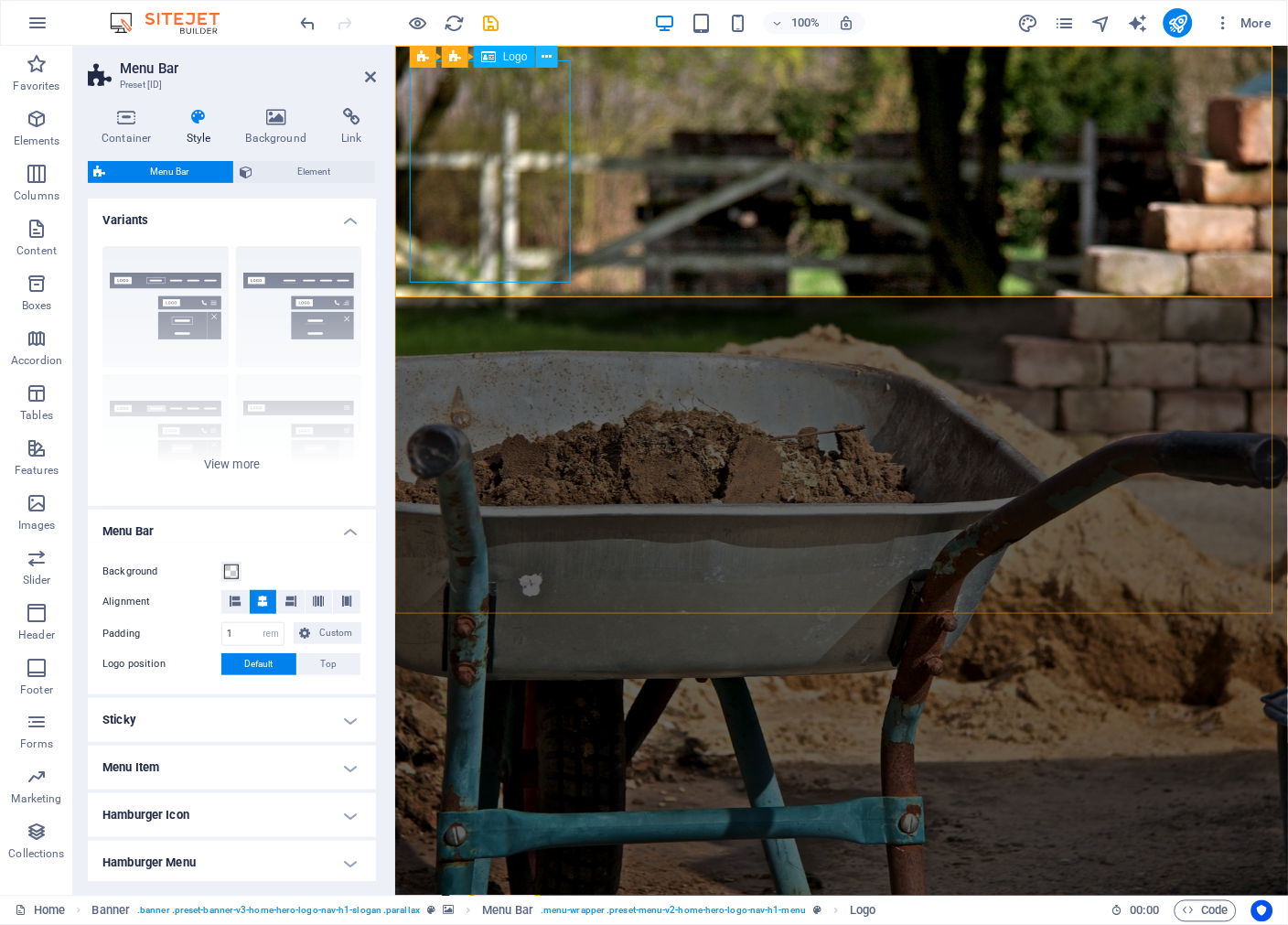 click at bounding box center (546, 57) 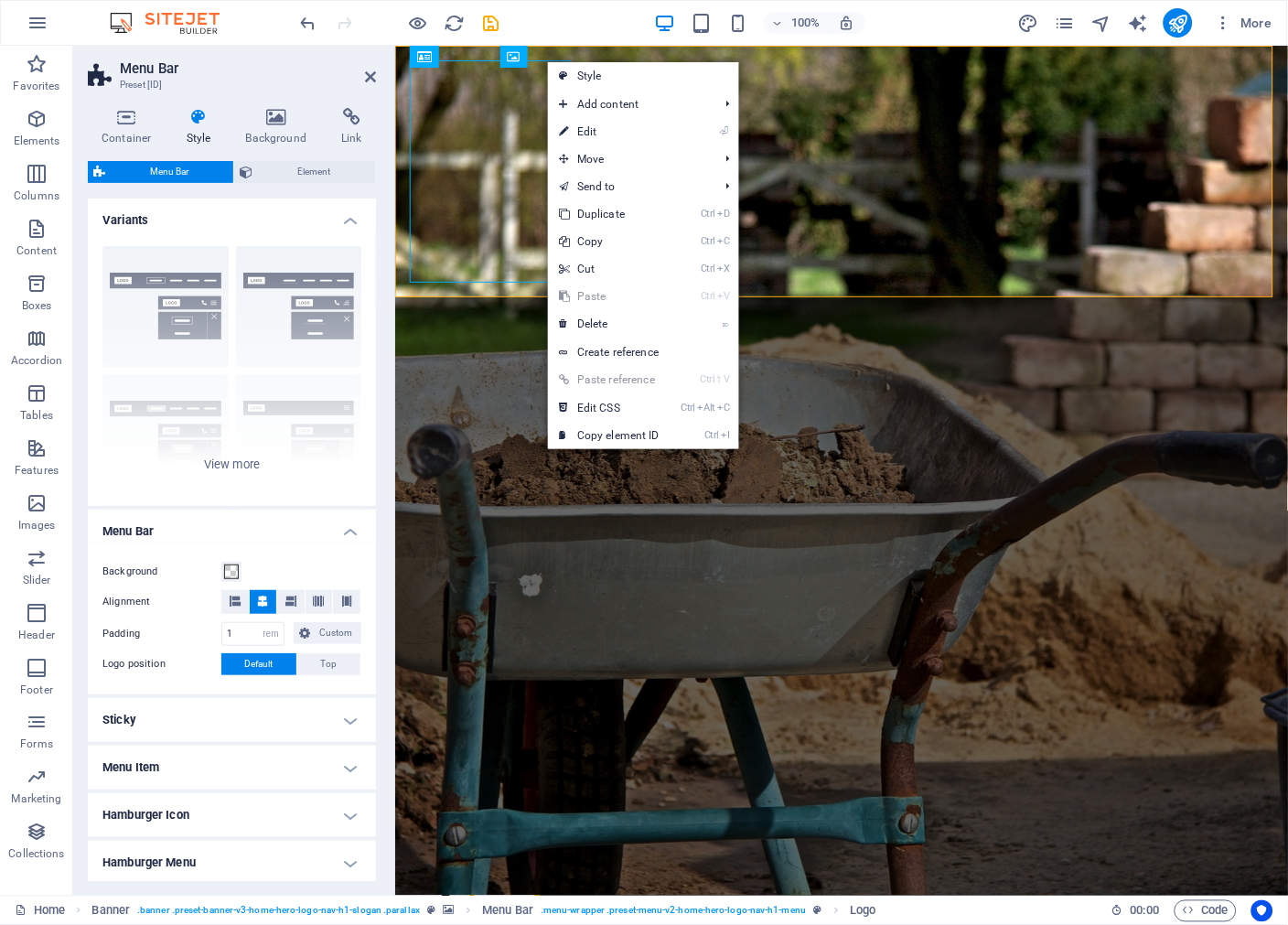 click on "100% More" at bounding box center [789, 23] 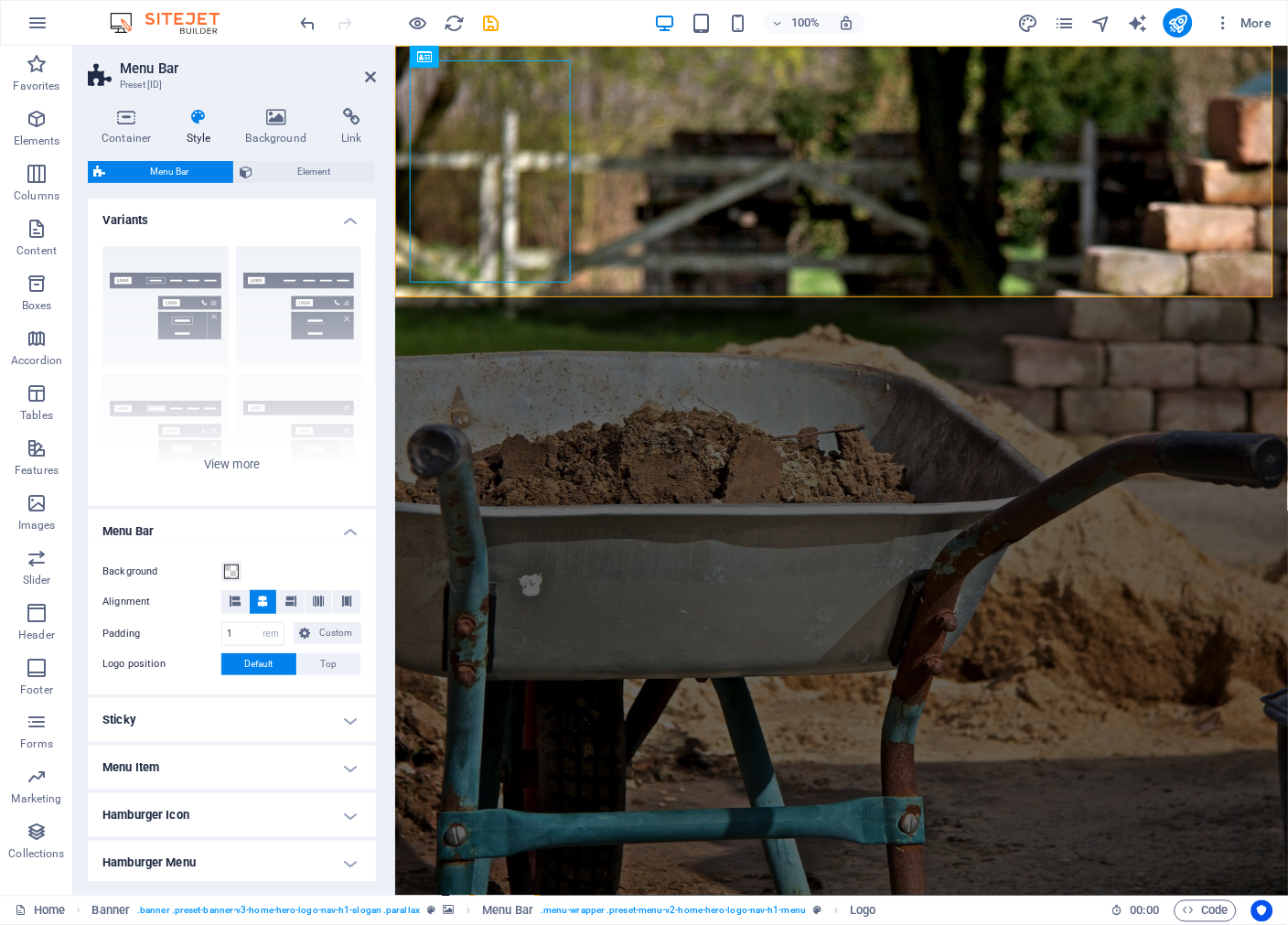 click on "Menu Bar" at bounding box center [248, 69] 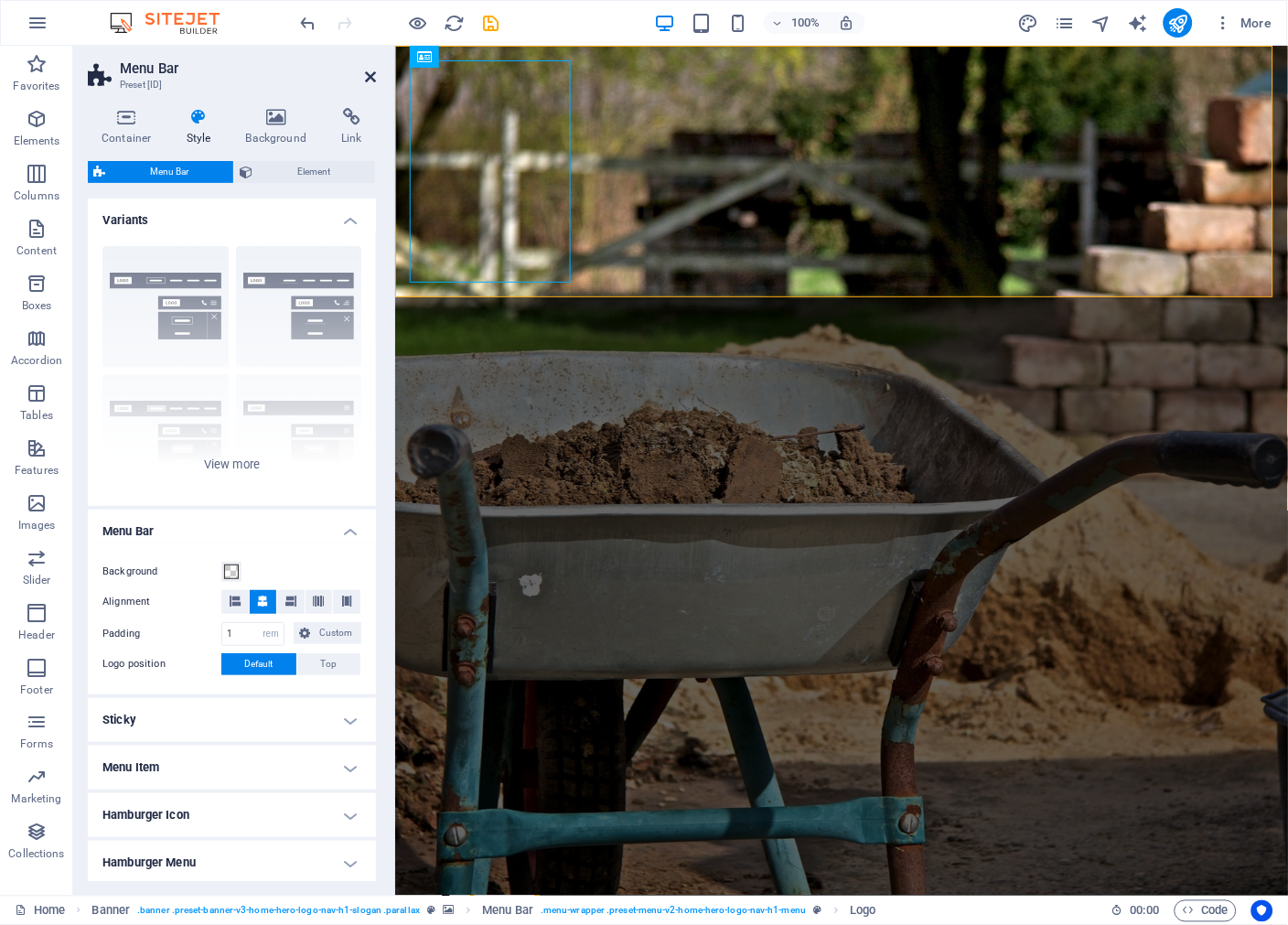 click at bounding box center [370, 77] 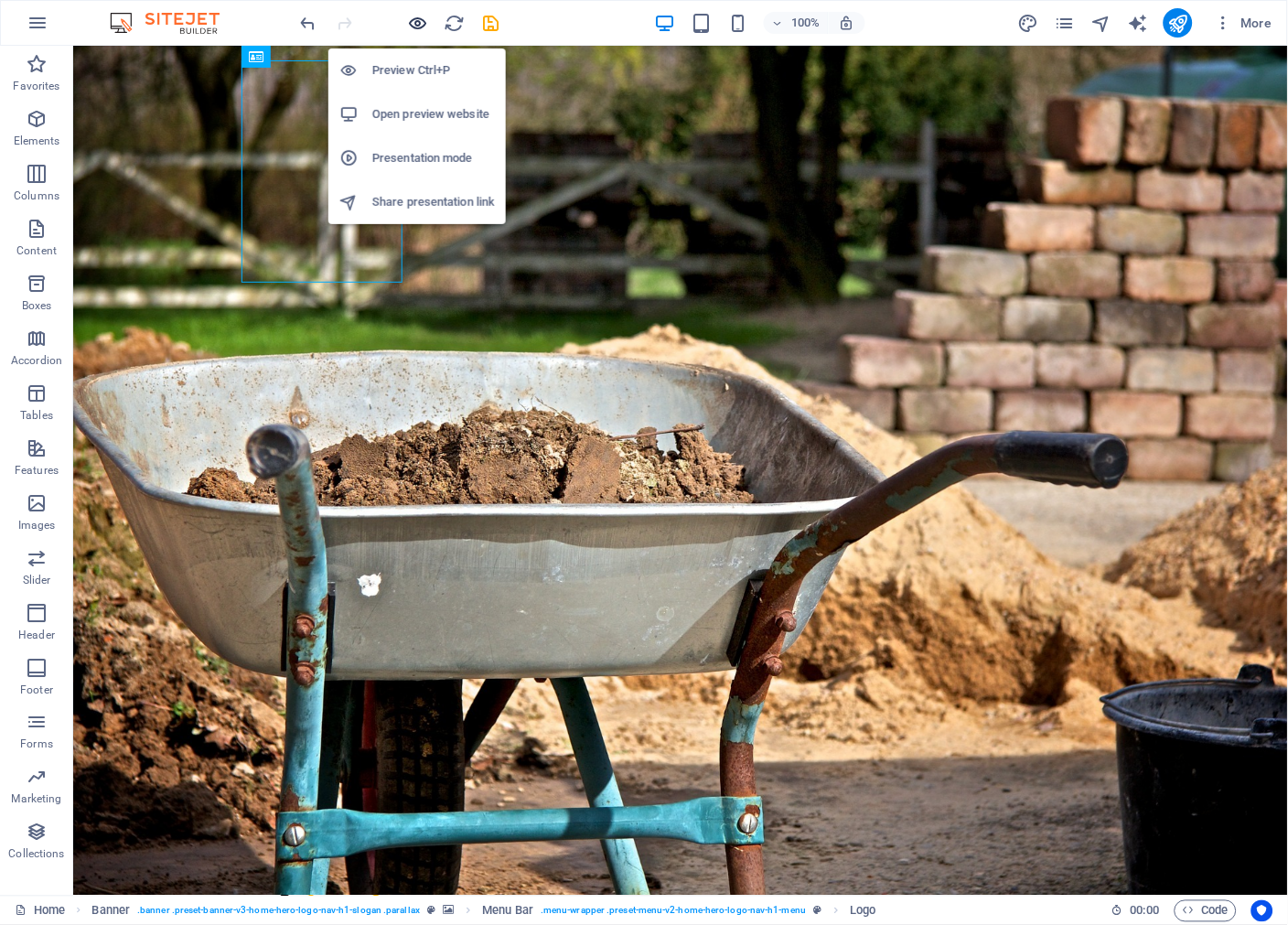 click at bounding box center (418, 23) 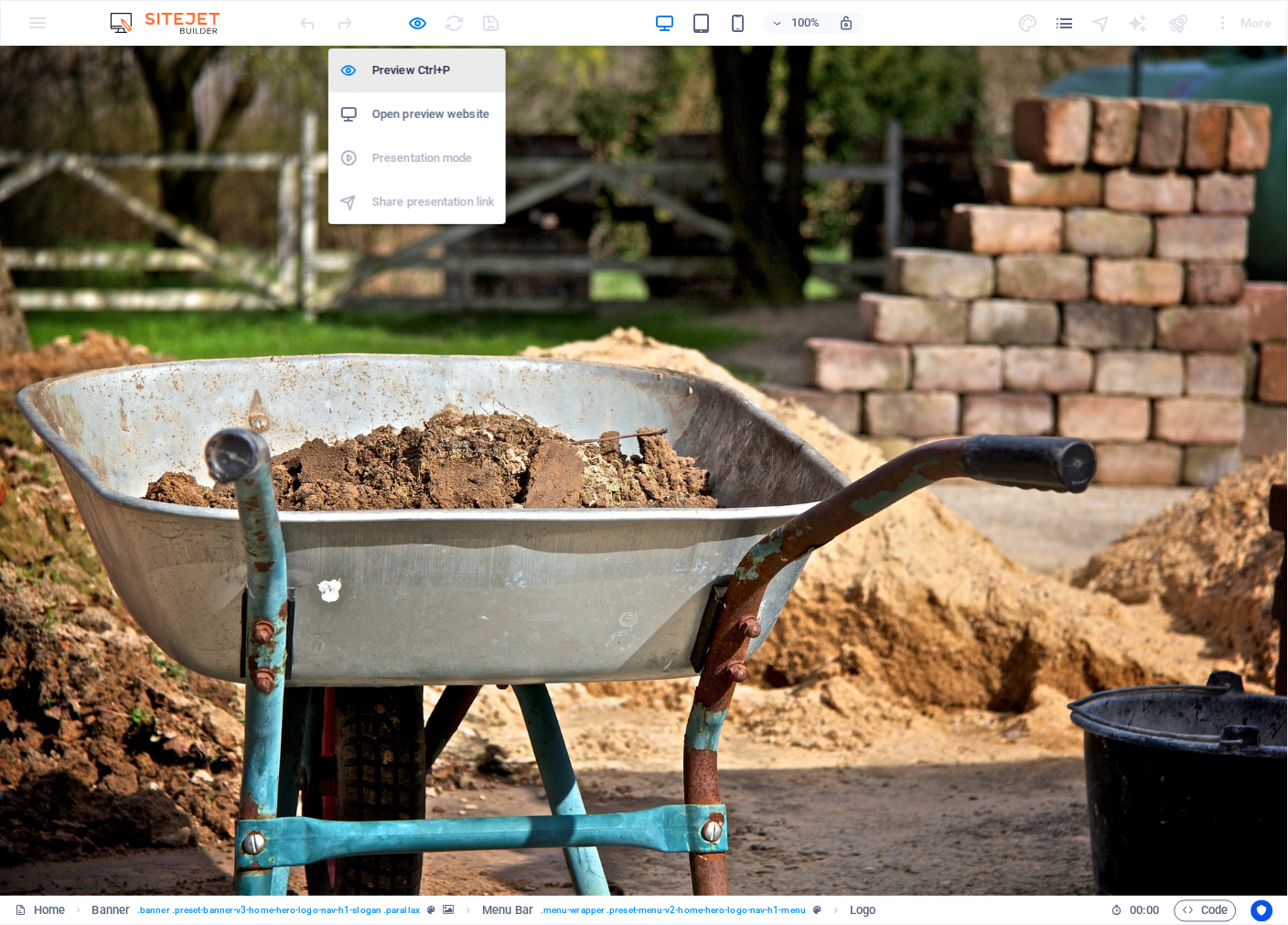 click on "Preview Ctrl+P" at bounding box center (417, 70) 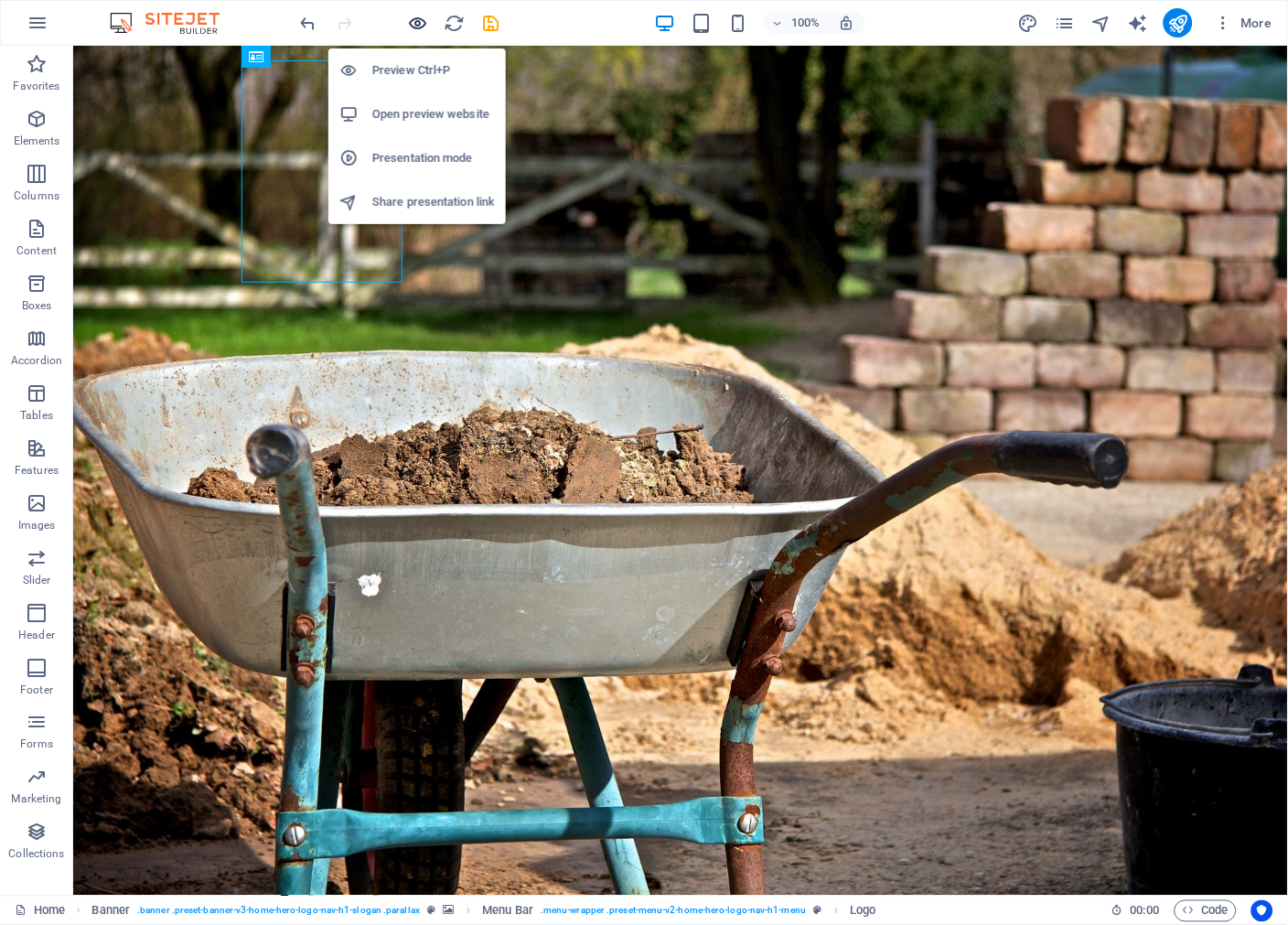 click at bounding box center [418, 23] 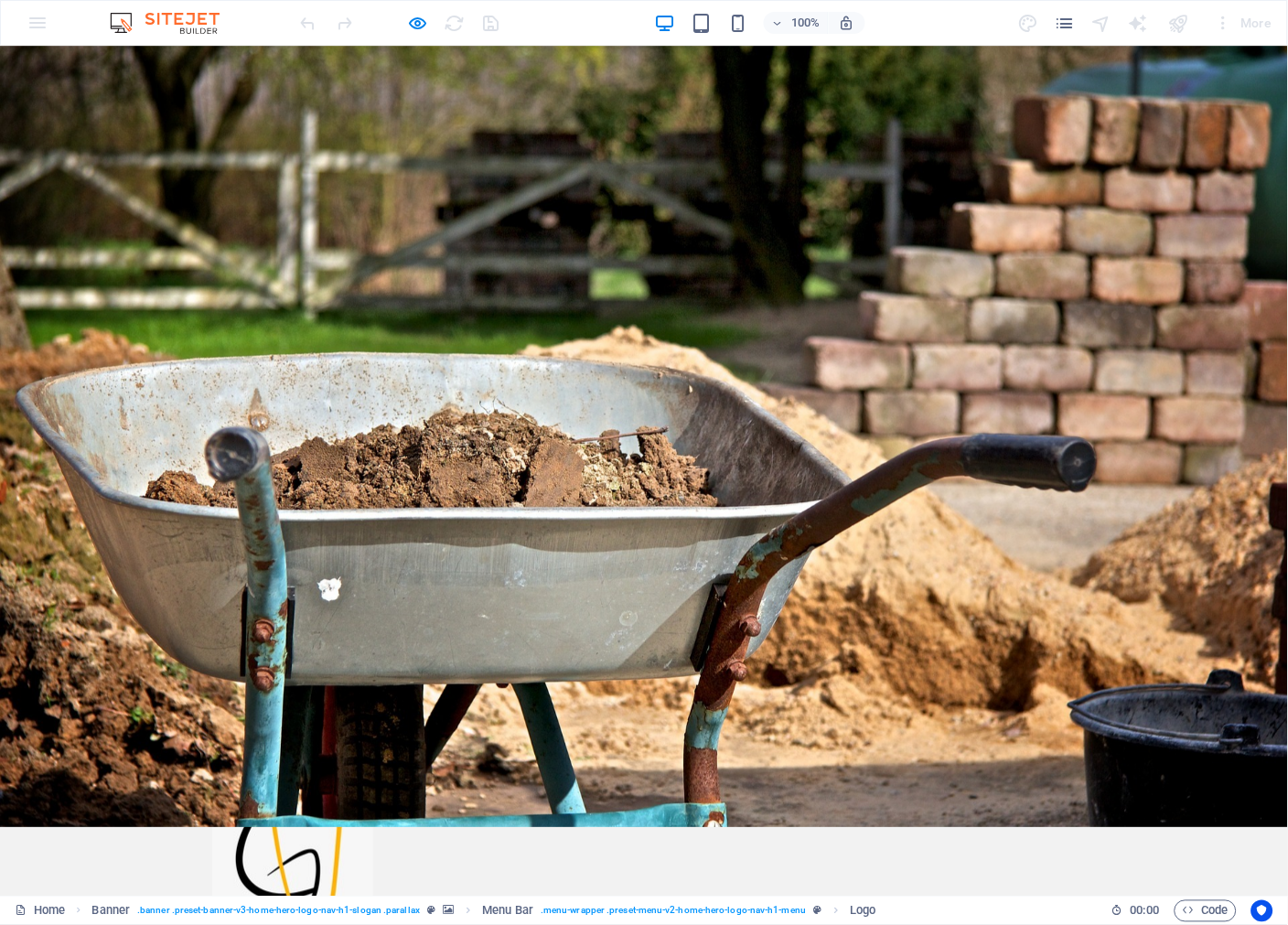 scroll, scrollTop: 0, scrollLeft: 0, axis: both 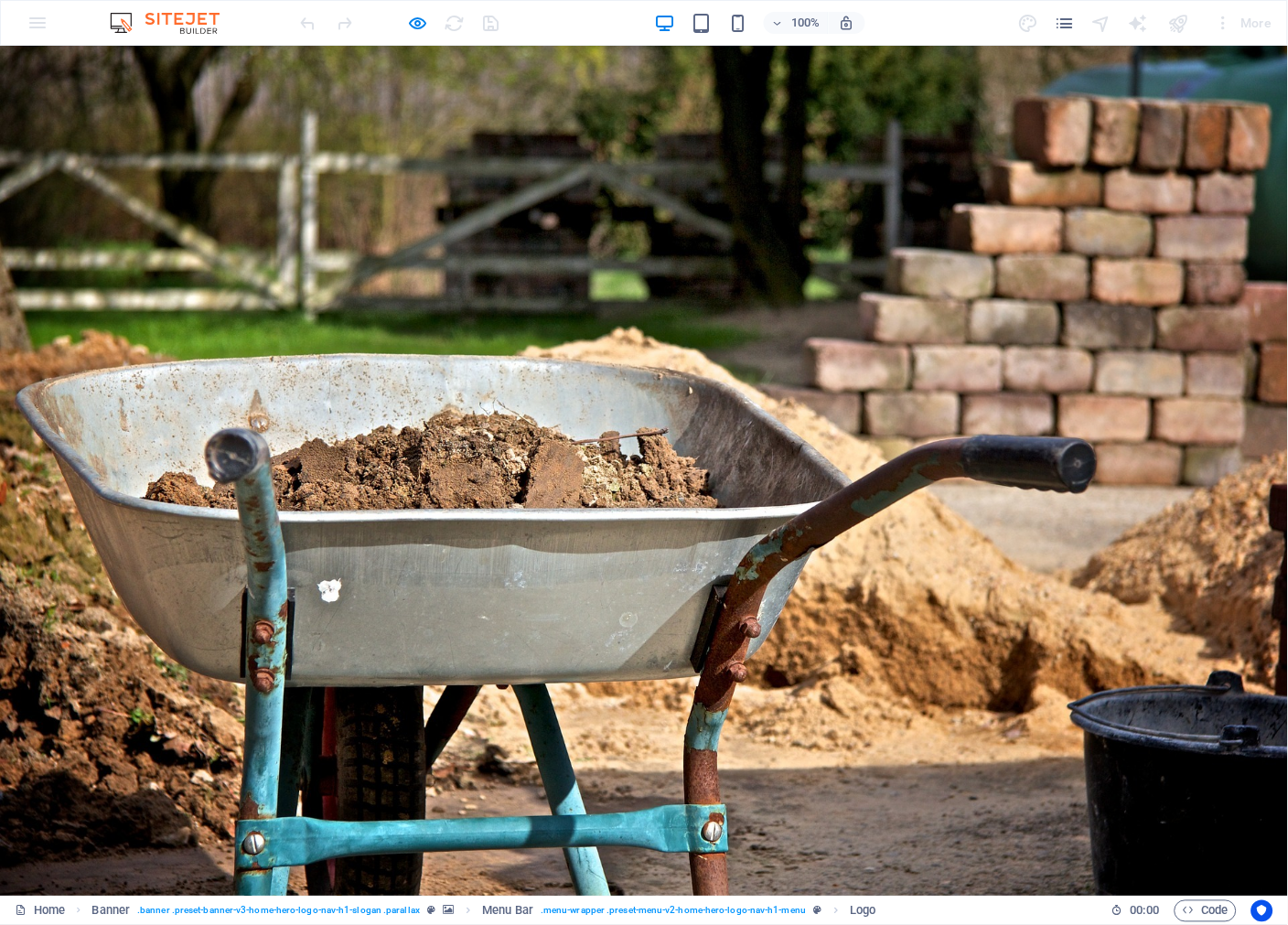 click on "Servicios" at bounding box center [665, 1084] 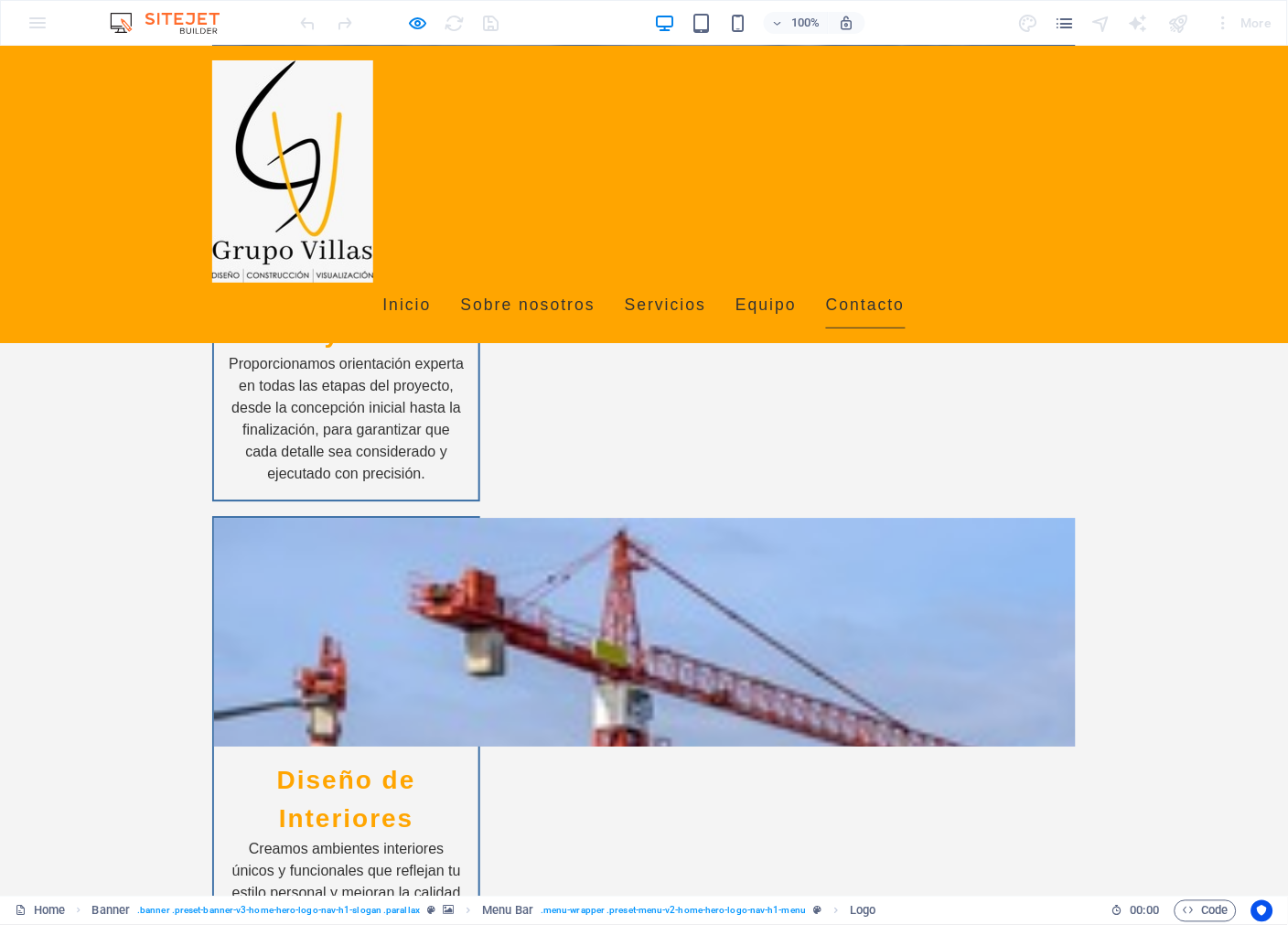 scroll, scrollTop: 3801, scrollLeft: 0, axis: vertical 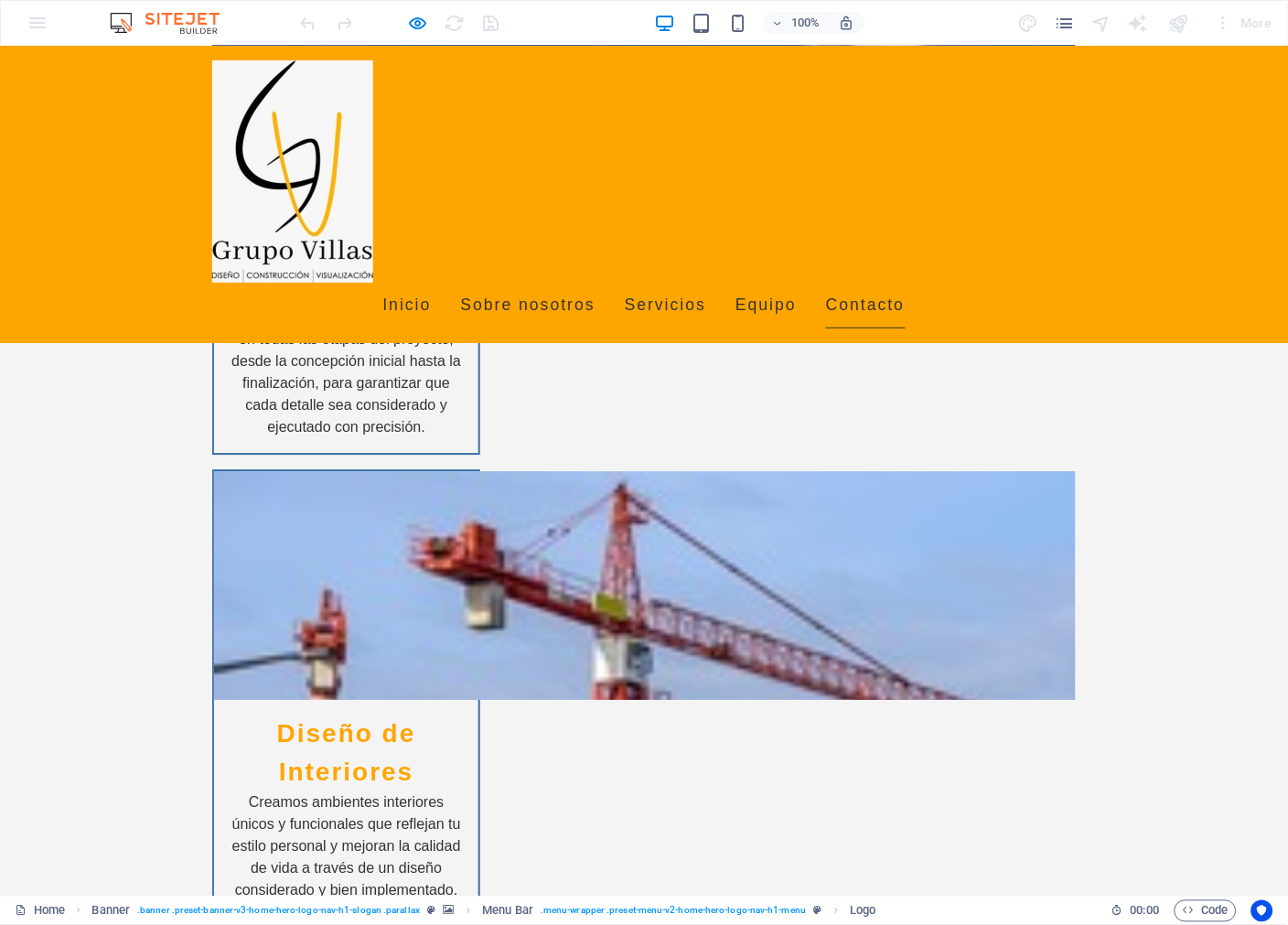 click at bounding box center [174, 23] 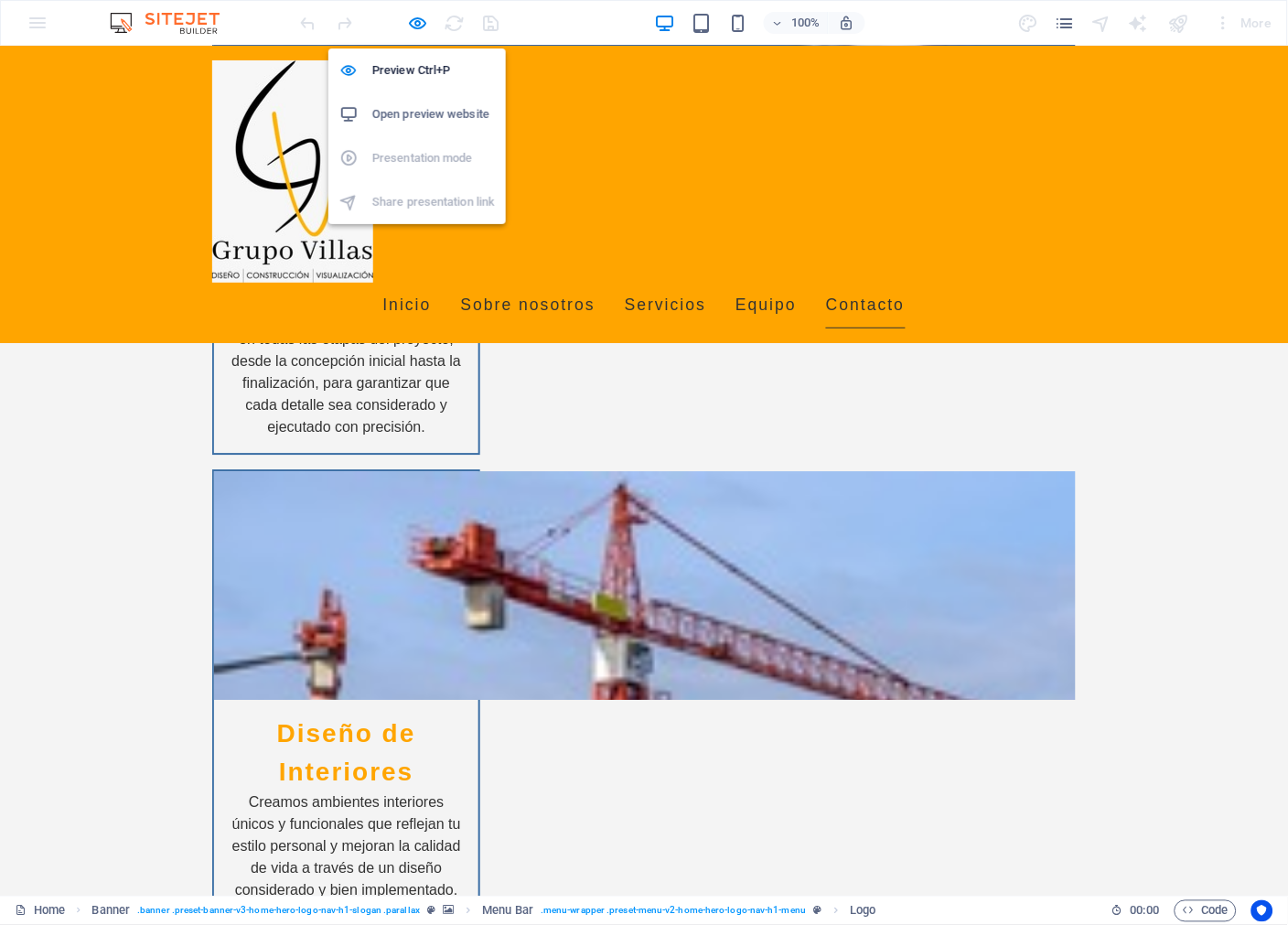 click on "Open preview website" at bounding box center [434, 114] 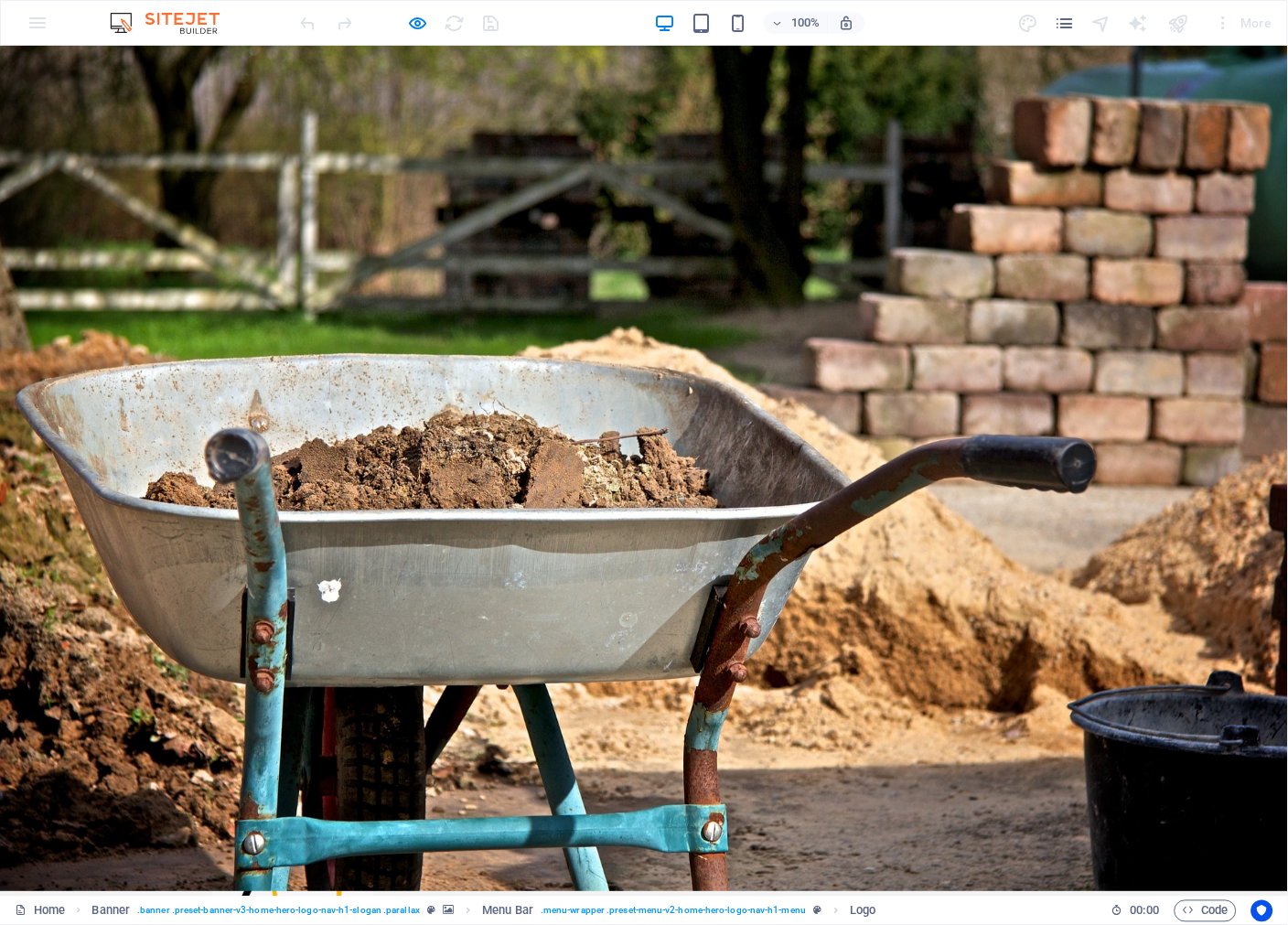 scroll, scrollTop: 0, scrollLeft: 0, axis: both 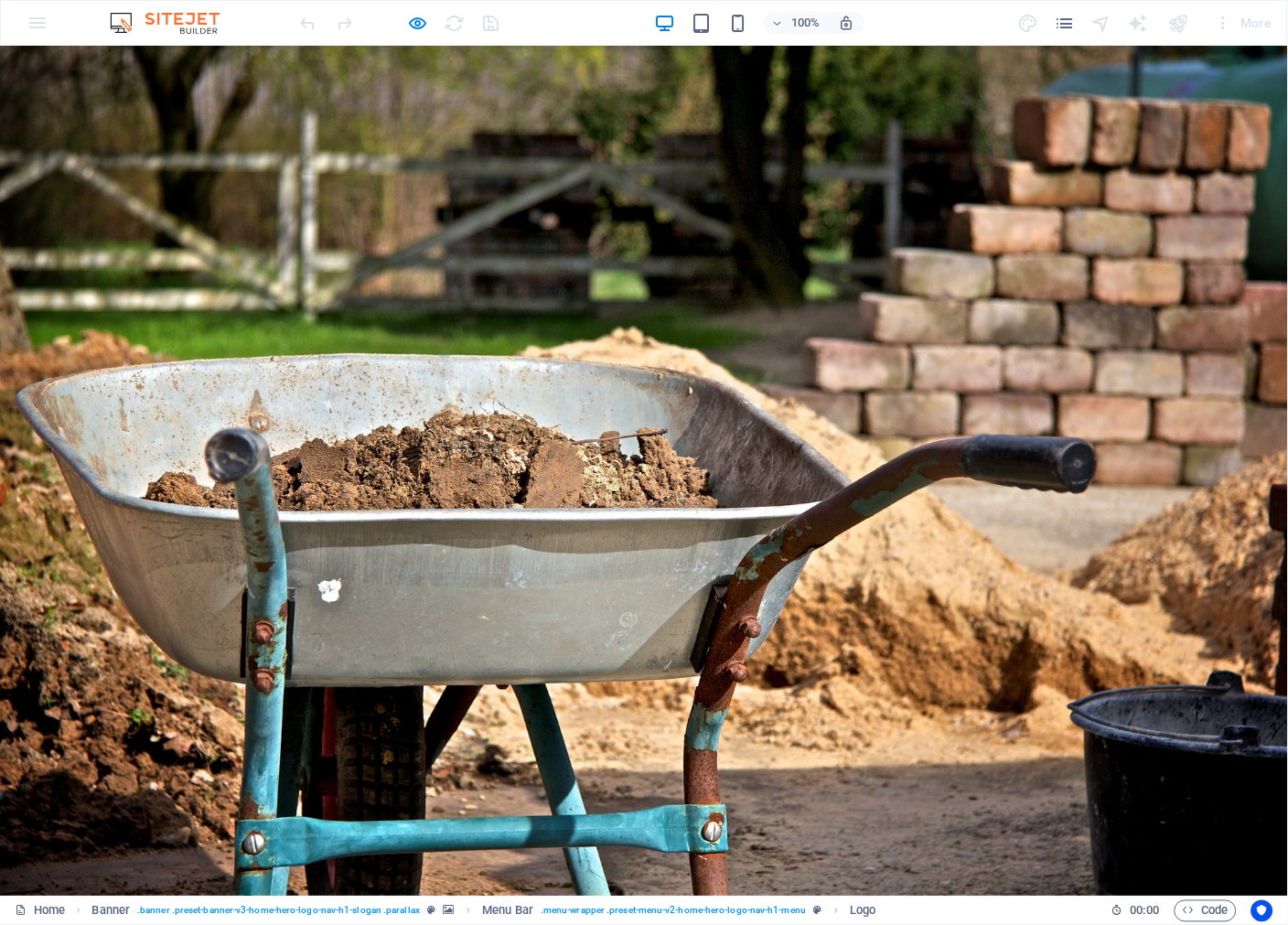 click at bounding box center (174, 23) 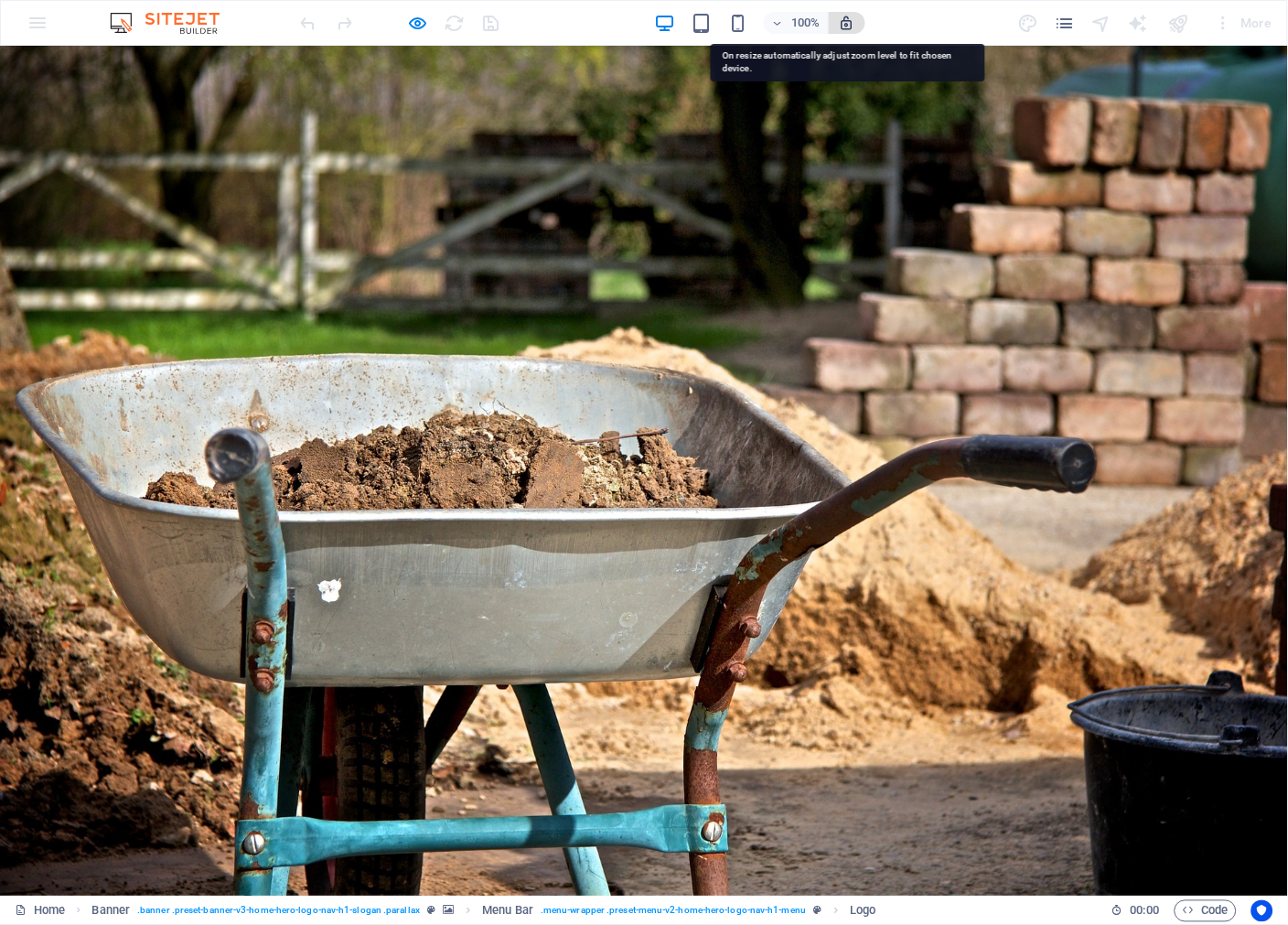 click at bounding box center [847, 23] 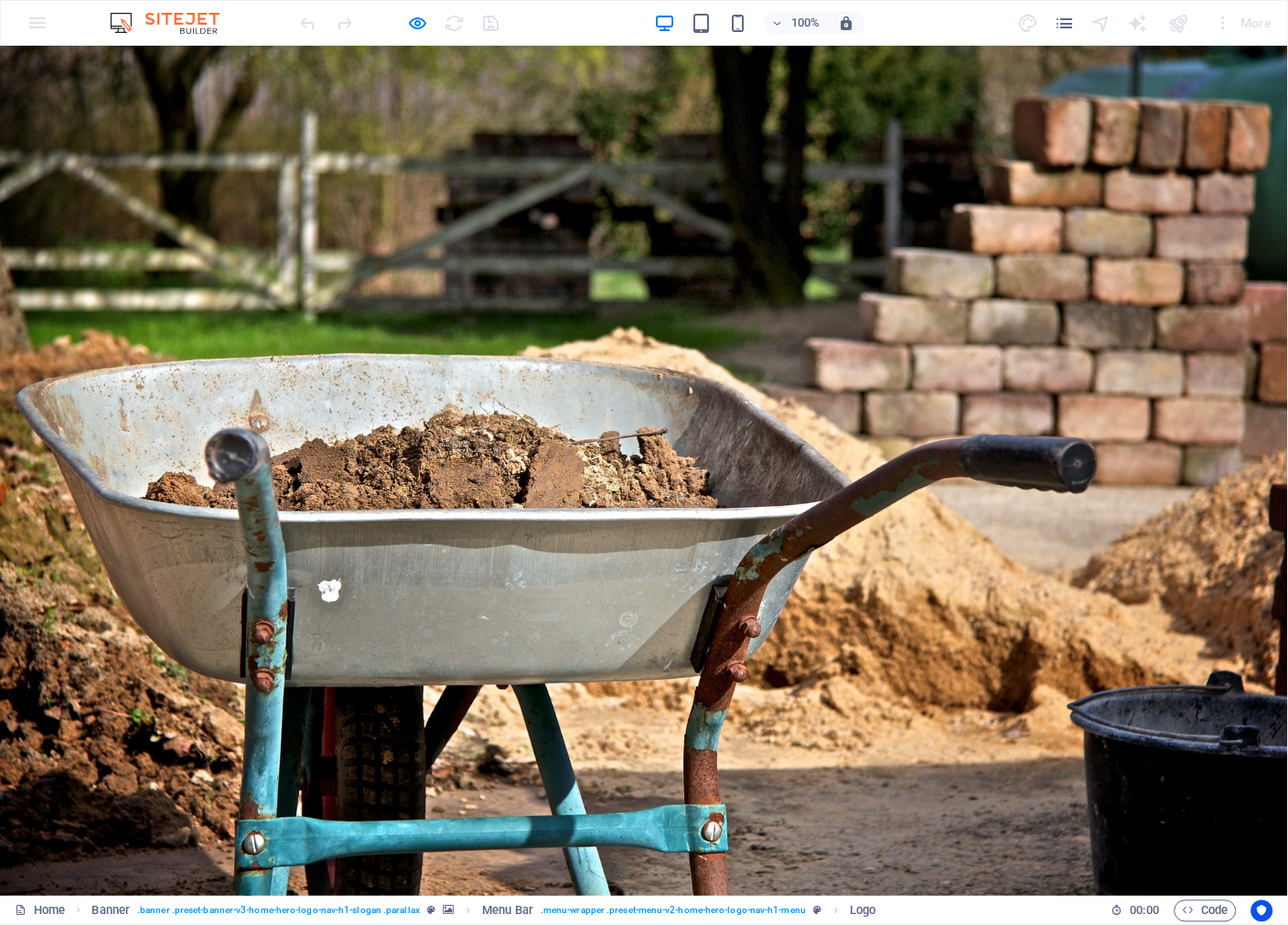 click at bounding box center [174, 23] 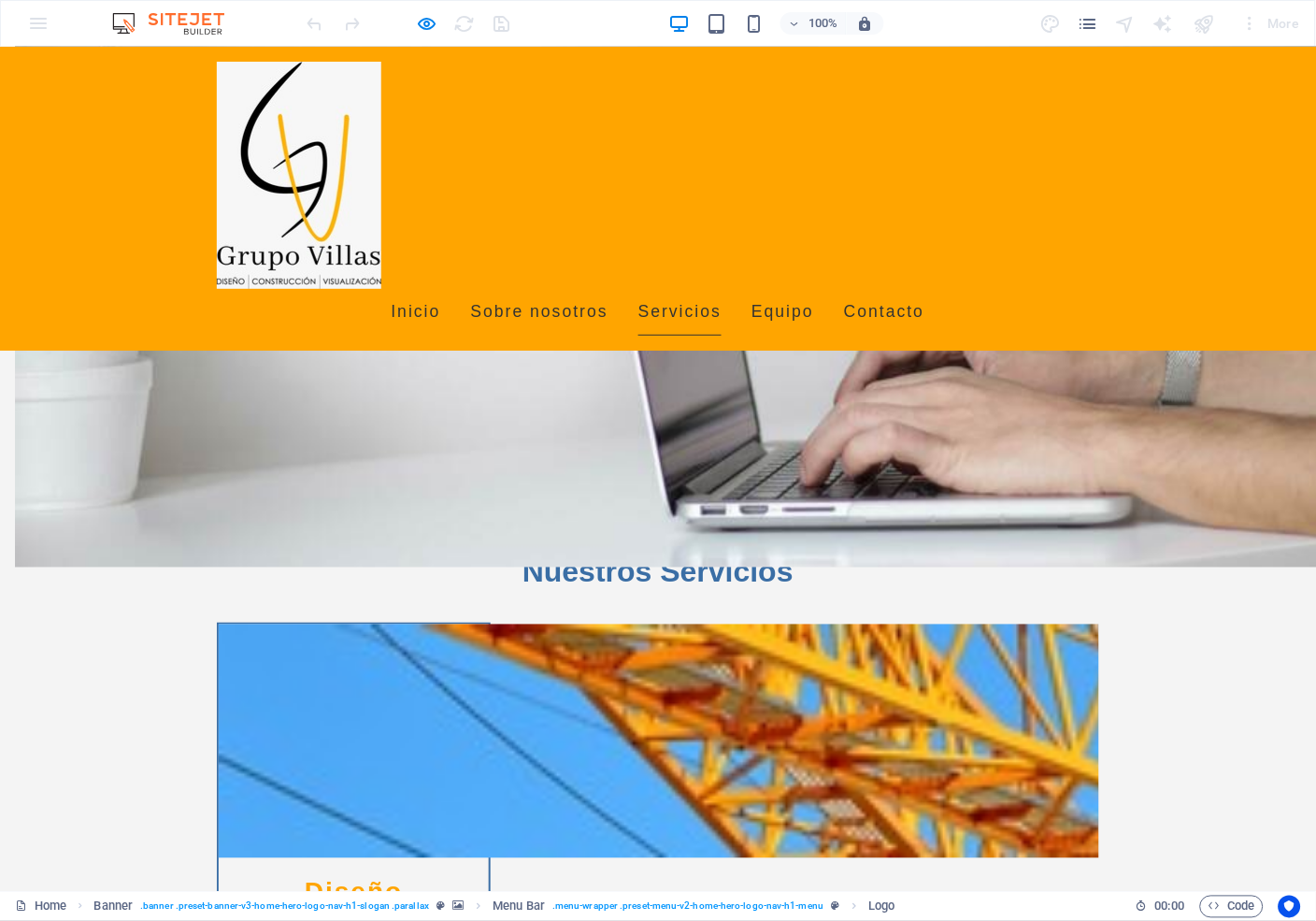 scroll, scrollTop: 1544, scrollLeft: 0, axis: vertical 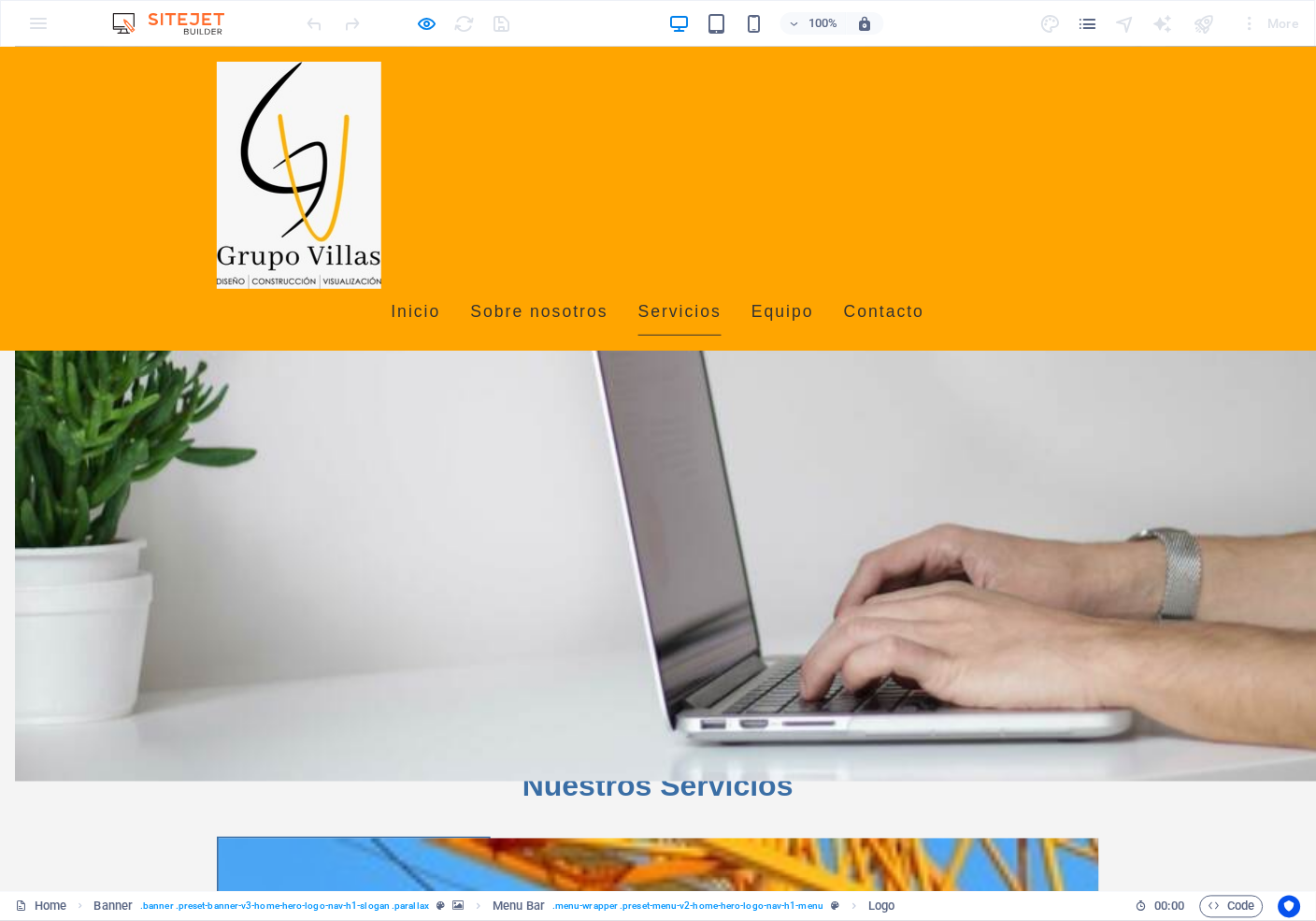 click at bounding box center [178, 23] 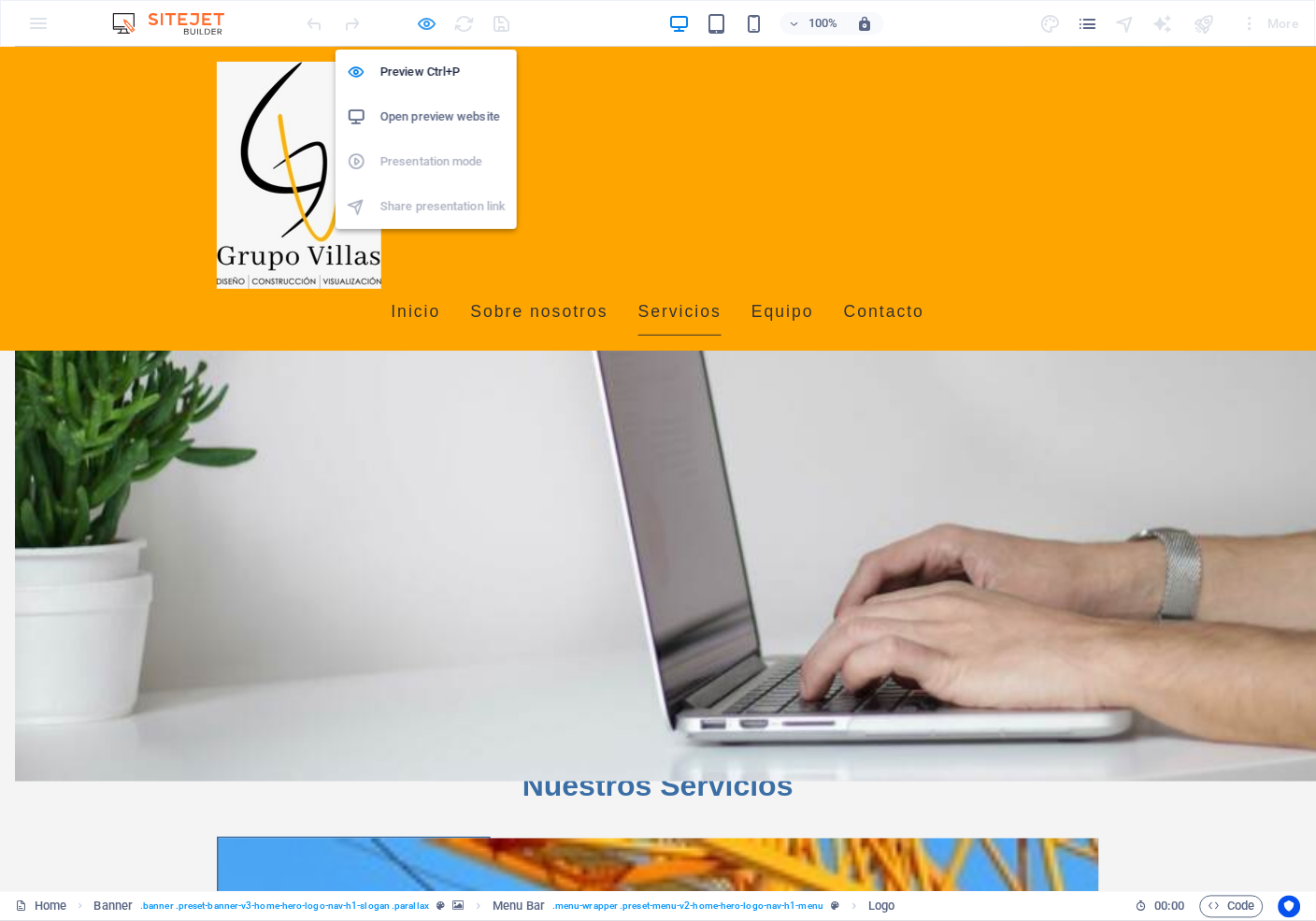 click at bounding box center (427, 23) 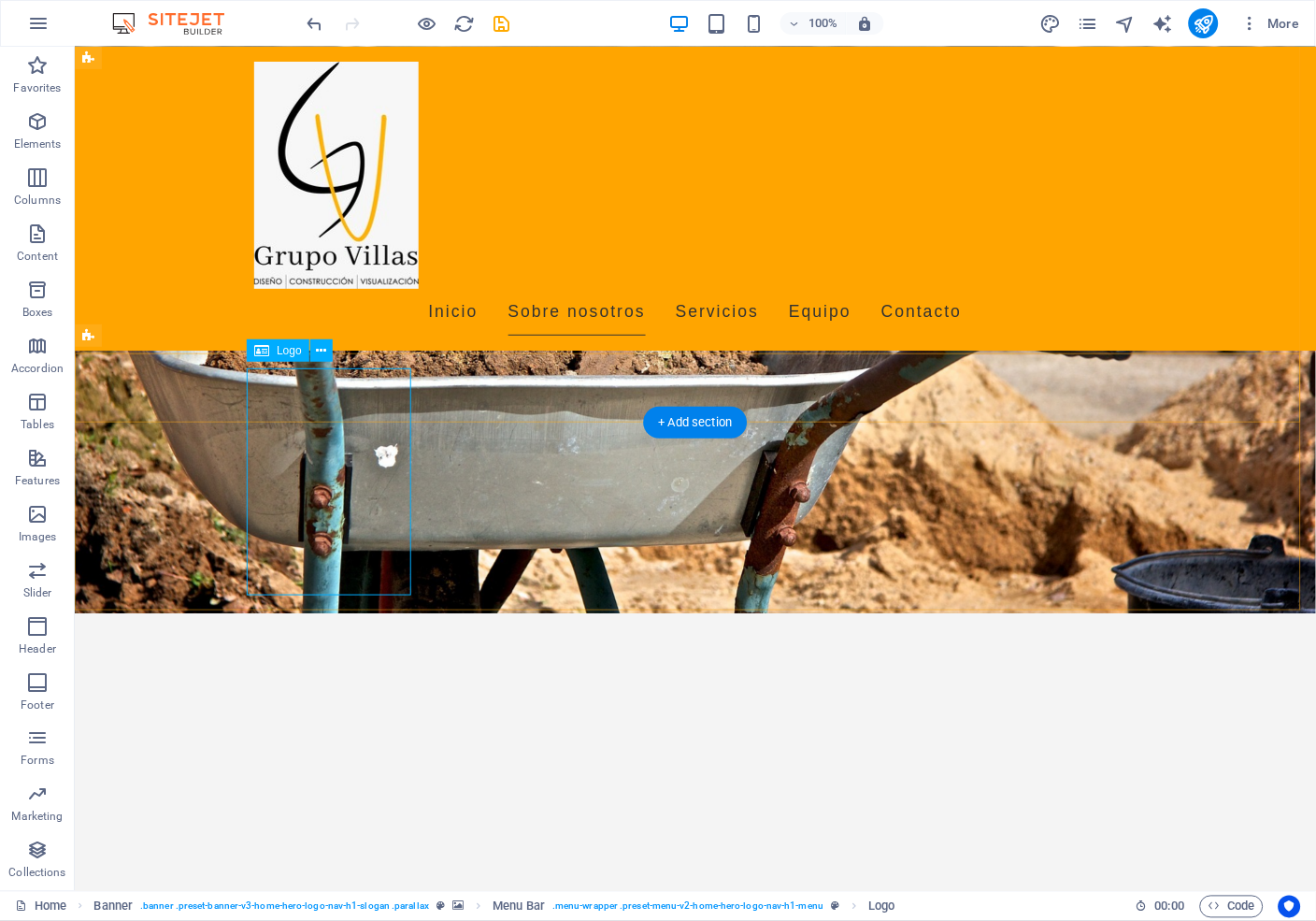scroll, scrollTop: 0, scrollLeft: 0, axis: both 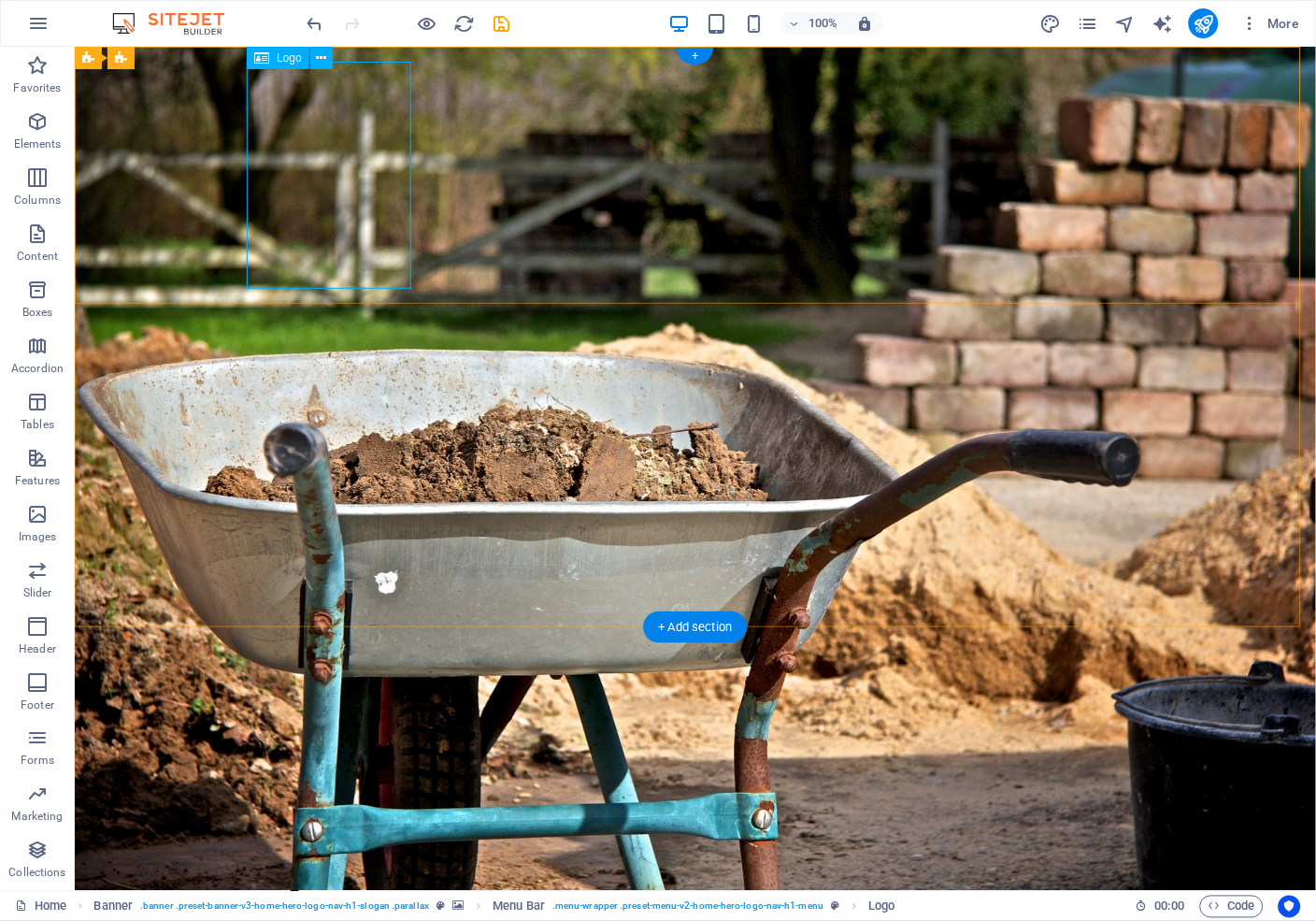 click at bounding box center (694, 953) 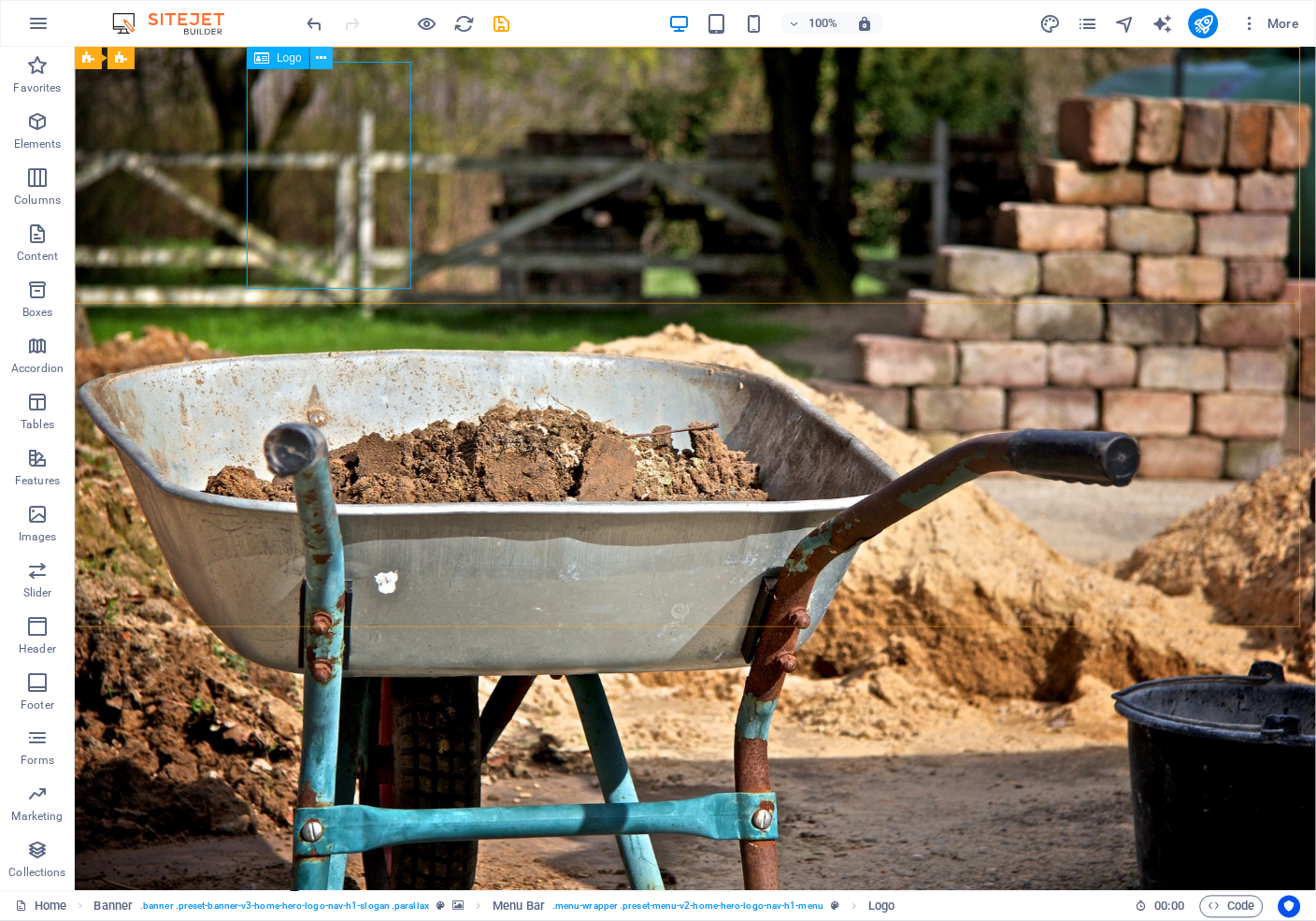click at bounding box center [321, 58] 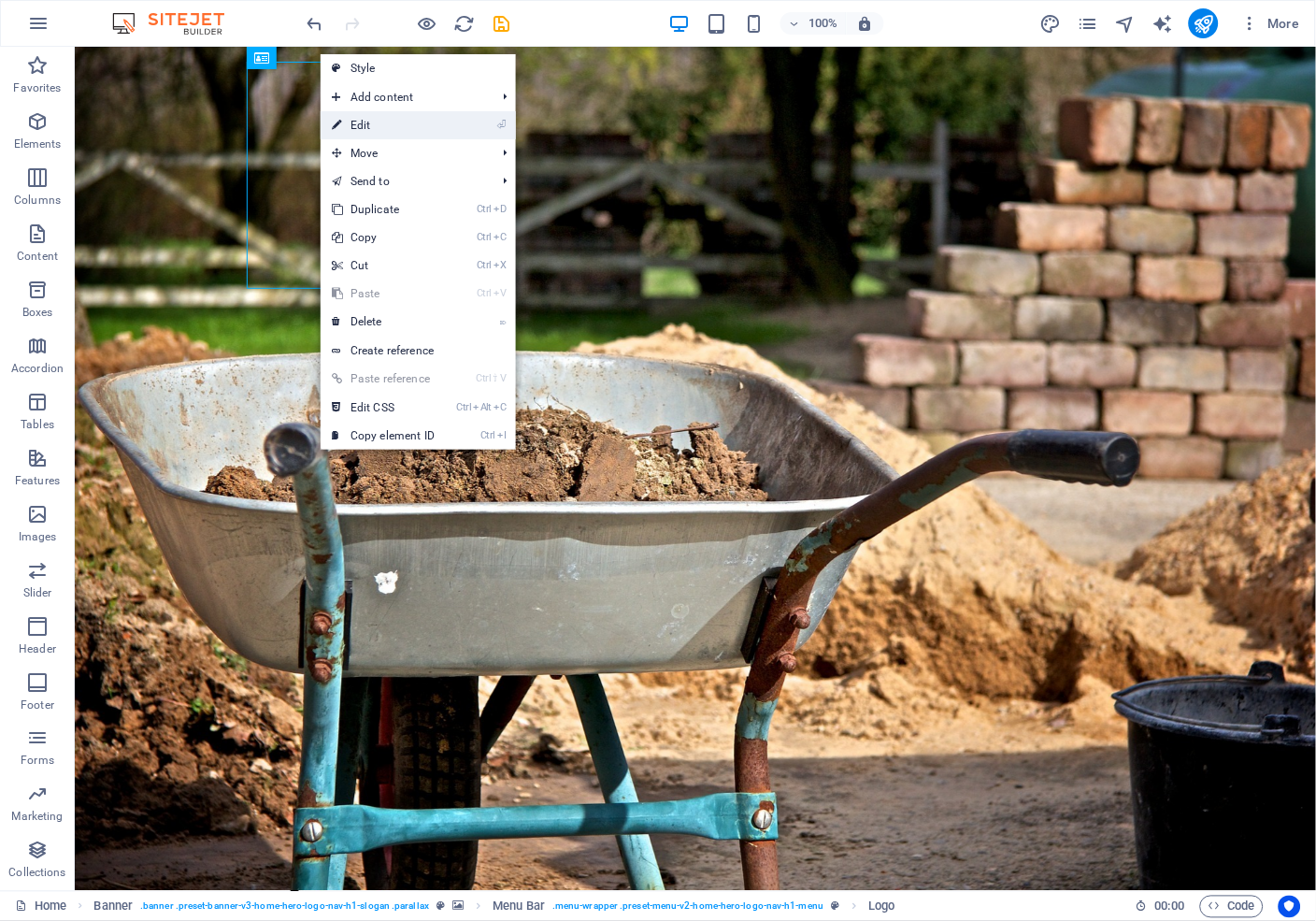 click on "⏎  Edit" at bounding box center (383, 125) 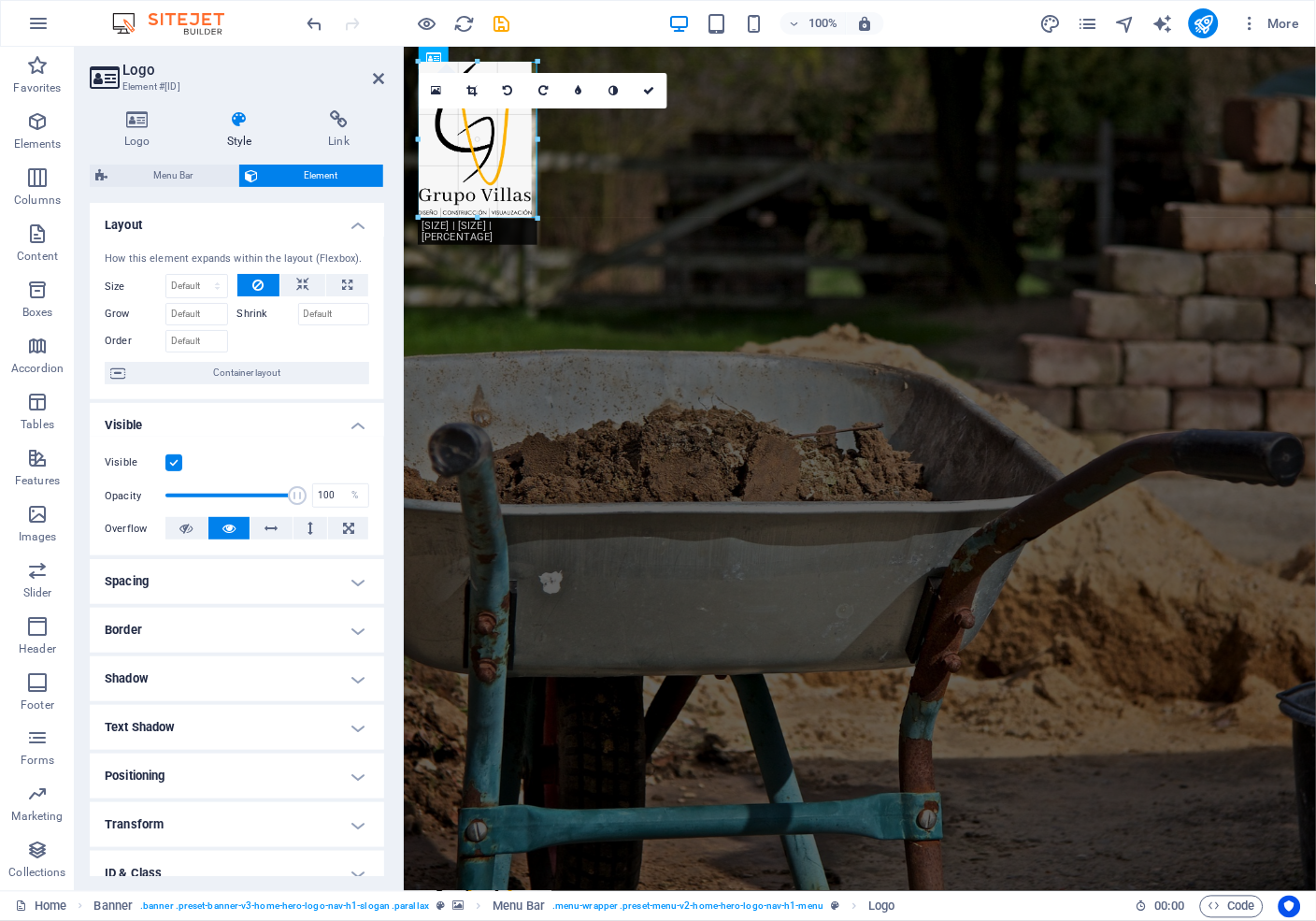 drag, startPoint x: 582, startPoint y: 290, endPoint x: 526, endPoint y: 219, distance: 90.42677 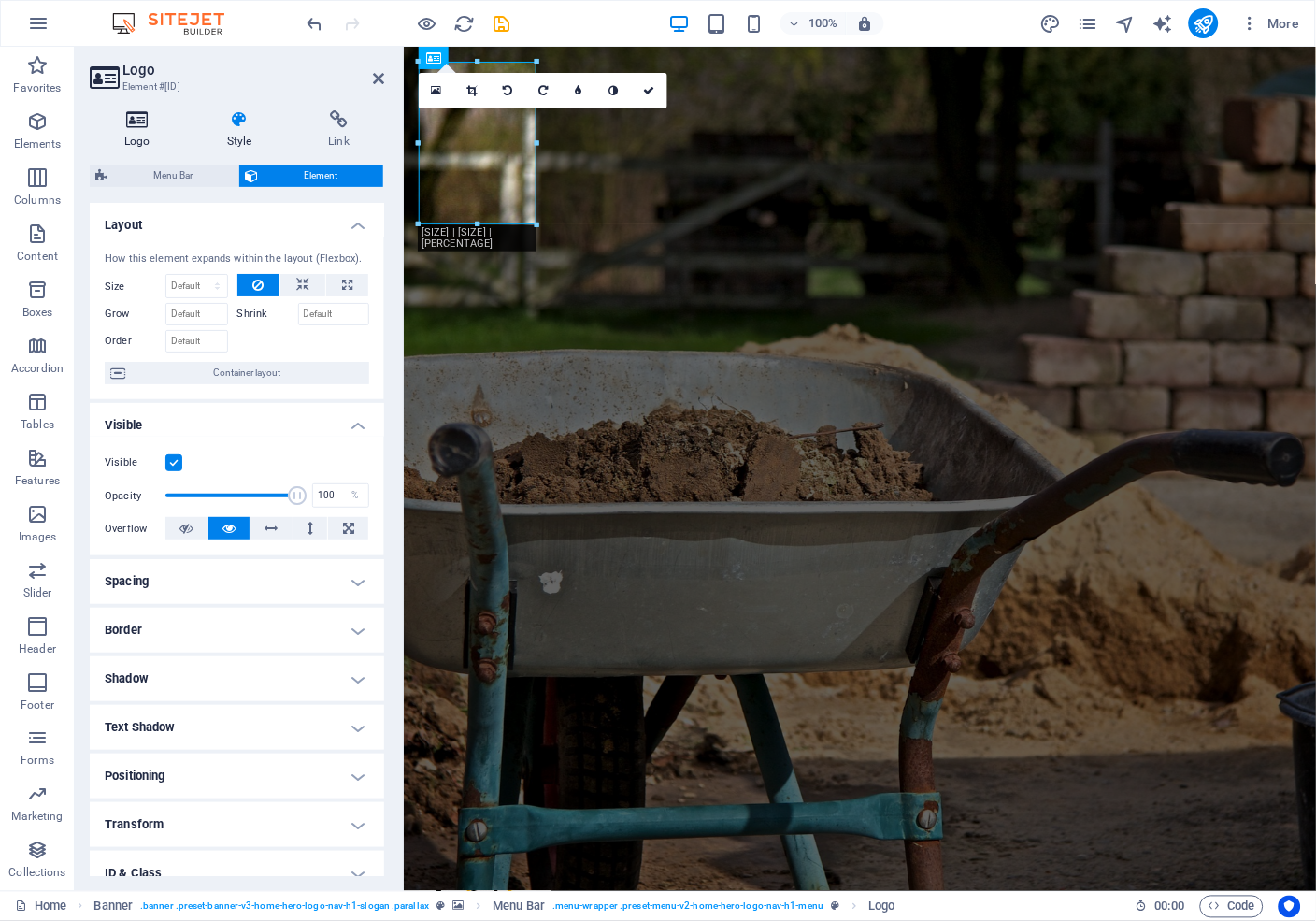 click at bounding box center (137, 120) 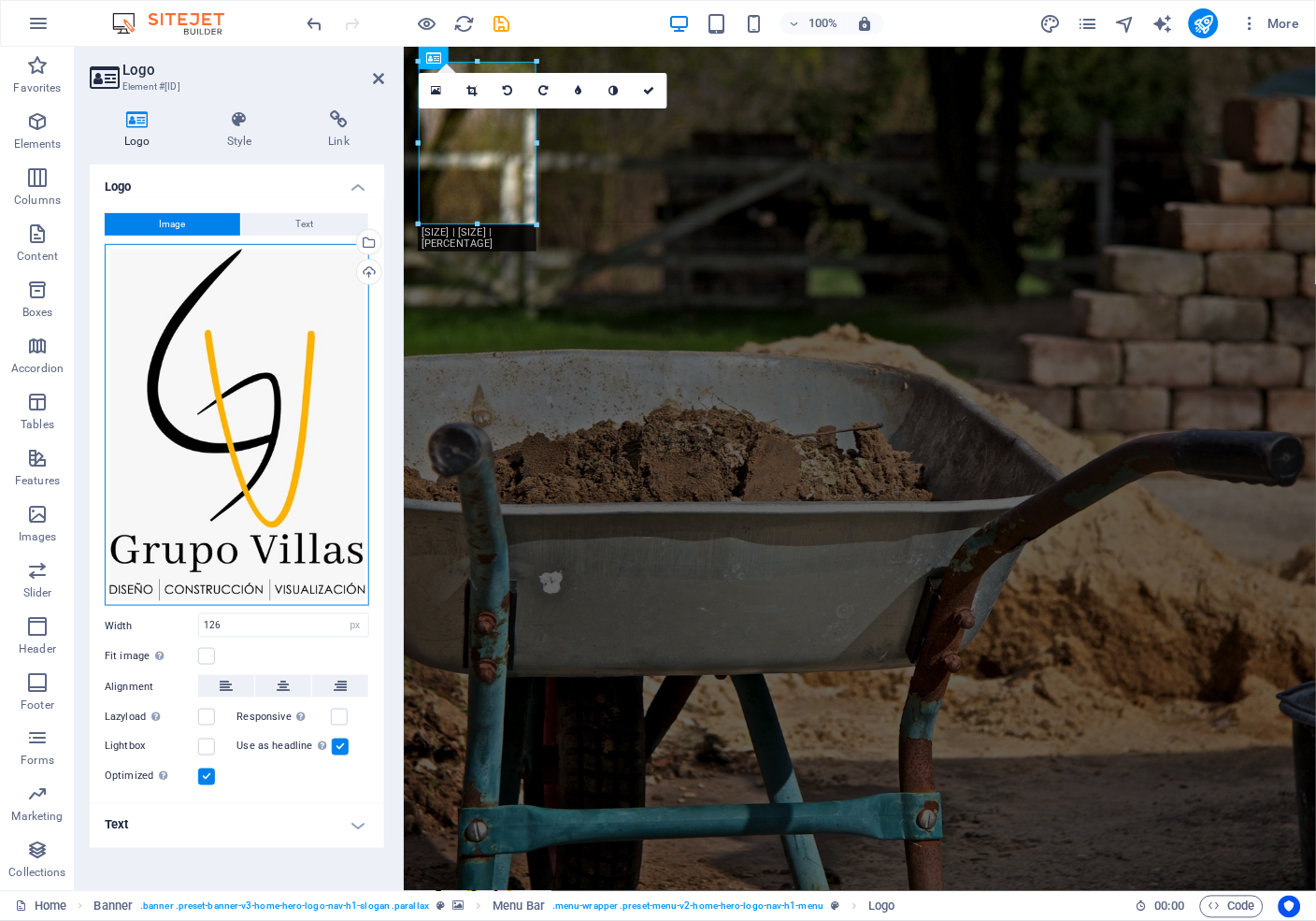 click on "Drag files here, click to choose files or select files from Files or our free stock photos & videos" at bounding box center [236, 425] 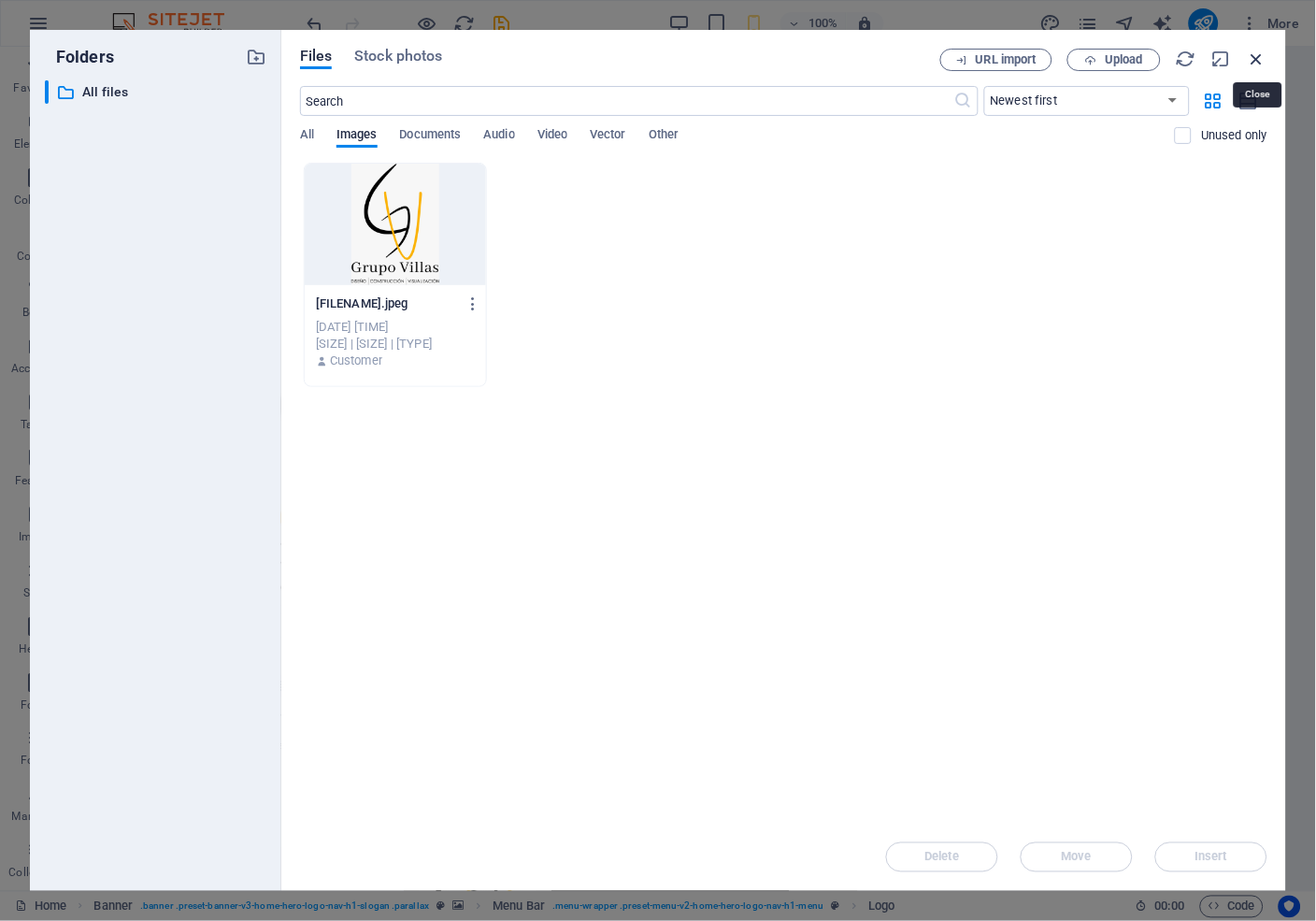 click at bounding box center (1257, 59) 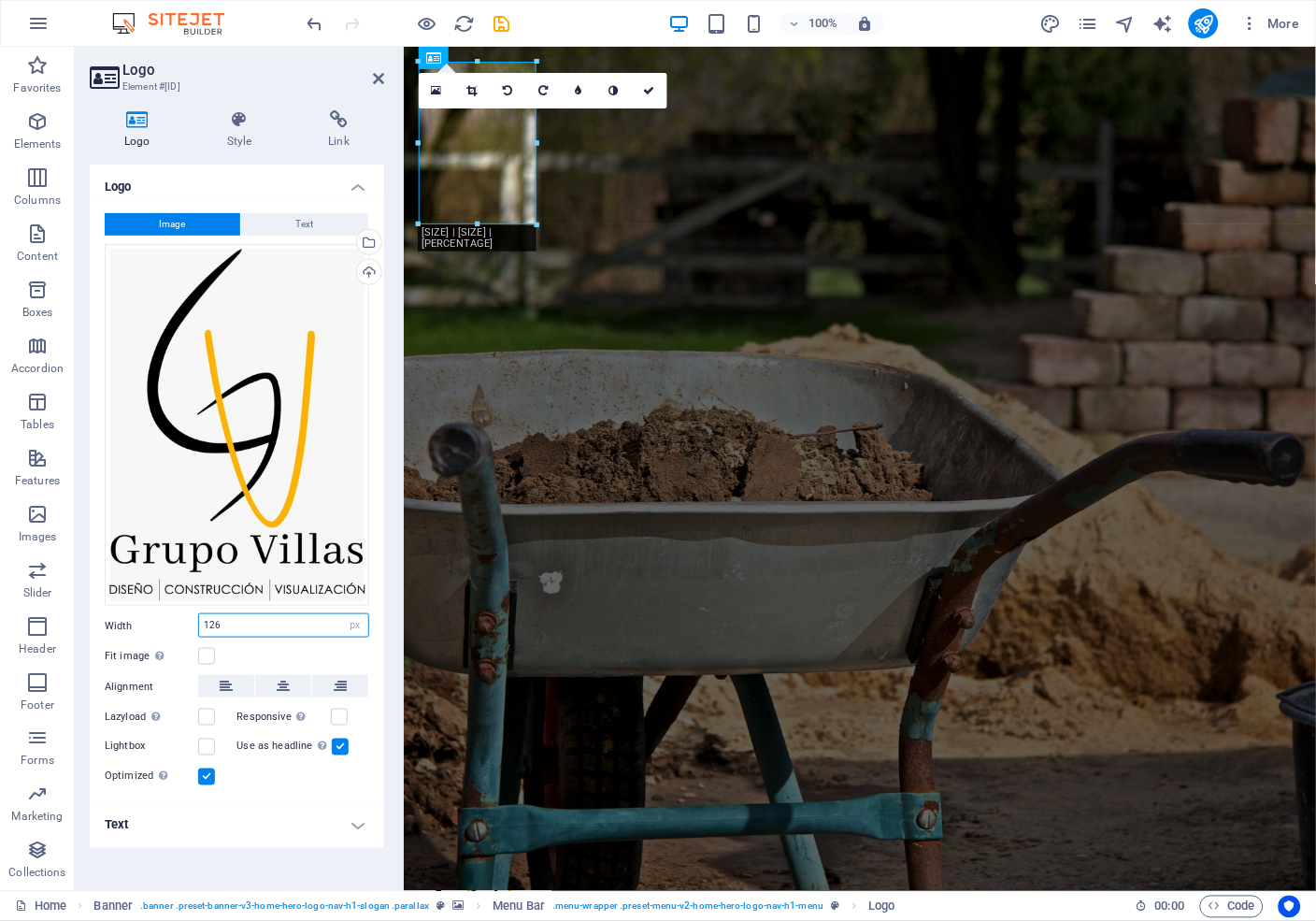 click on "126" at bounding box center (283, 626) 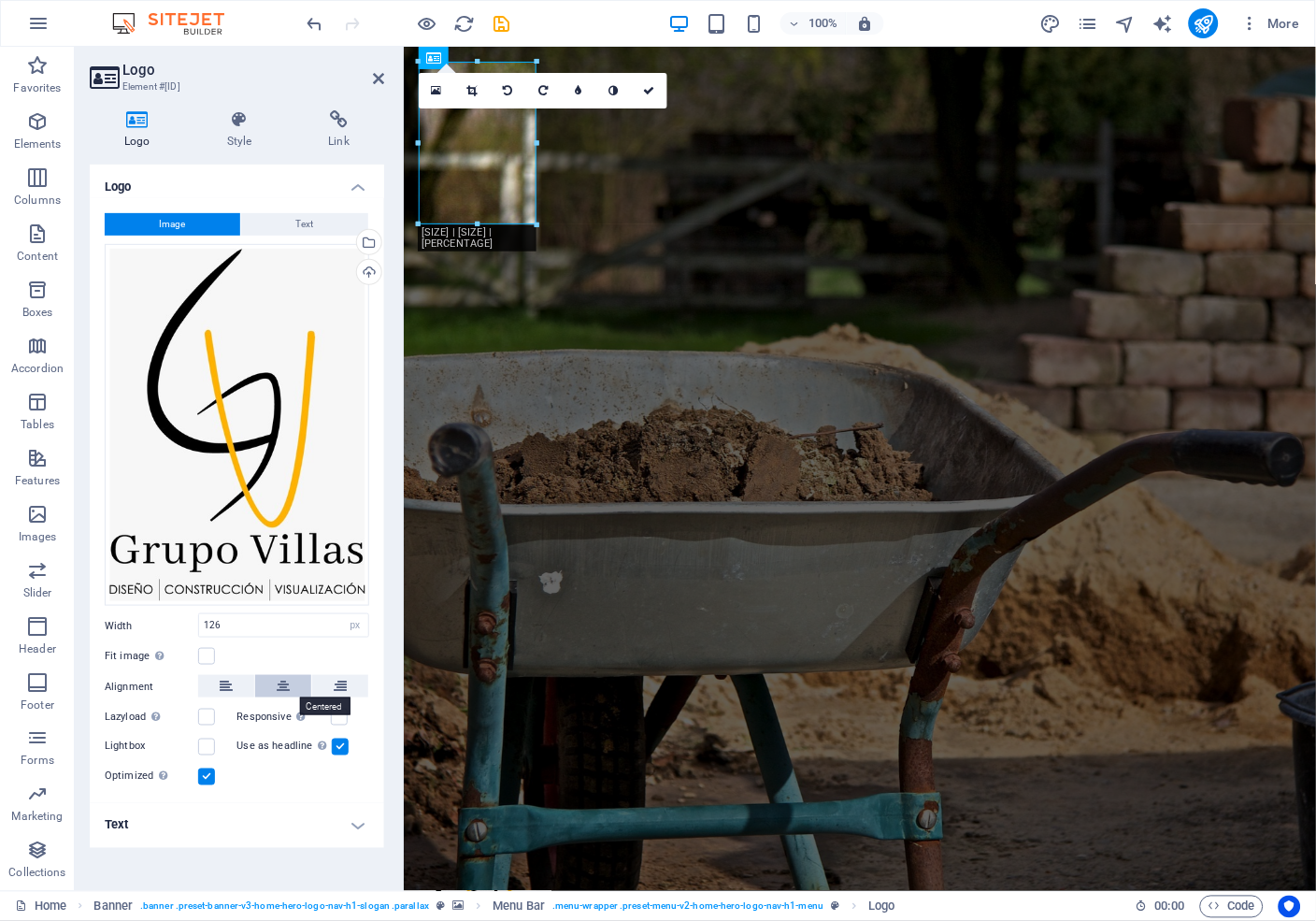 click at bounding box center [283, 686] 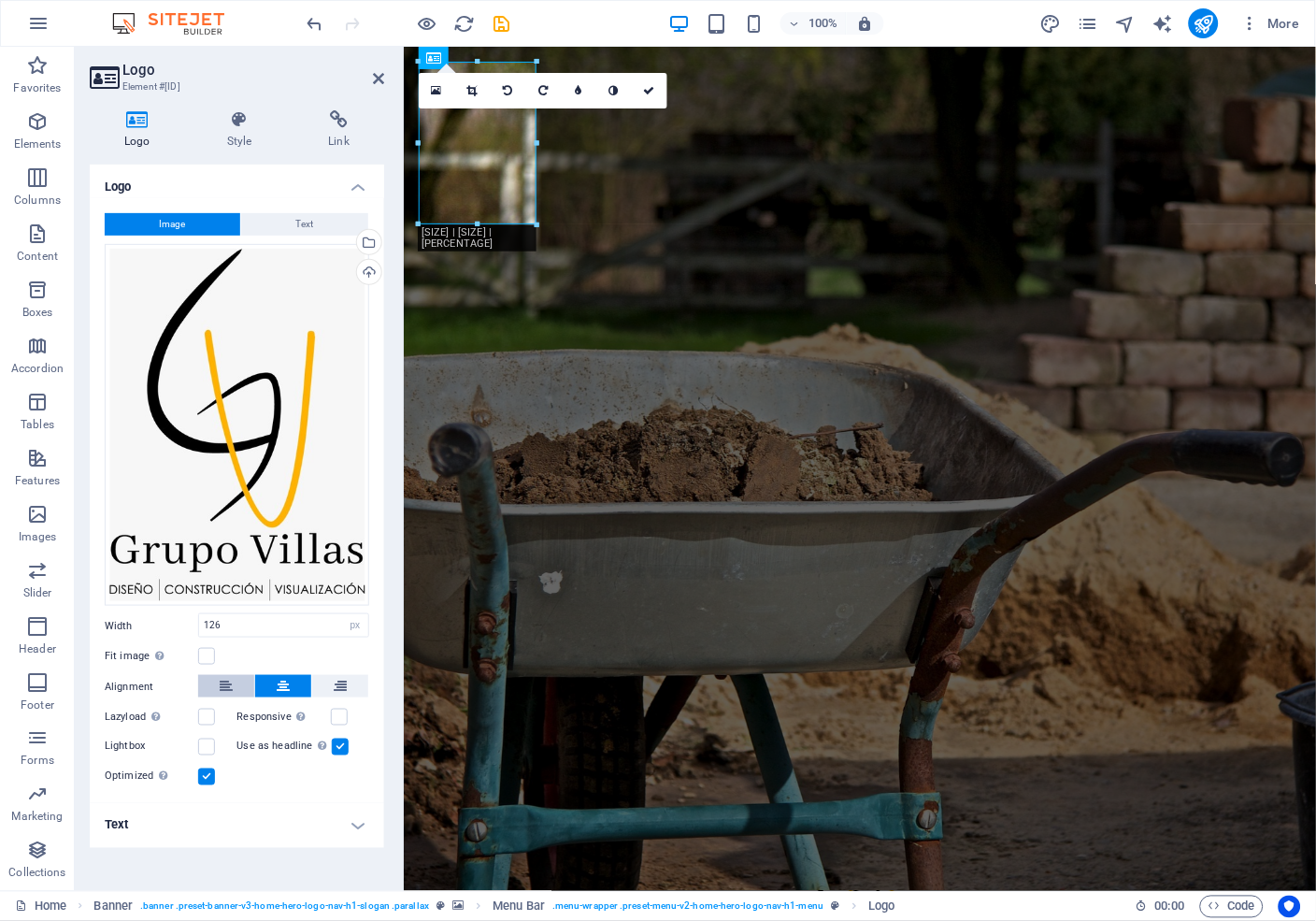 click at bounding box center (226, 686) 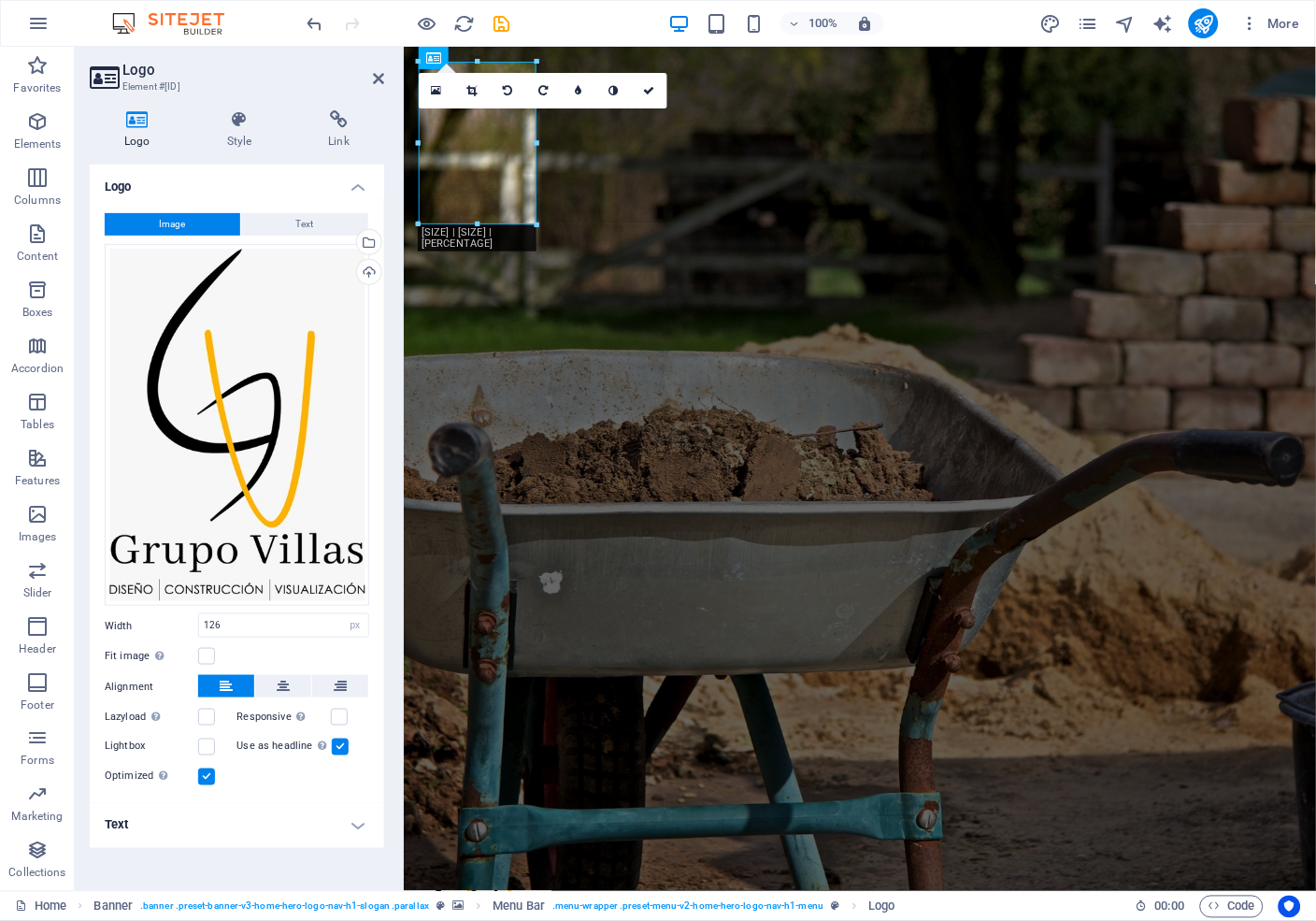 click on "Text" at bounding box center [236, 826] 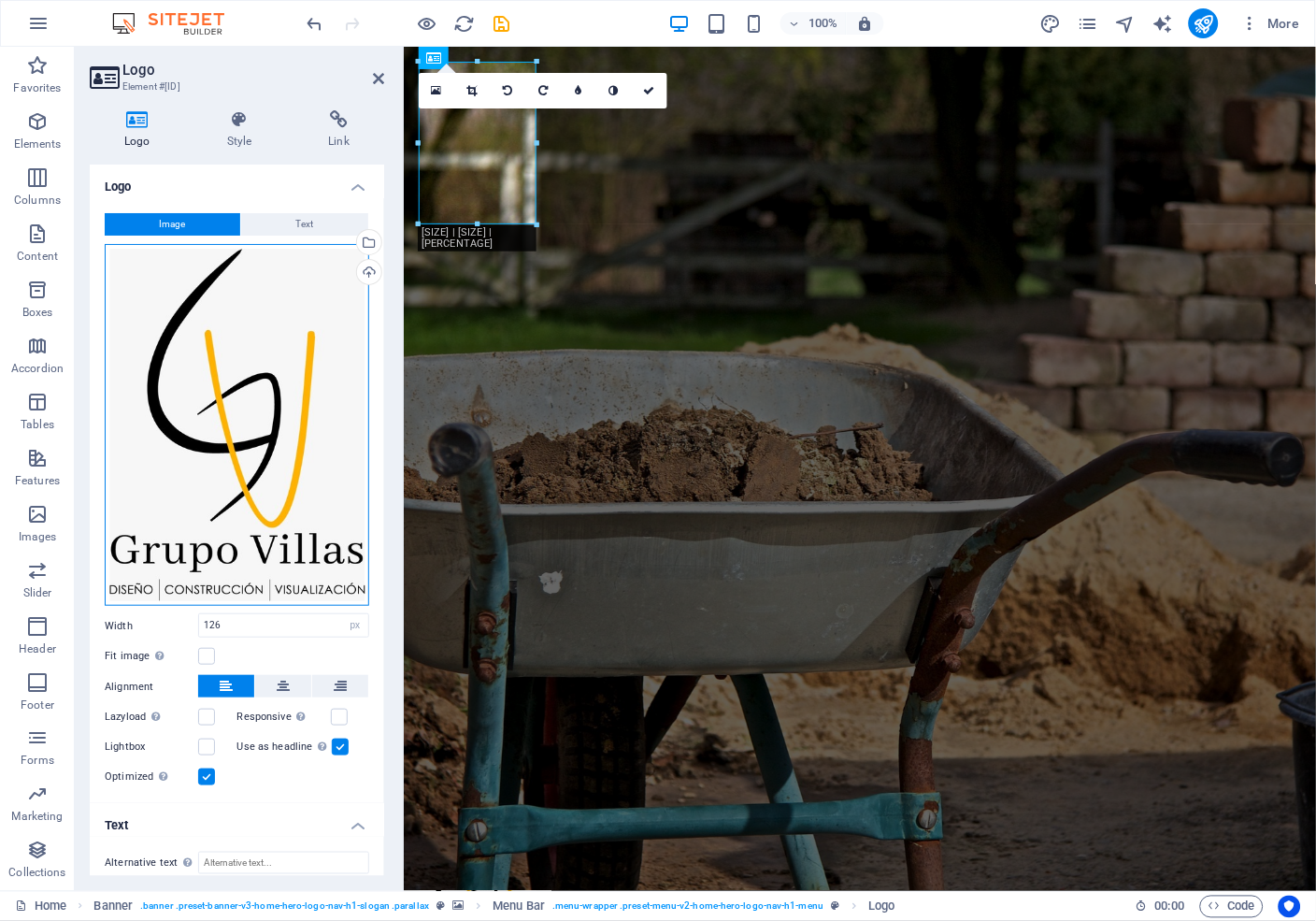 click on "Drag files here, click to choose files or select files from Files or our free stock photos & videos" at bounding box center [236, 425] 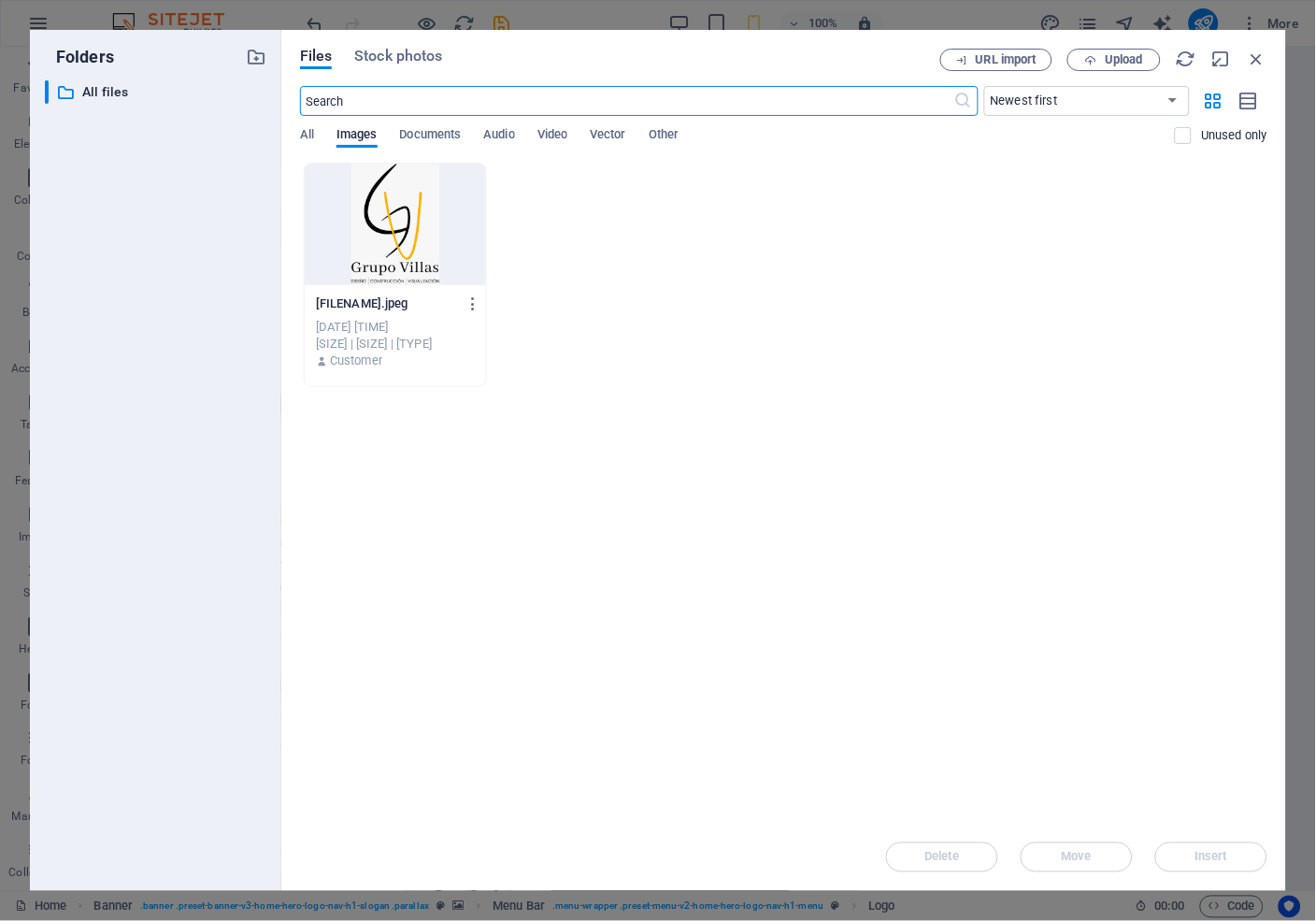 click at bounding box center (395, 224) 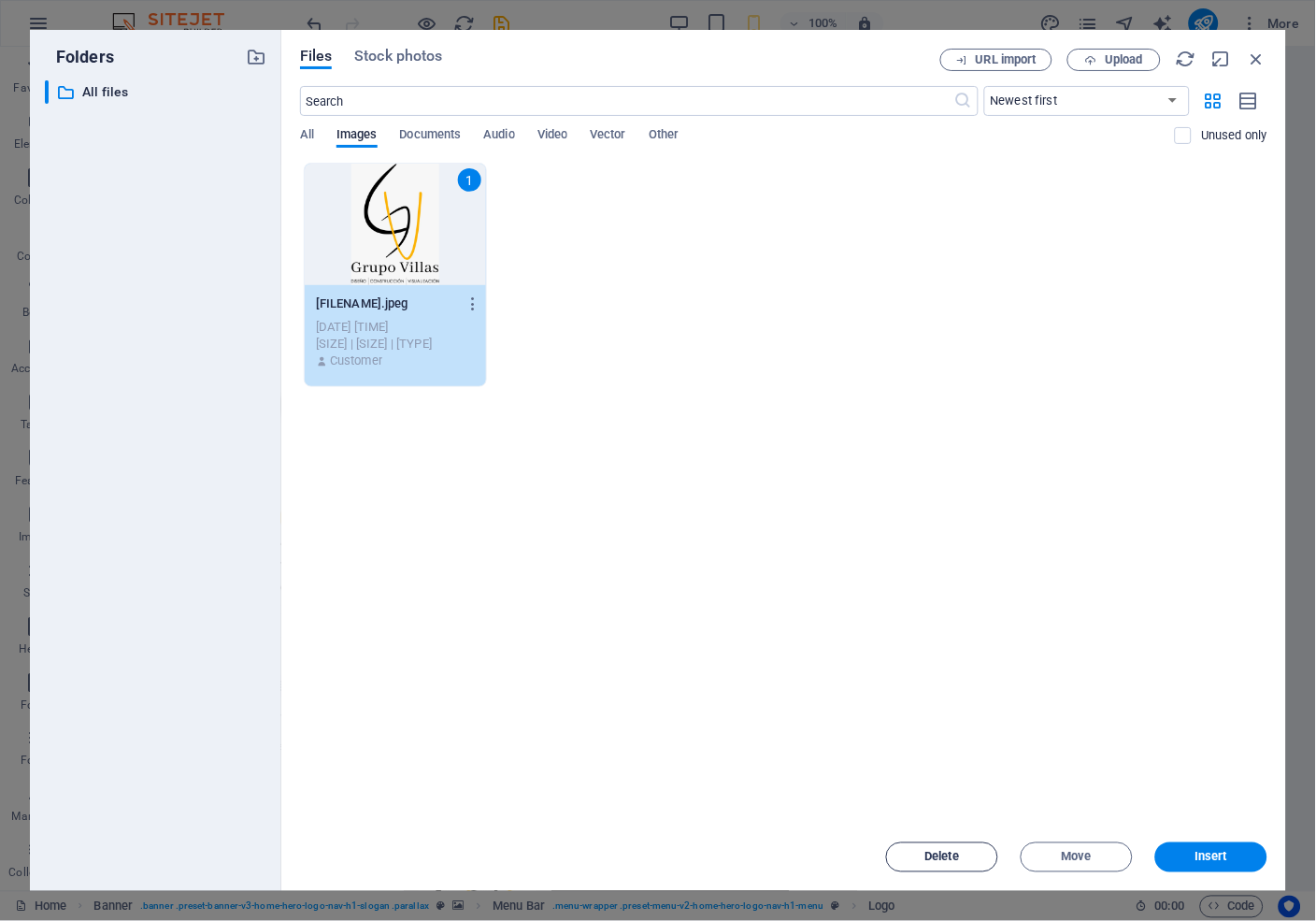 click on "Delete" at bounding box center [942, 857] 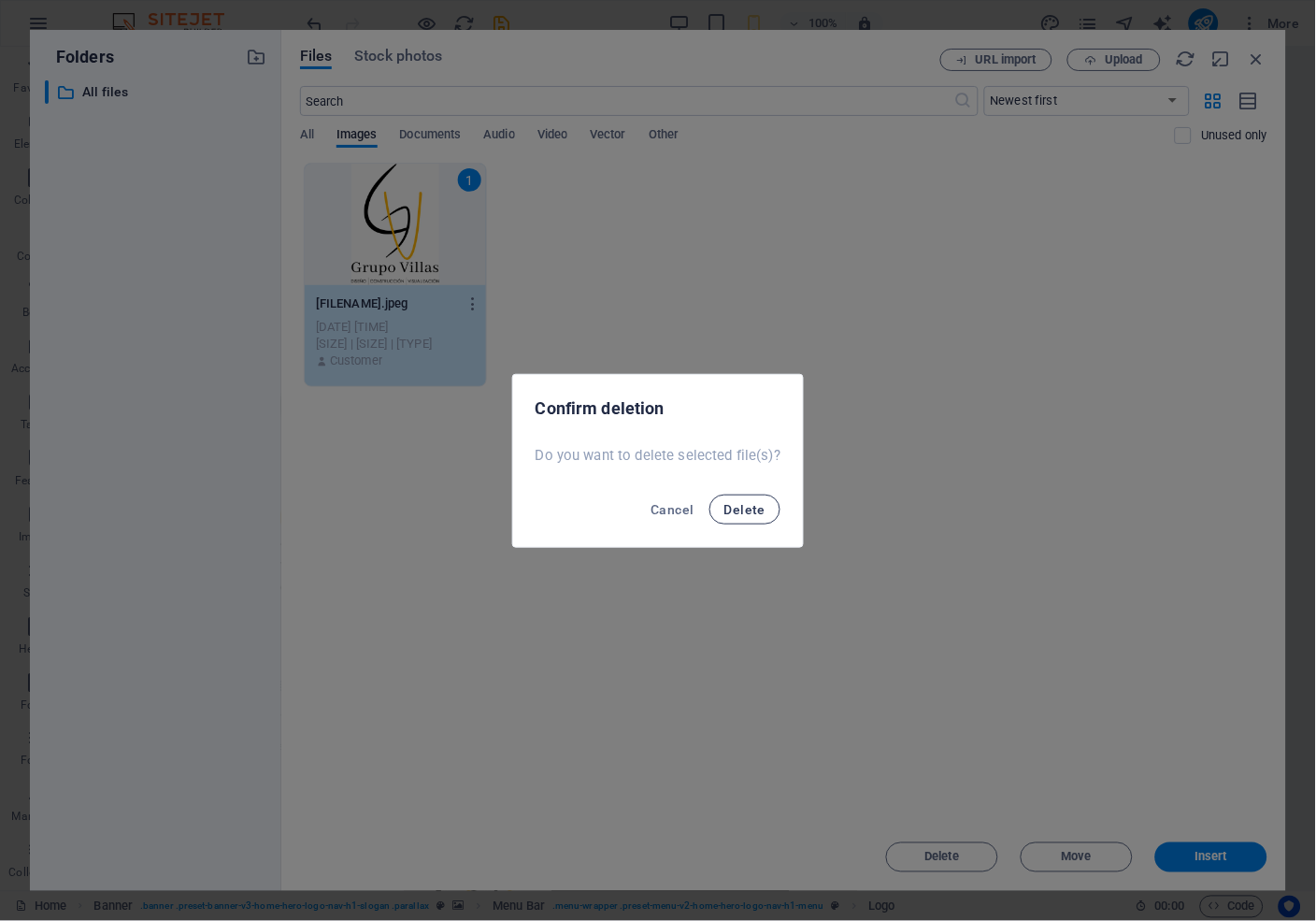 click on "Delete" at bounding box center [745, 510] 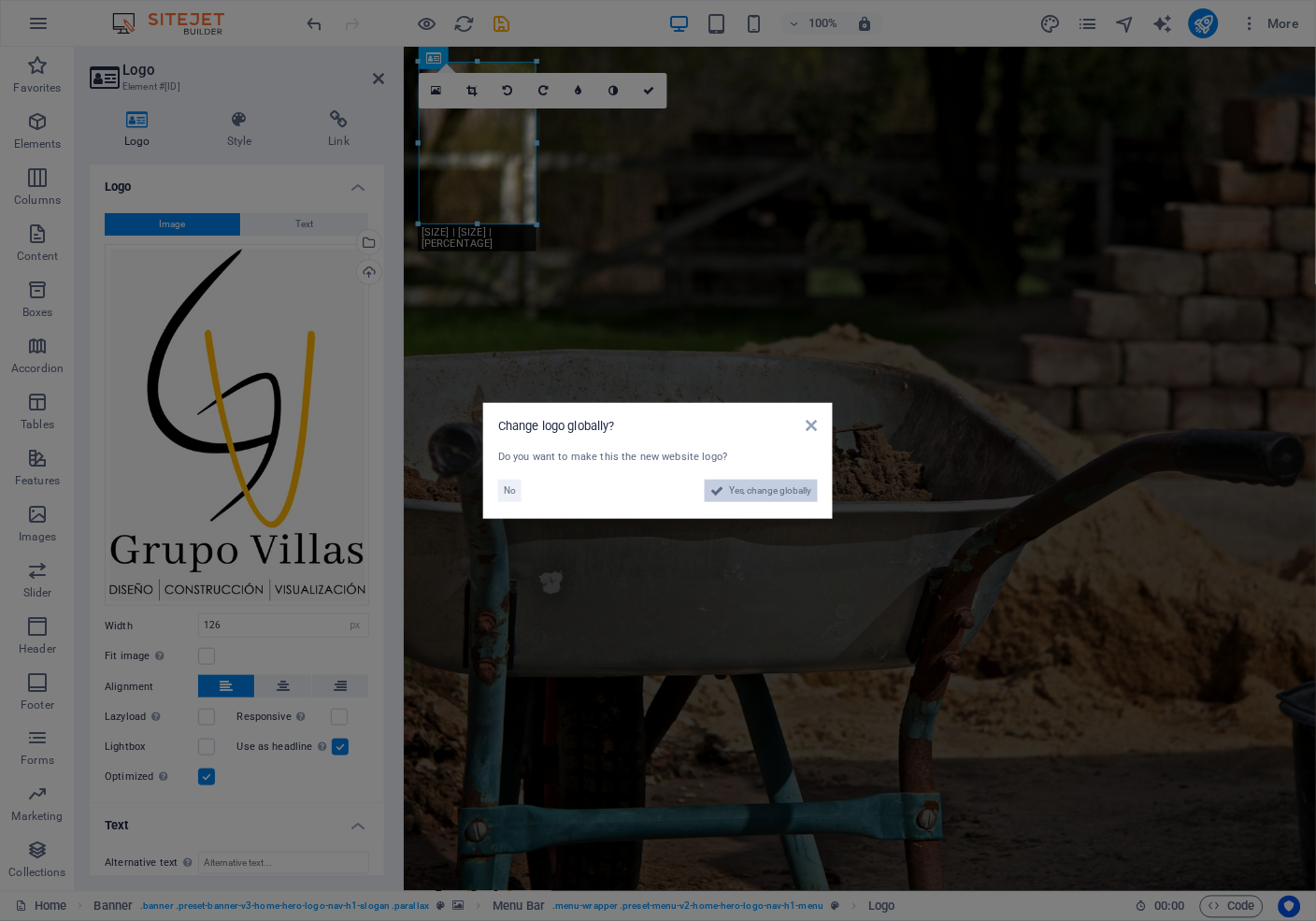 click on "Yes, change globally" at bounding box center (770, 491) 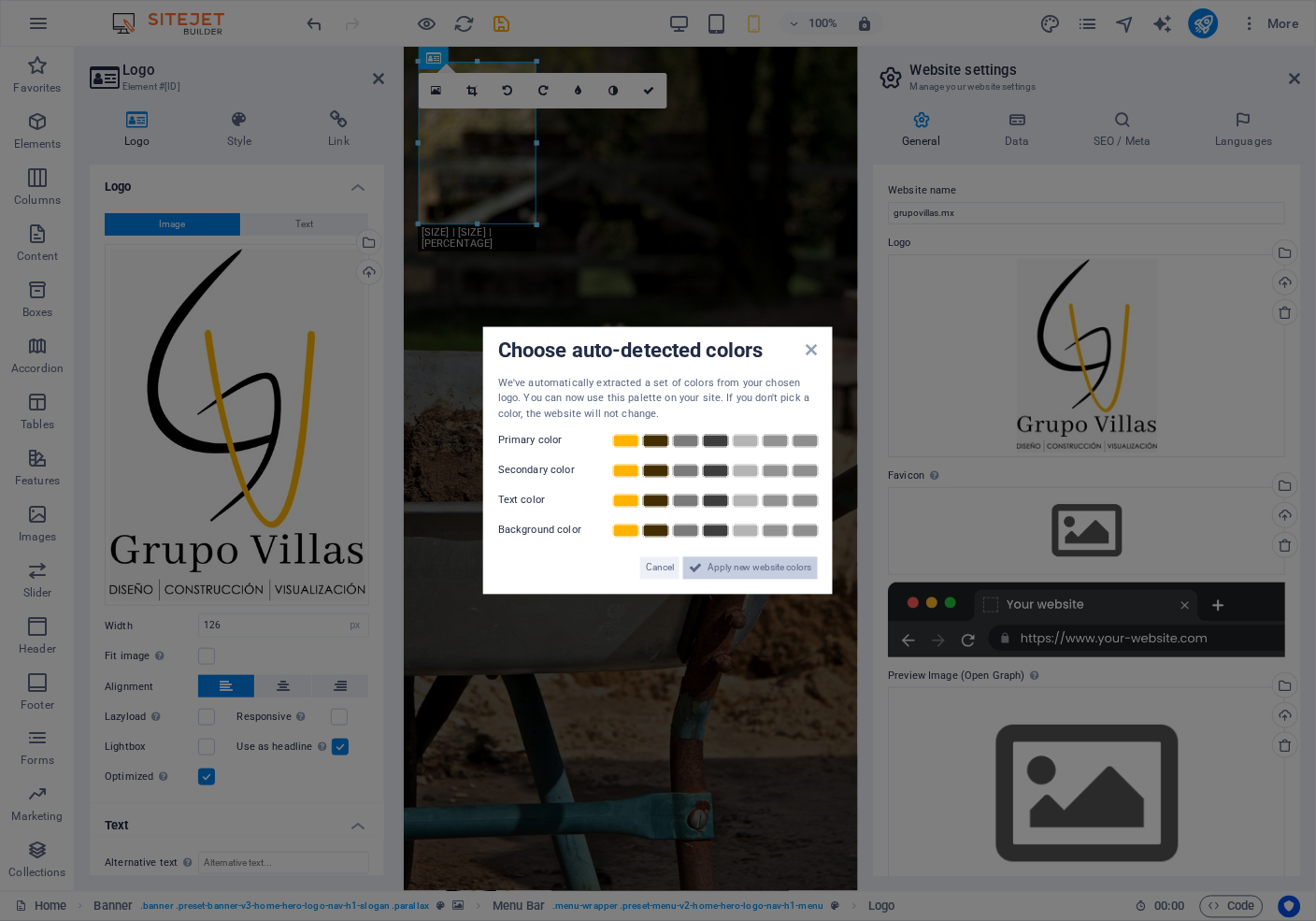 click on "Apply new website colors" at bounding box center (760, 568) 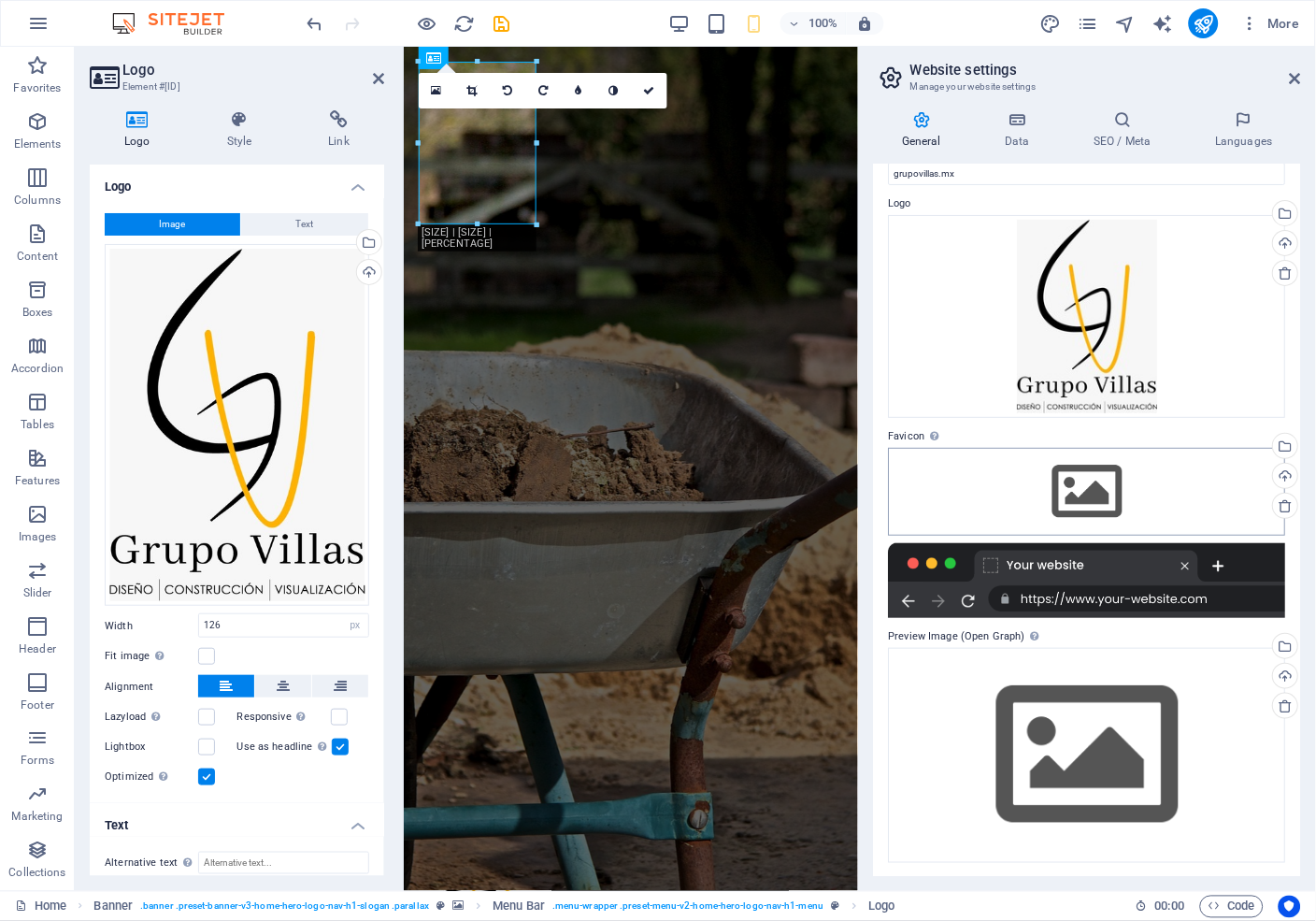 scroll, scrollTop: 0, scrollLeft: 0, axis: both 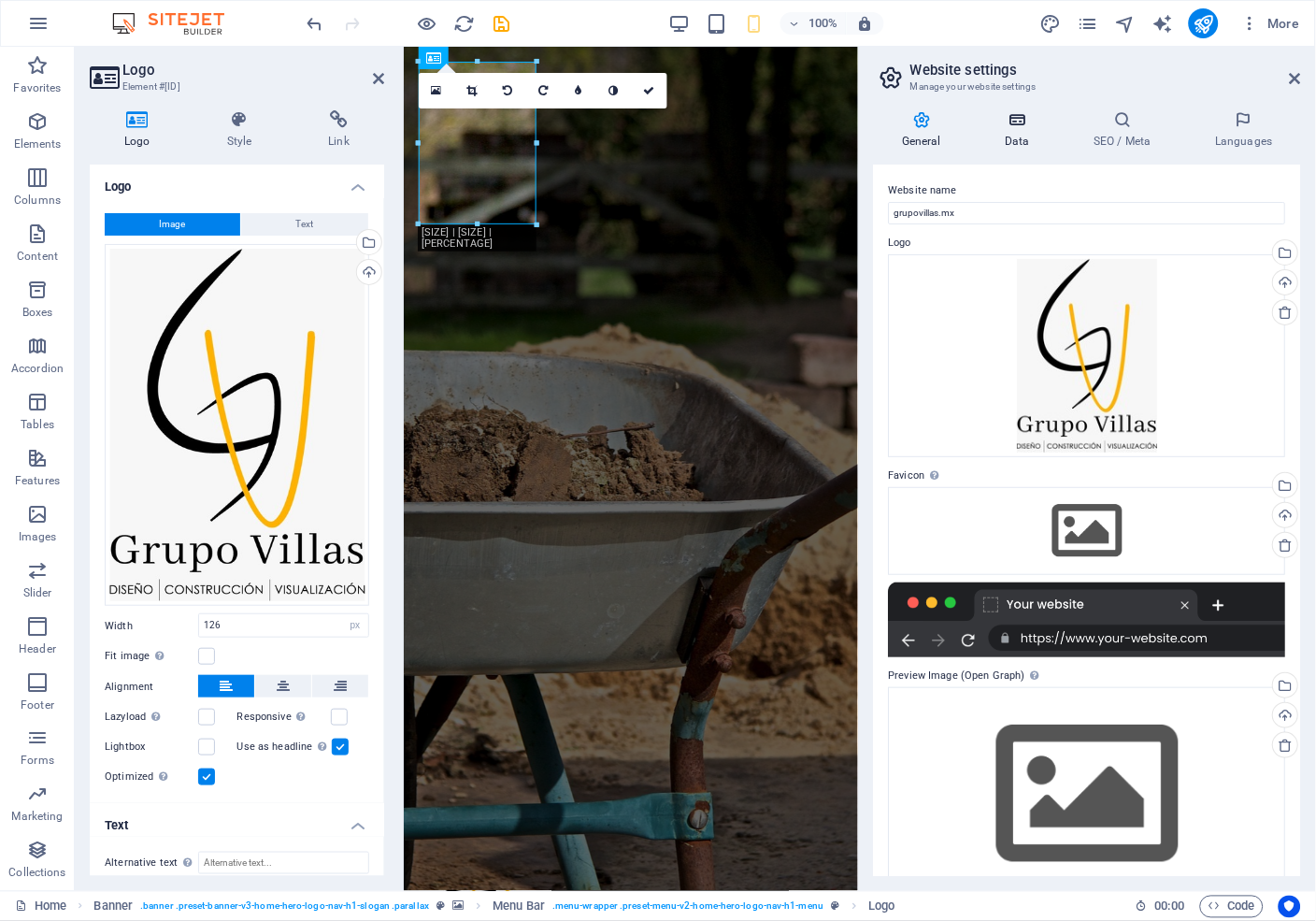 click at bounding box center [1017, 120] 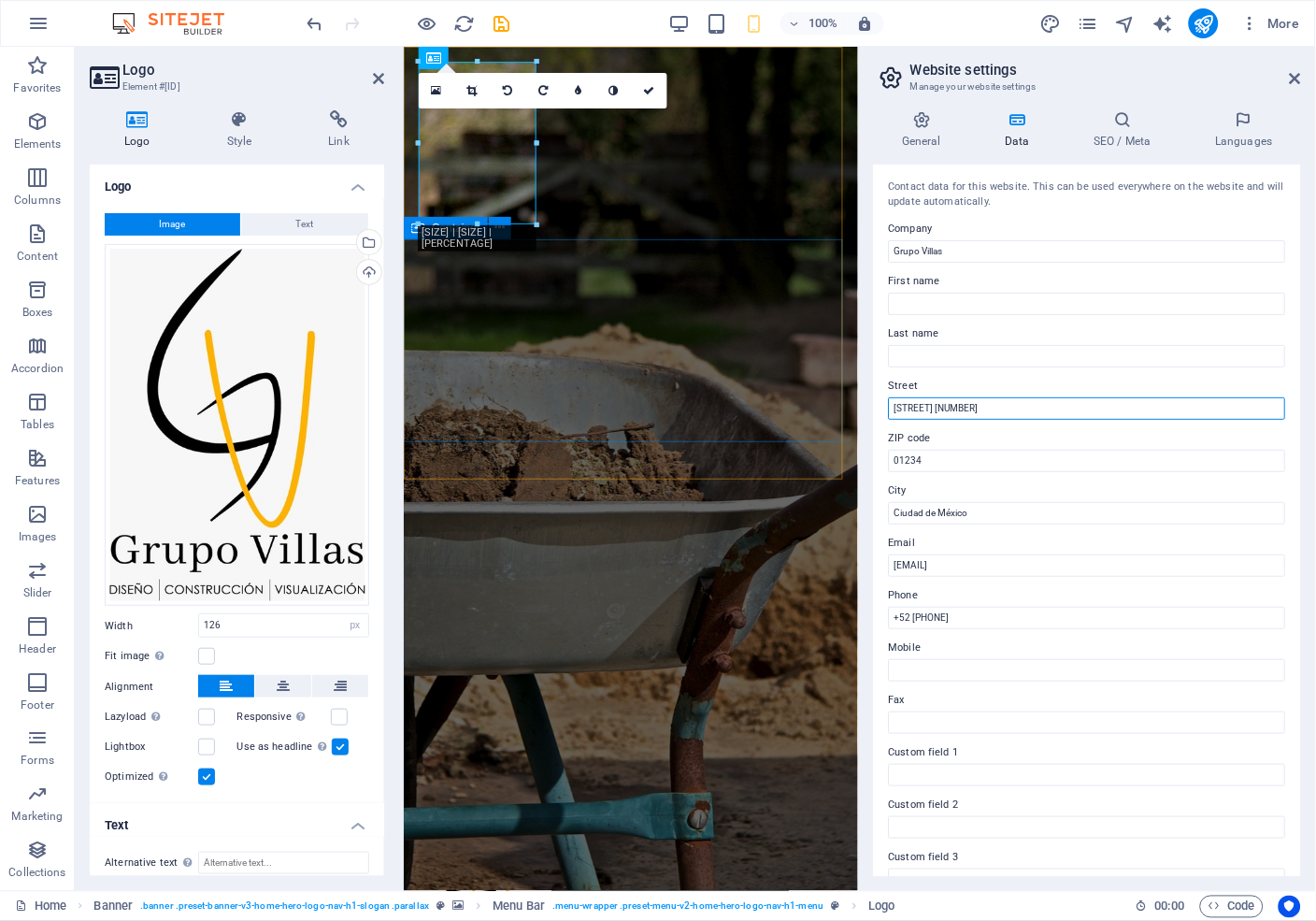 drag, startPoint x: 1440, startPoint y: 453, endPoint x: 724, endPoint y: 439, distance: 716.13686 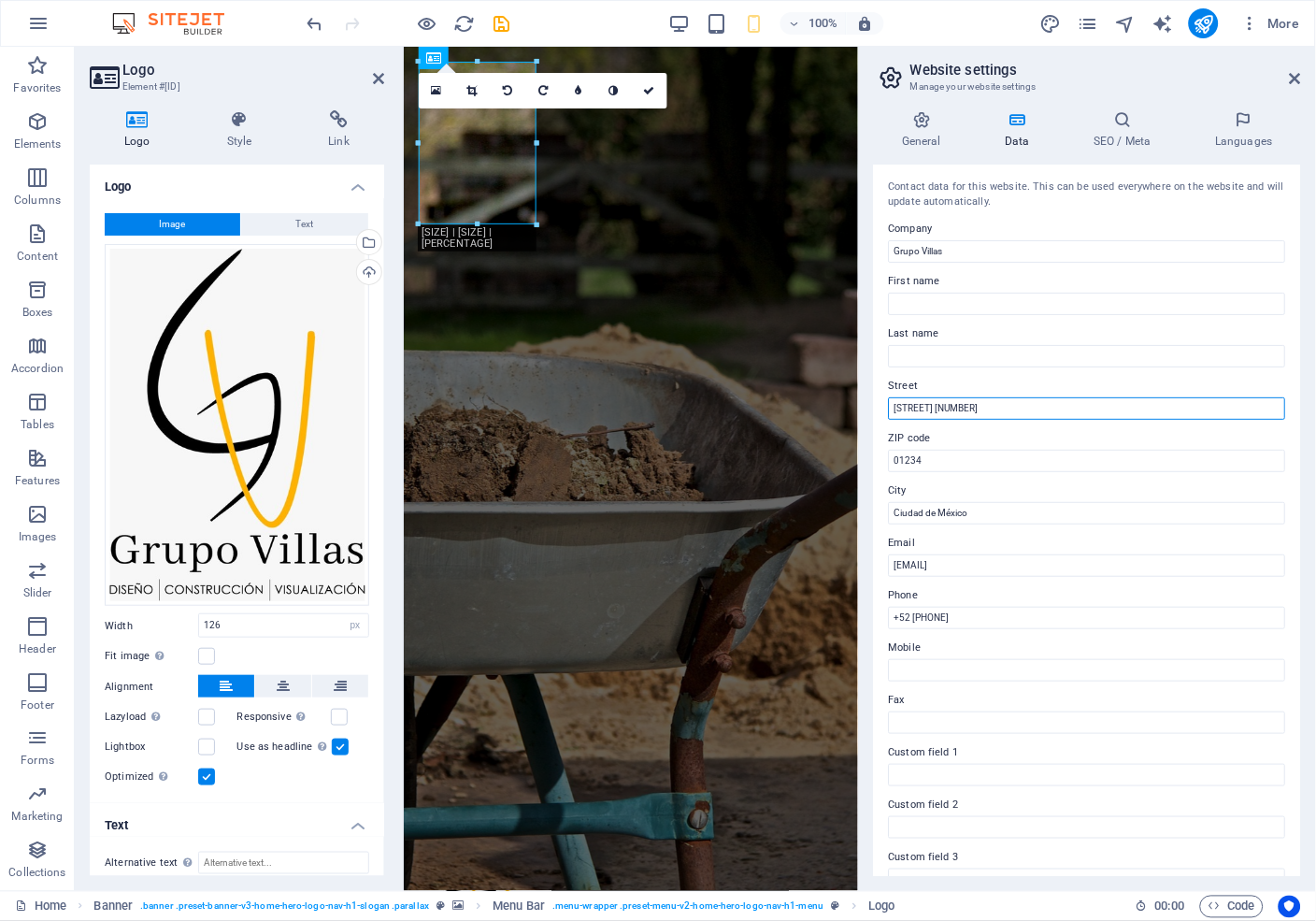 click on "[STREET] [NUMBER]" at bounding box center [1087, 409] 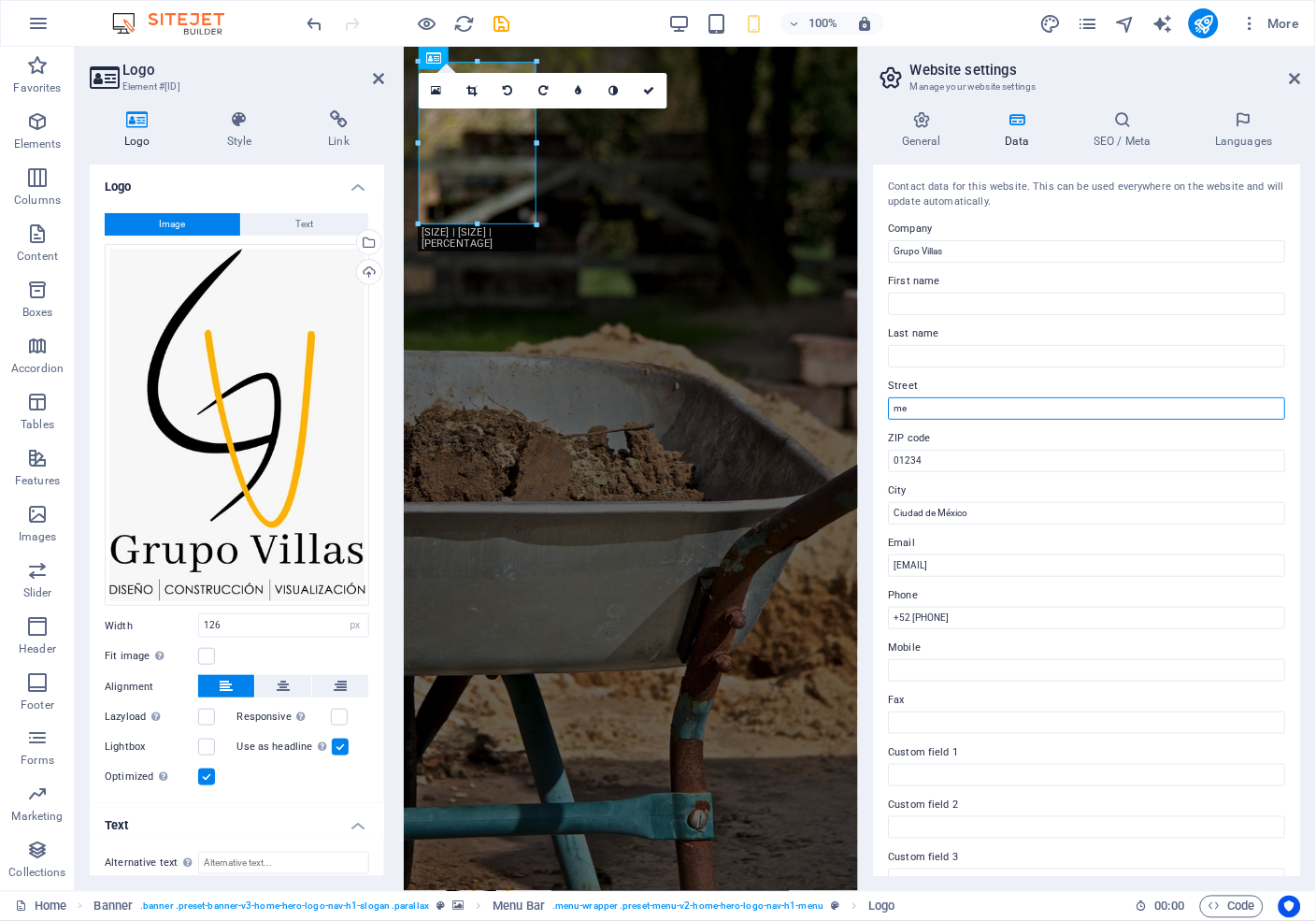 type on "m" 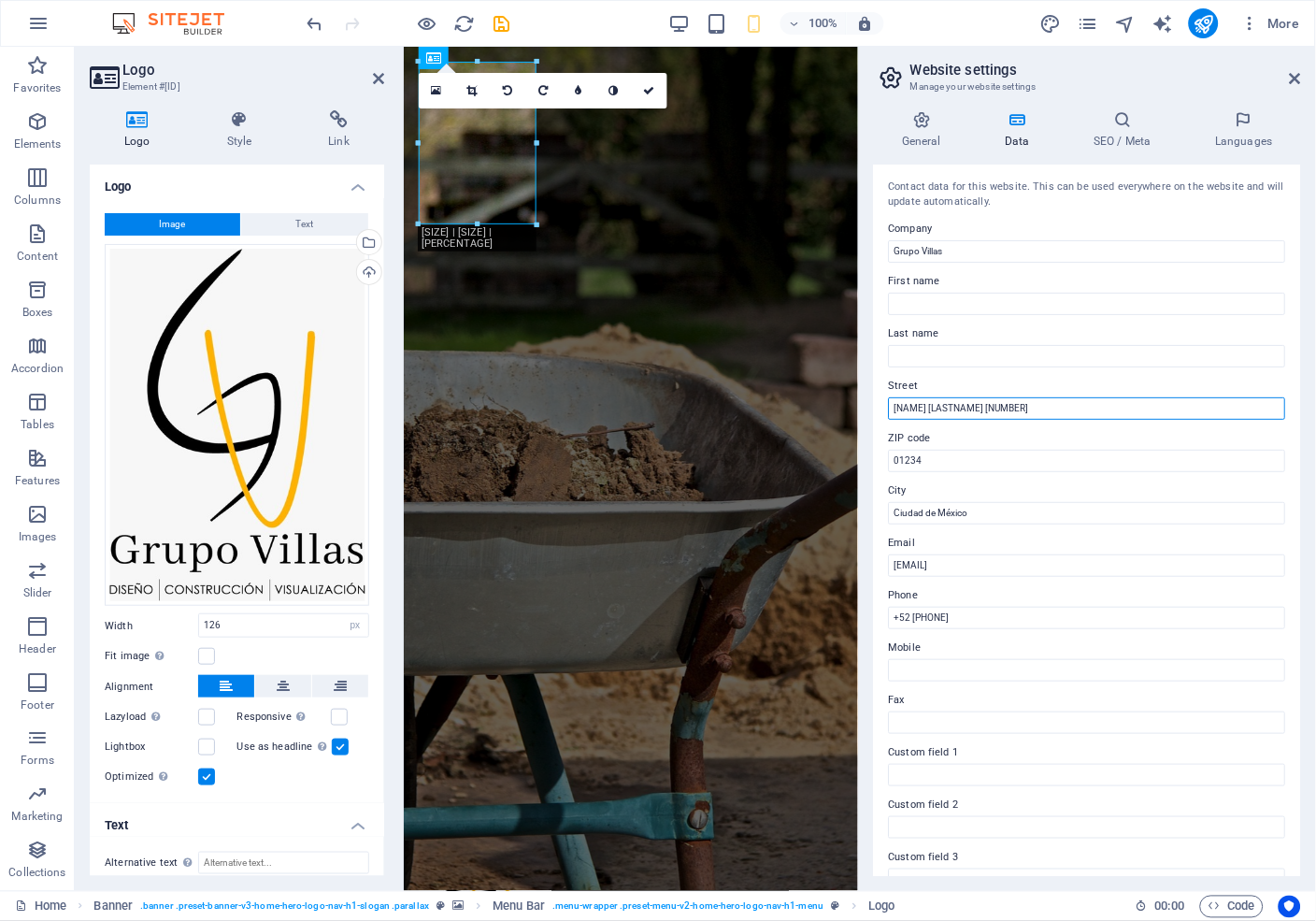 type on "[NAME] [LASTNAME] [NUMBER]" 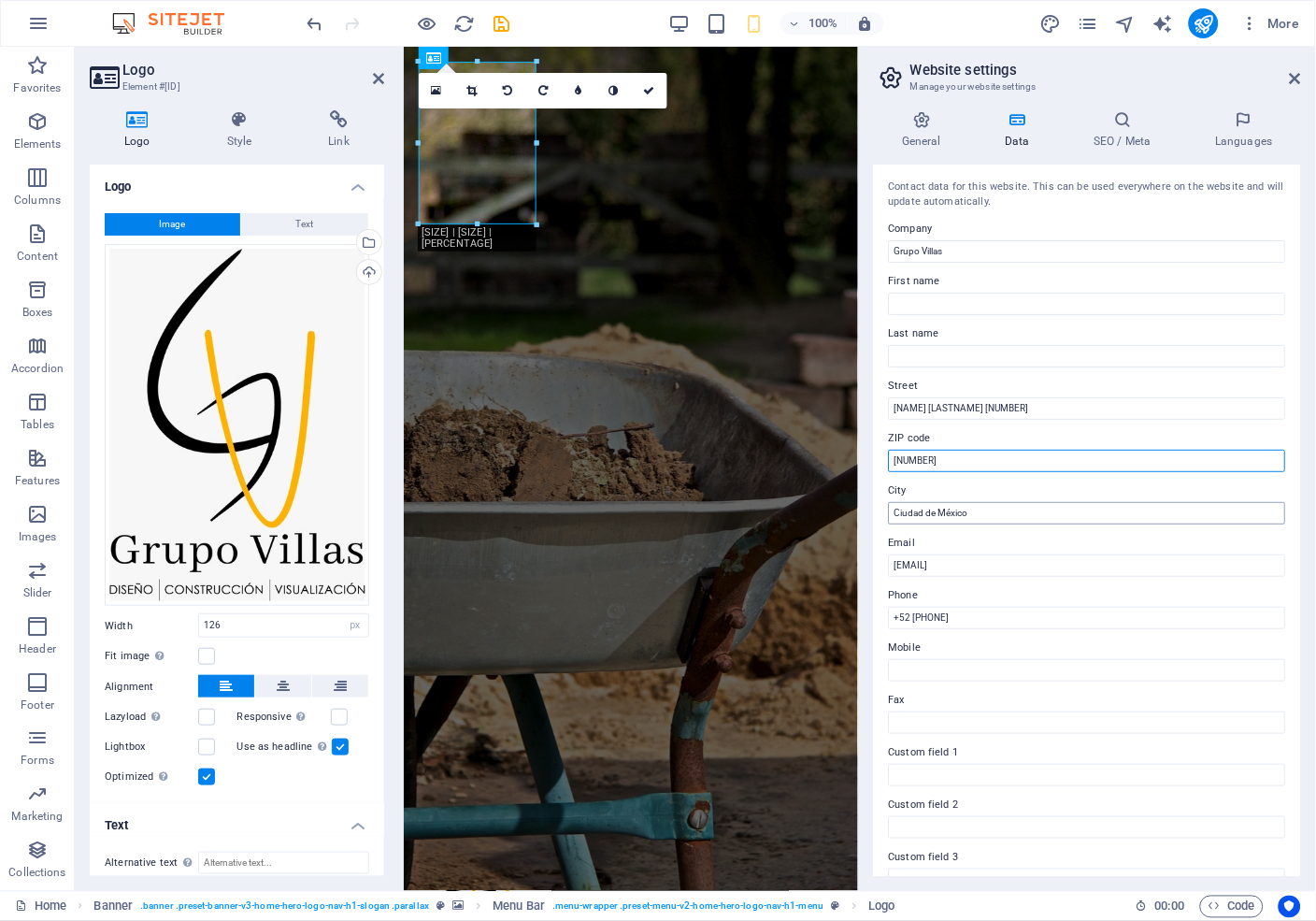 type on "[NUMBER]" 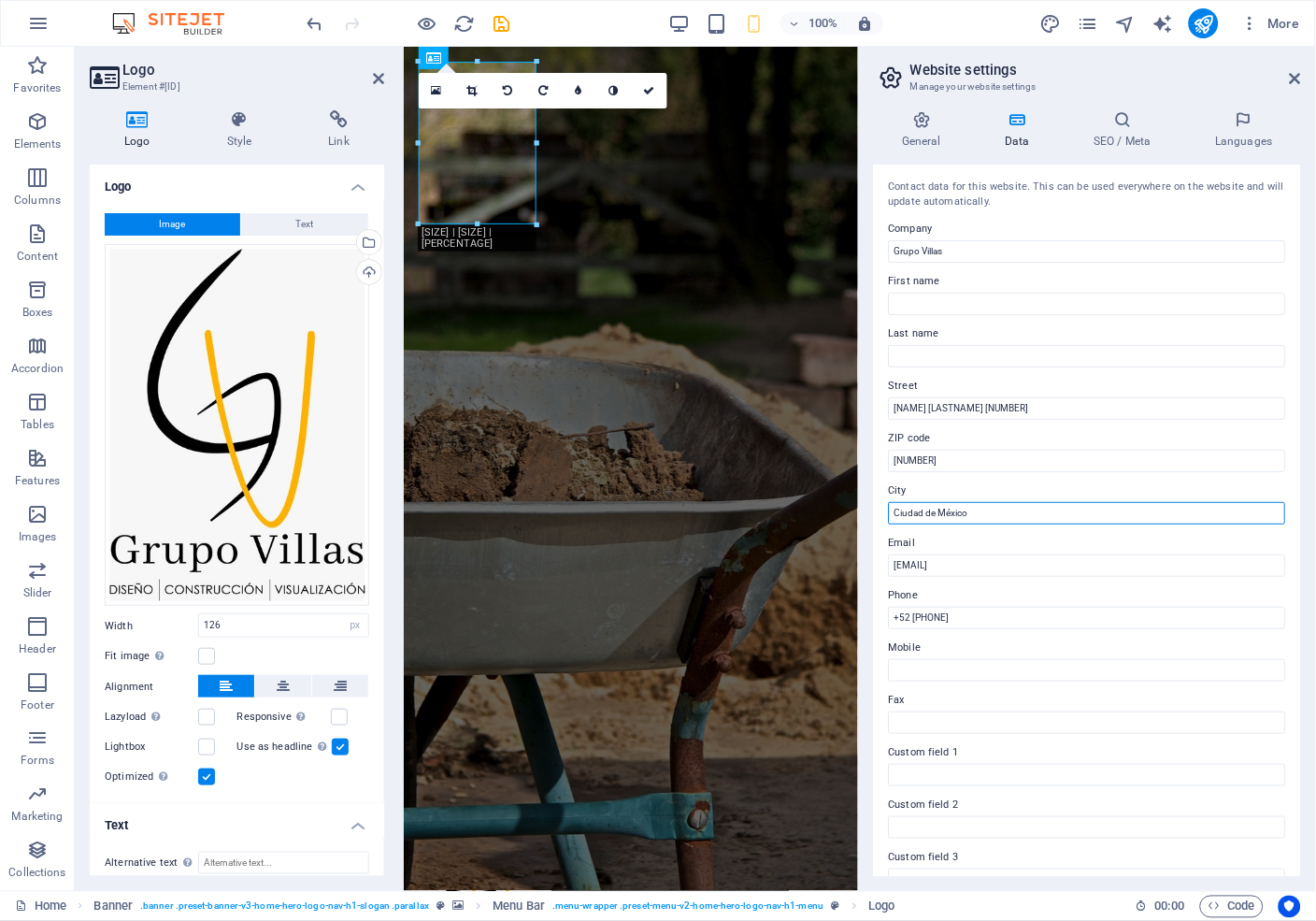 drag, startPoint x: 1401, startPoint y: 558, endPoint x: 850, endPoint y: 495, distance: 554.5899 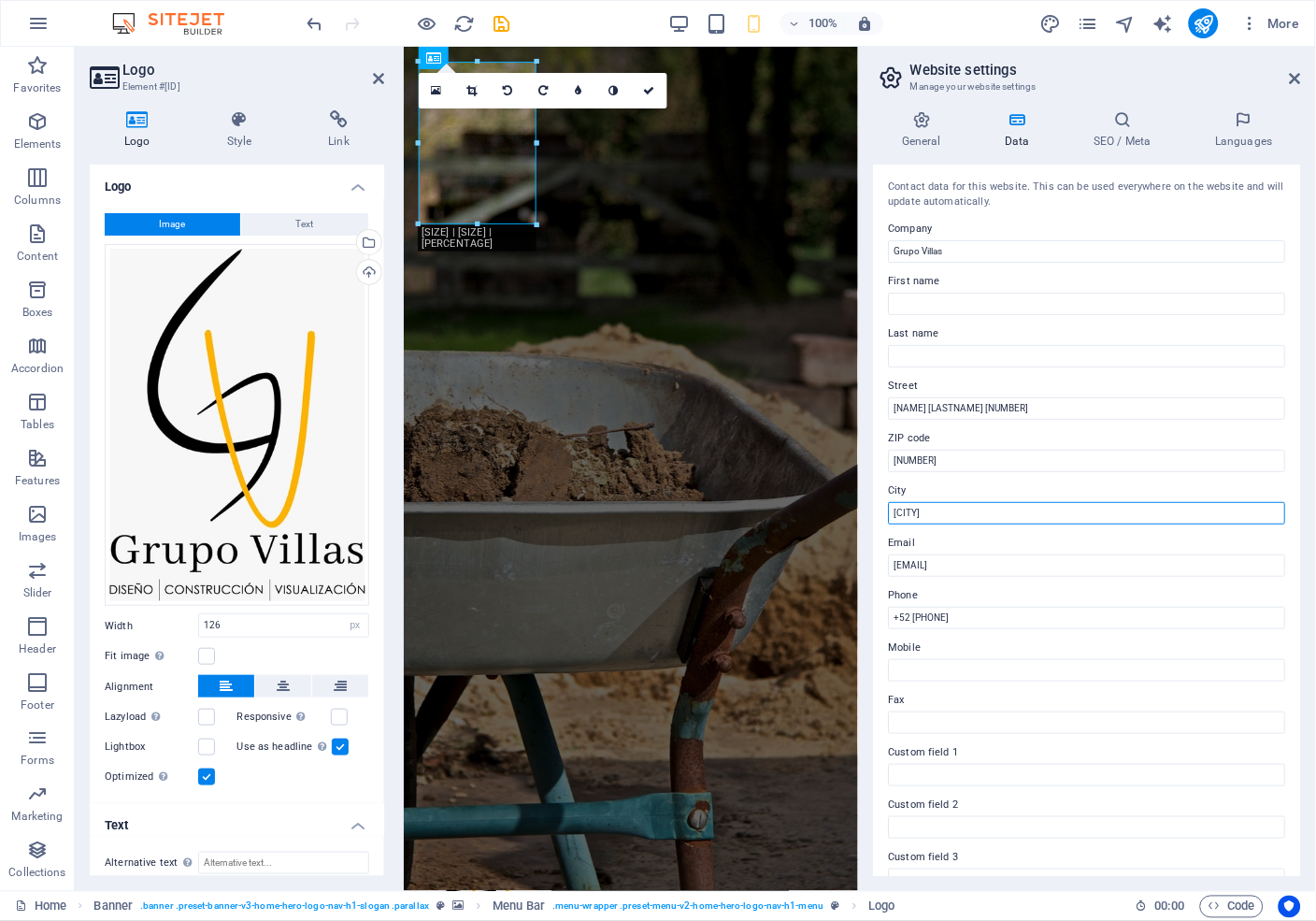 type on "[CITY]" 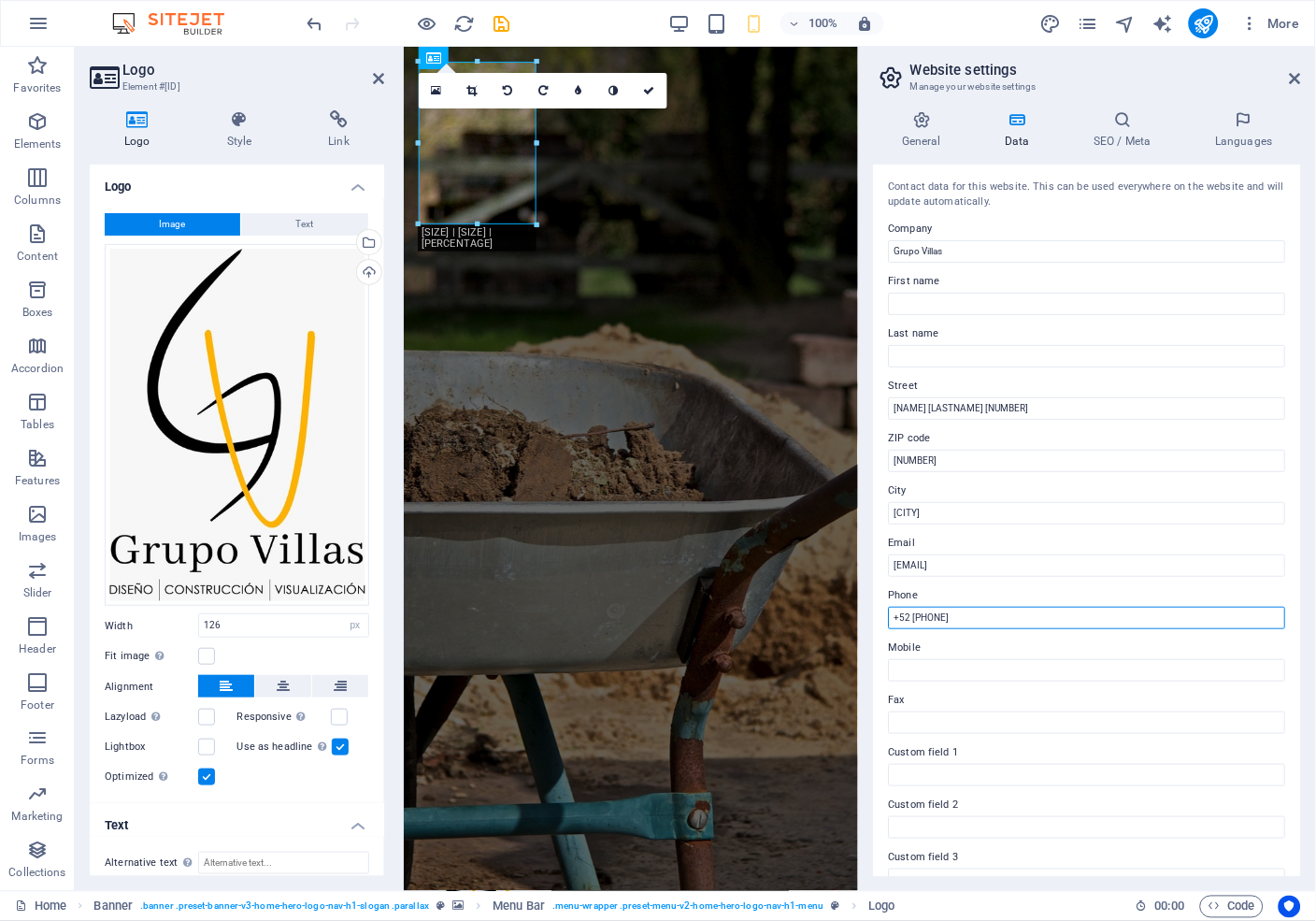 click on "+52 [PHONE]" at bounding box center (1087, 618) 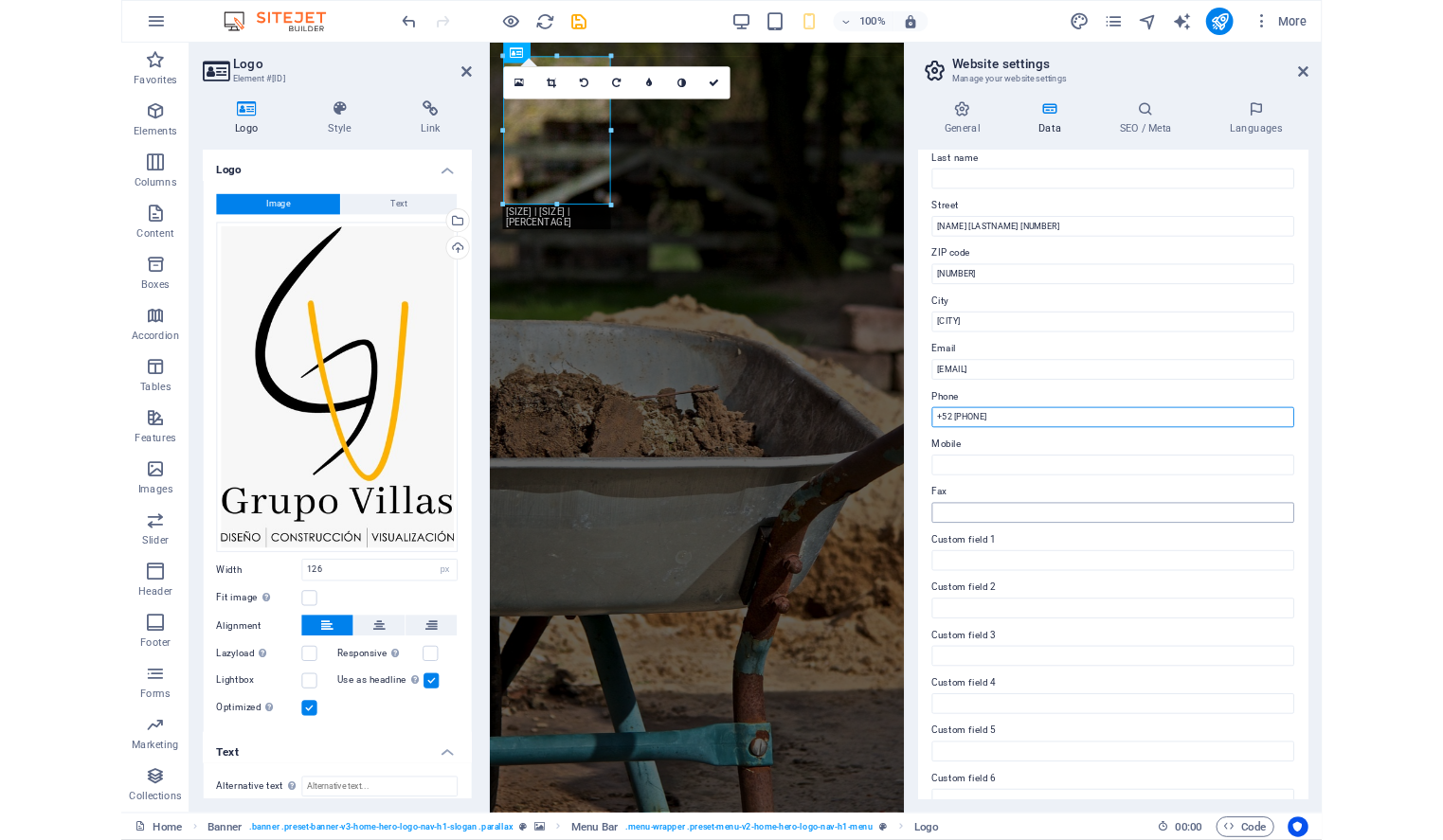 scroll, scrollTop: 187, scrollLeft: 0, axis: vertical 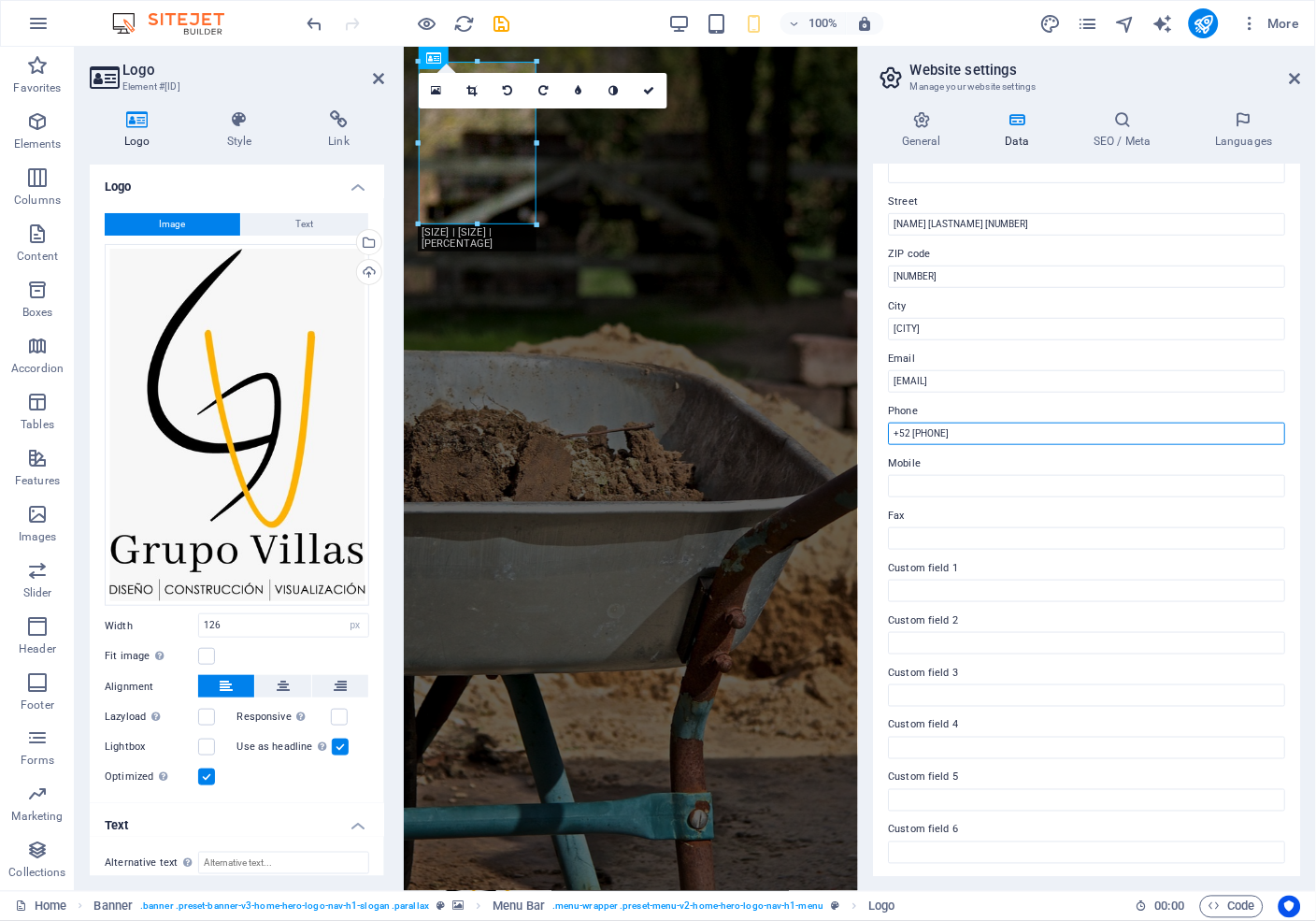 click on "+52 [PHONE]" at bounding box center [1087, 434] 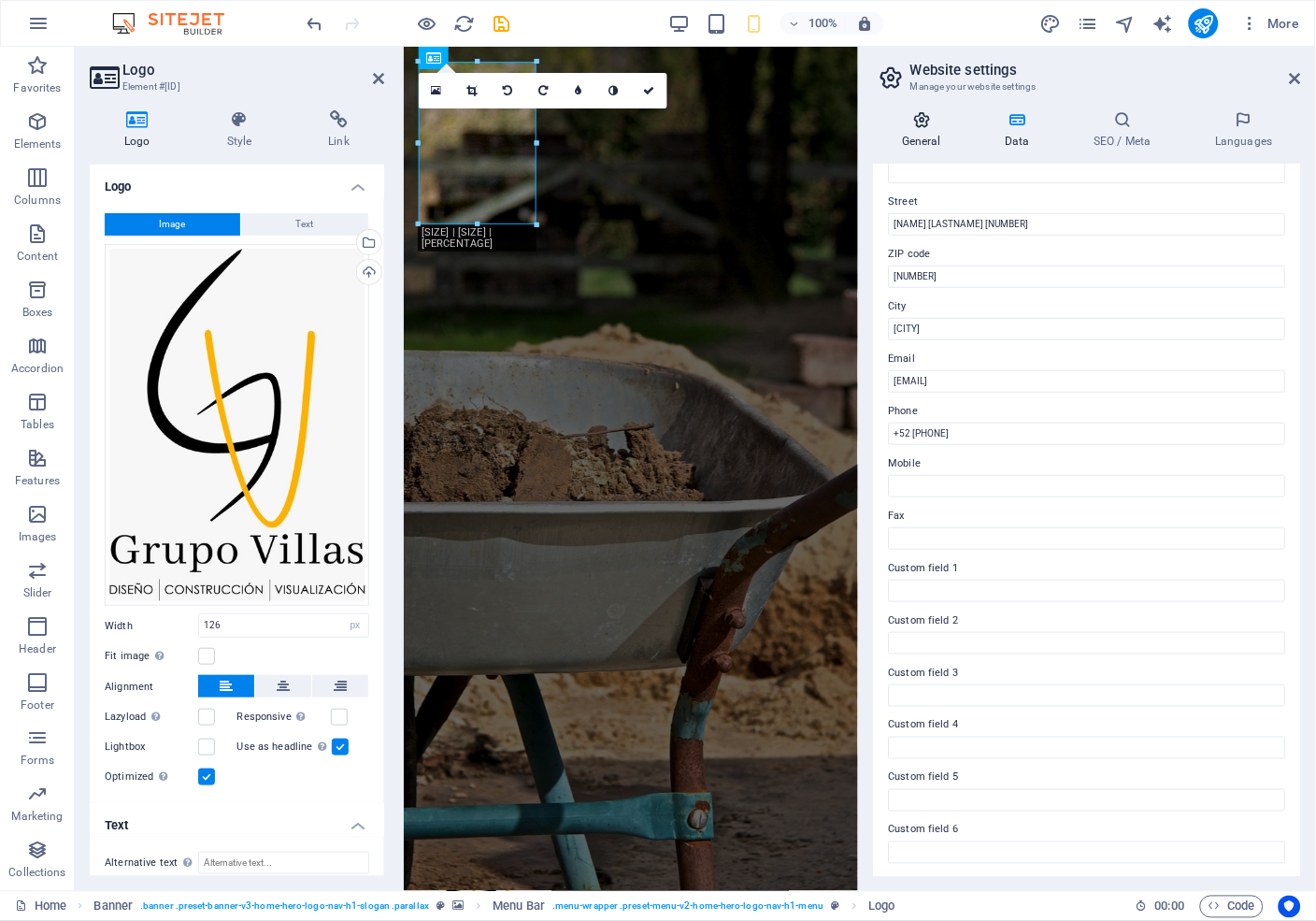 click at bounding box center [922, 120] 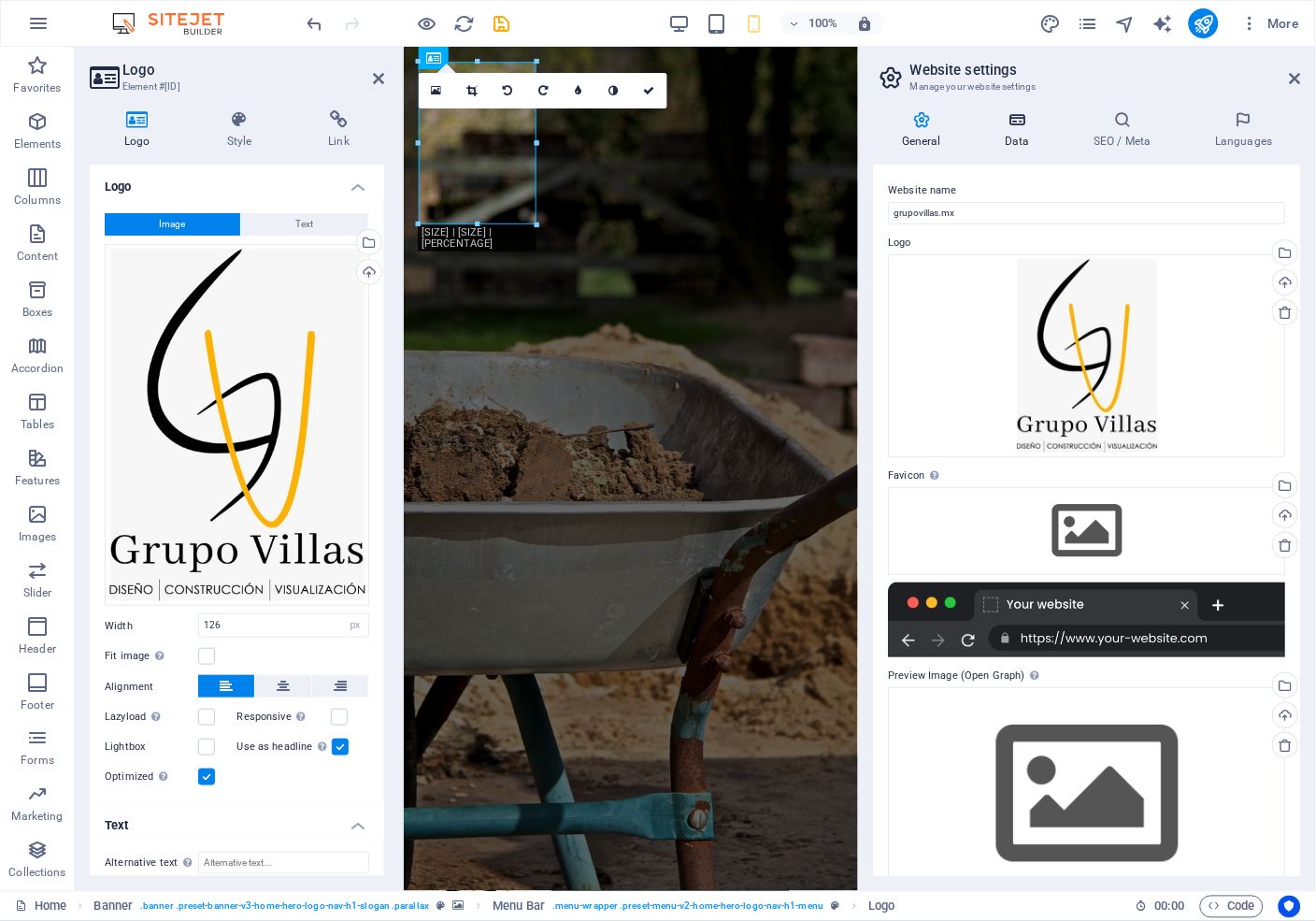click at bounding box center [1017, 120] 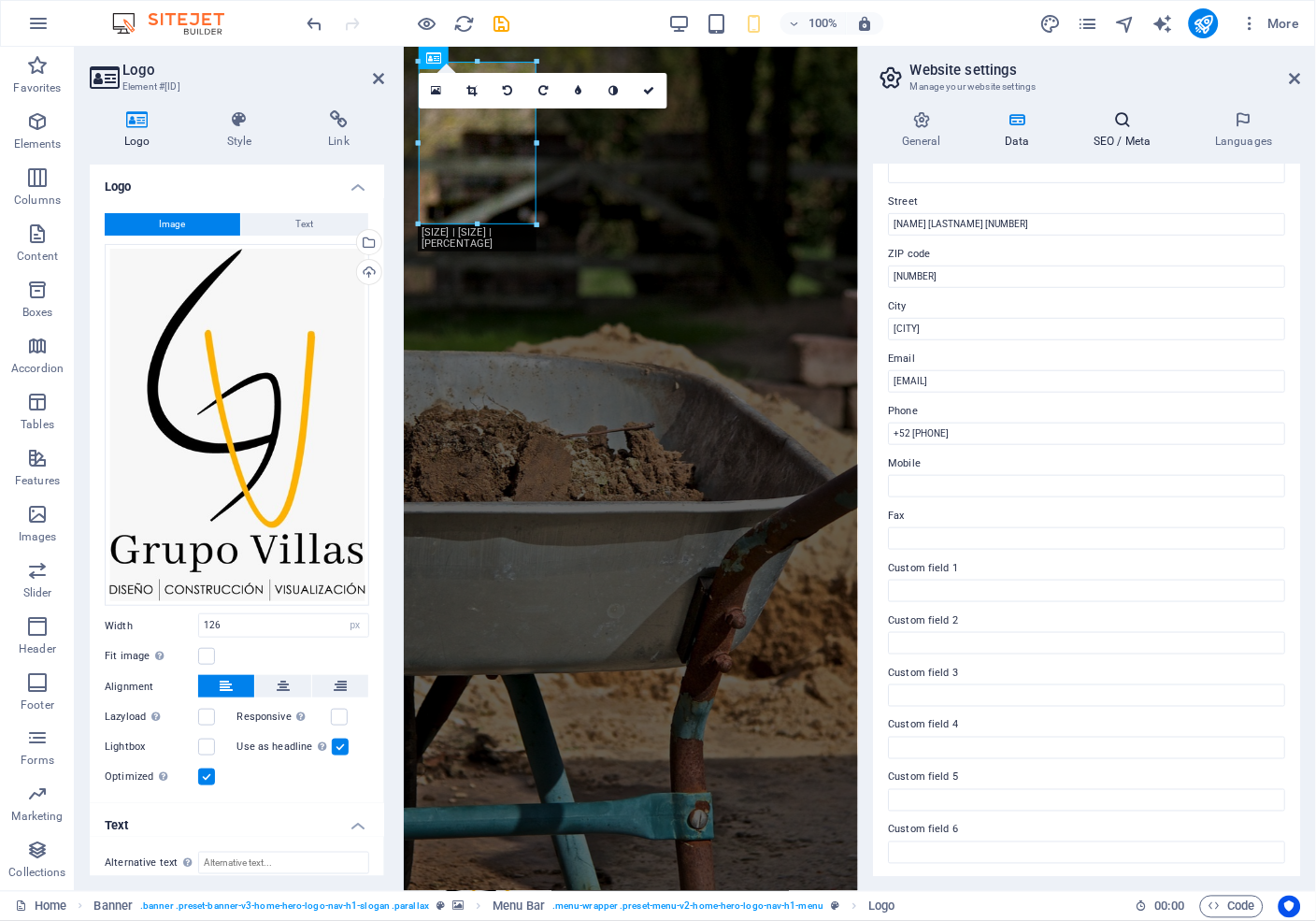 click at bounding box center (1123, 120) 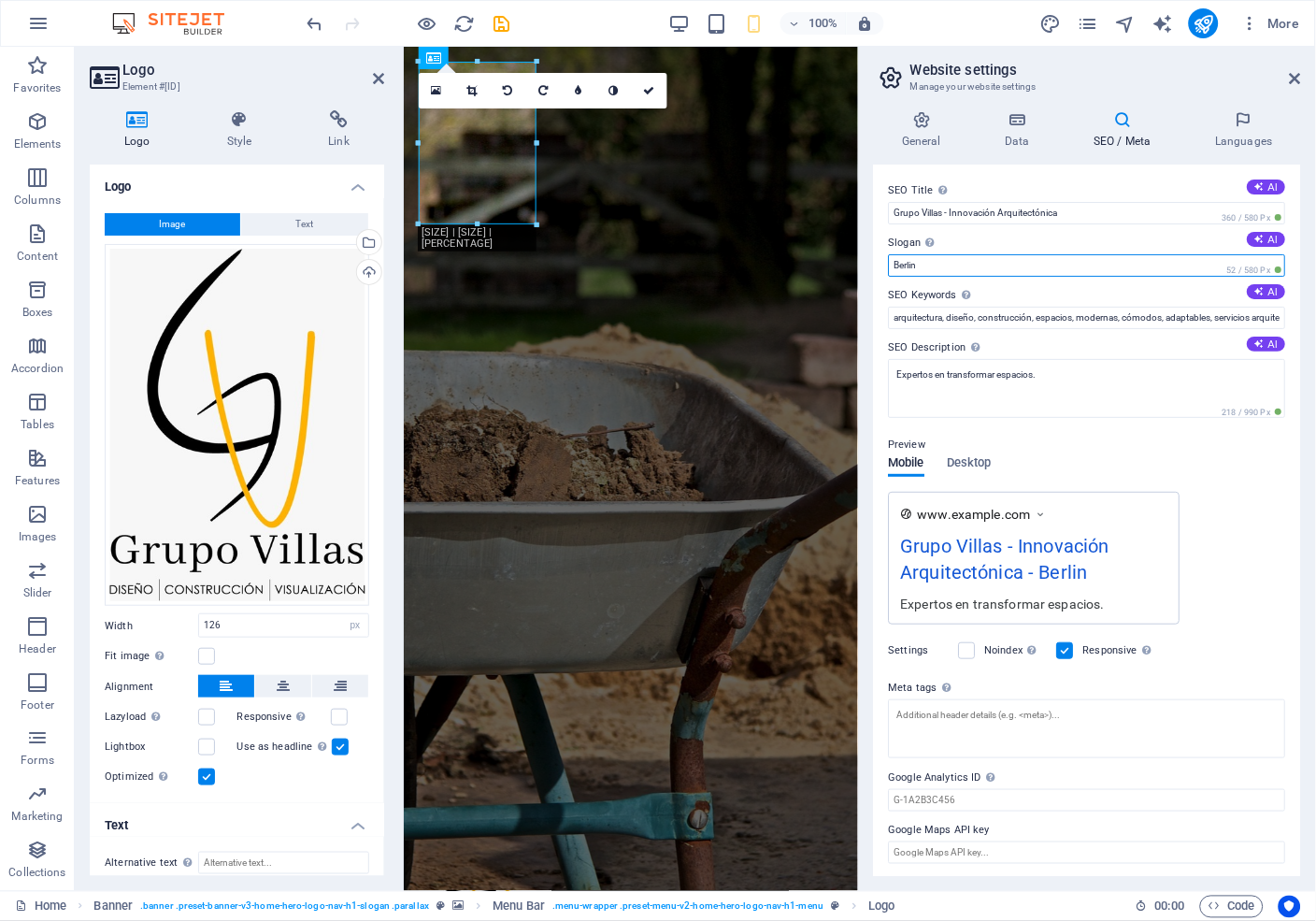 click on "Berlin" at bounding box center [1087, 266] 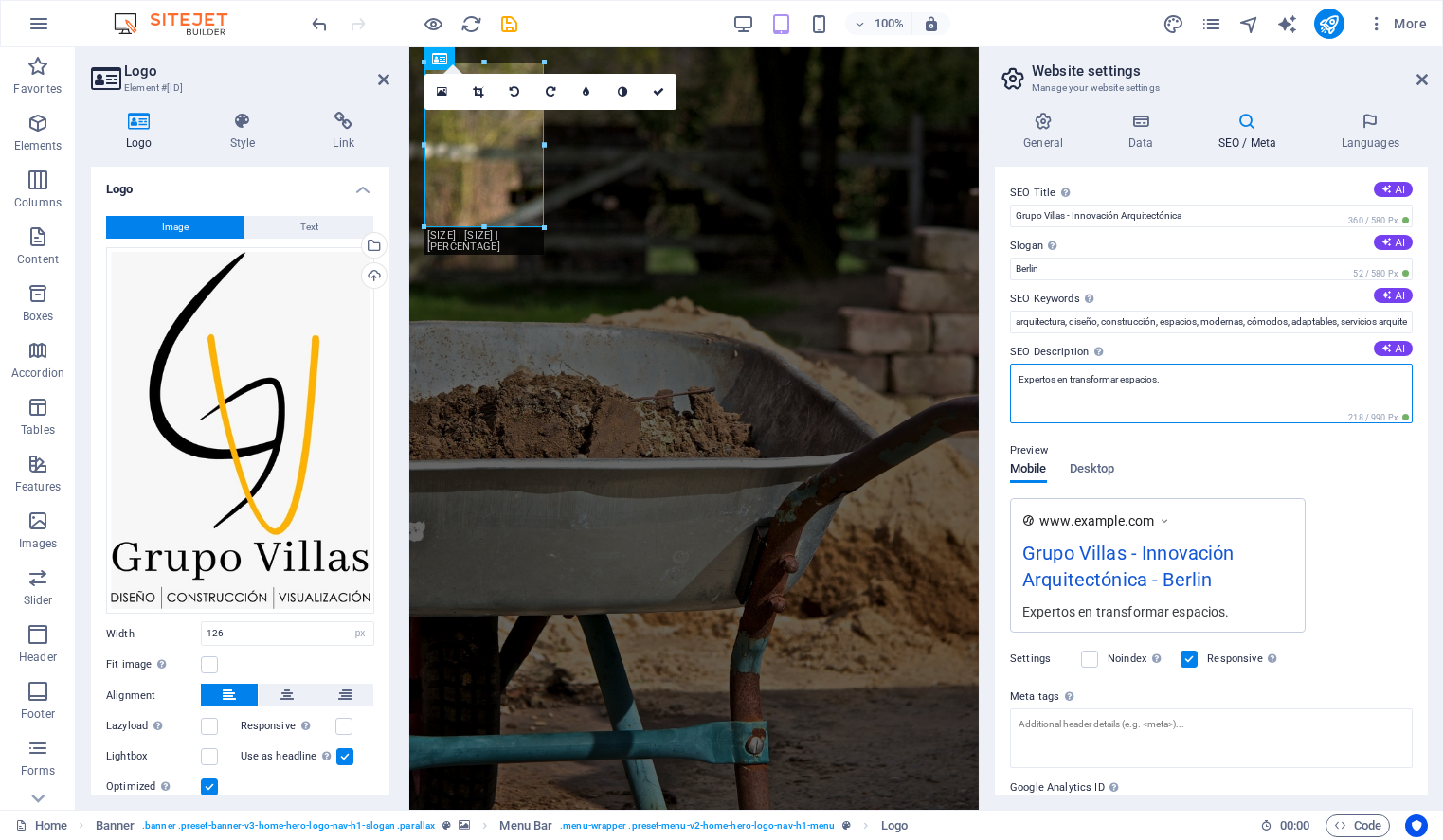 click on "Expertos en transformar espacios." at bounding box center (1211, 393) 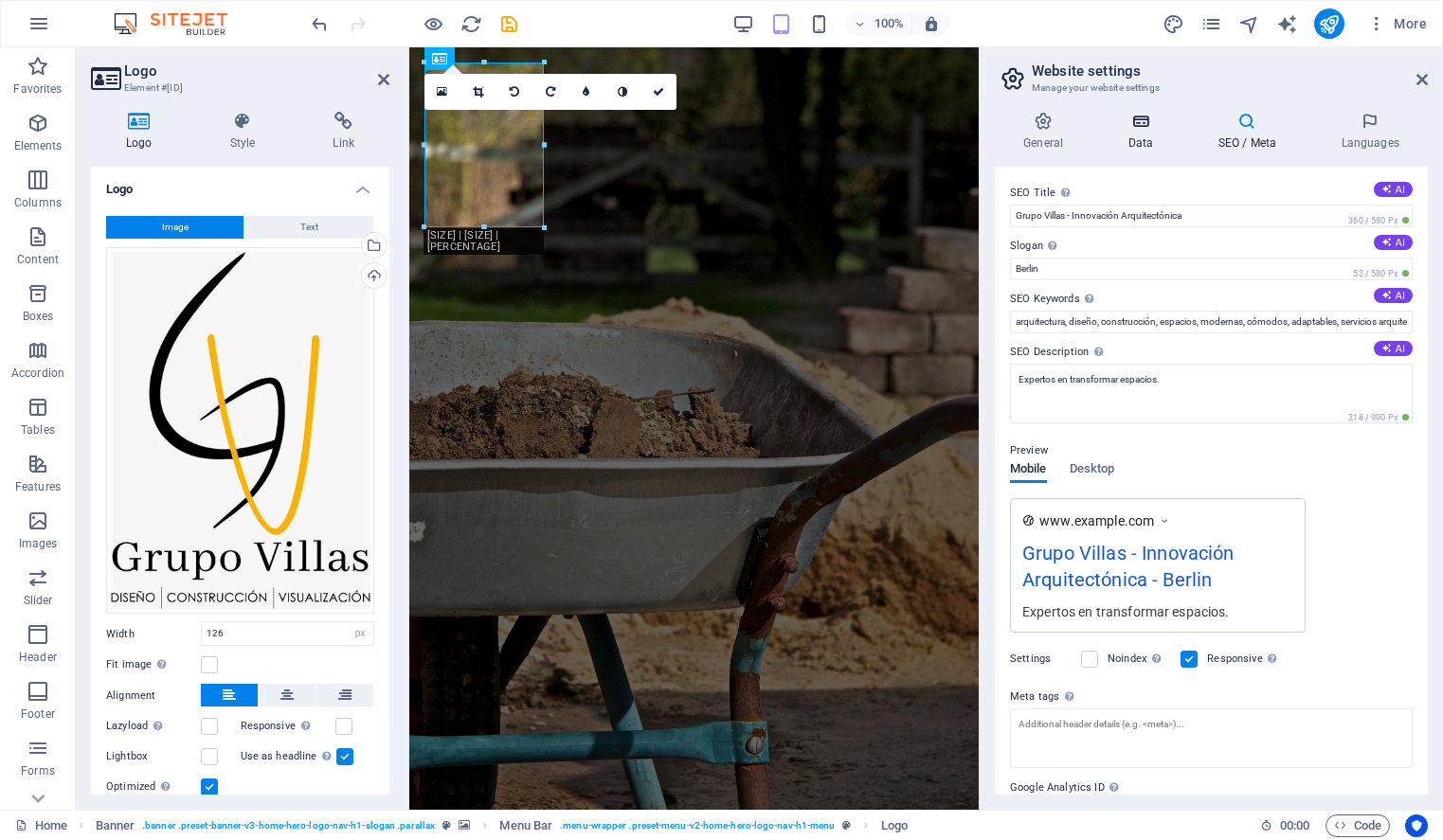 click on "Data" at bounding box center (1144, 132) 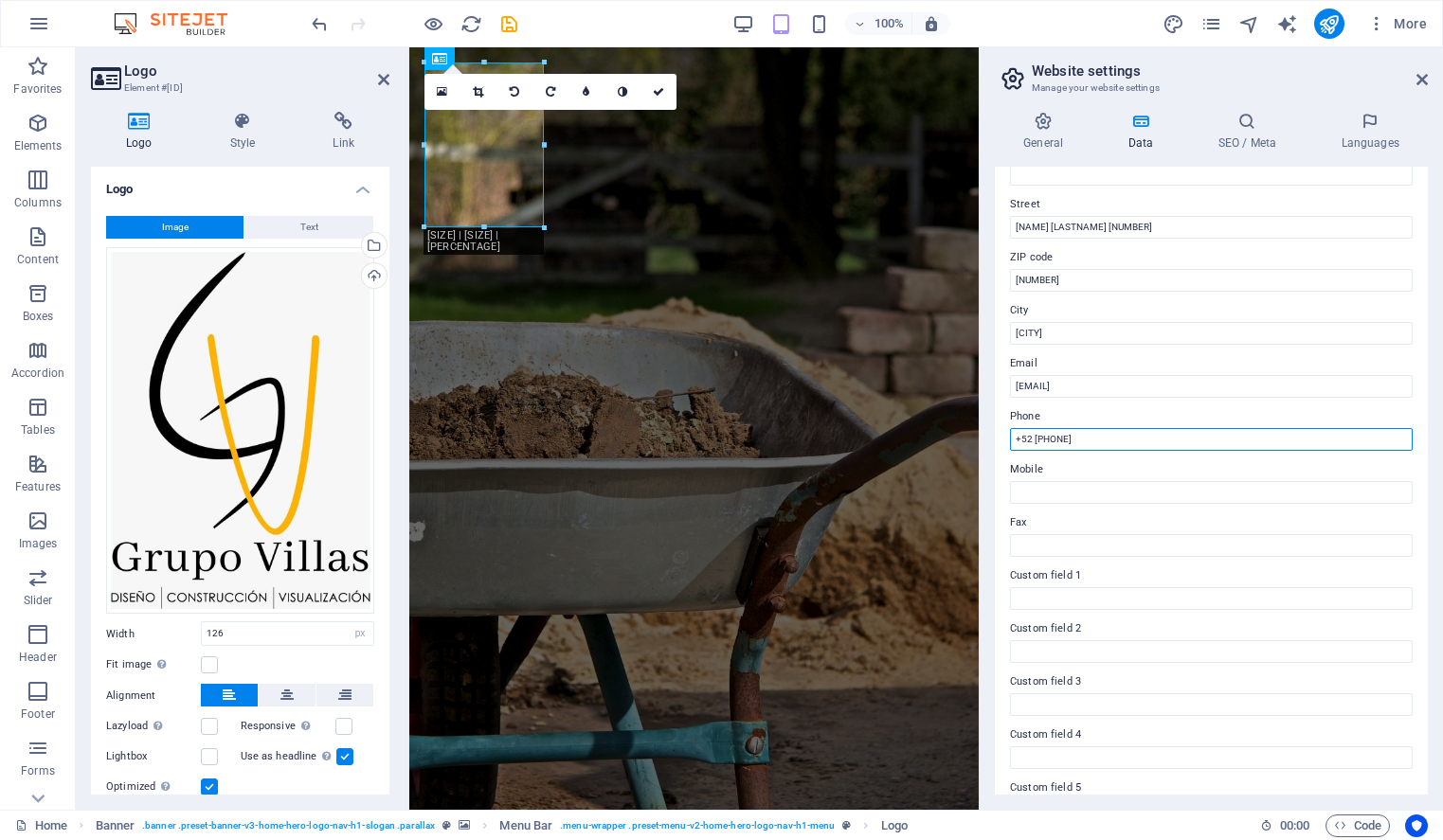 click on "+52 [PHONE]" at bounding box center [1211, 439] 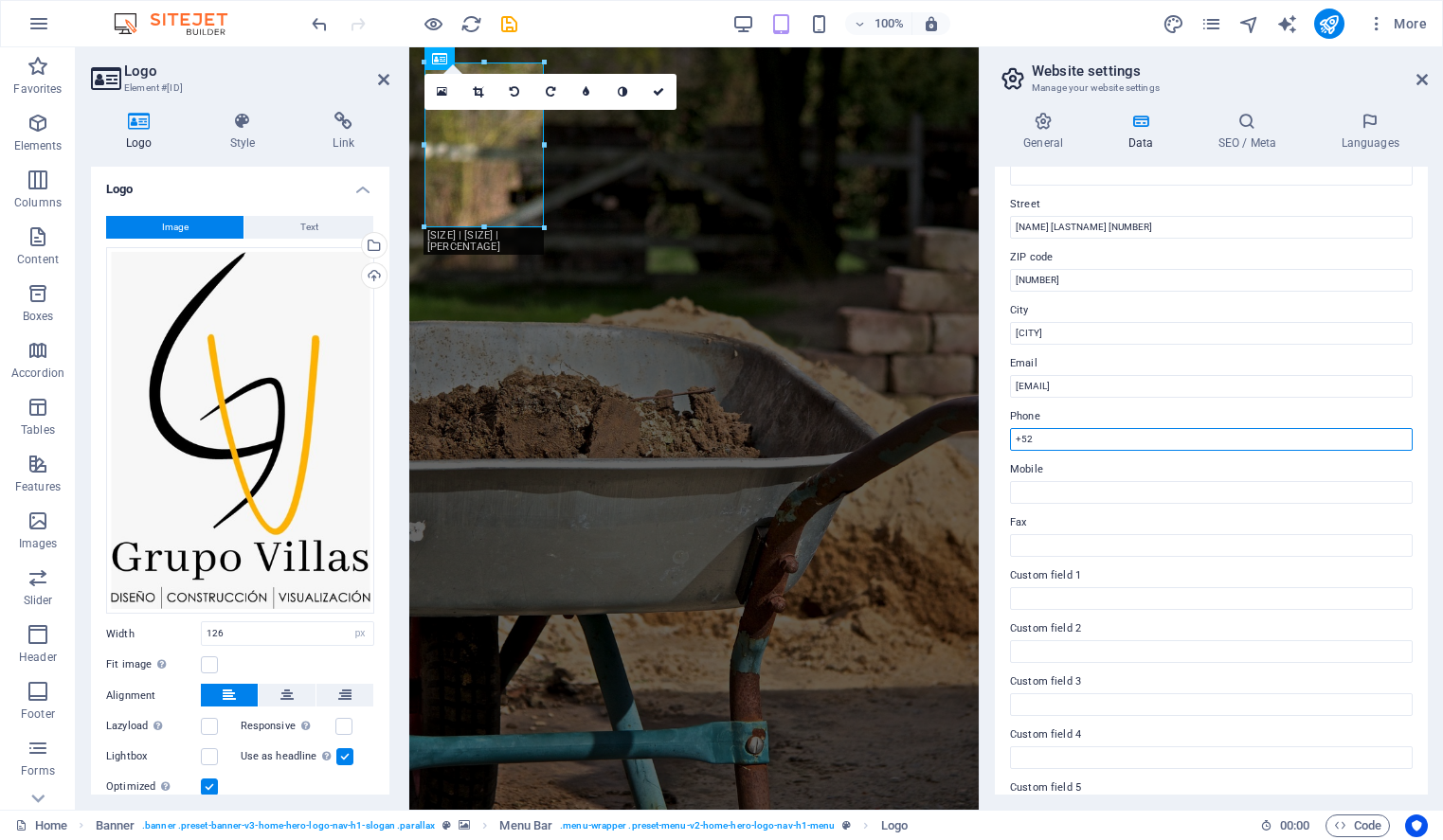 paste on "[PHONE]" 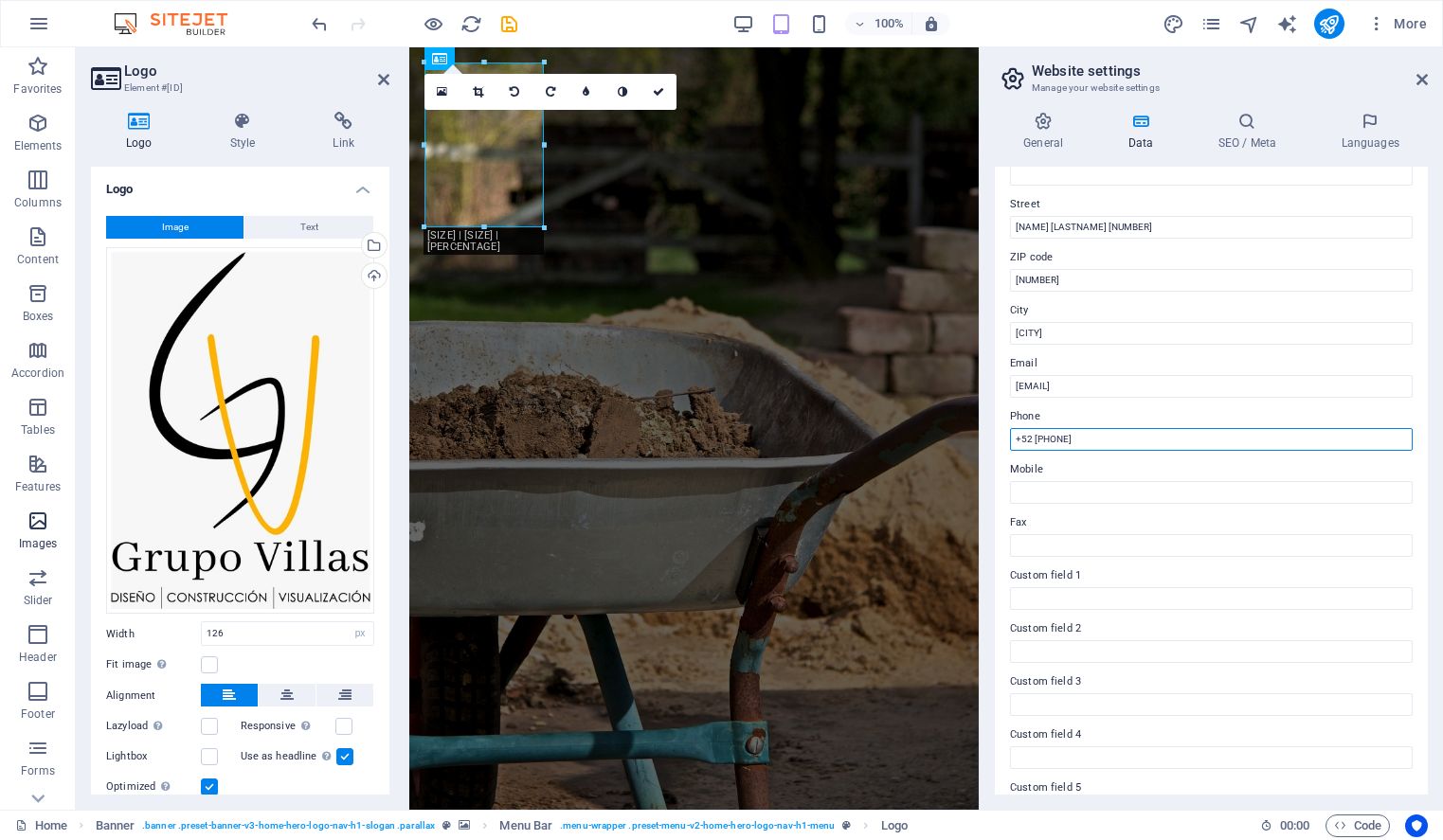 type on "+52 [PHONE]" 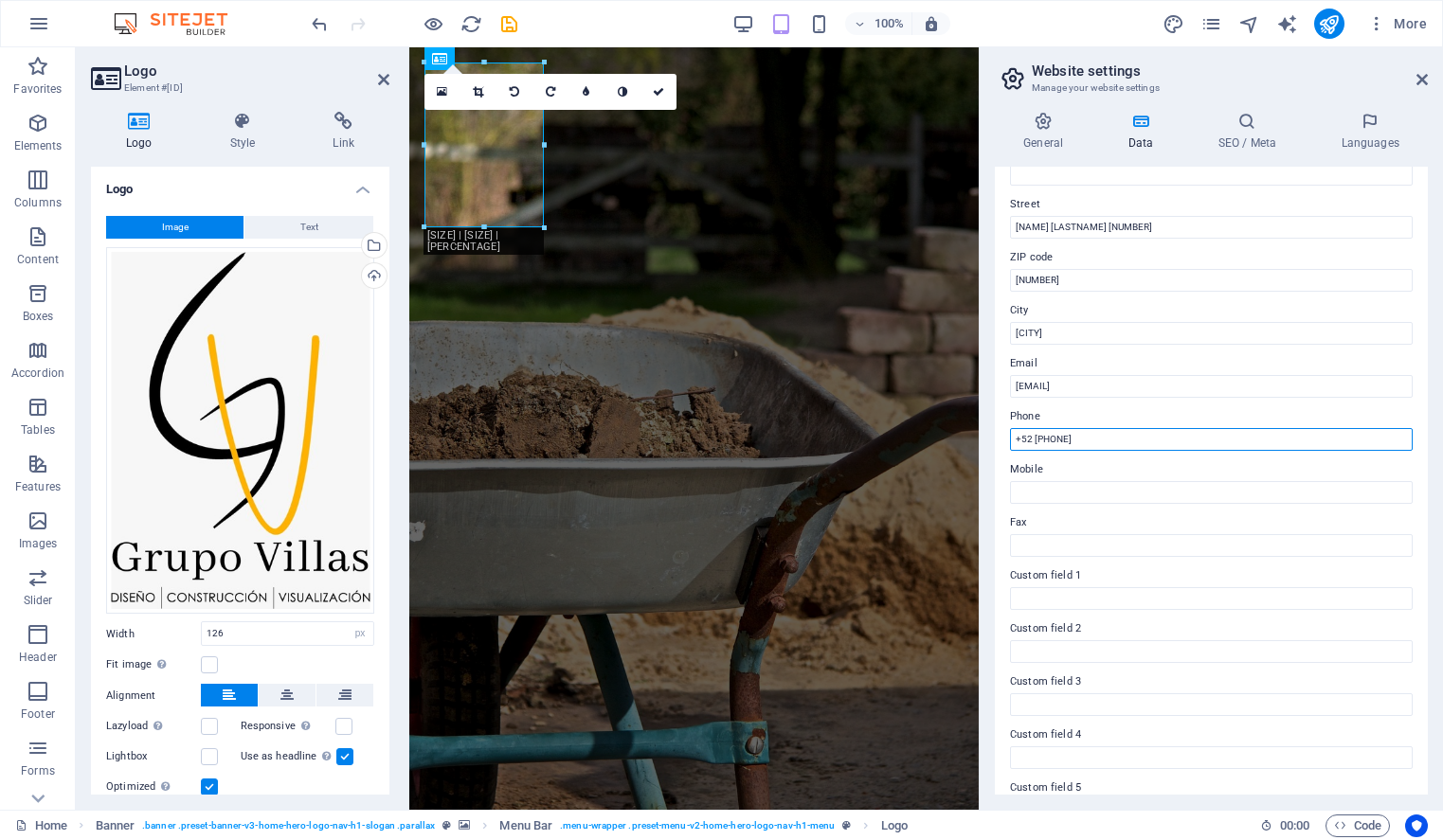 drag, startPoint x: 1113, startPoint y: 455, endPoint x: 1150, endPoint y: 458, distance: 37.12142 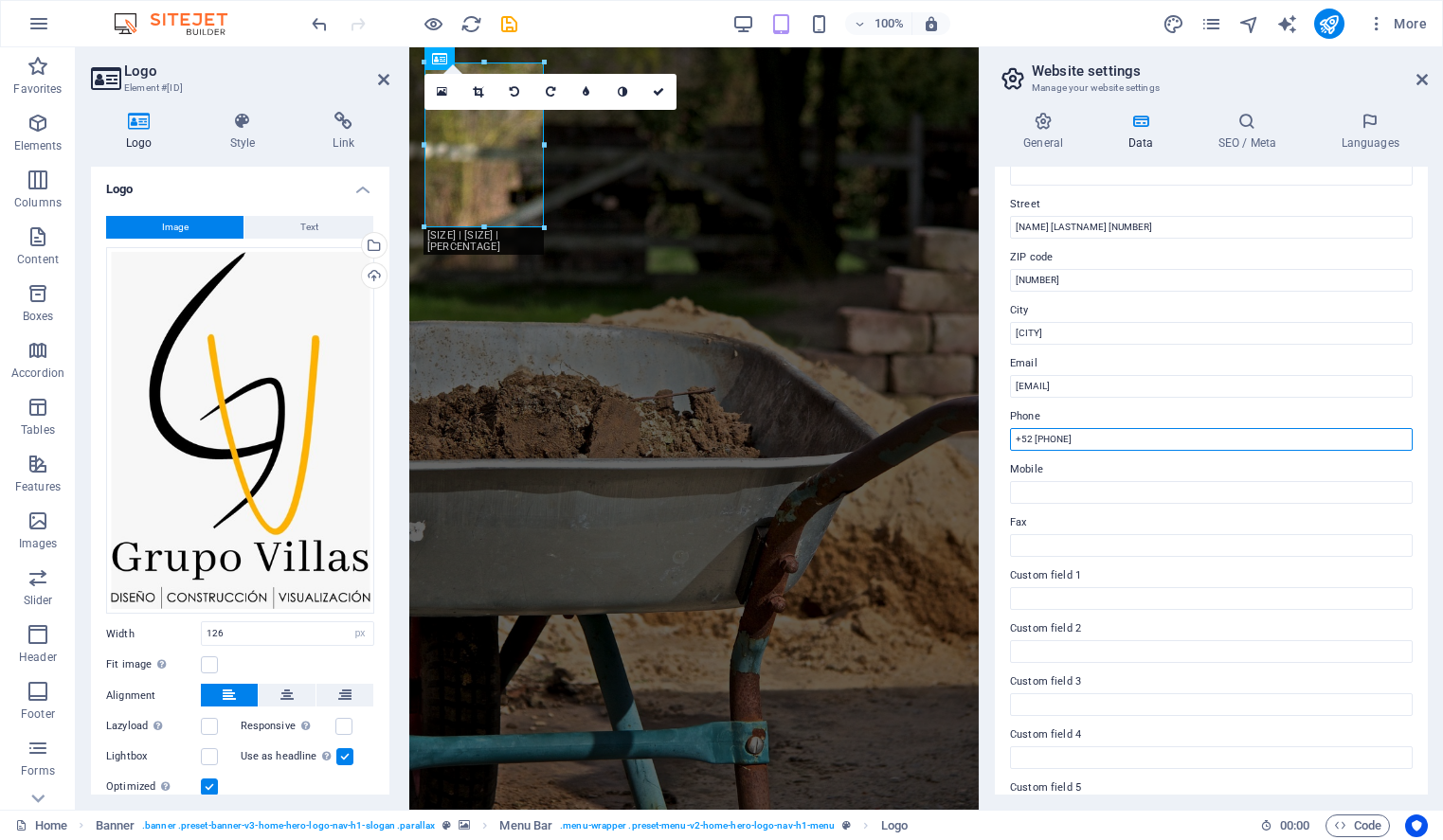 drag, startPoint x: 1103, startPoint y: 459, endPoint x: 979, endPoint y: 459, distance: 124 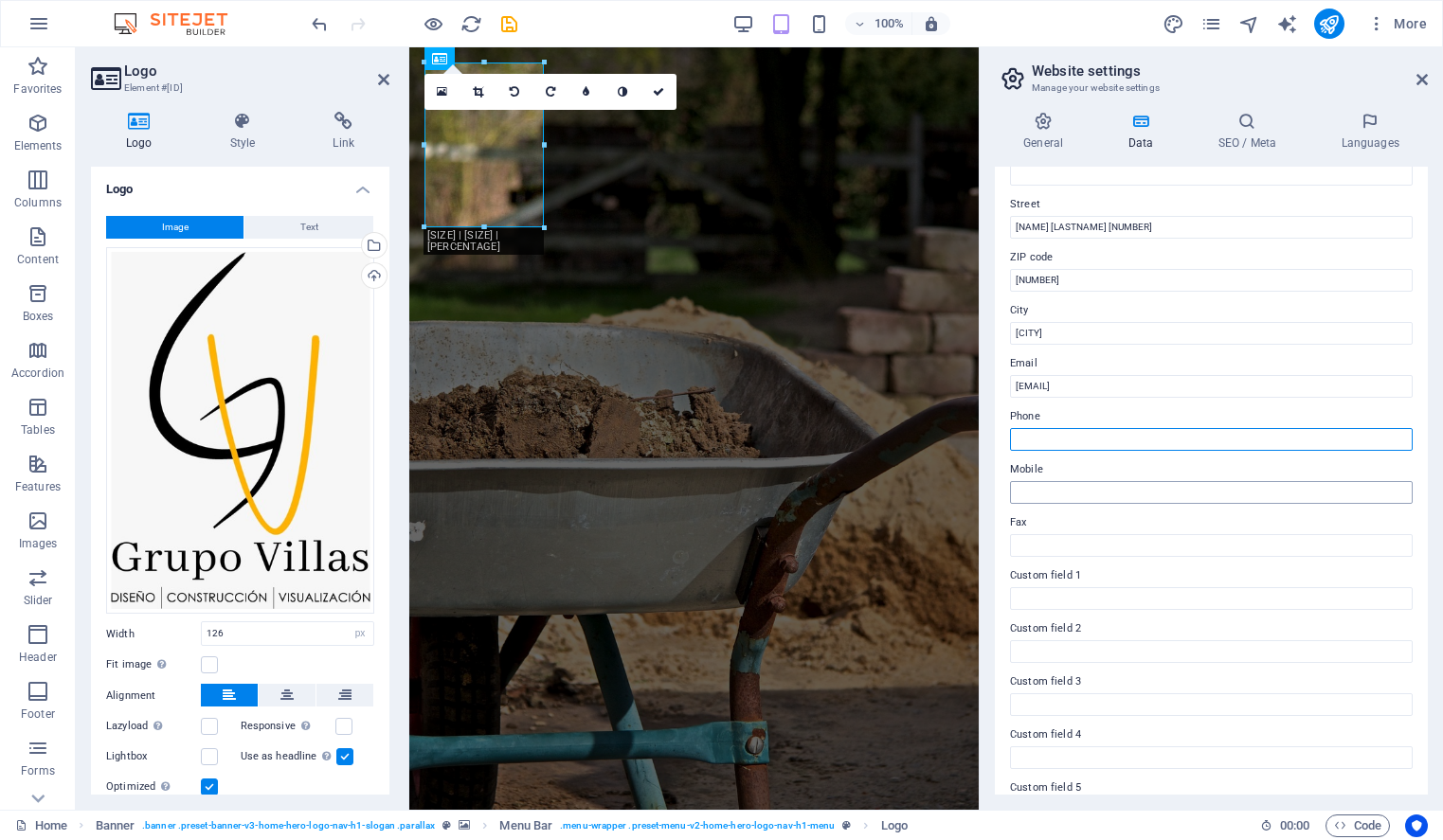 type 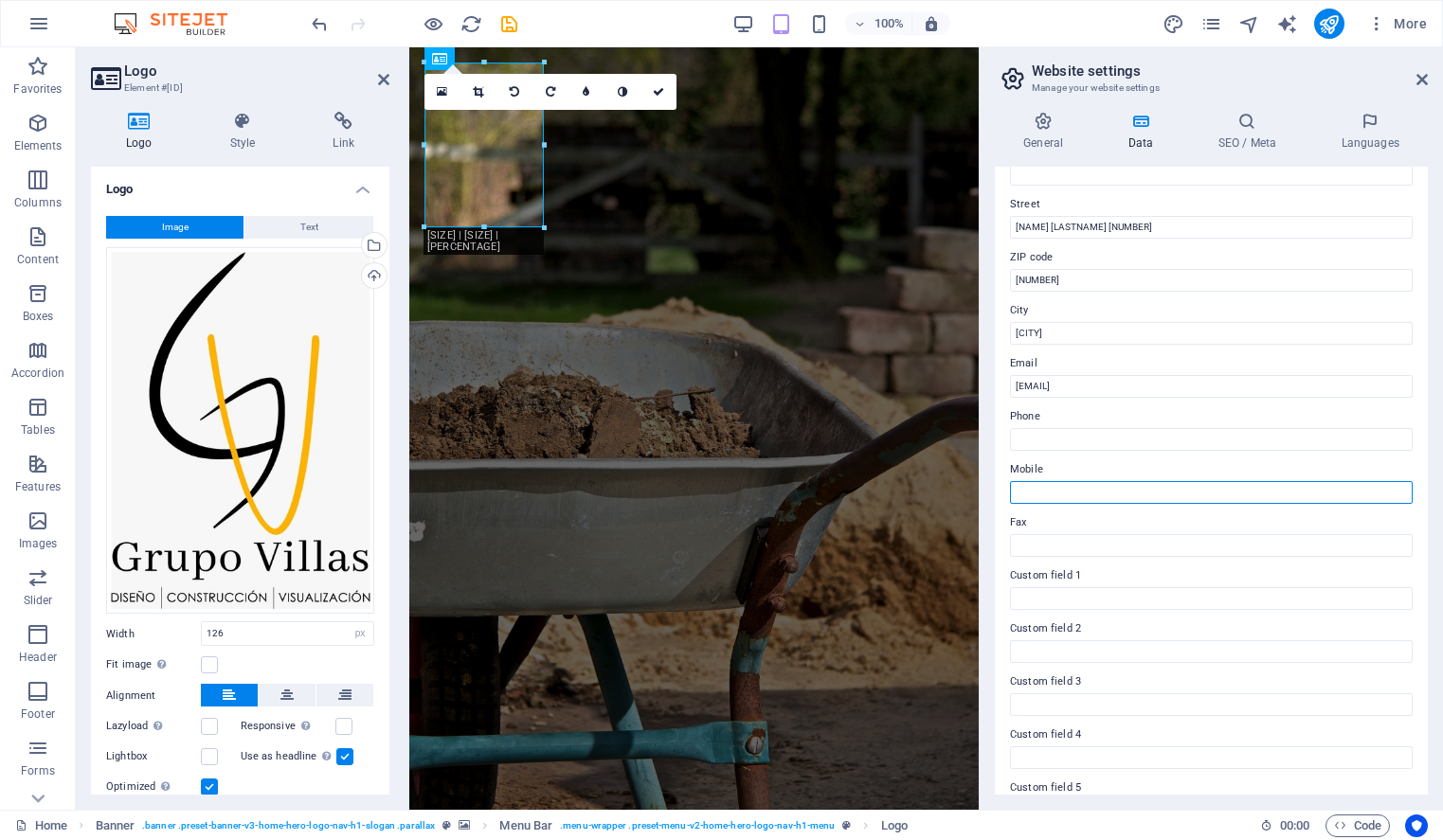 click on "Mobile" at bounding box center (1211, 492) 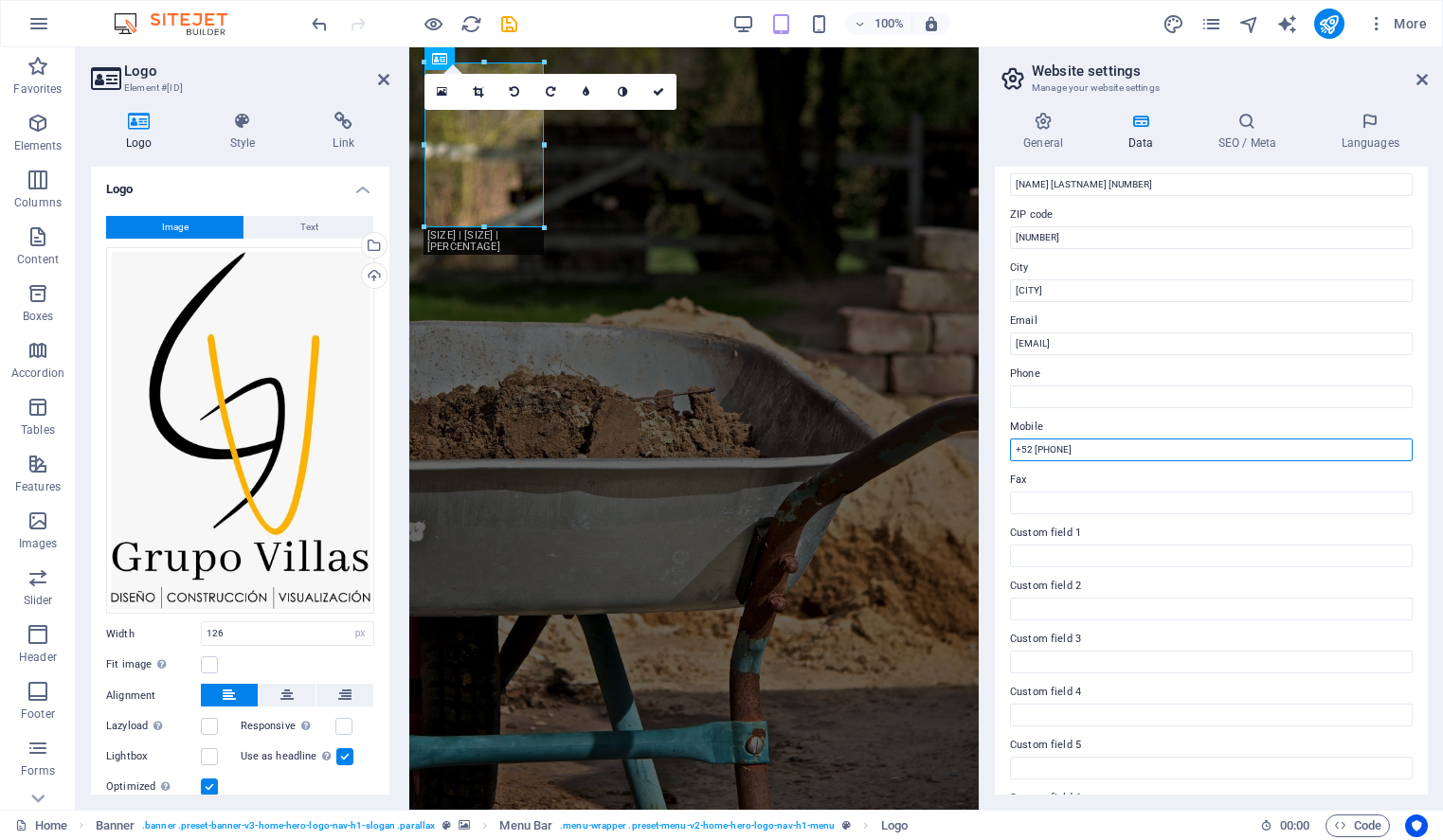 scroll, scrollTop: 282, scrollLeft: 0, axis: vertical 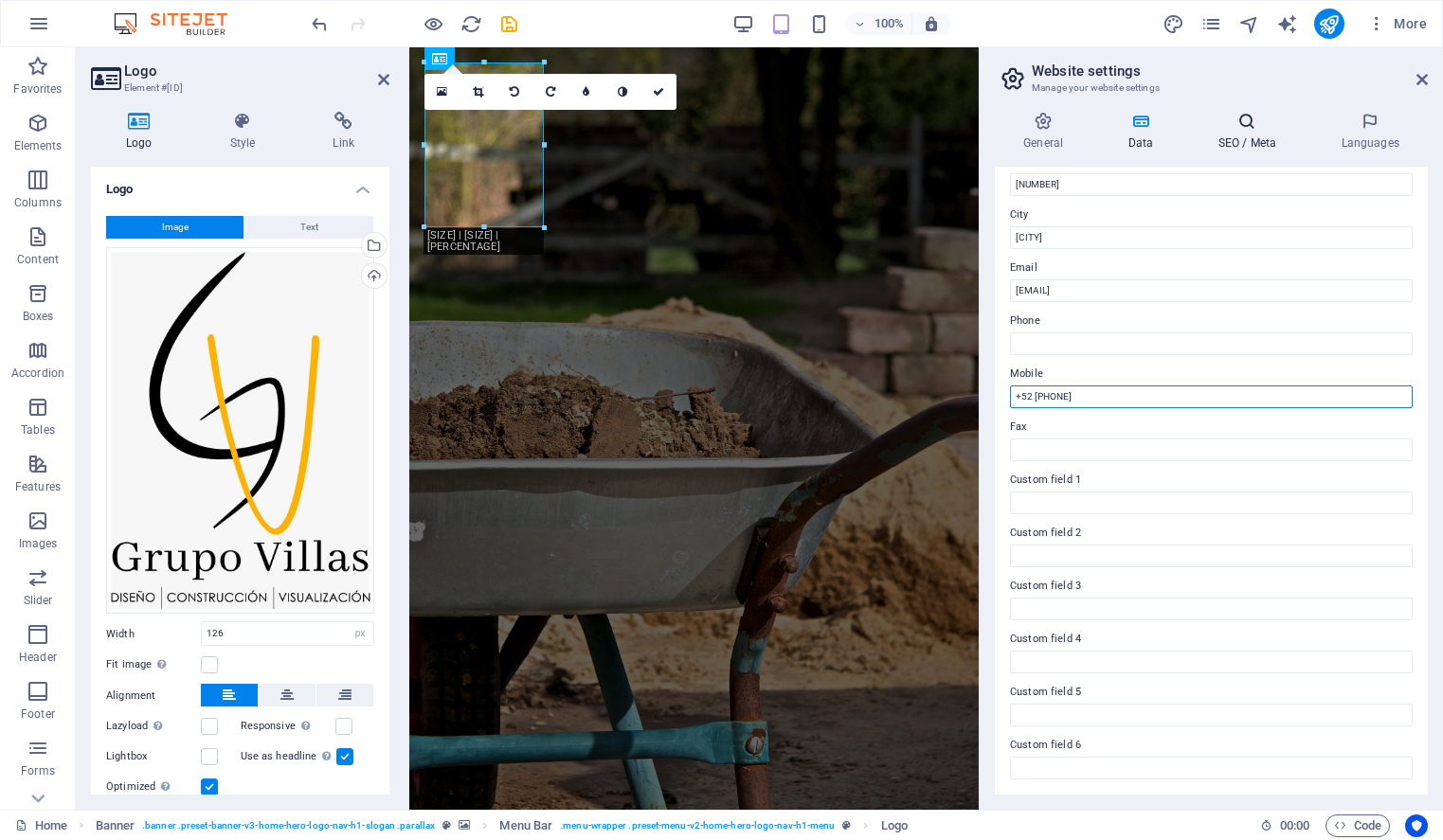 type on "+52 [PHONE]" 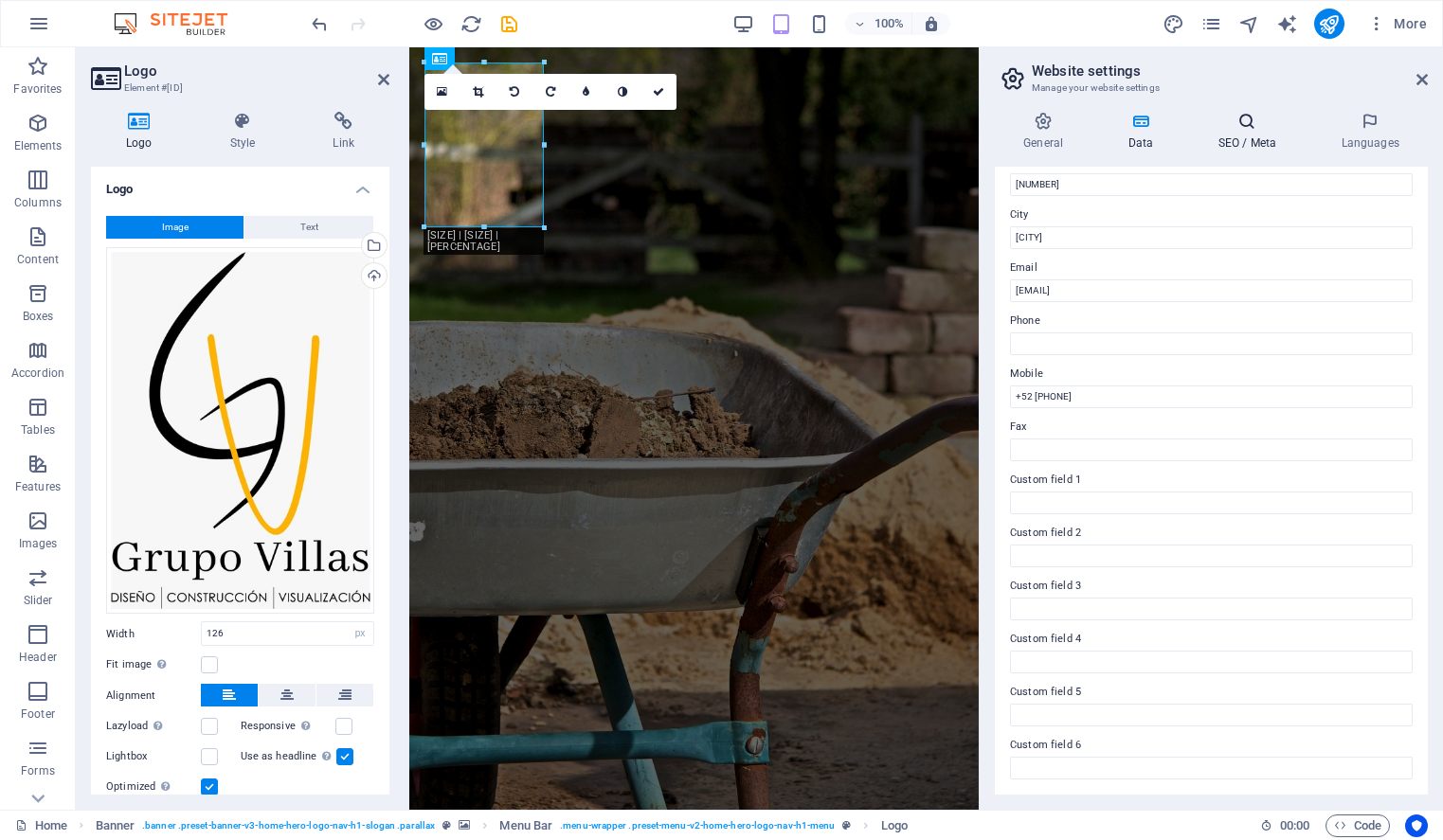 click at bounding box center [1247, 121] 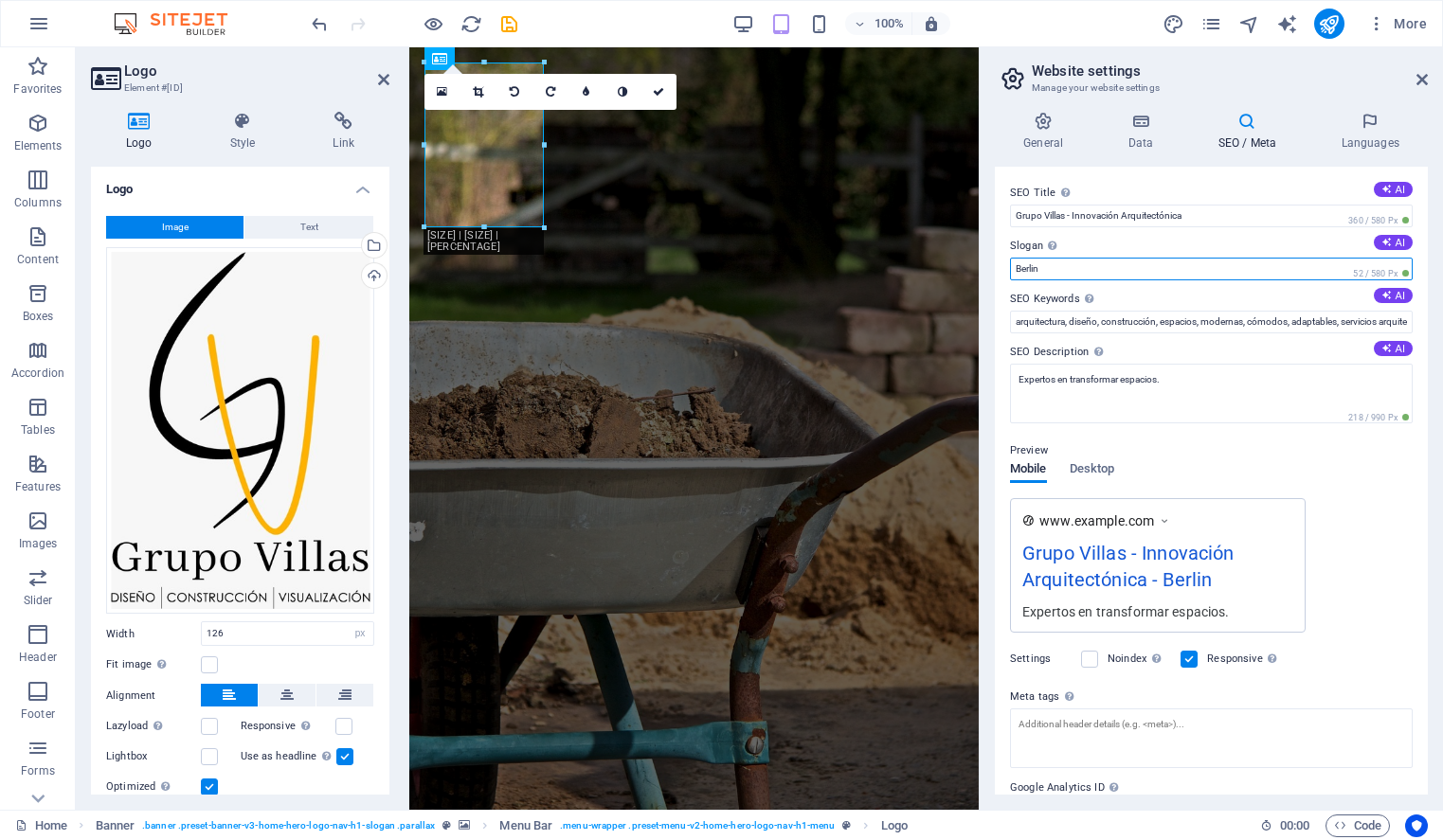 click on "Berlin" at bounding box center [1211, 269] 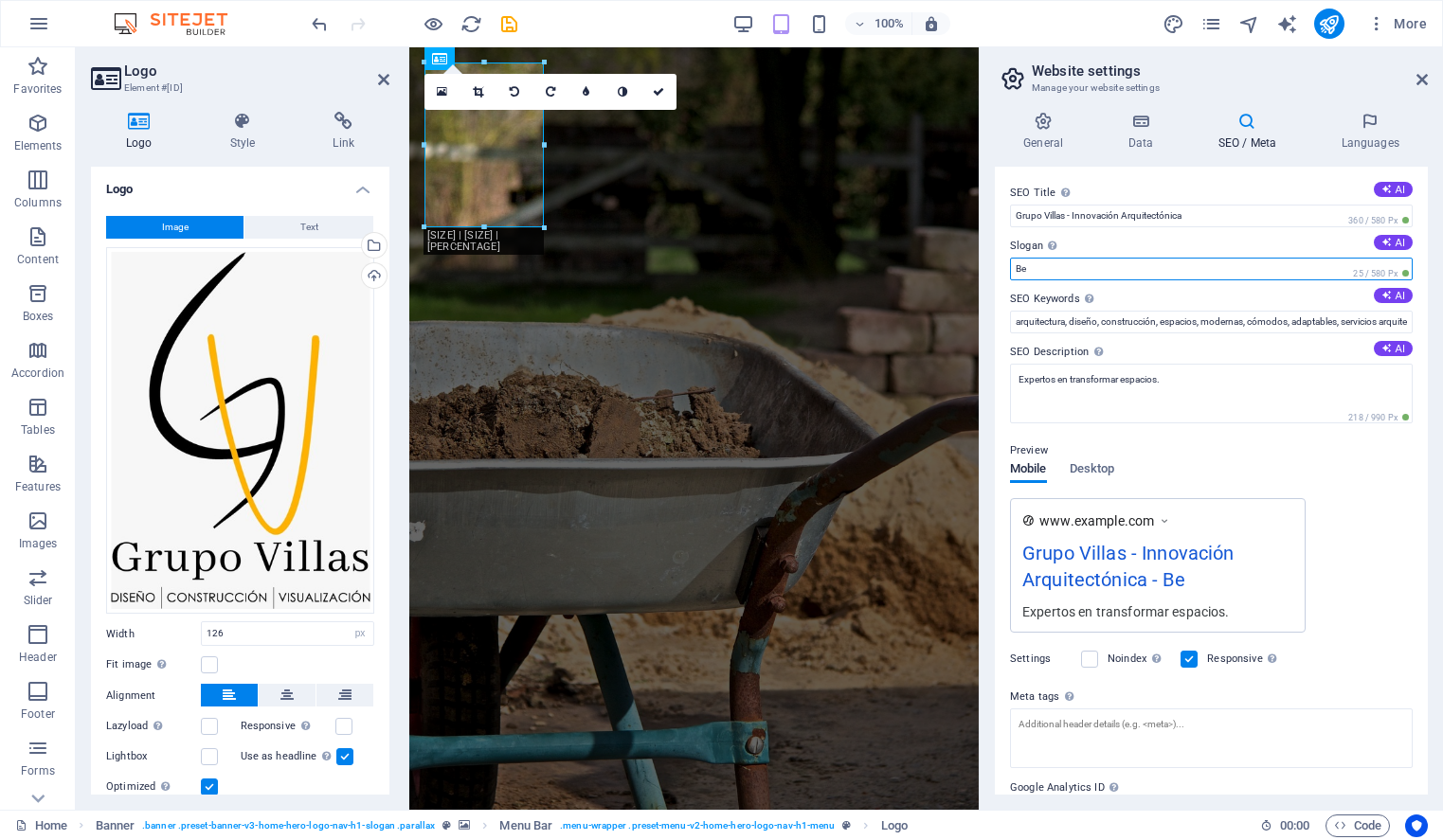 type on "B" 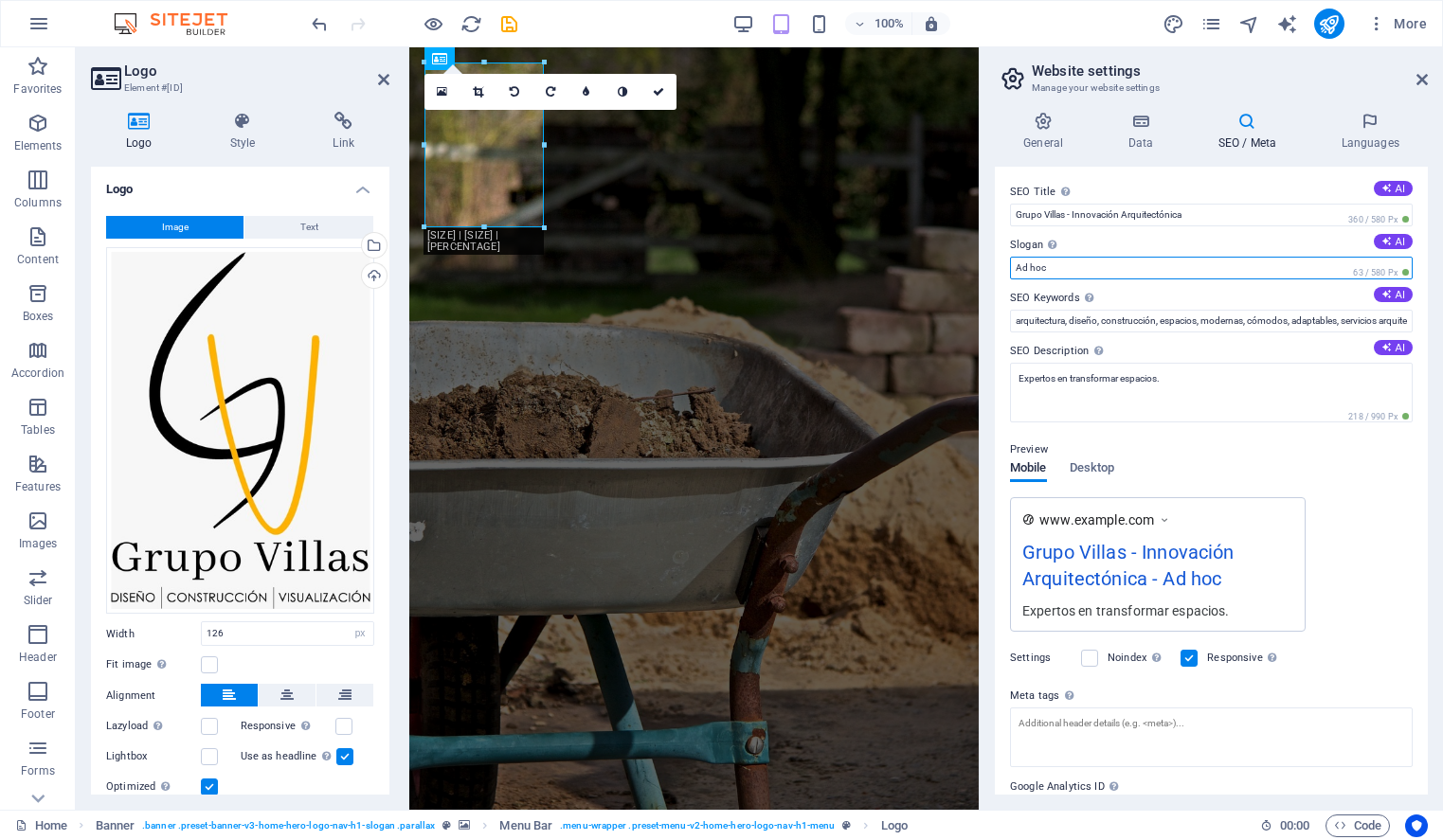 scroll, scrollTop: 0, scrollLeft: 0, axis: both 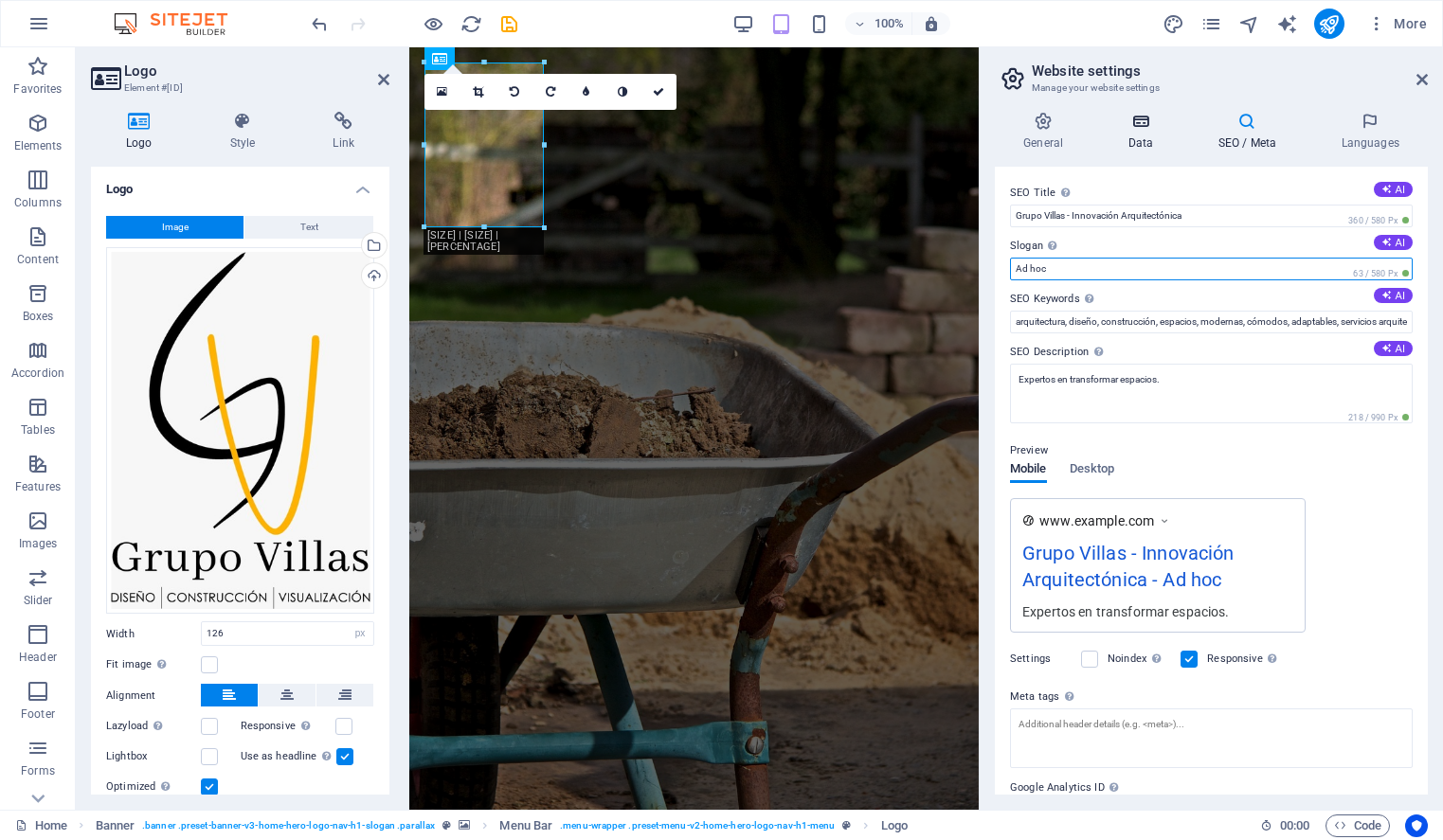 type on "Ad hoc" 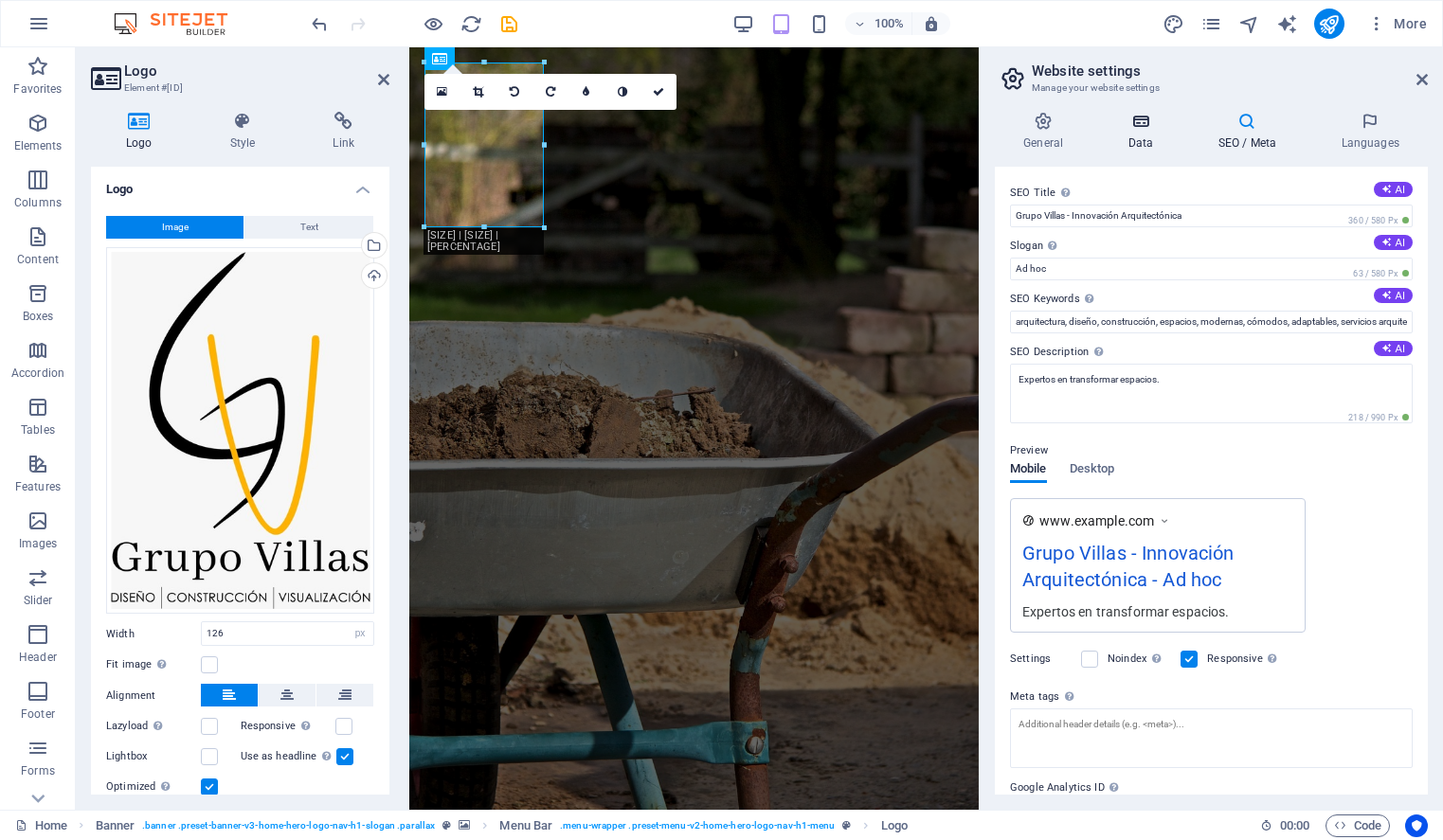 click on "Data" at bounding box center [1144, 132] 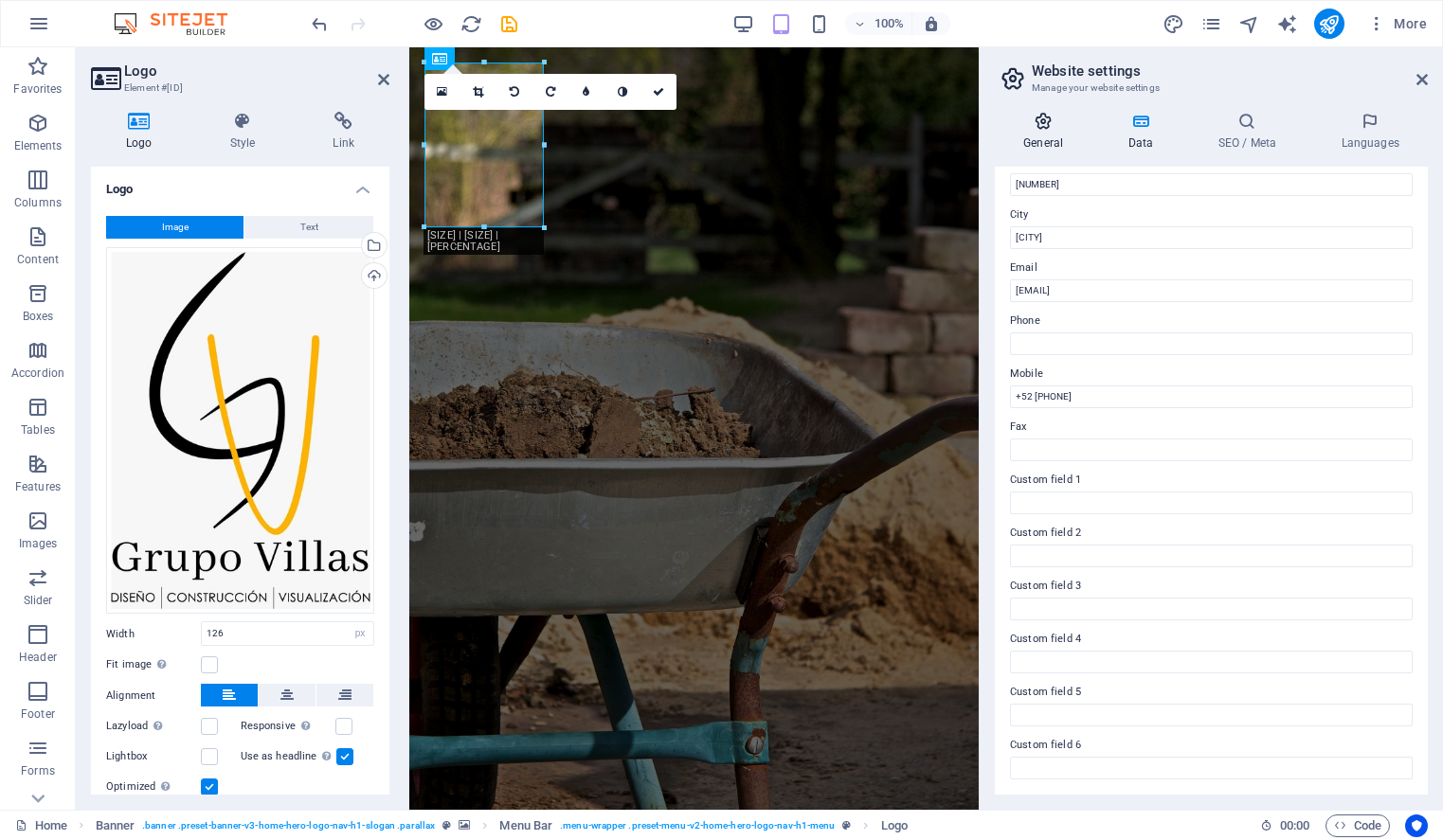 click at bounding box center (1043, 121) 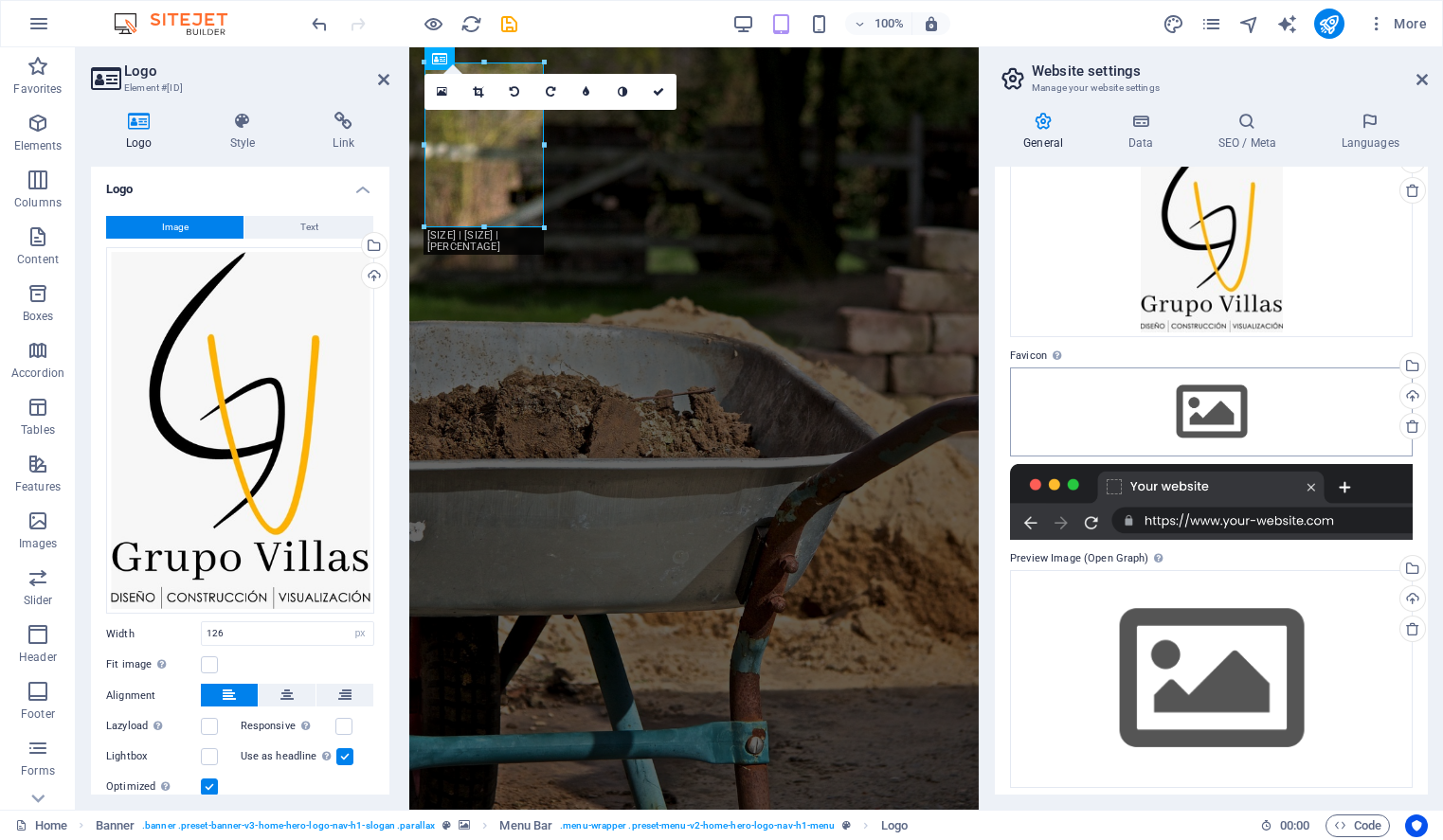 scroll, scrollTop: 134, scrollLeft: 0, axis: vertical 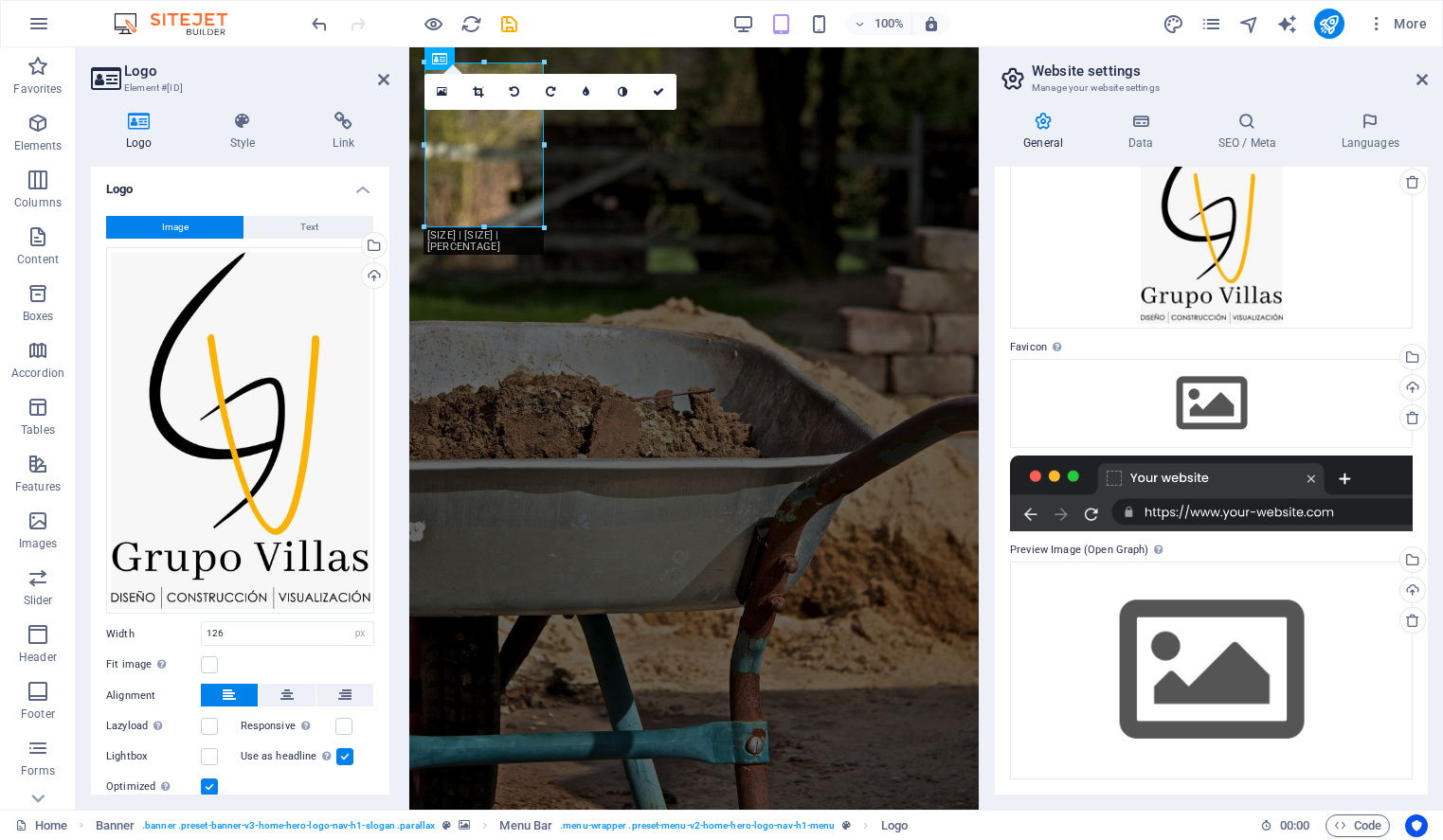 click on "Website settings" at bounding box center [1230, 71] 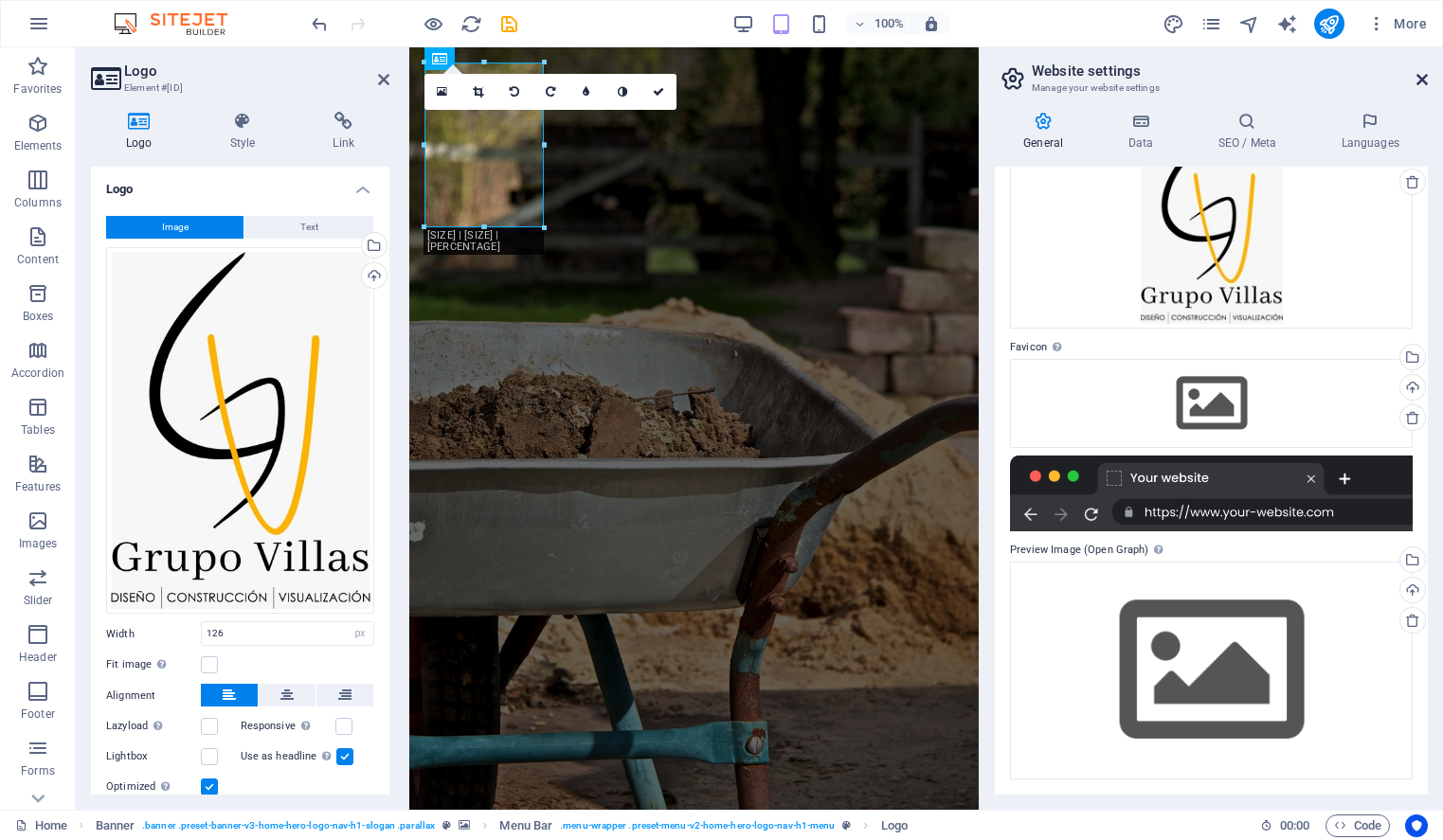 click at bounding box center (1422, 80) 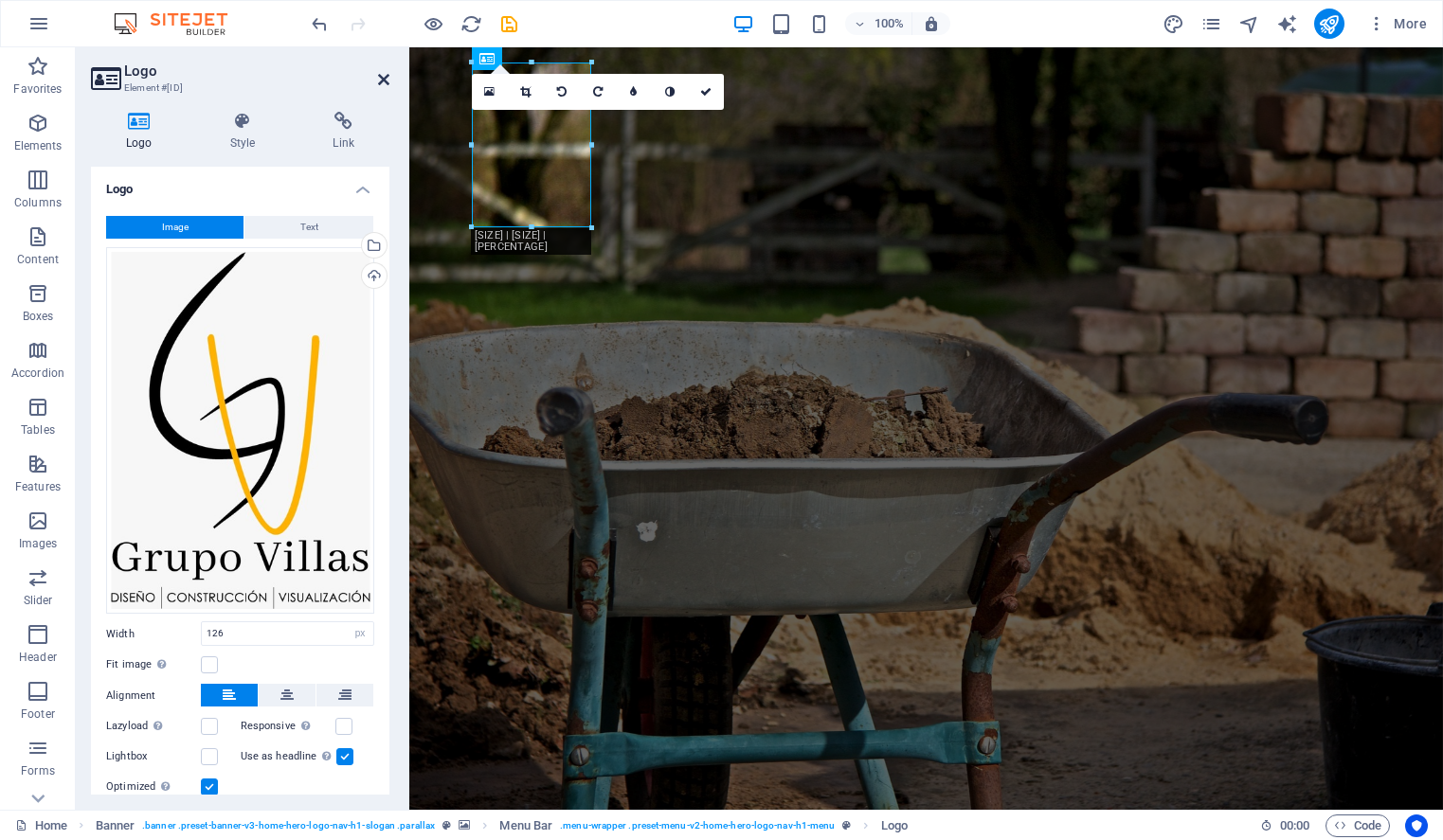 click at bounding box center (384, 80) 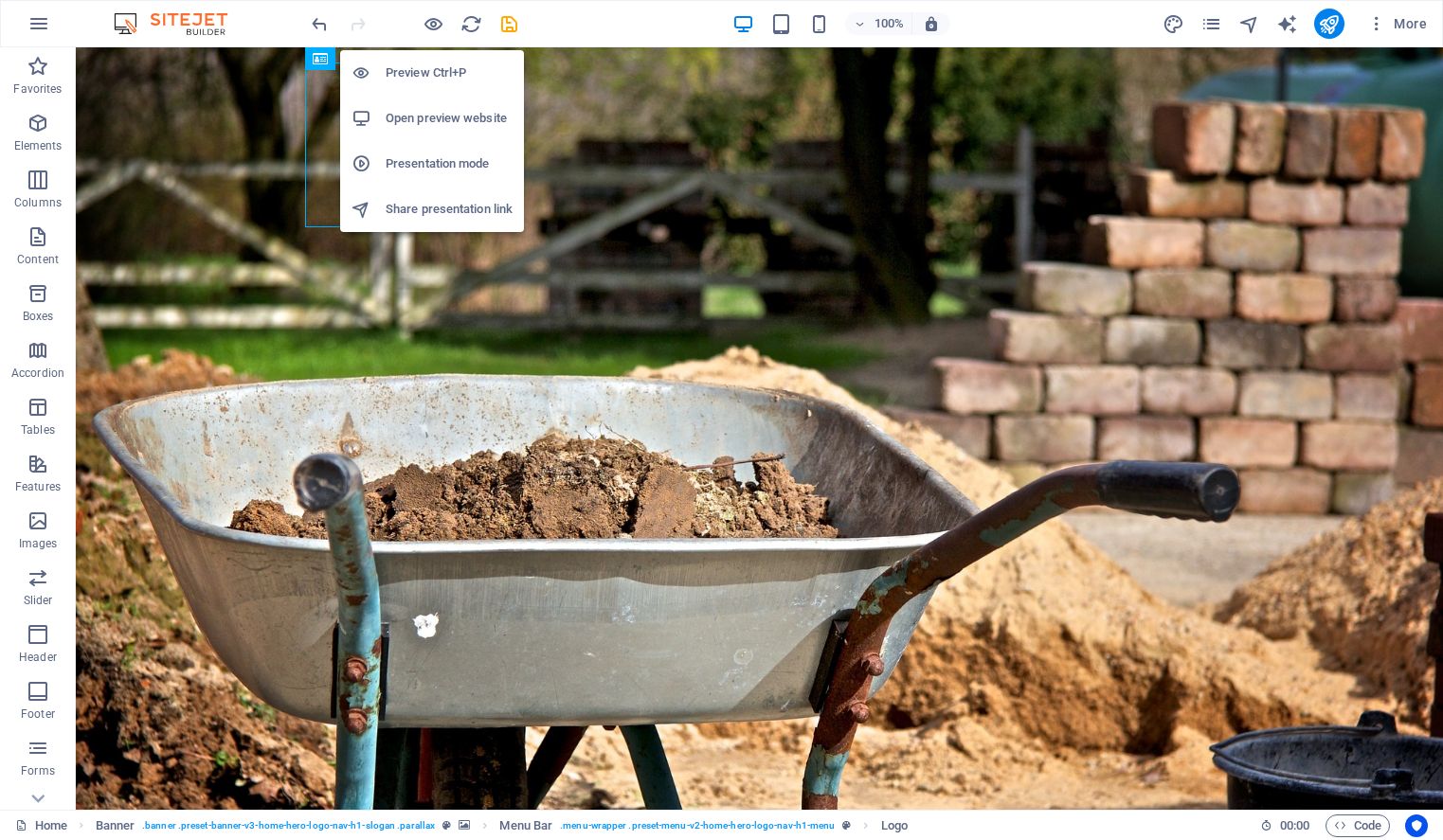 click on "Preview Ctrl+P" at bounding box center [449, 73] 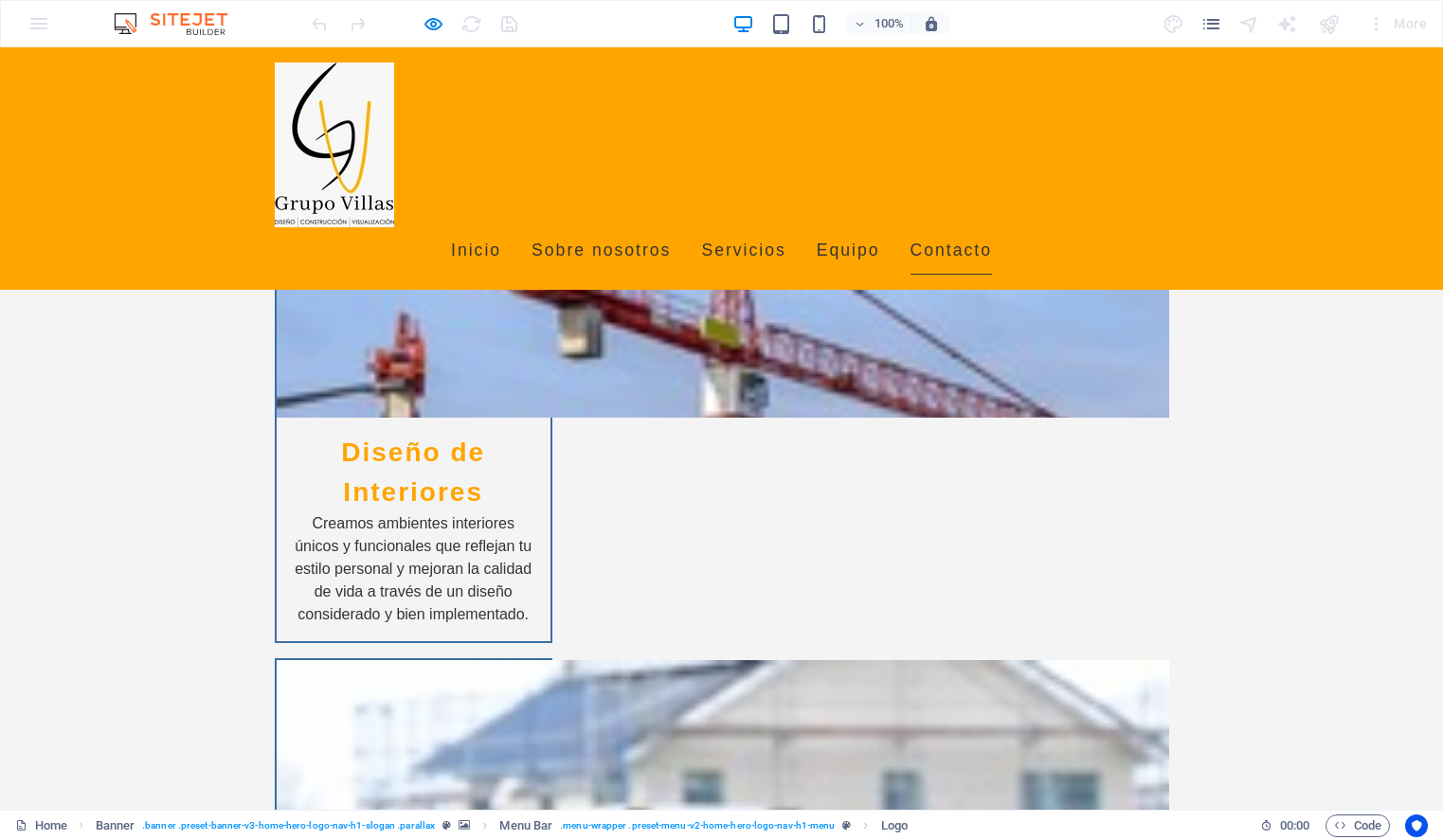 scroll, scrollTop: 4072, scrollLeft: 0, axis: vertical 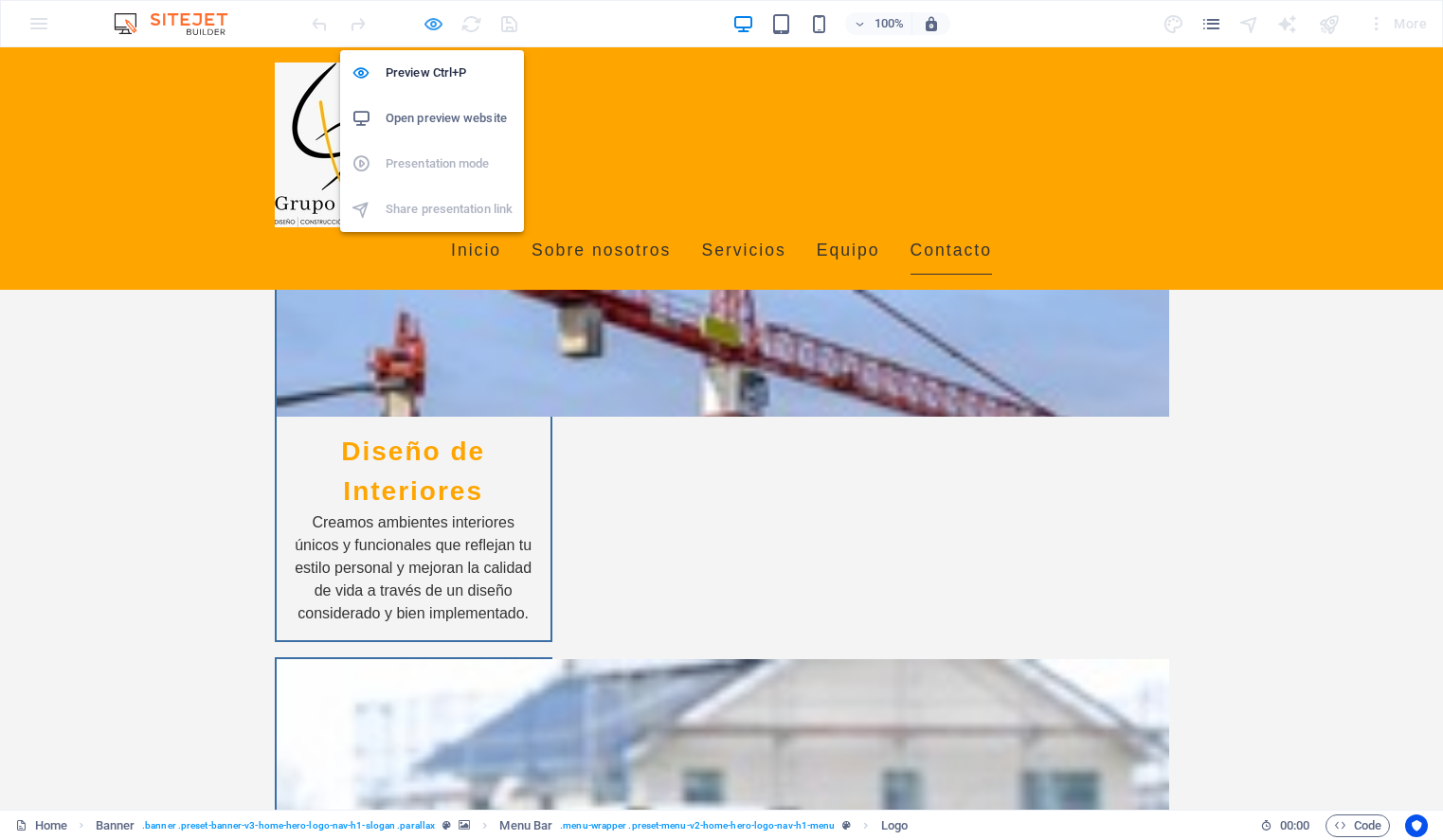 click at bounding box center (433, 24) 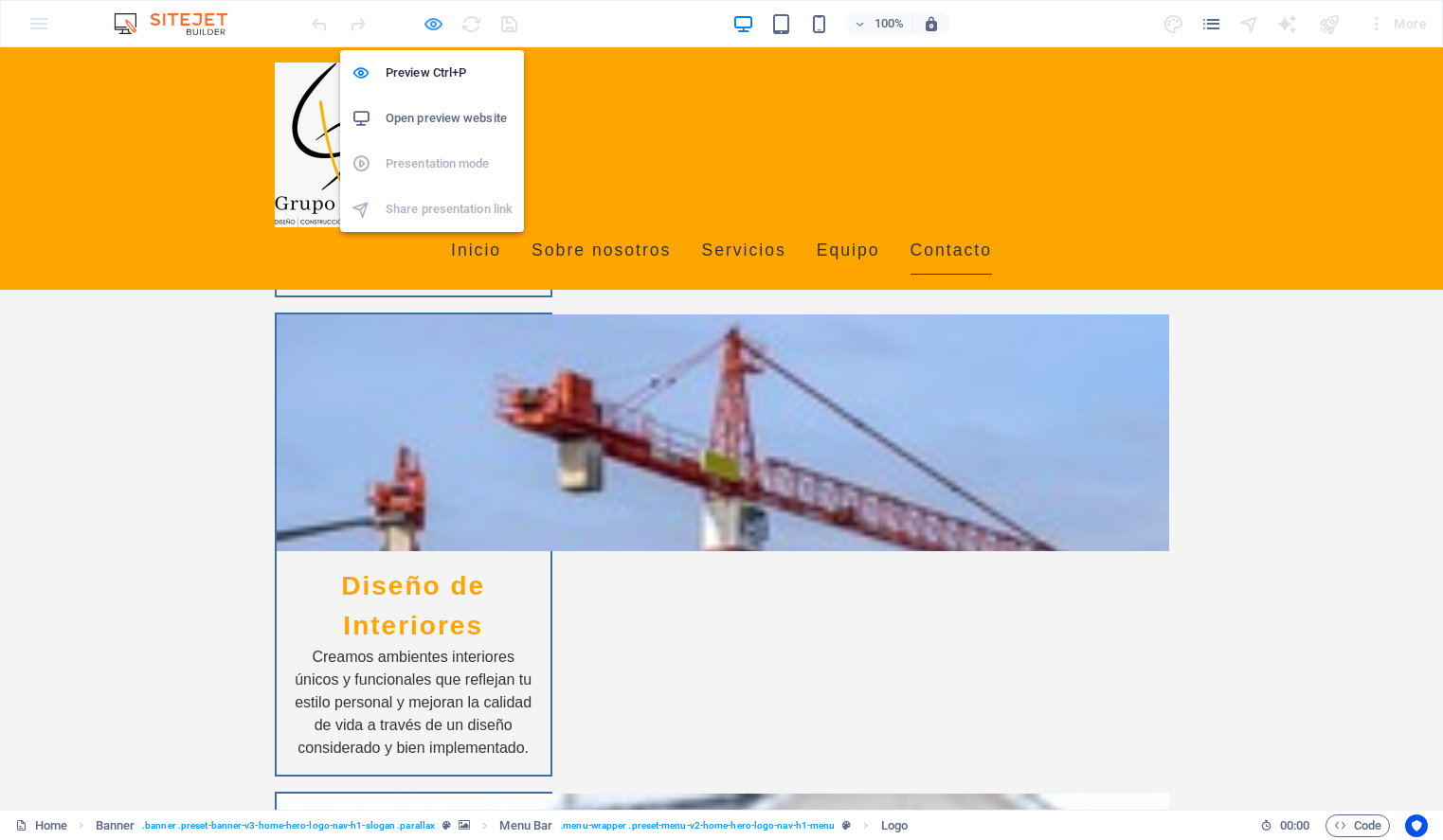 scroll, scrollTop: 4015, scrollLeft: 0, axis: vertical 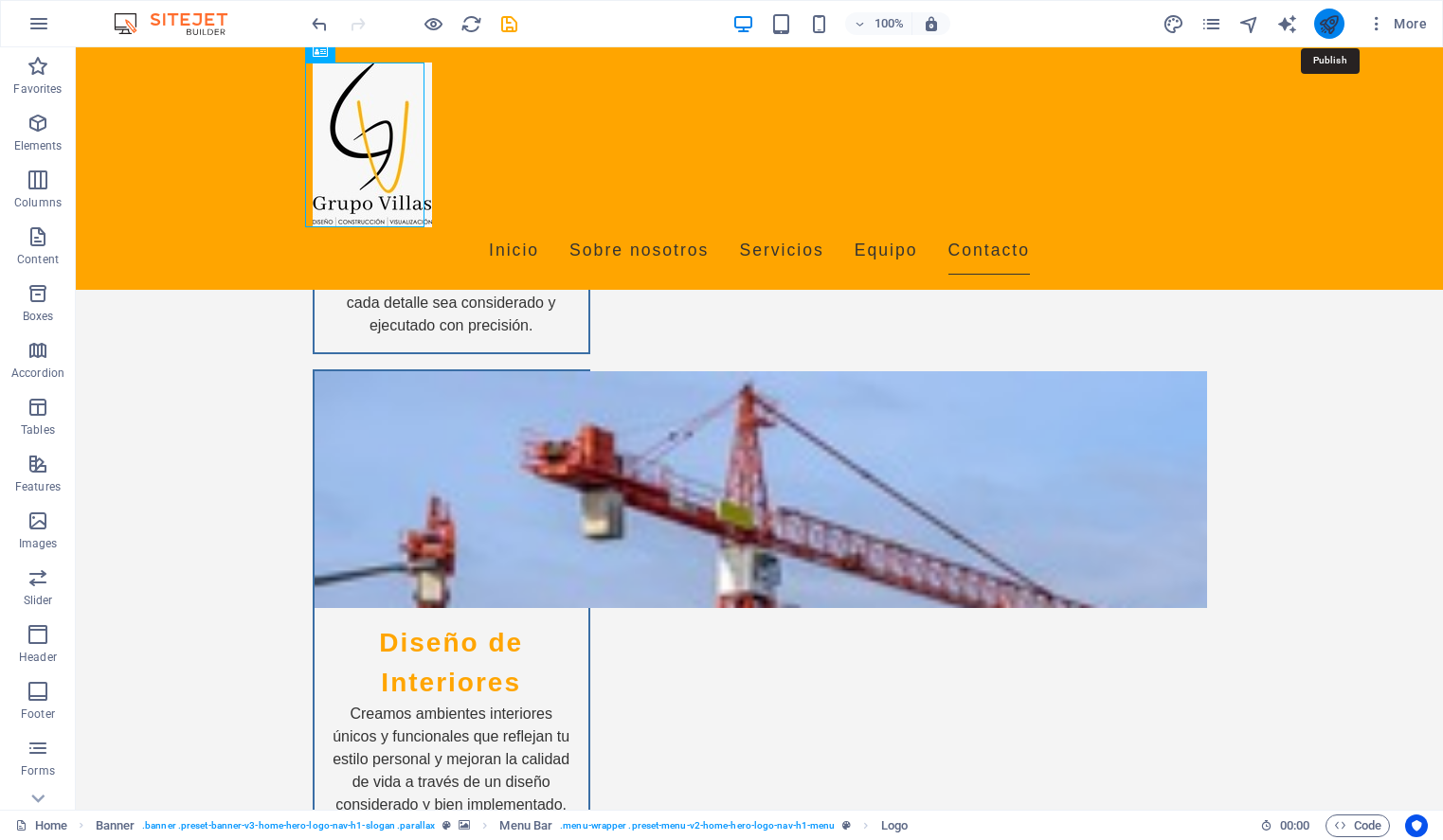 click at bounding box center (1328, 24) 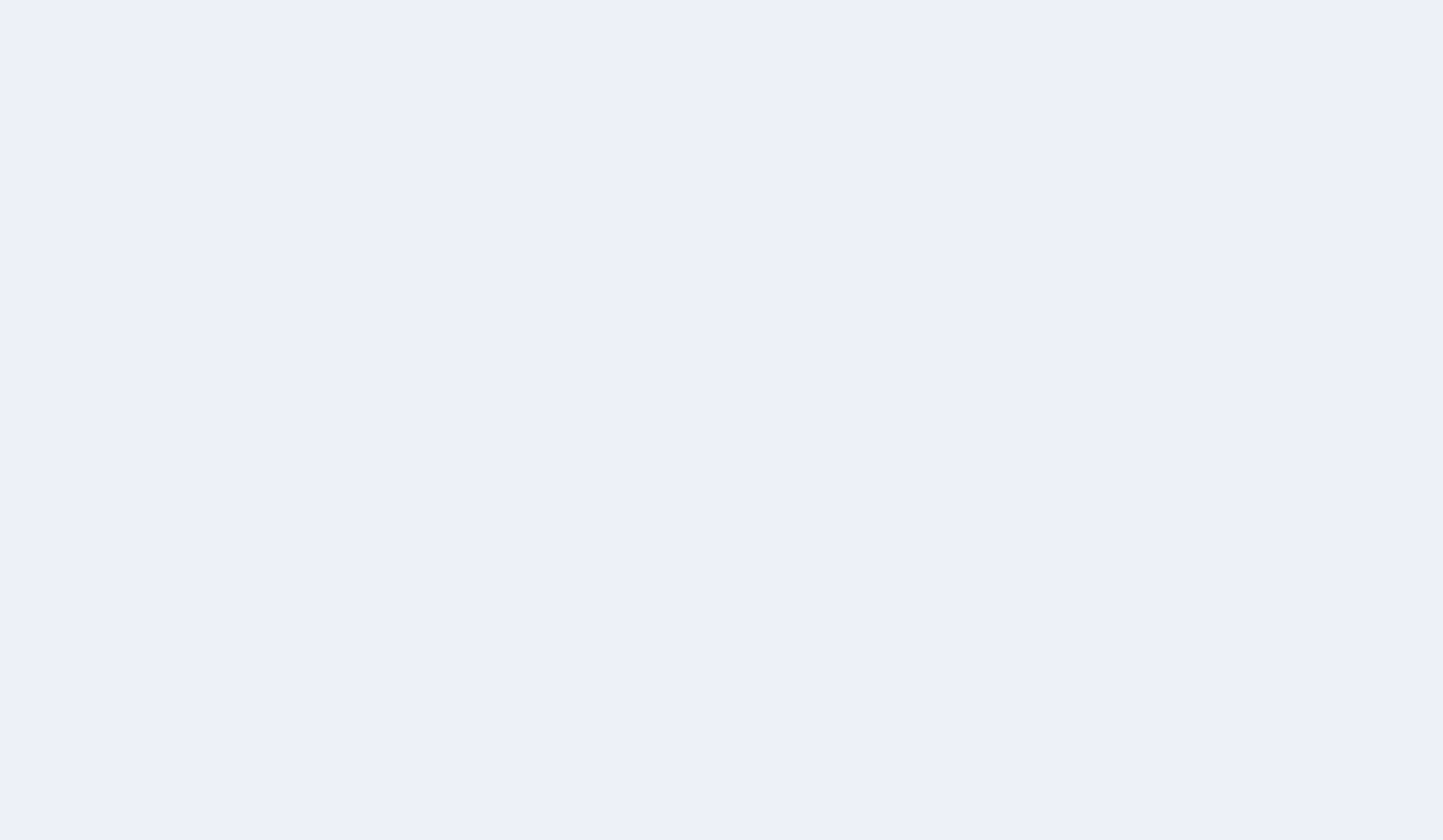 scroll, scrollTop: 0, scrollLeft: 0, axis: both 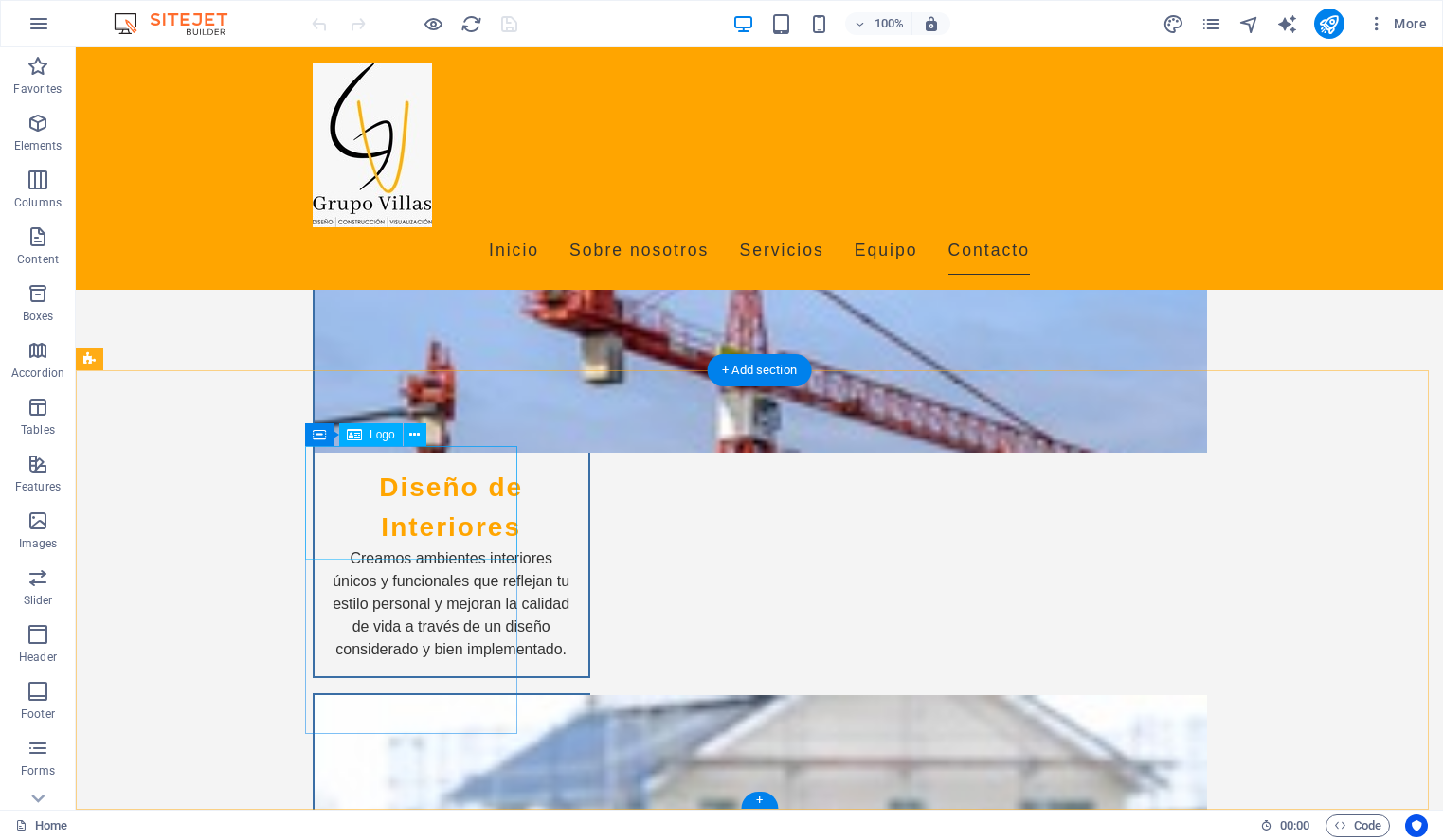 click on "Grupo Villas" at bounding box center [197, 4355] 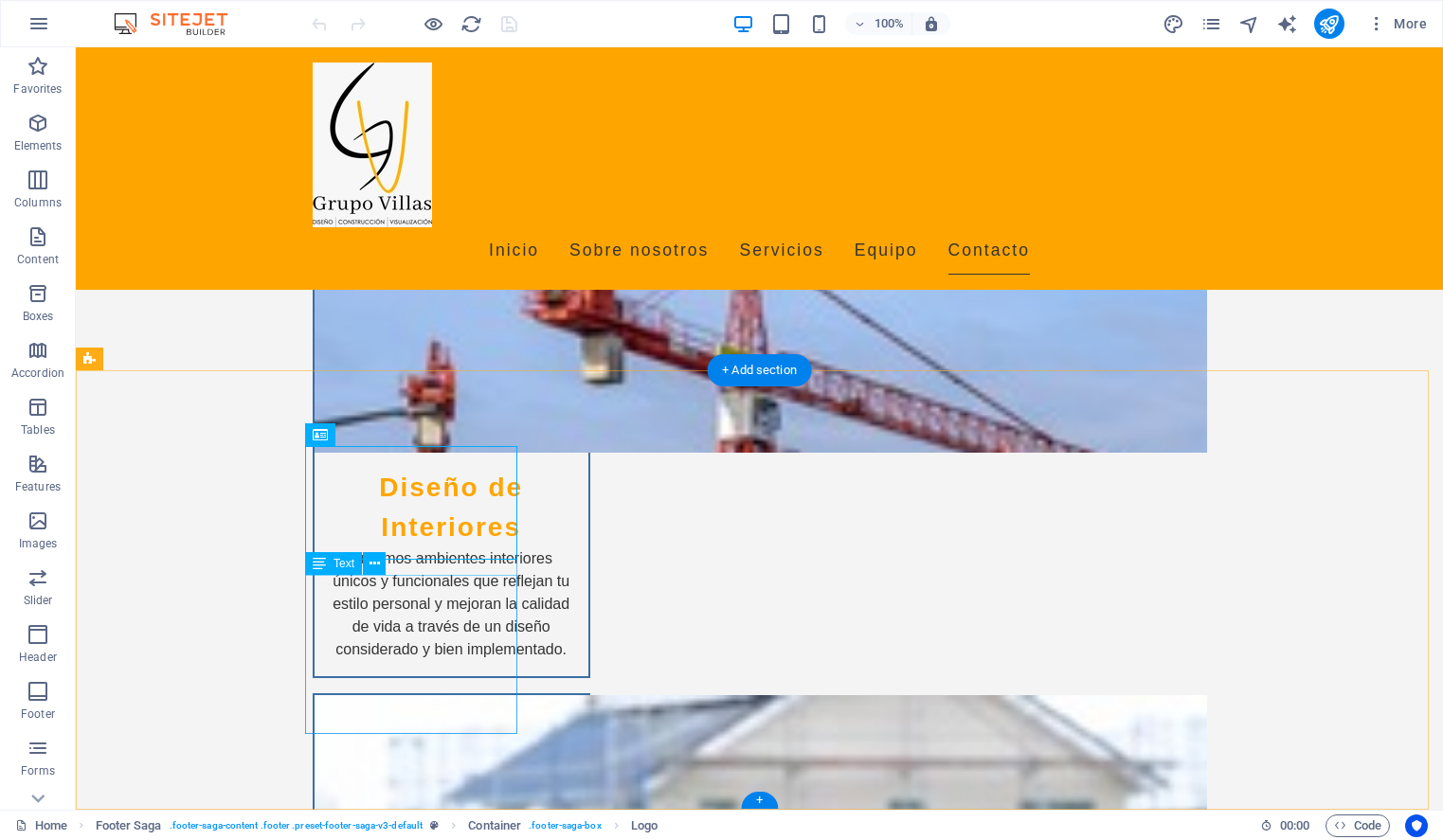 click on "En Grupo Villas transformamos tu espacio ideal. Contáctanos para más información sobre nuestros servicios arquitectónicos y cómo podemos ayudarte a crear el espacio que deseas." at bounding box center (197, 4507) 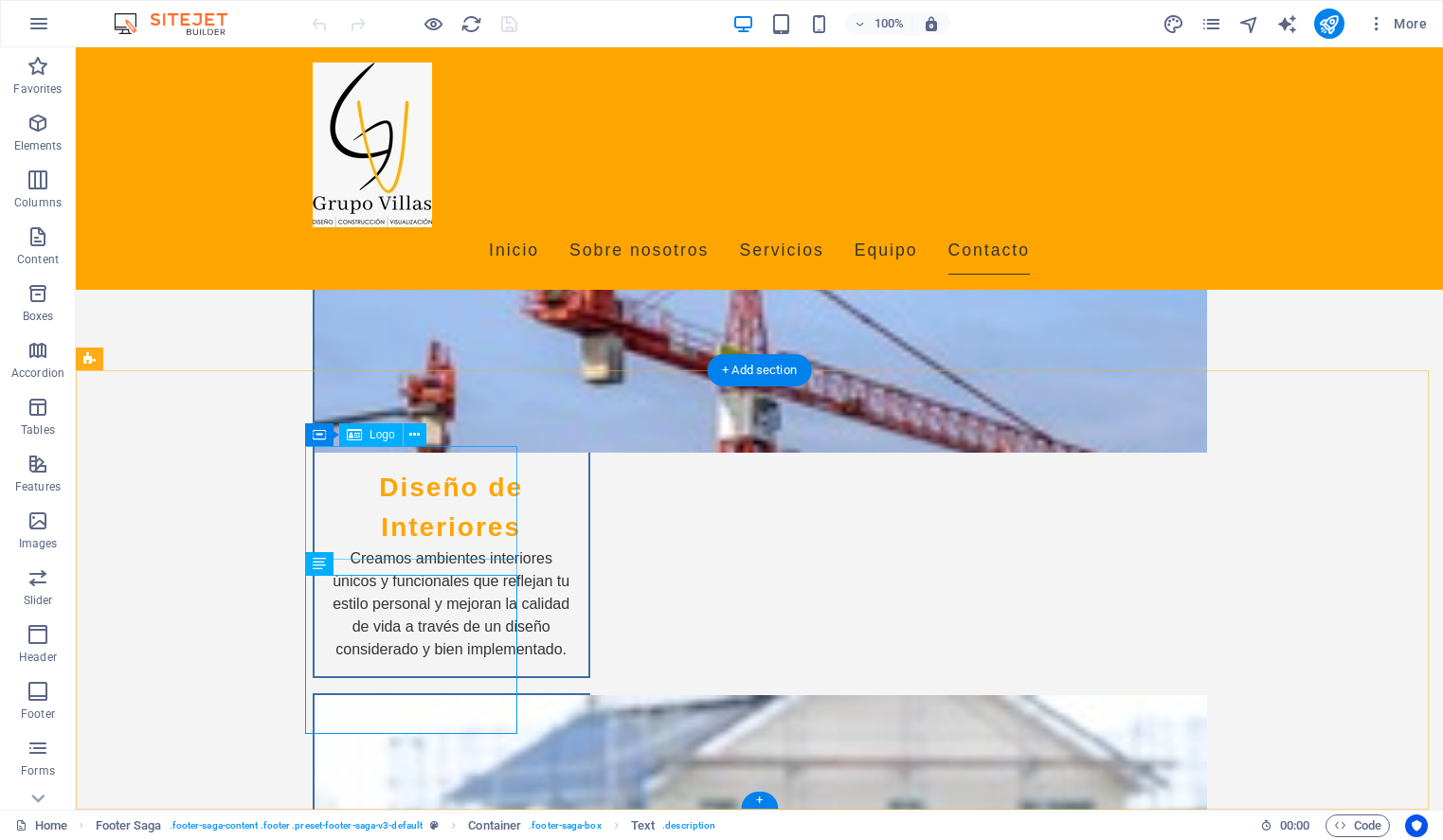 click on "Grupo Villas" at bounding box center (197, 4355) 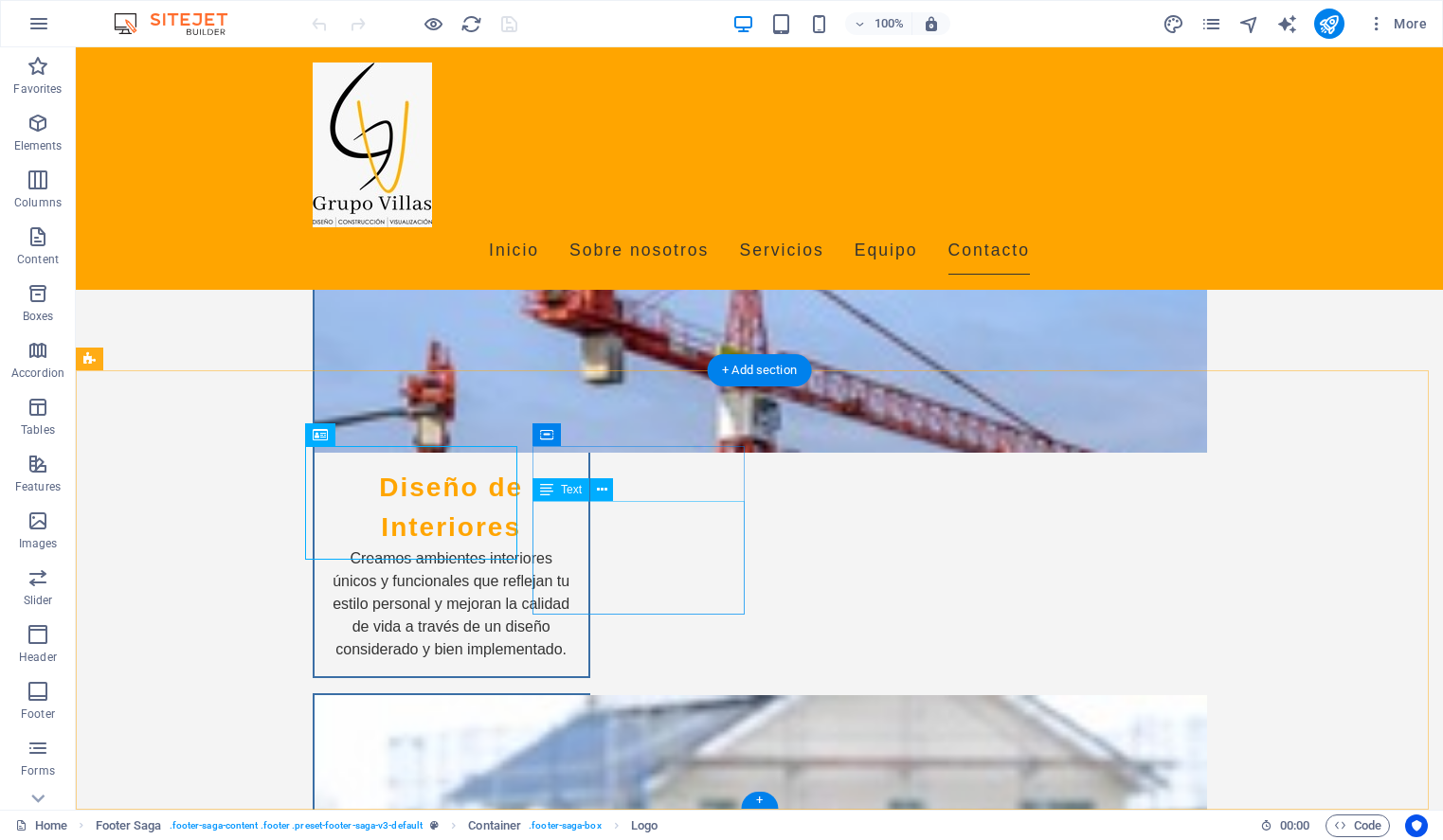 click on "Melchor Ocampo 502 86130   Villahermosa Phone:  Mobile:  +52 993-196-6214 Email:  info@grupovillas.com" at bounding box center [197, 4706] 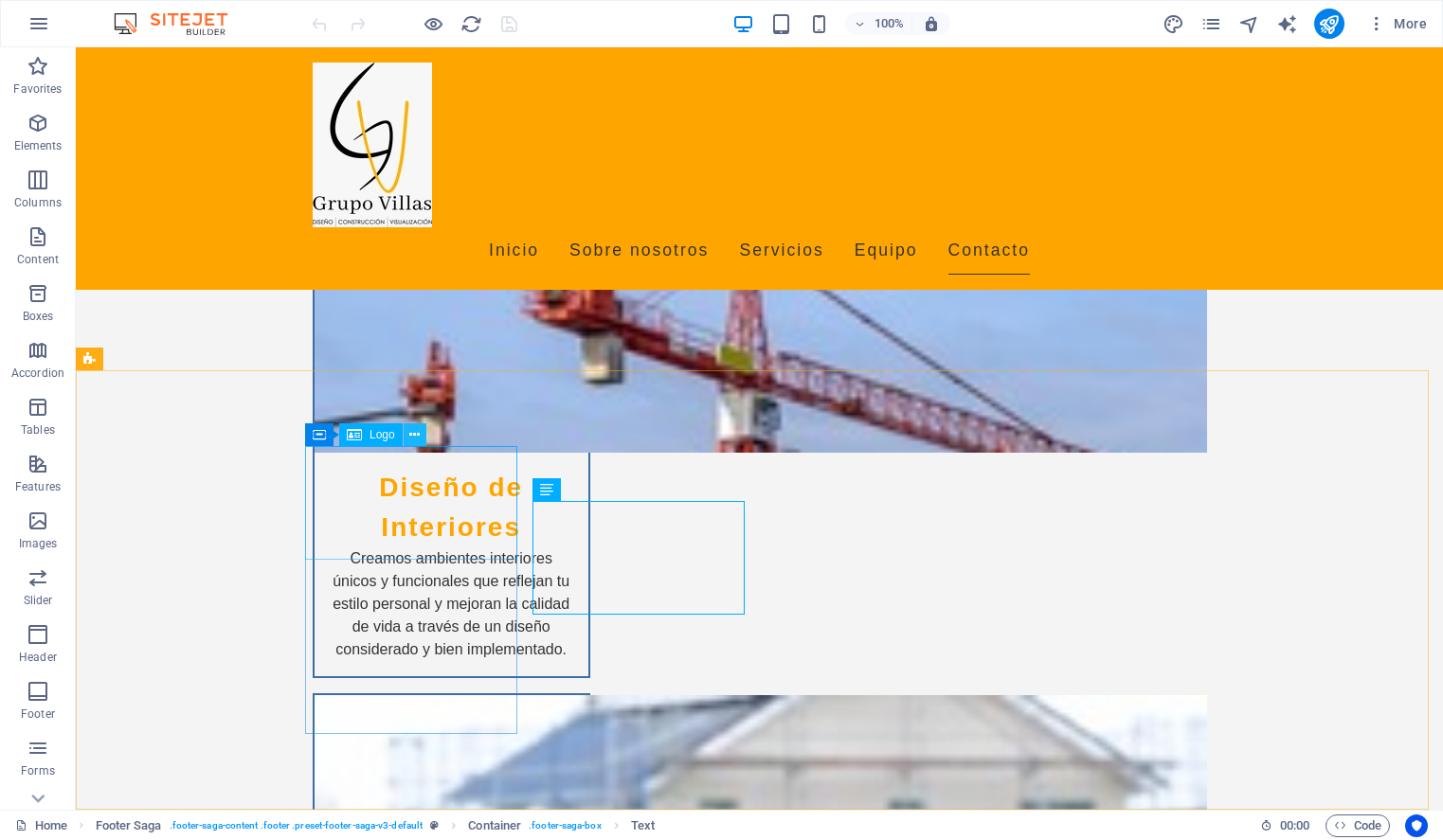 click at bounding box center [414, 435] 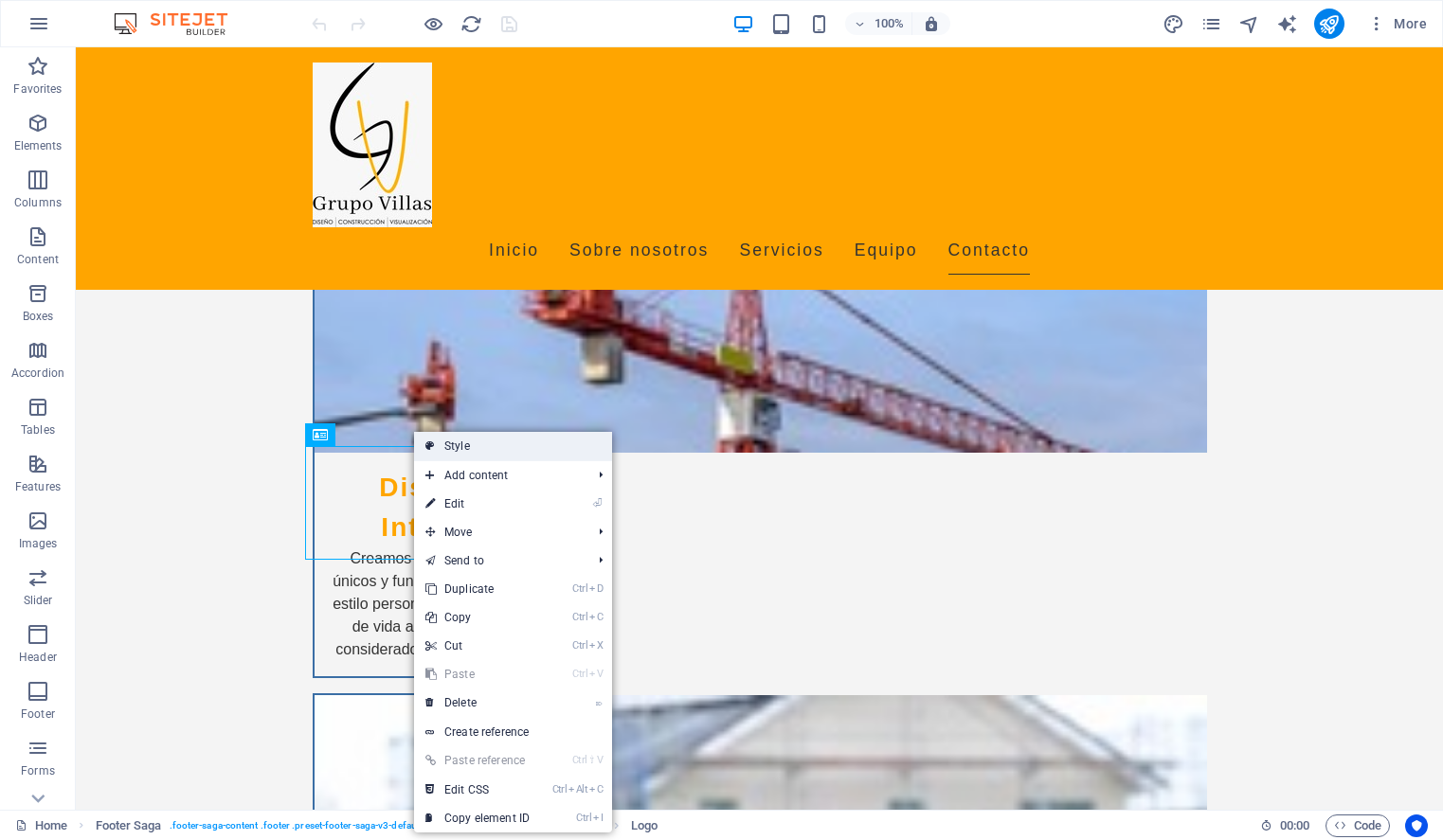 click on "Style" at bounding box center [513, 446] 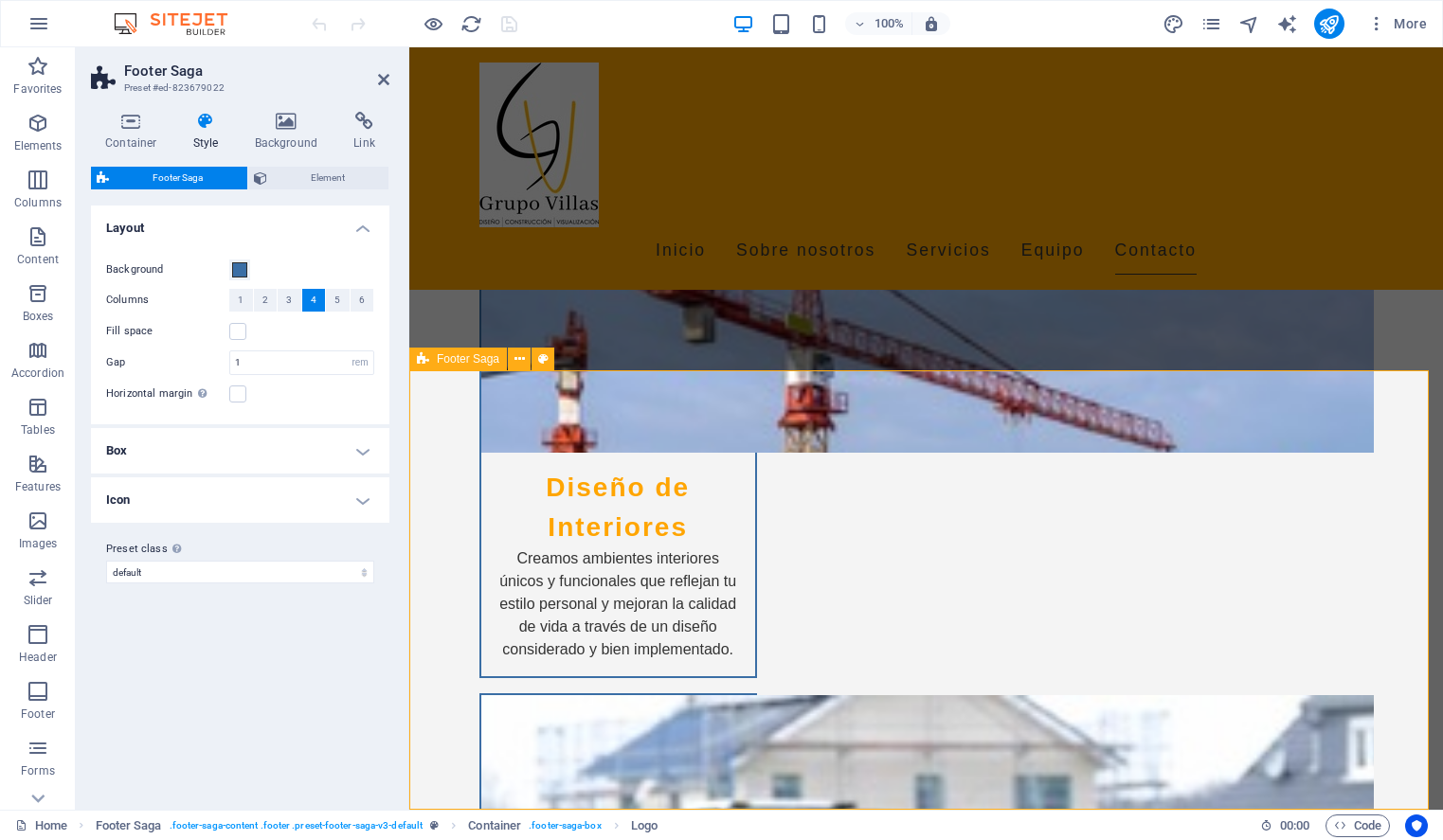 scroll, scrollTop: 3921, scrollLeft: 0, axis: vertical 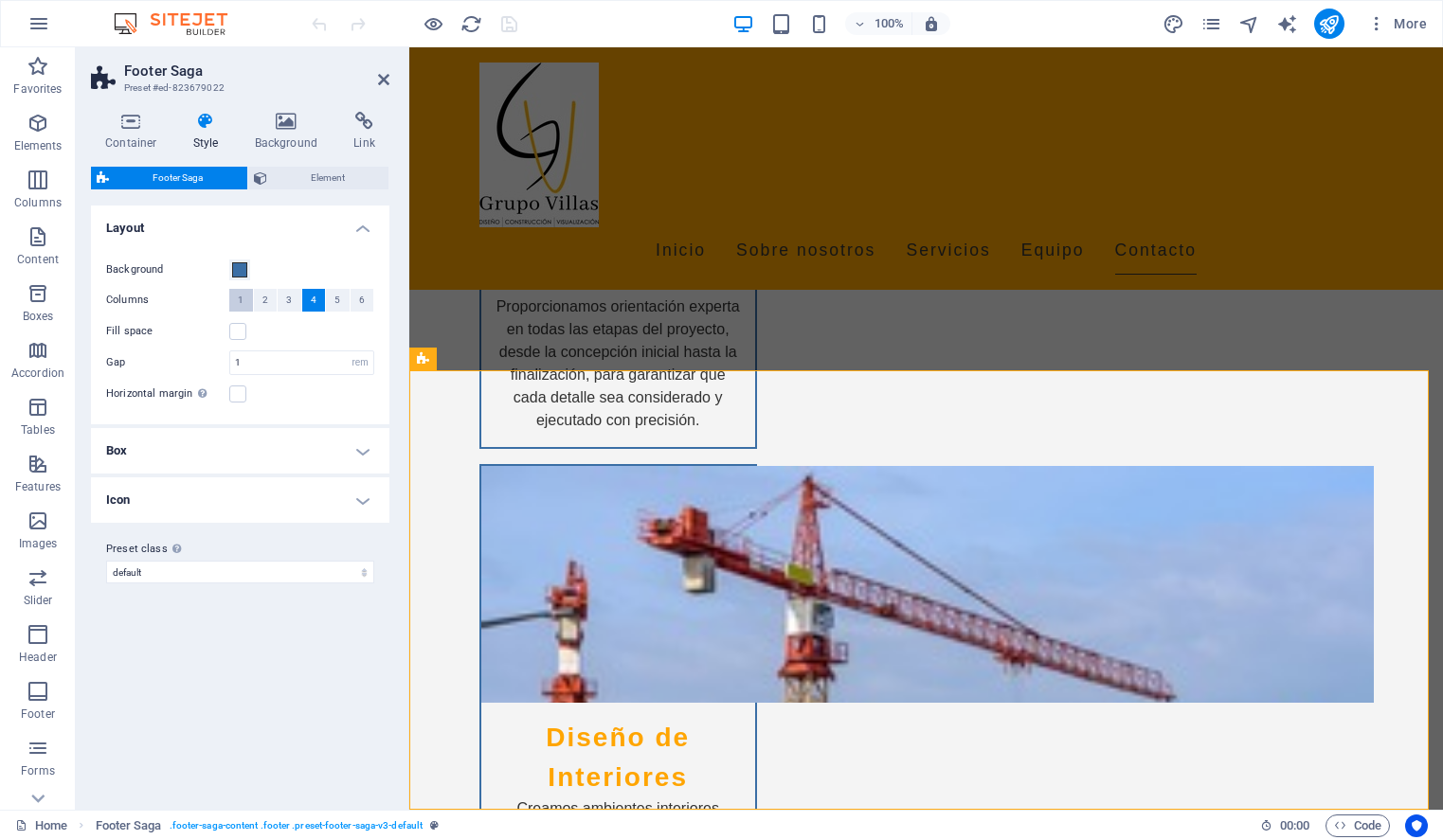 click on "1" at bounding box center [241, 300] 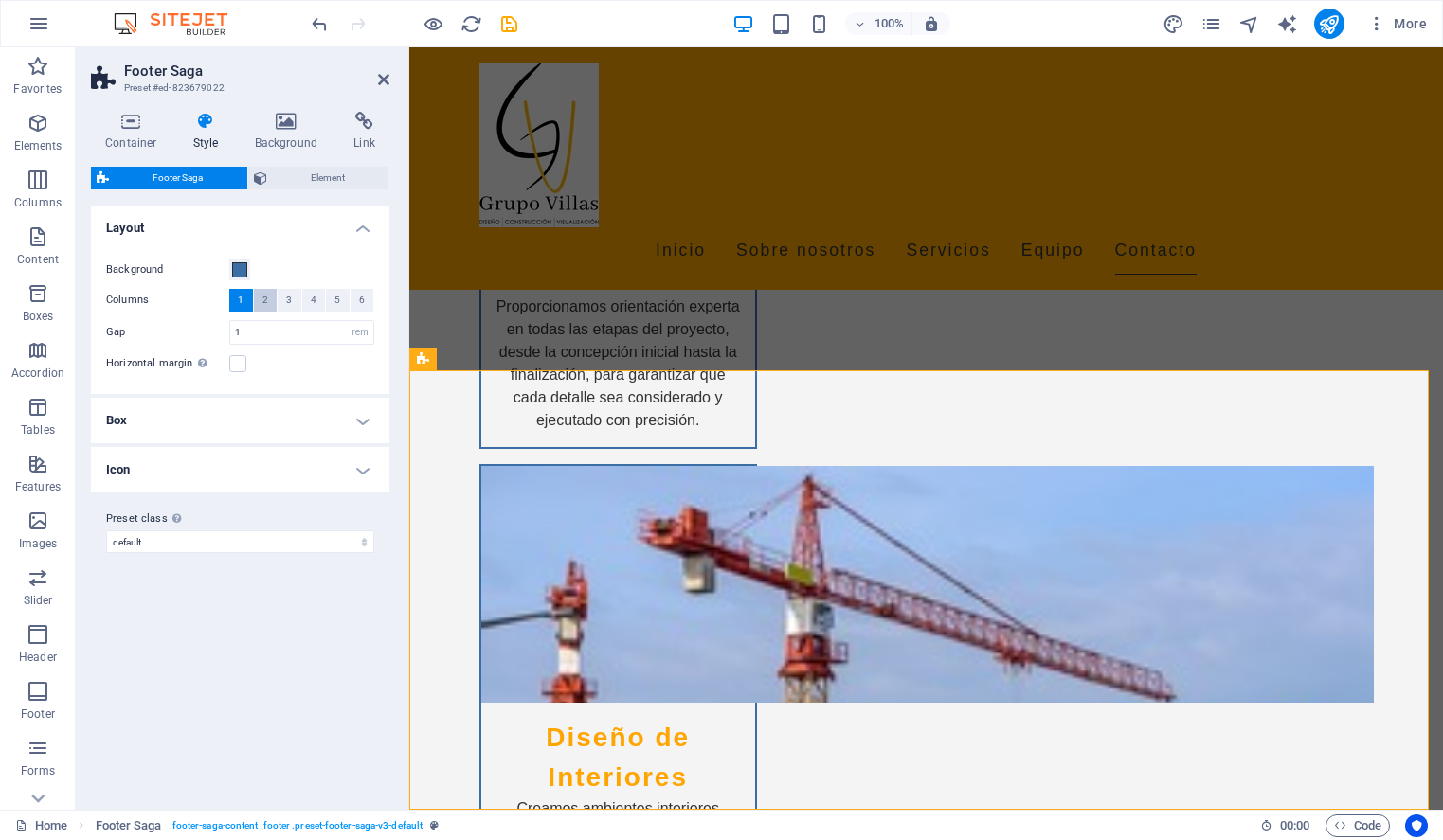 click on "2" at bounding box center [265, 300] 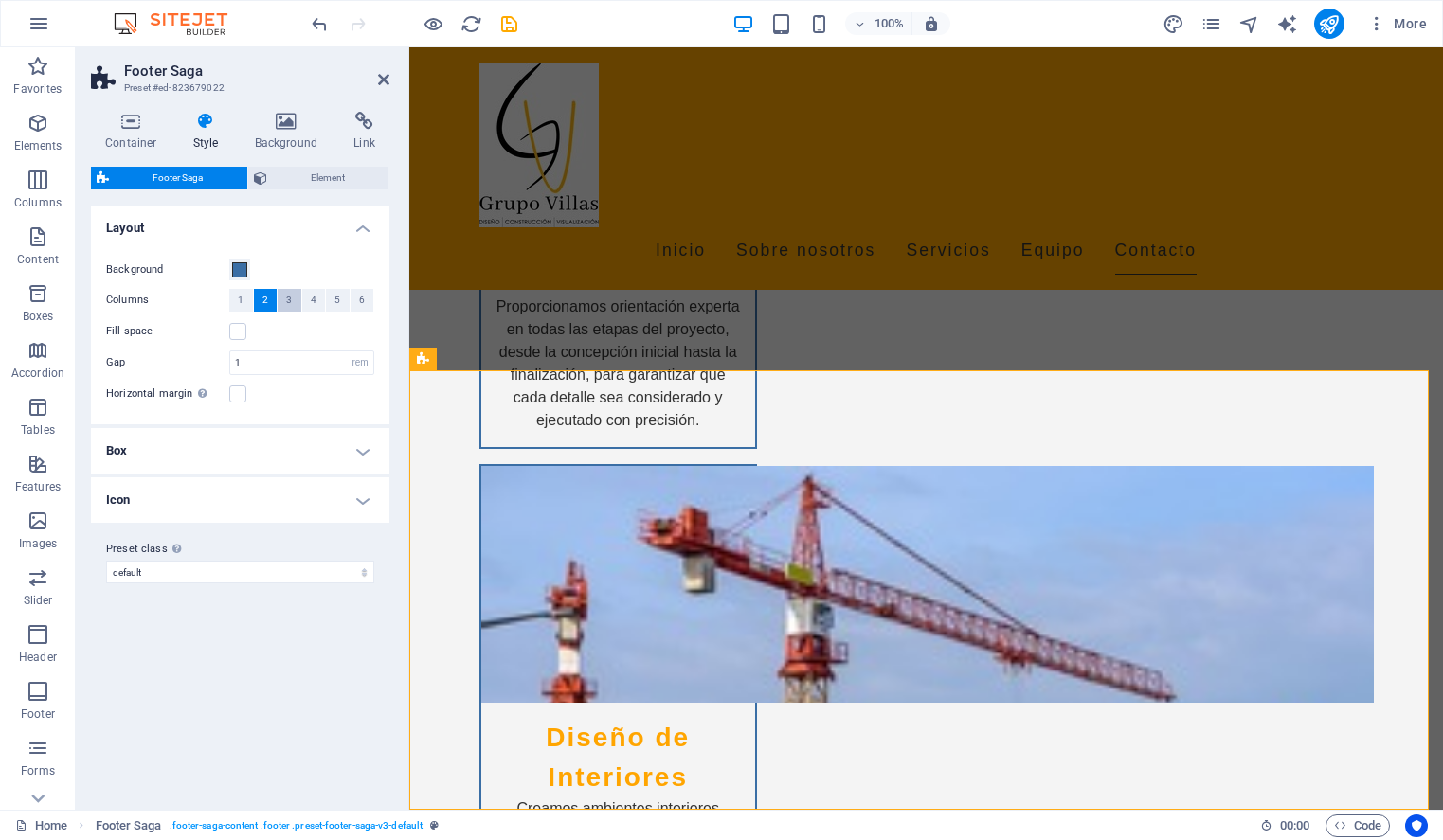 click on "3" at bounding box center [289, 300] 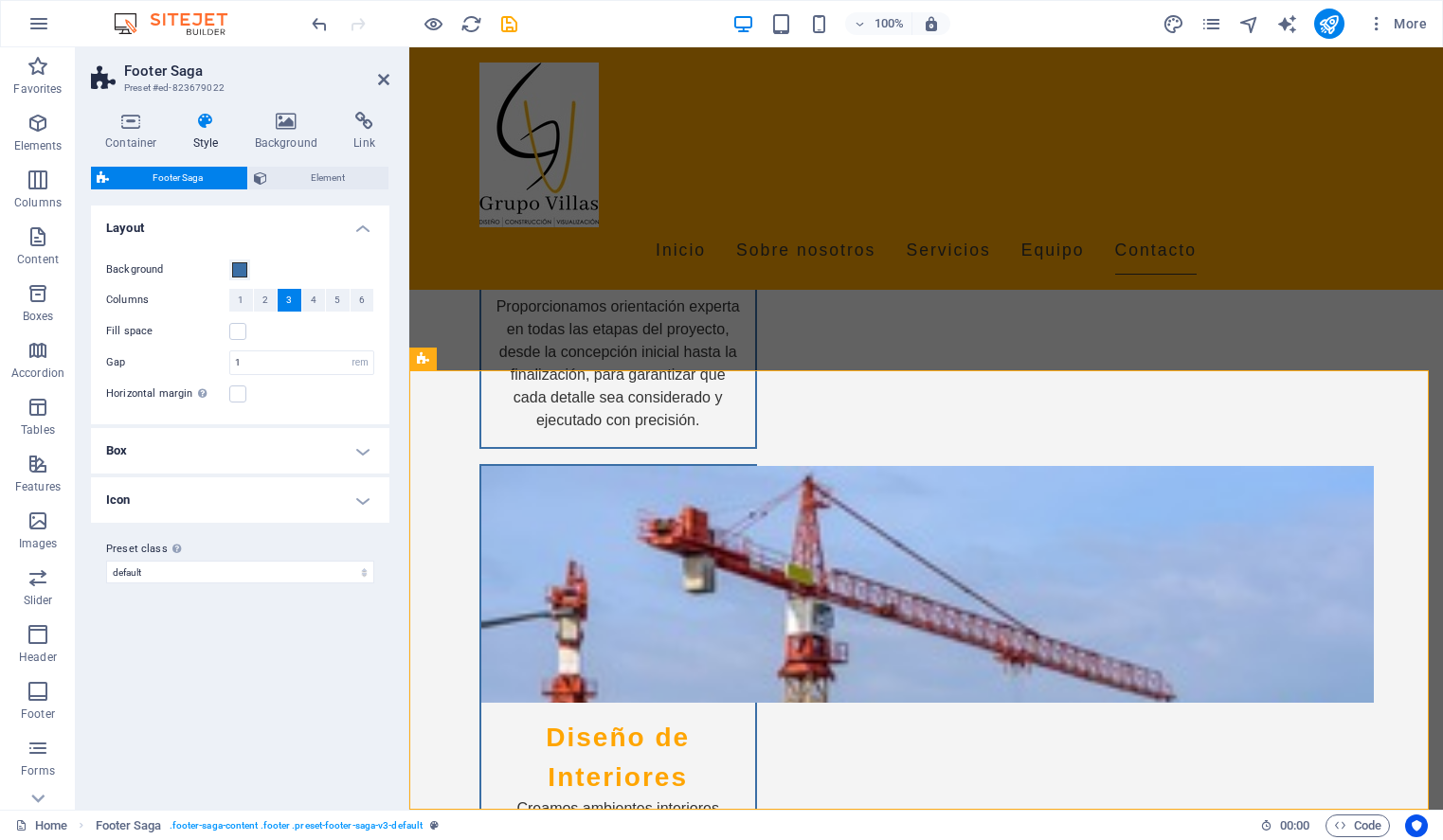 click on "3" at bounding box center [289, 300] 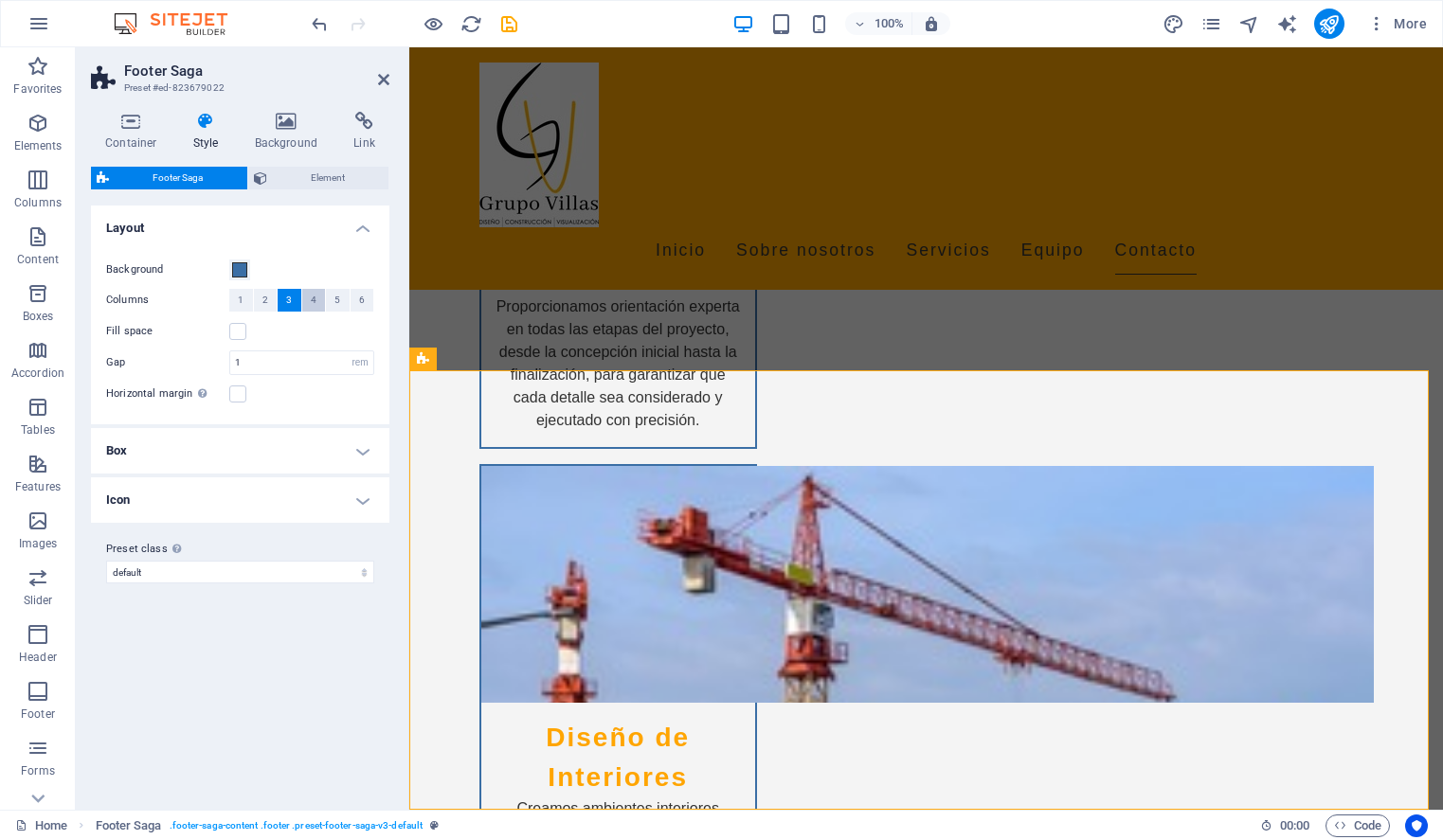 click on "4" at bounding box center [314, 300] 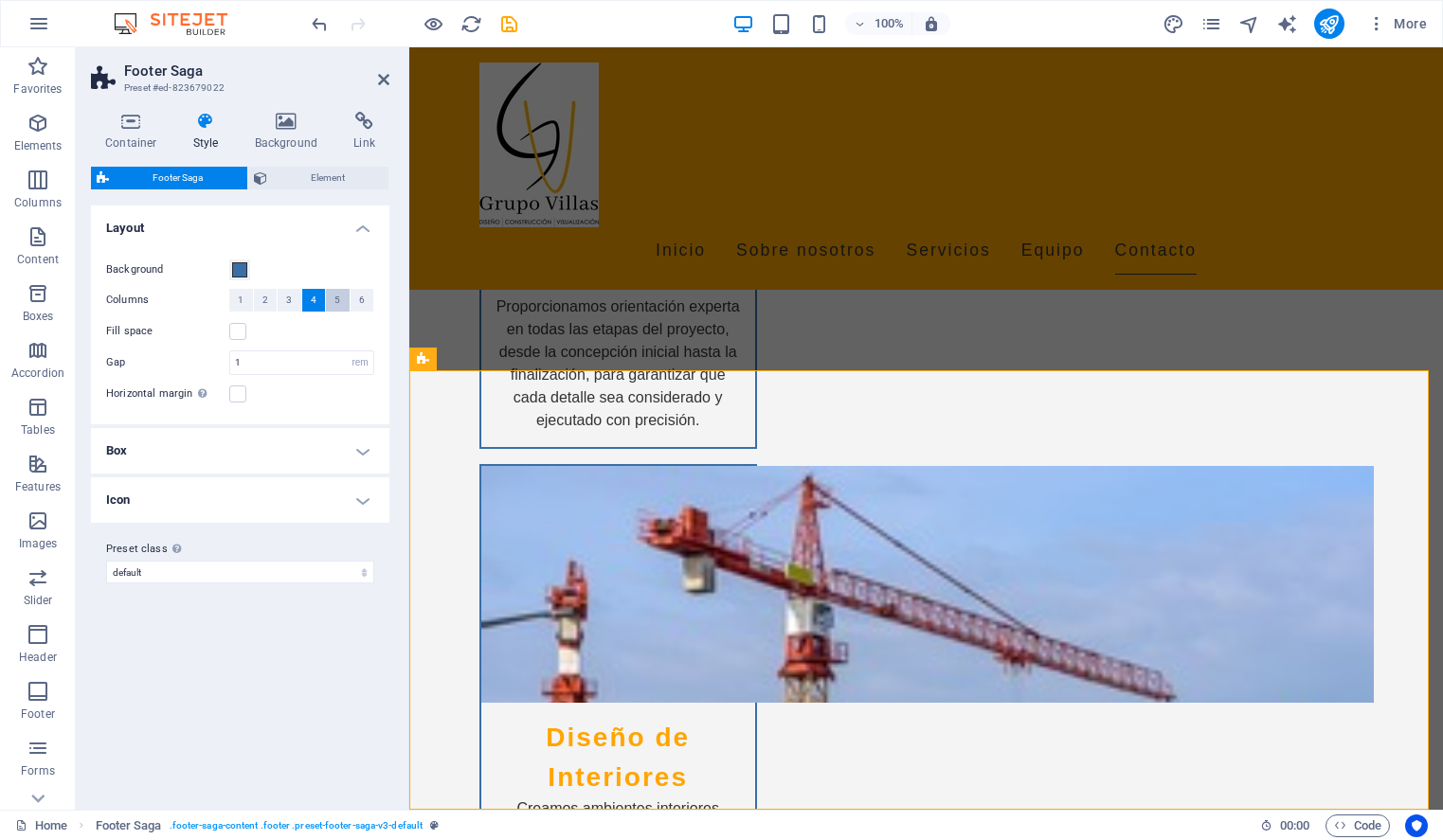 click on "5" at bounding box center [337, 300] 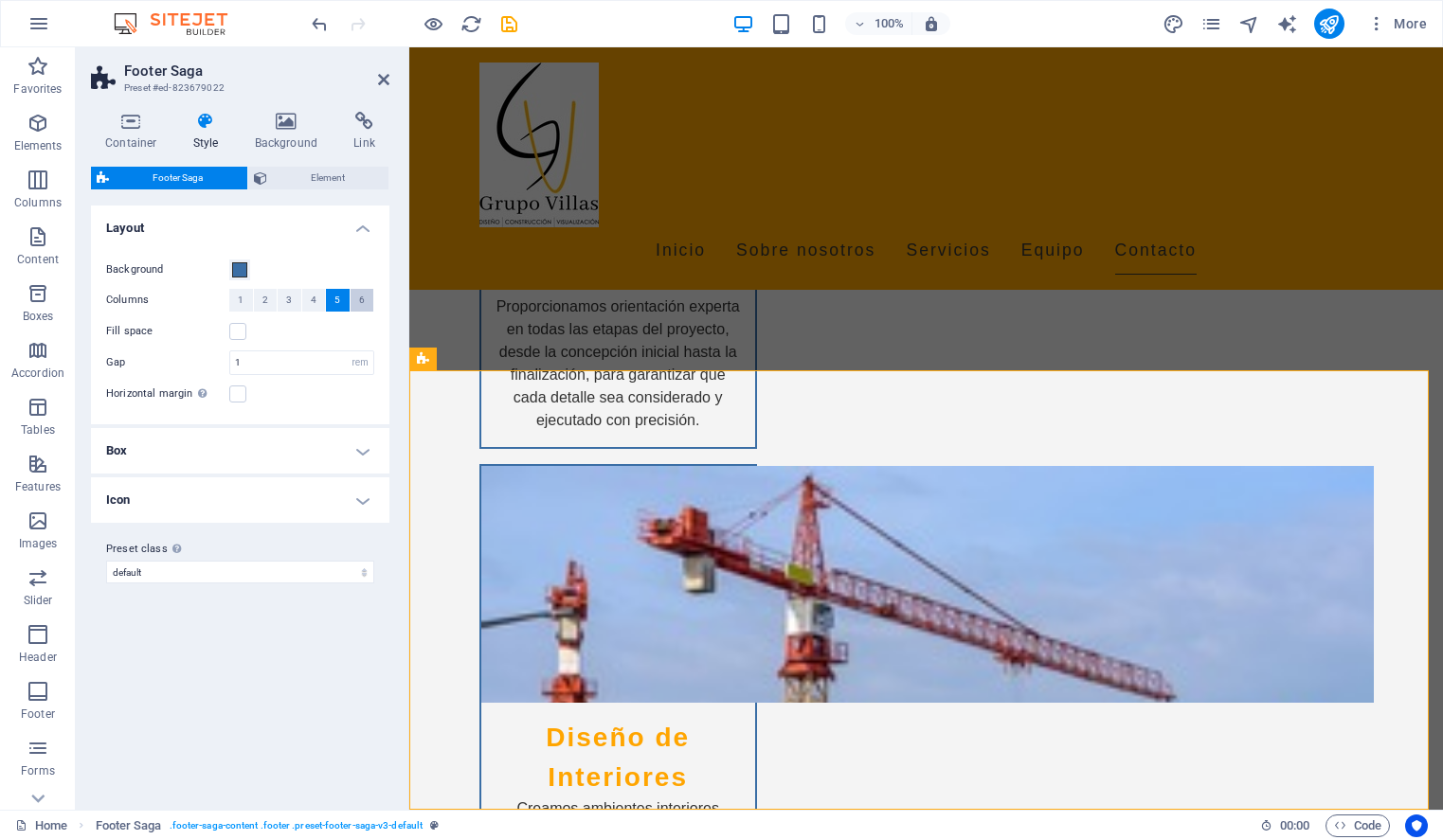 click on "6" at bounding box center [362, 300] 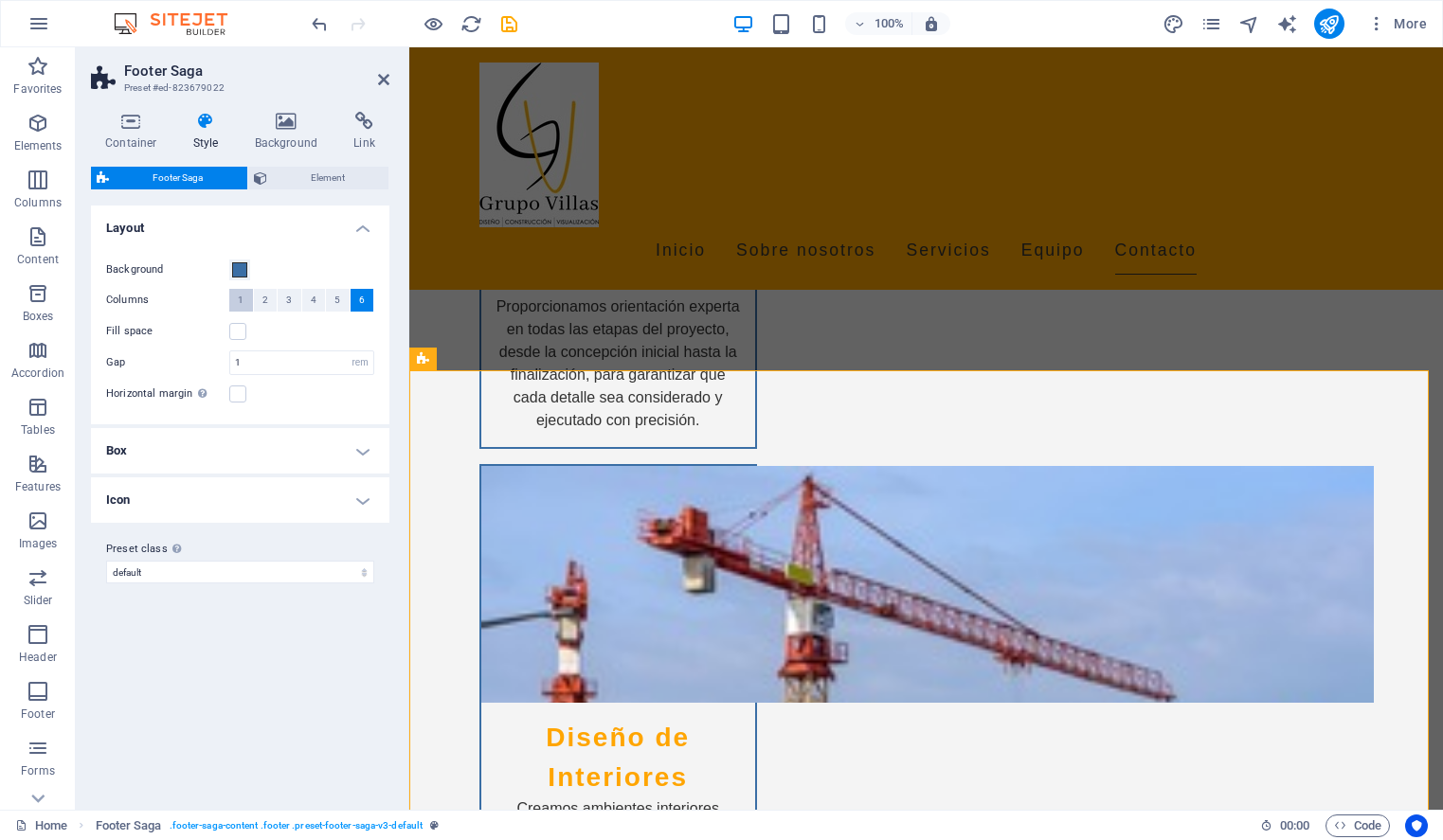 click on "1" at bounding box center (241, 300) 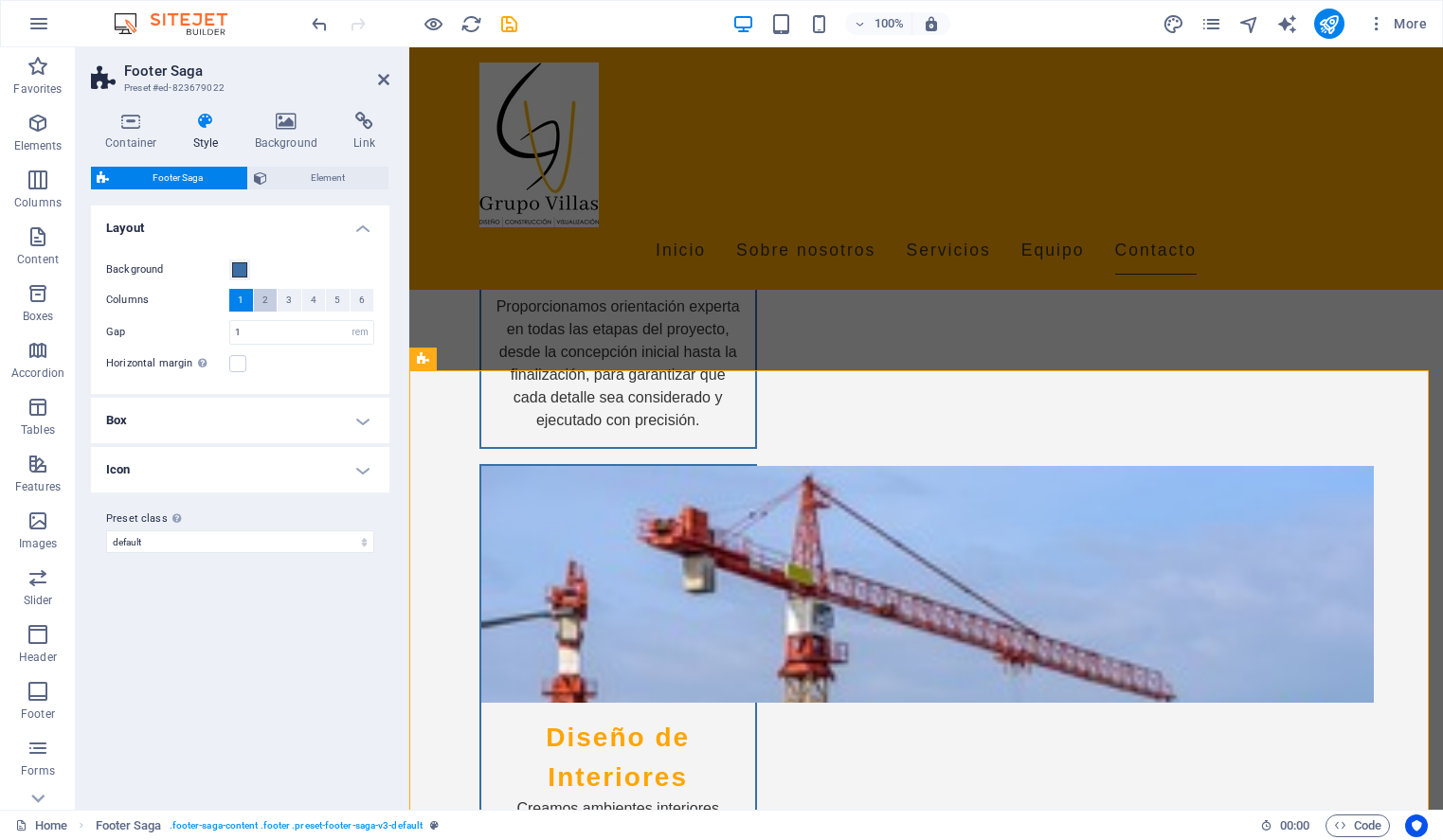 click on "2" at bounding box center (265, 300) 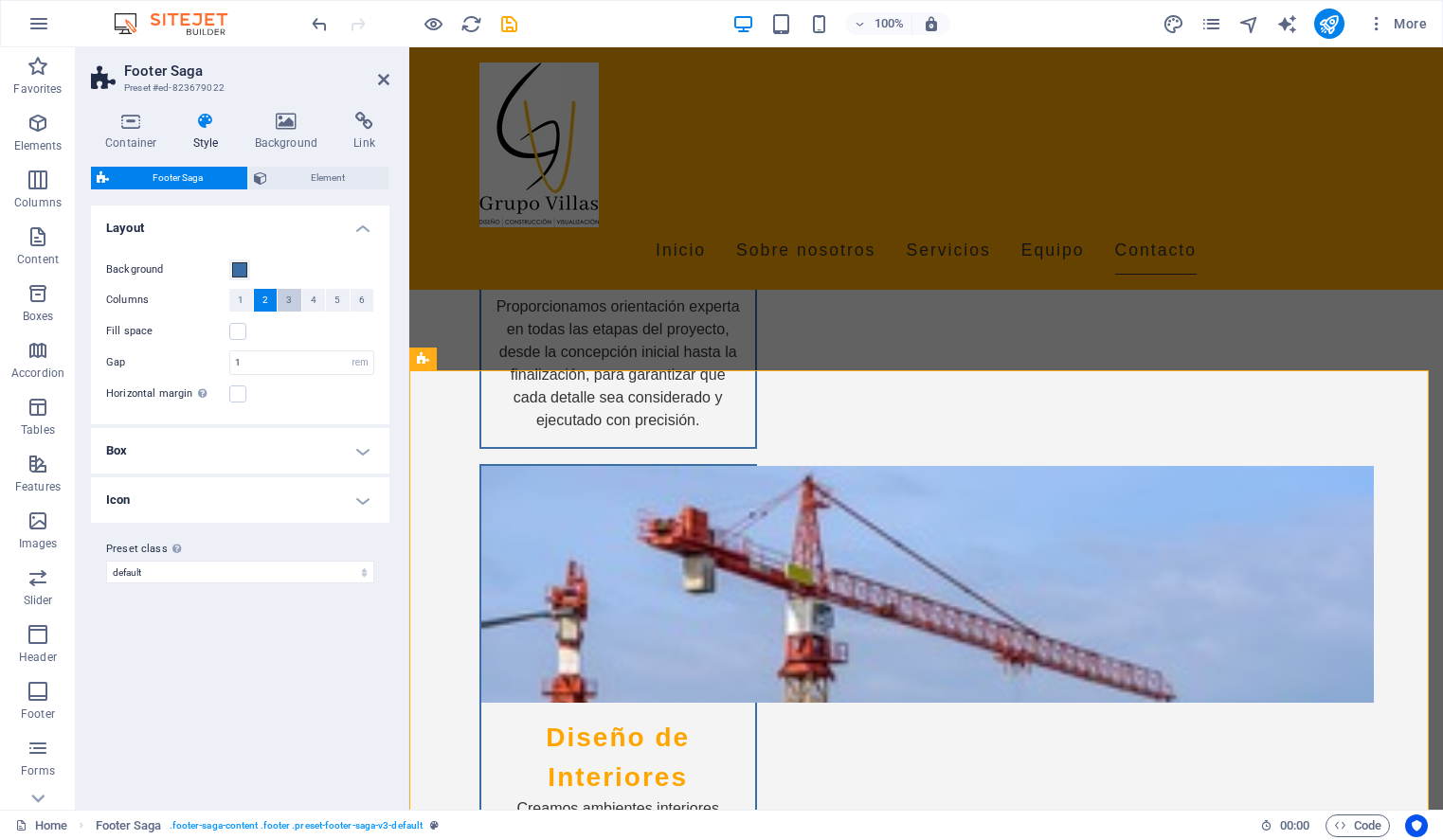 click on "3" at bounding box center (289, 300) 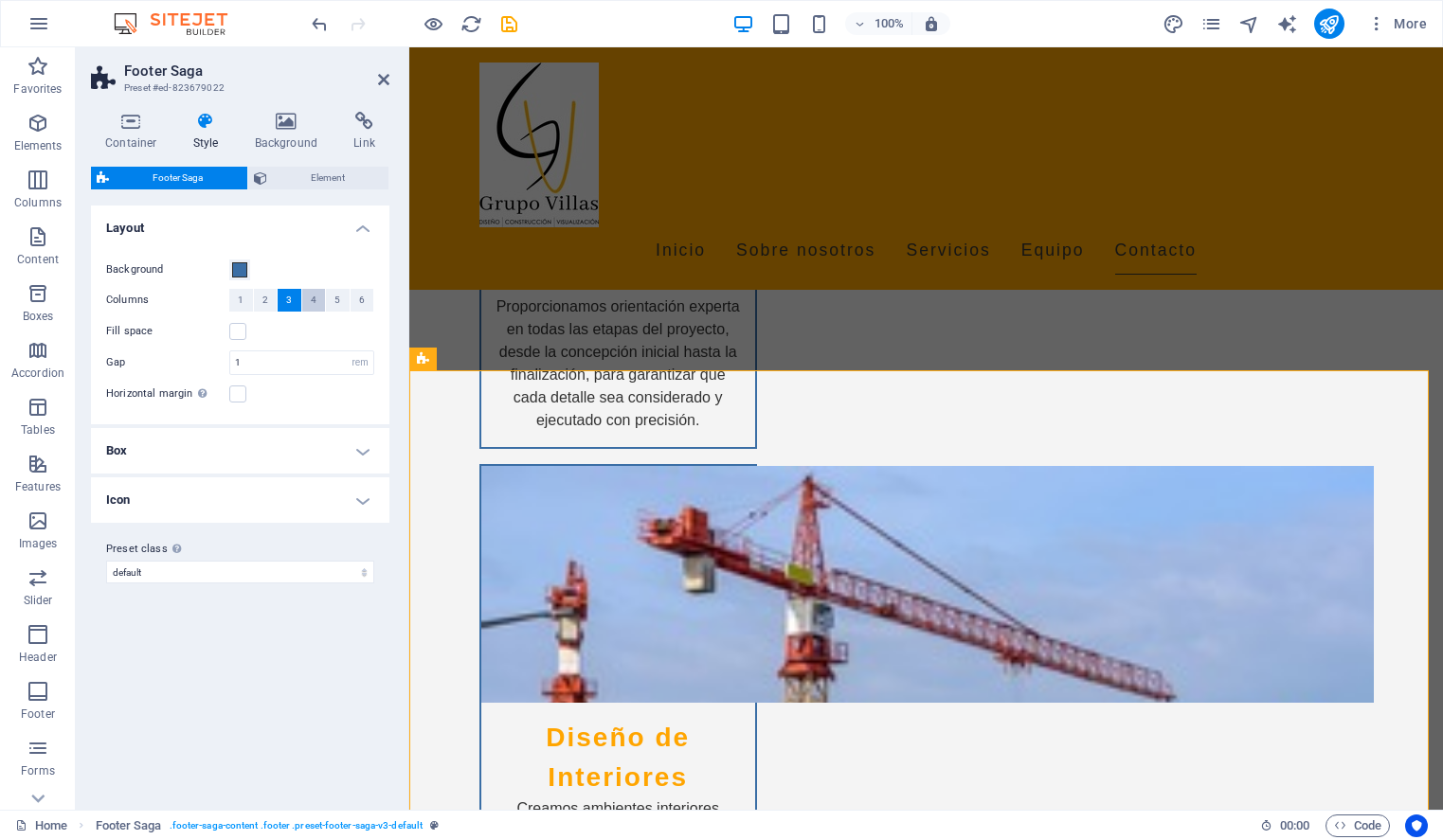 click on "4" at bounding box center (314, 300) 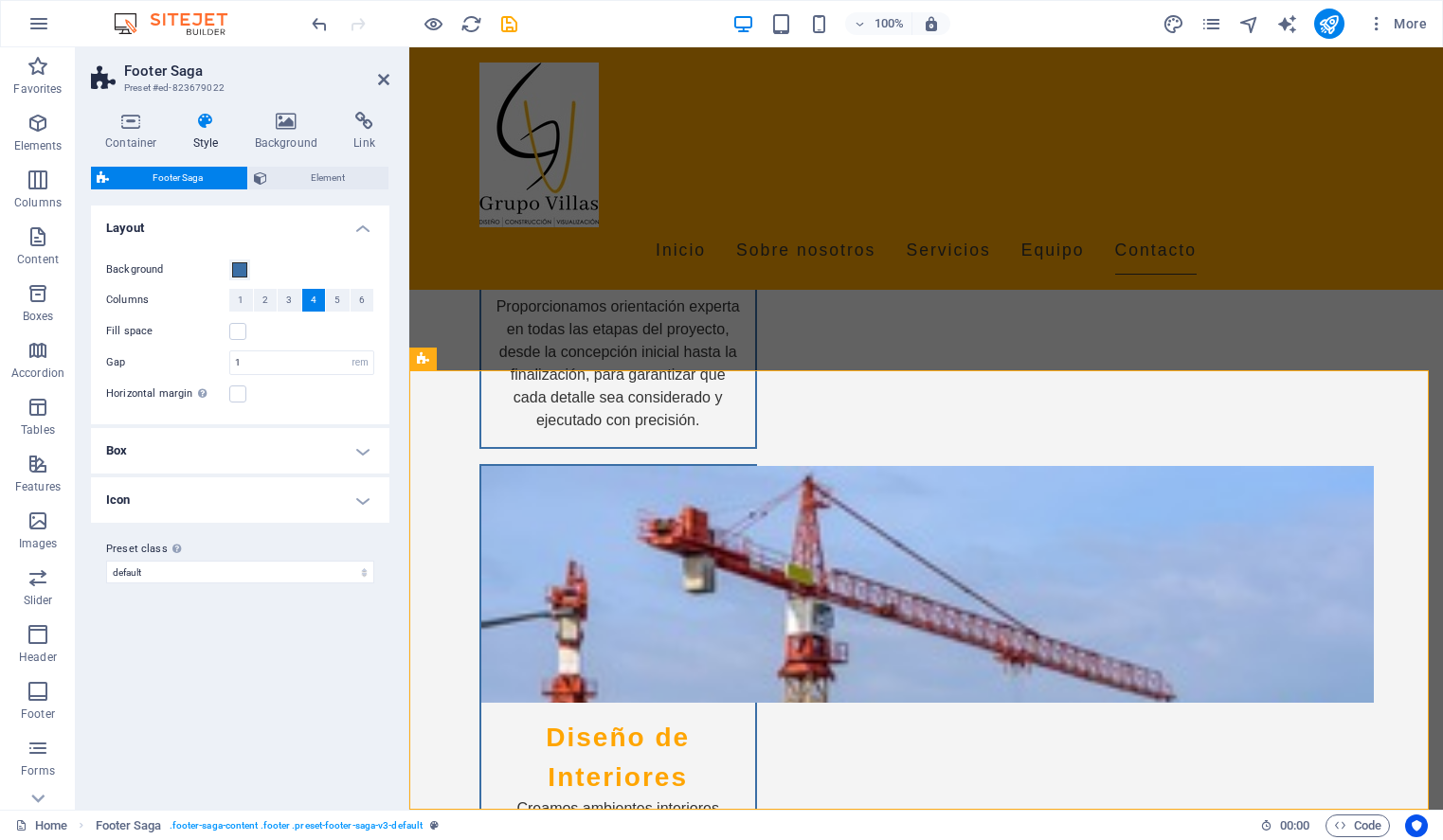 click on "Box" at bounding box center (240, 451) 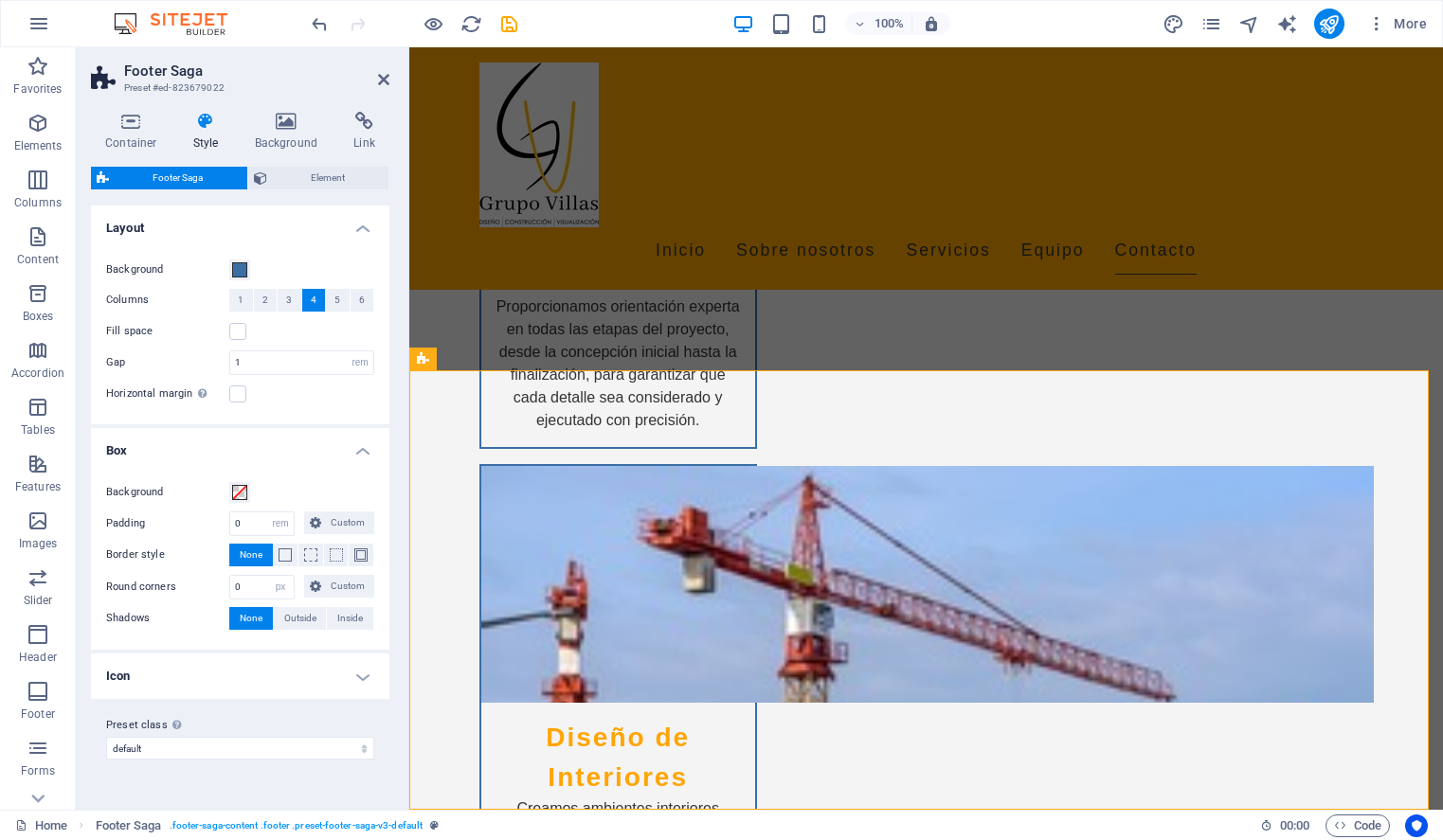 click on "Icon" at bounding box center [240, 676] 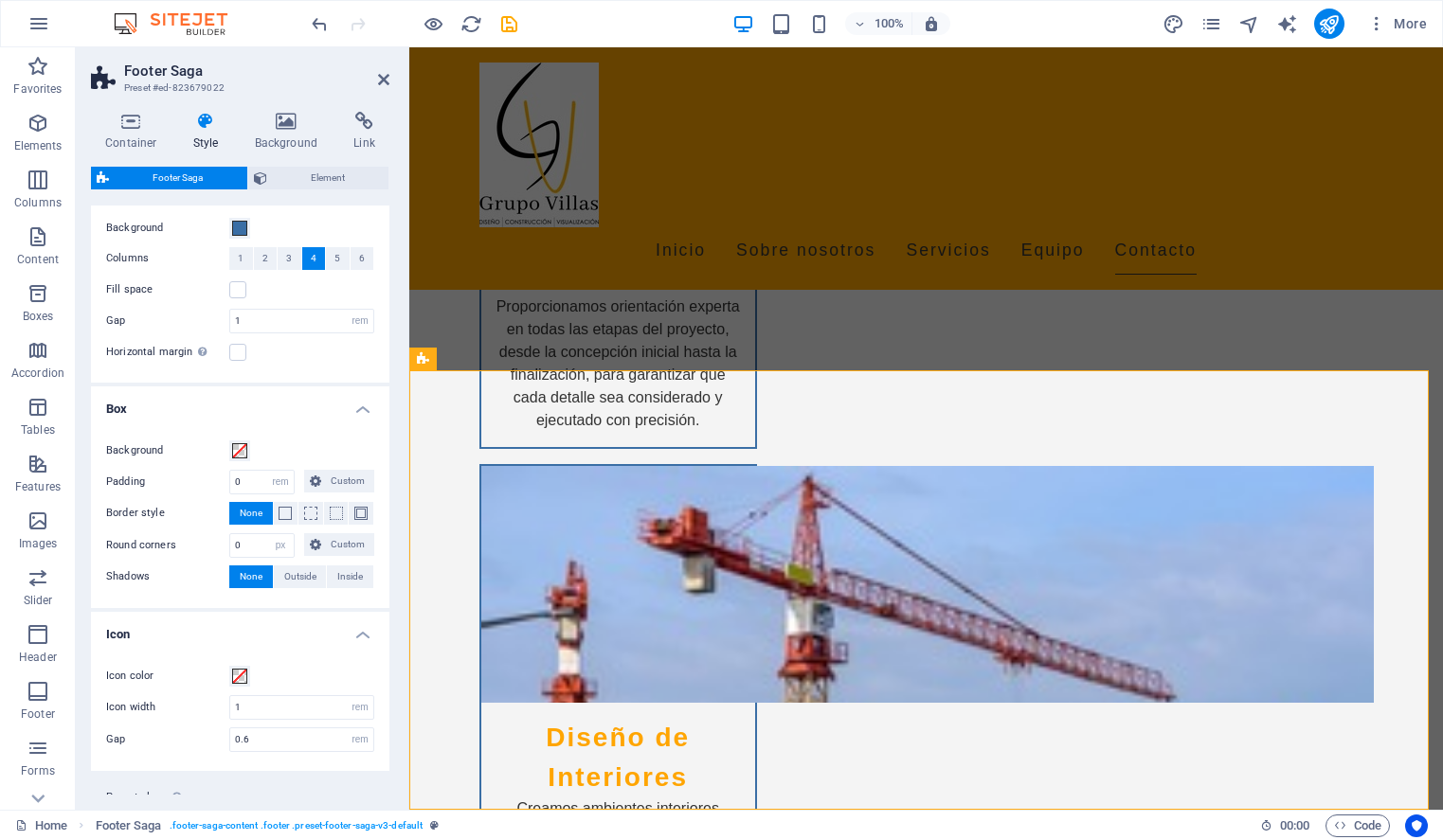 scroll, scrollTop: 0, scrollLeft: 0, axis: both 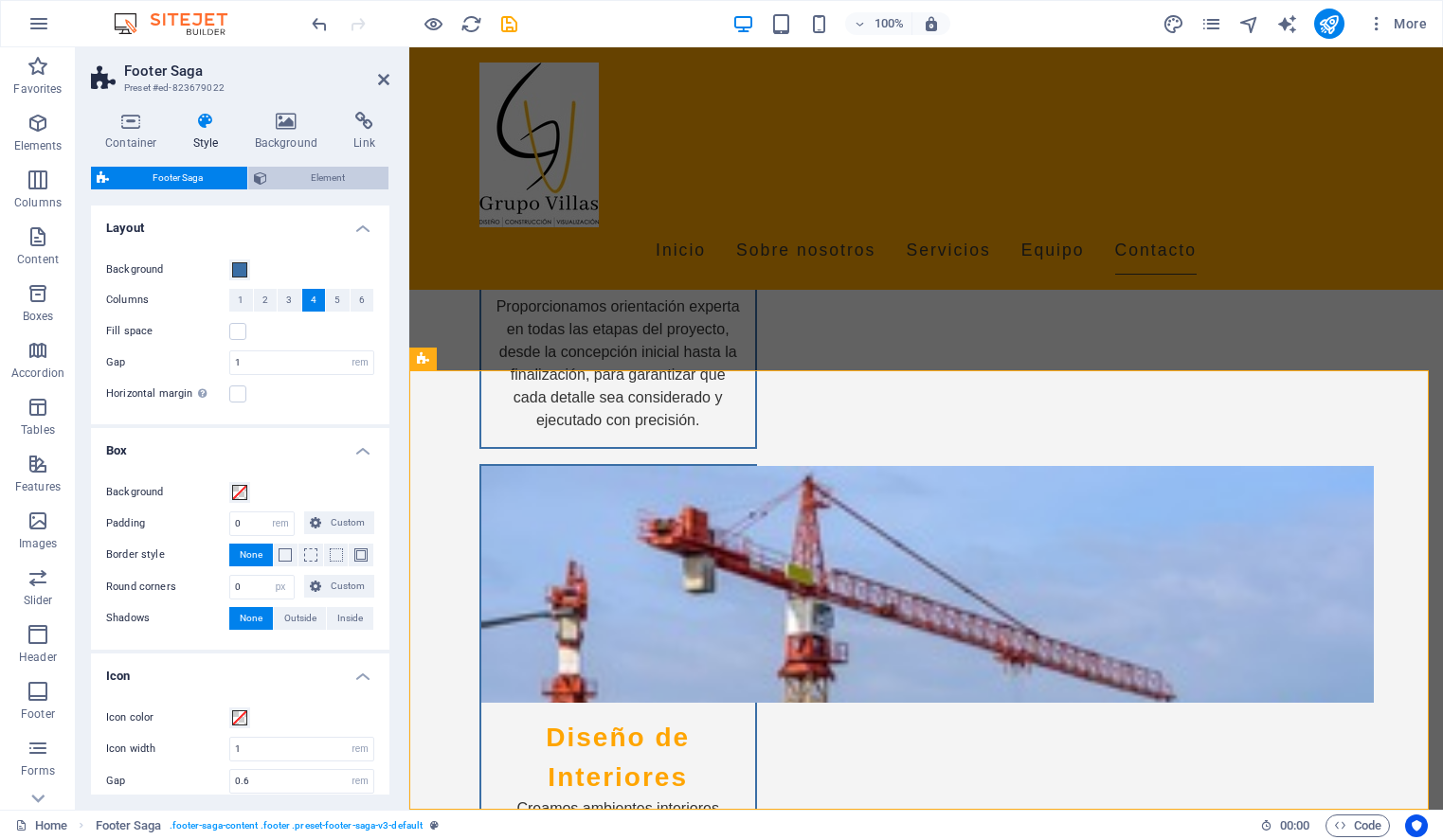 click on "Element" at bounding box center [328, 178] 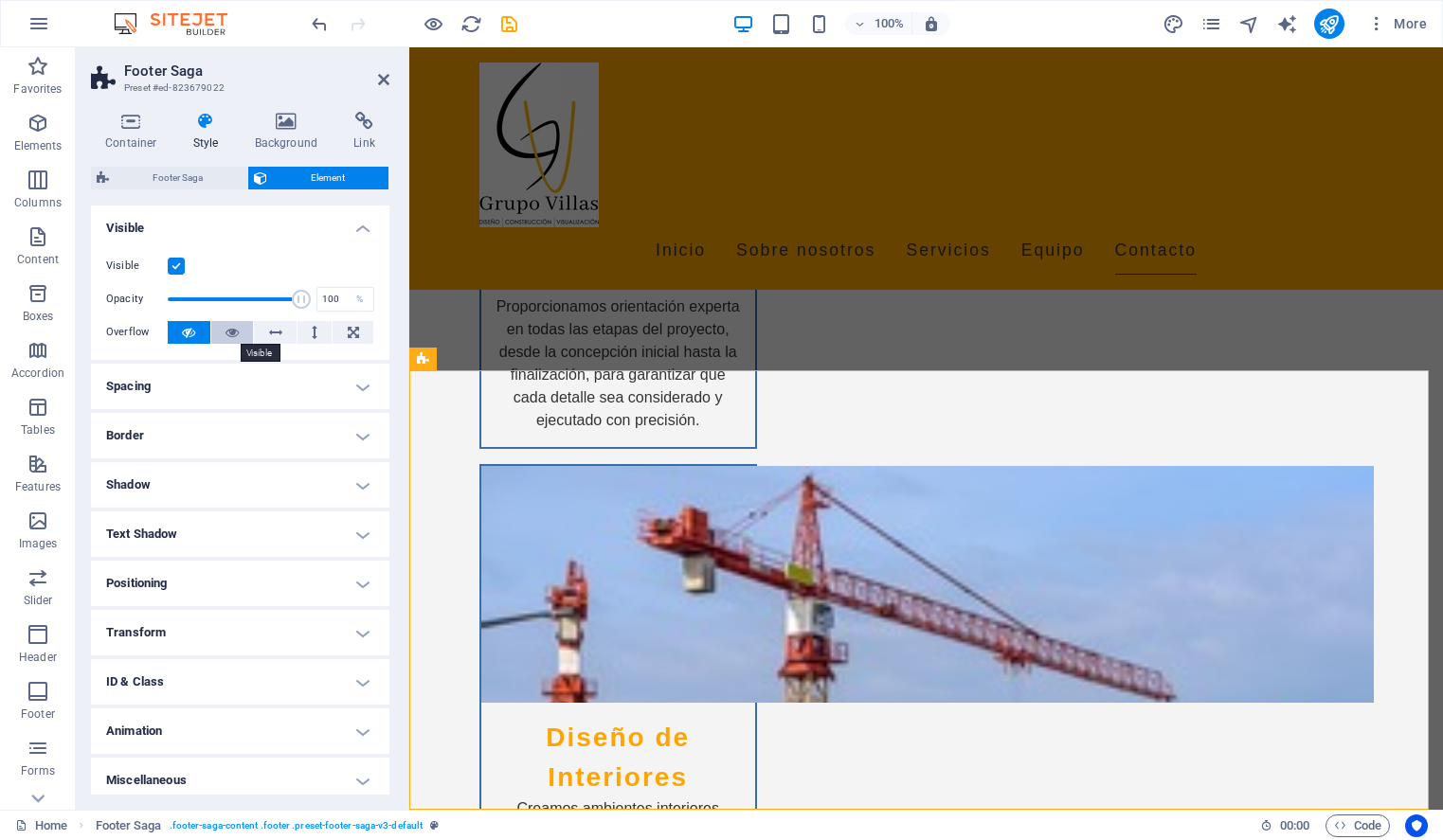 click at bounding box center [232, 332] 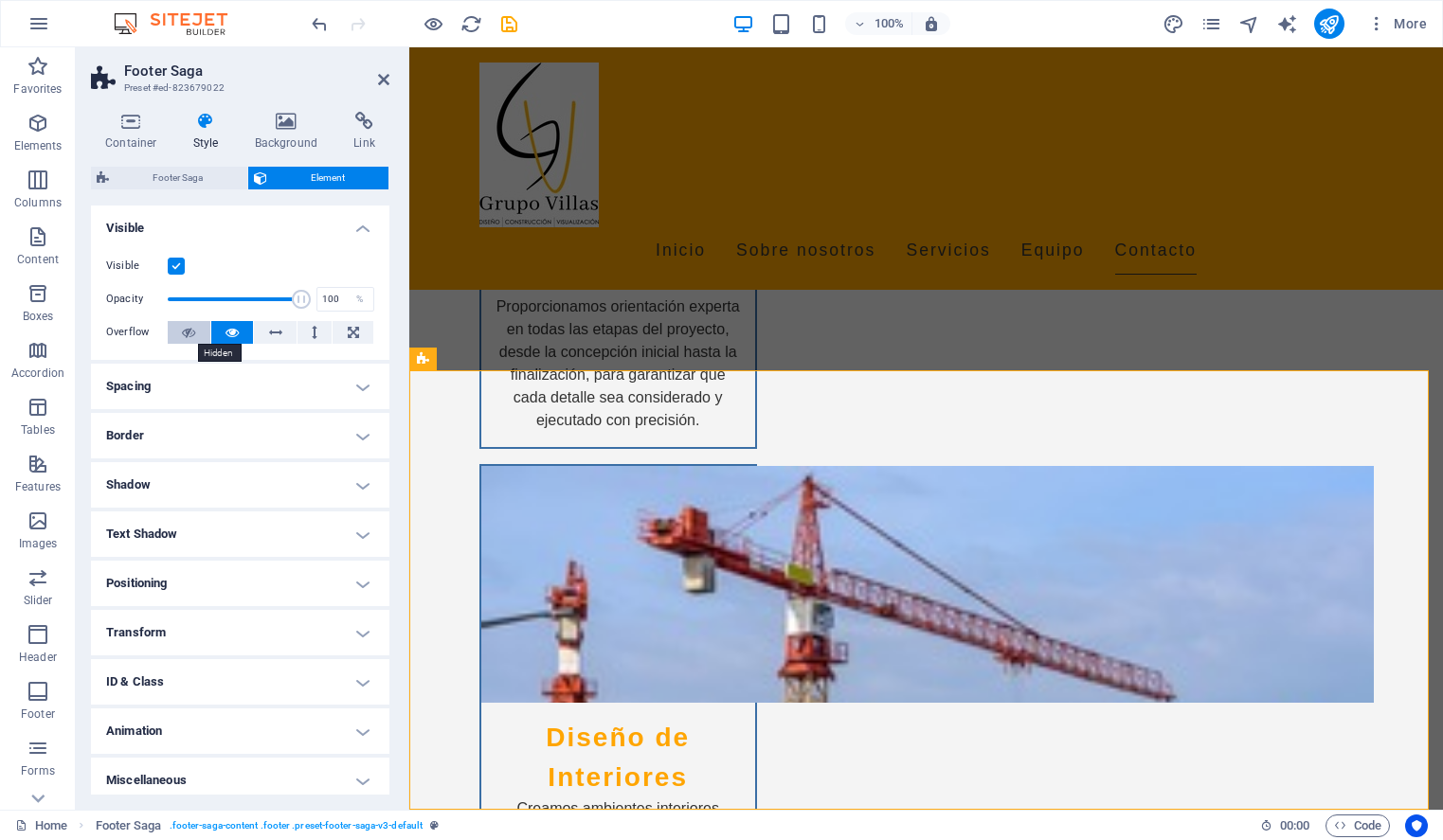 click at bounding box center [189, 332] 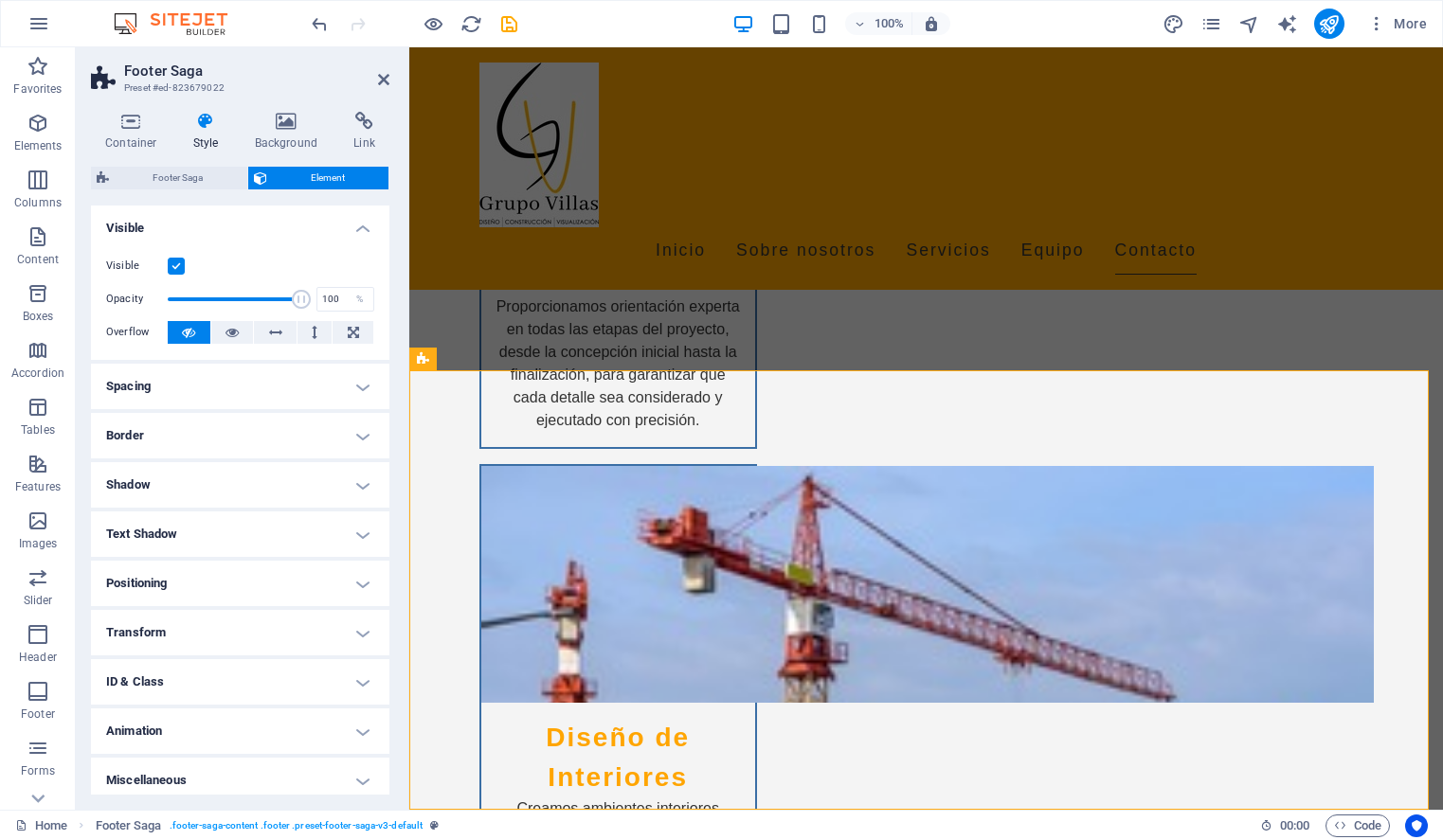 click on "Spacing" at bounding box center (240, 386) 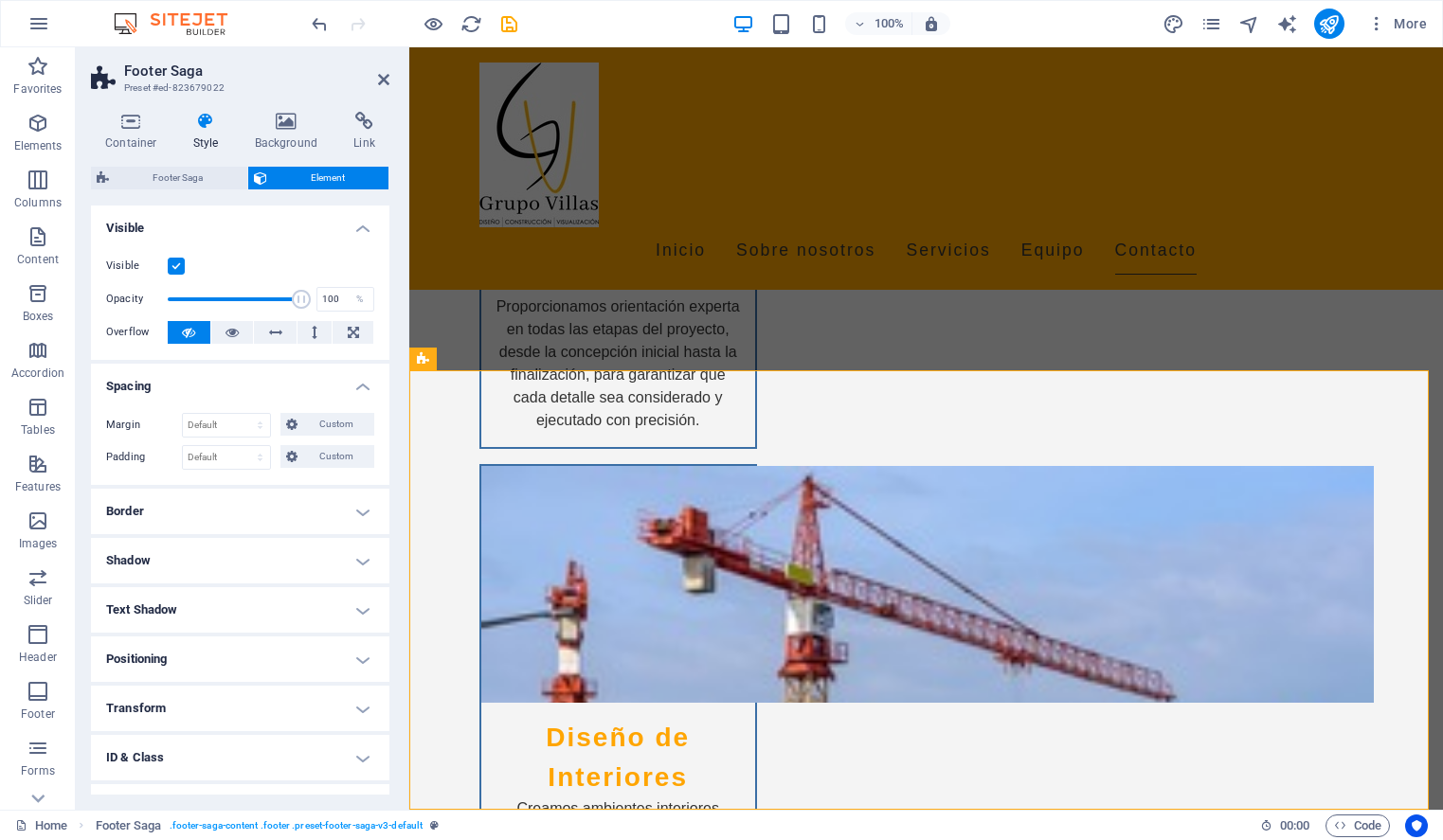 click on "Spacing" at bounding box center [240, 381] 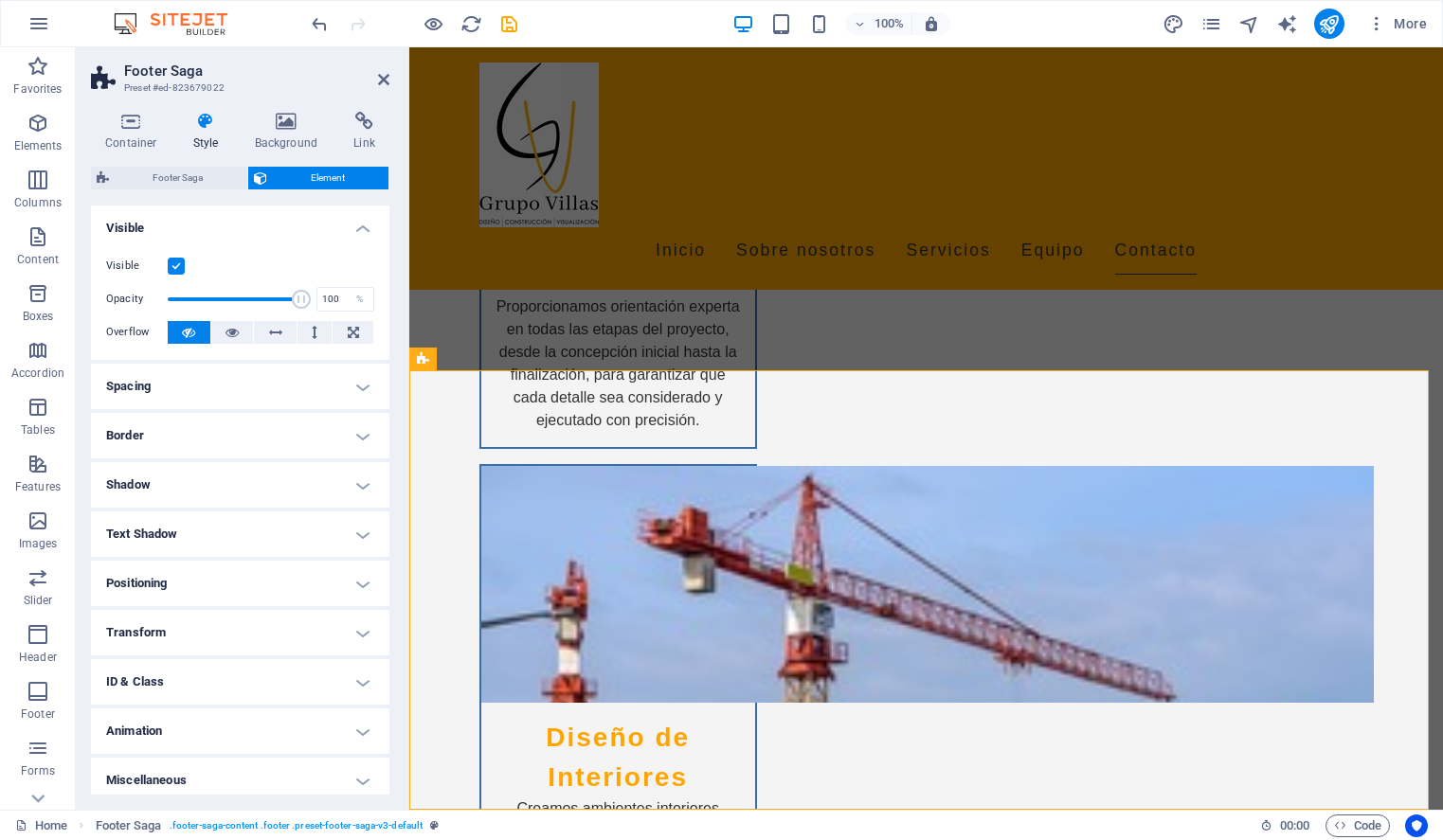click on "Border" at bounding box center (240, 436) 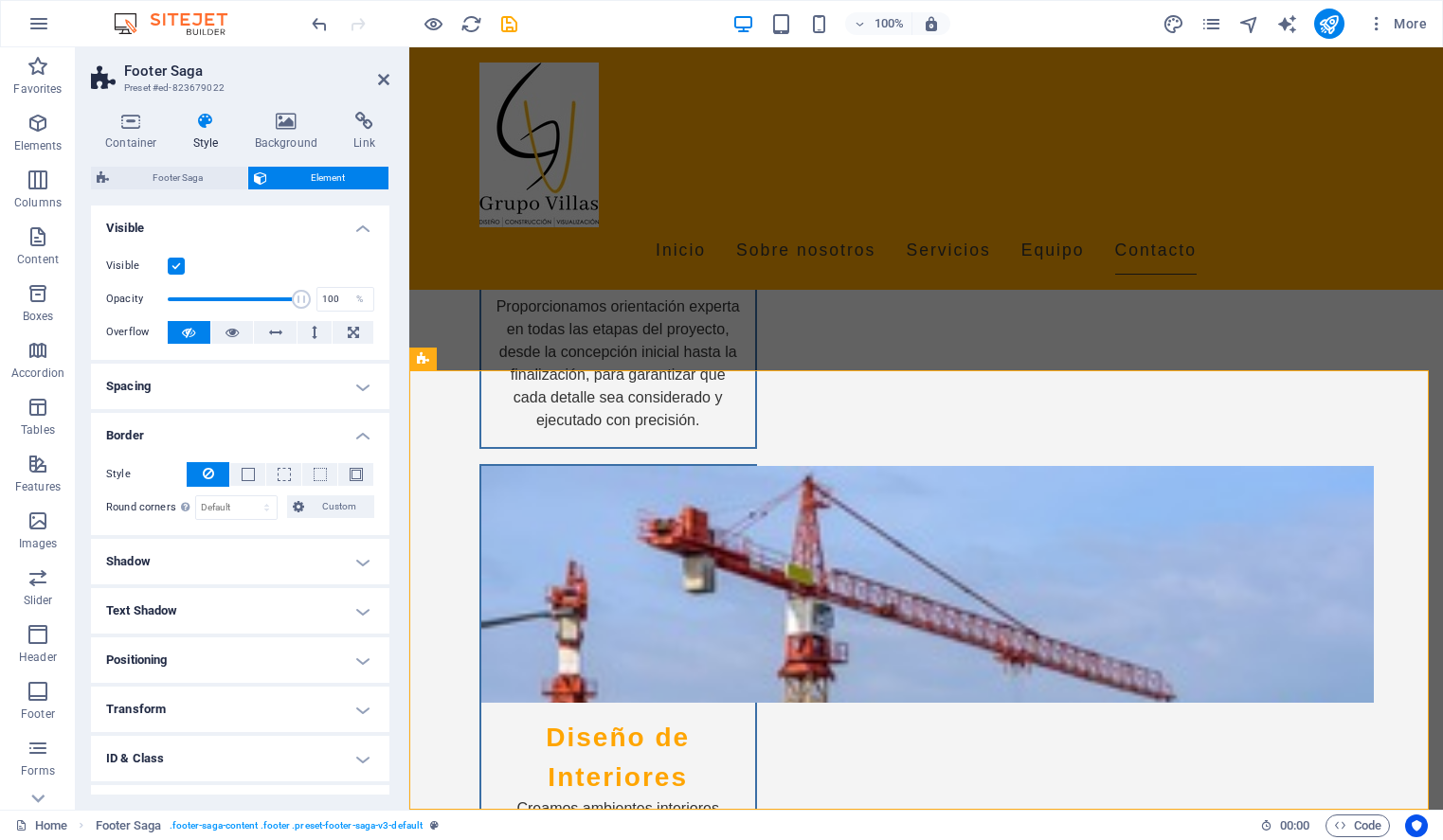 click on "Border" at bounding box center (240, 430) 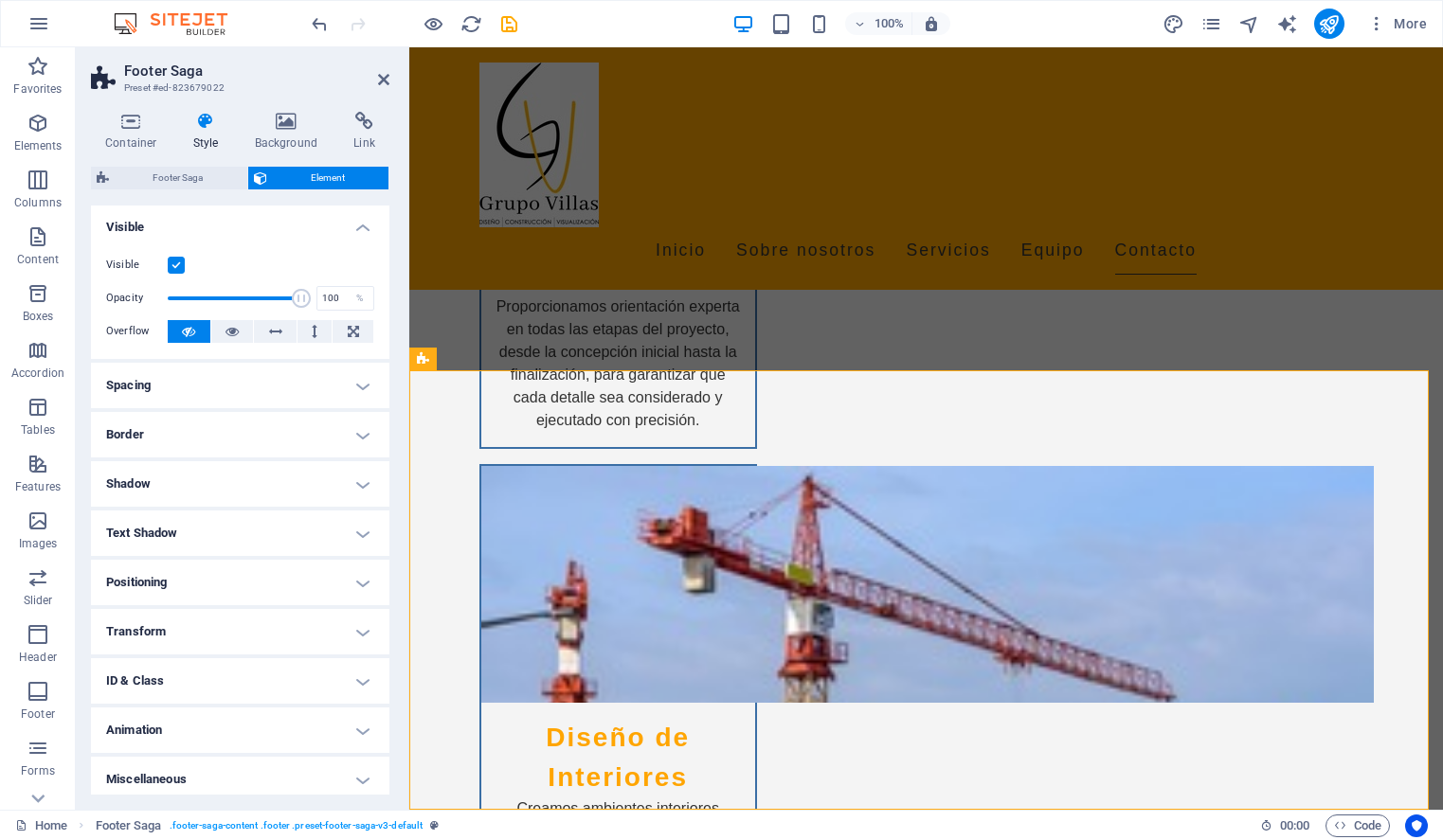 scroll, scrollTop: 0, scrollLeft: 0, axis: both 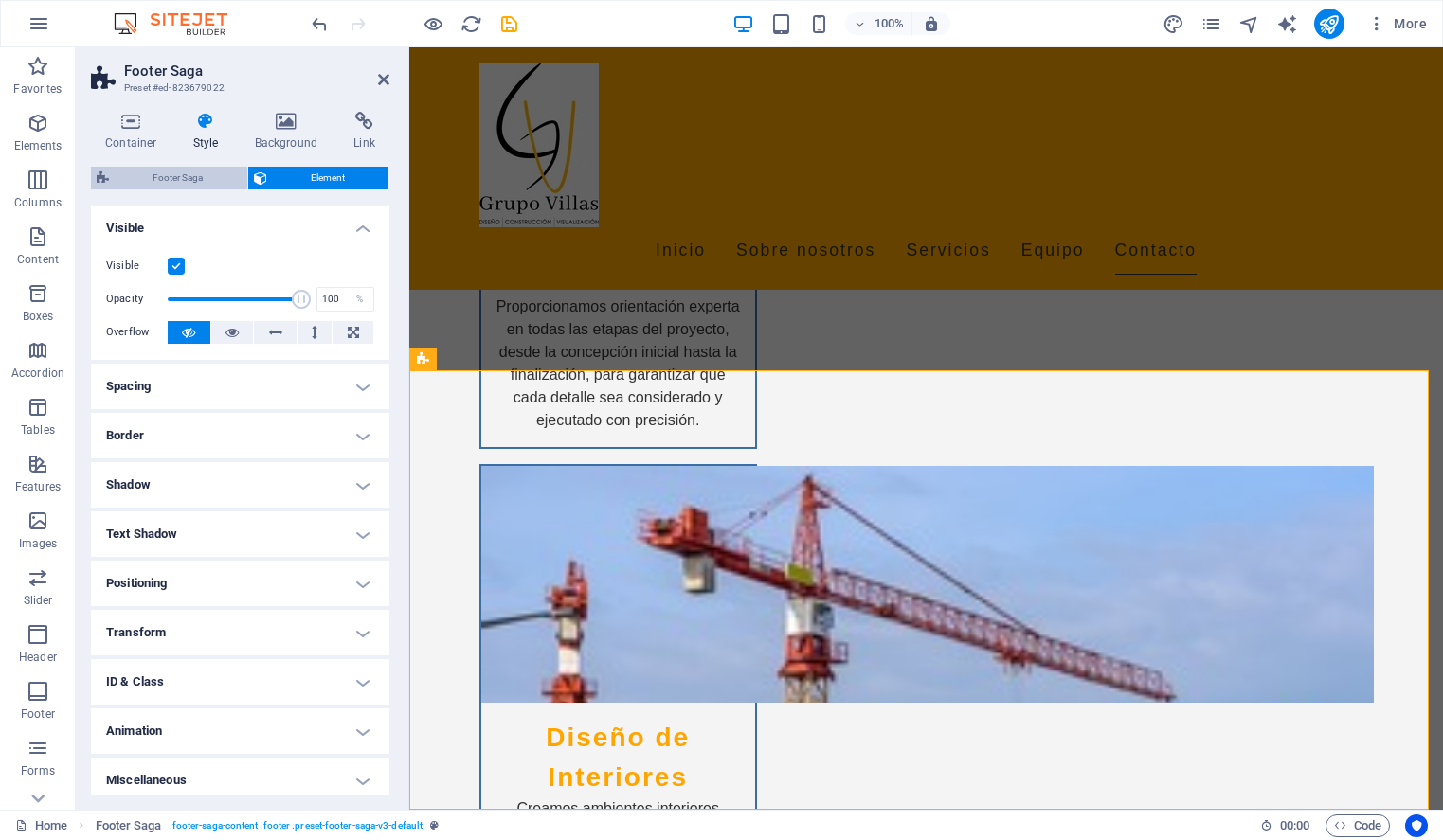 click on "Footer Saga" at bounding box center [178, 178] 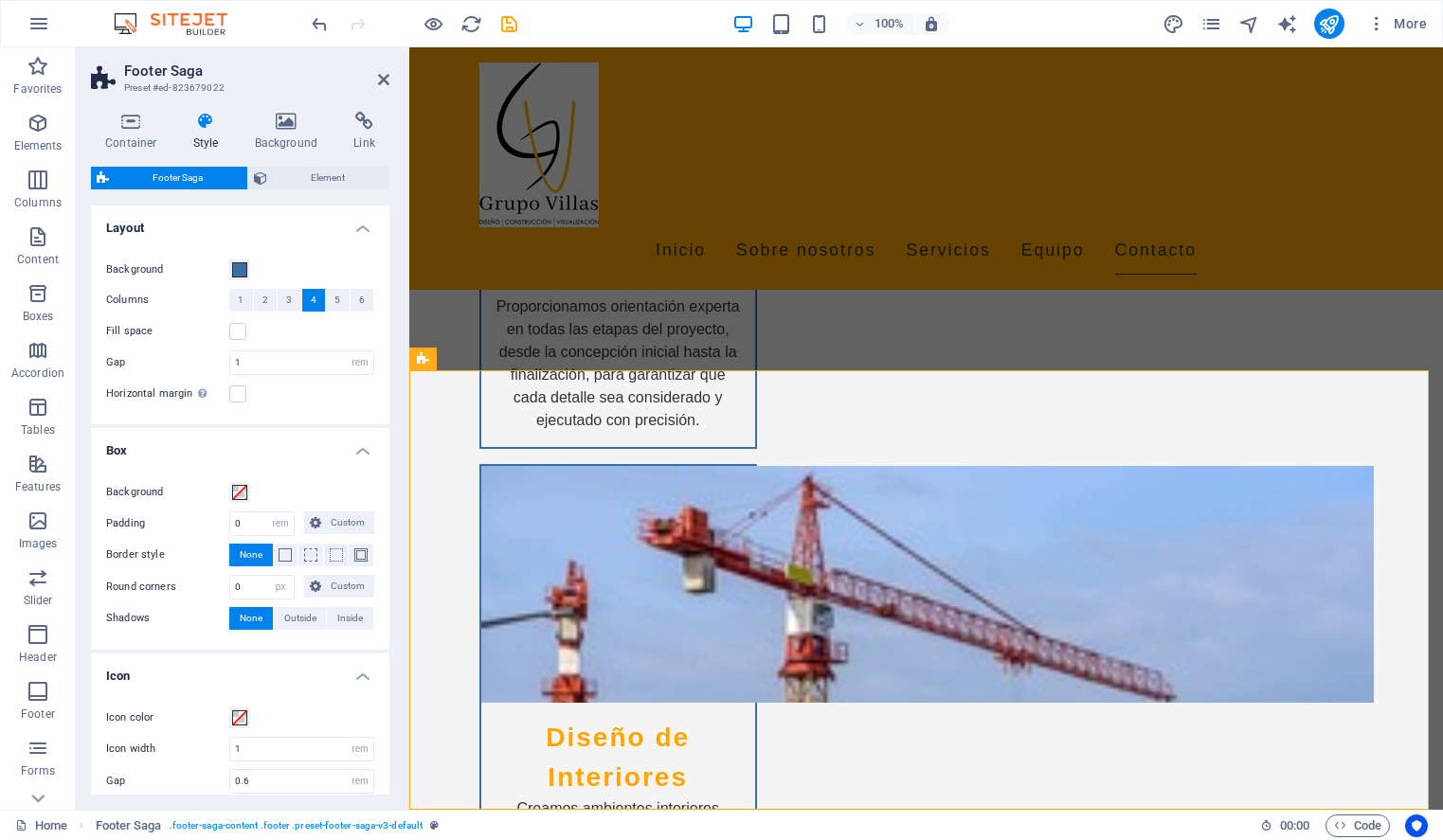 click at bounding box center (206, 121) 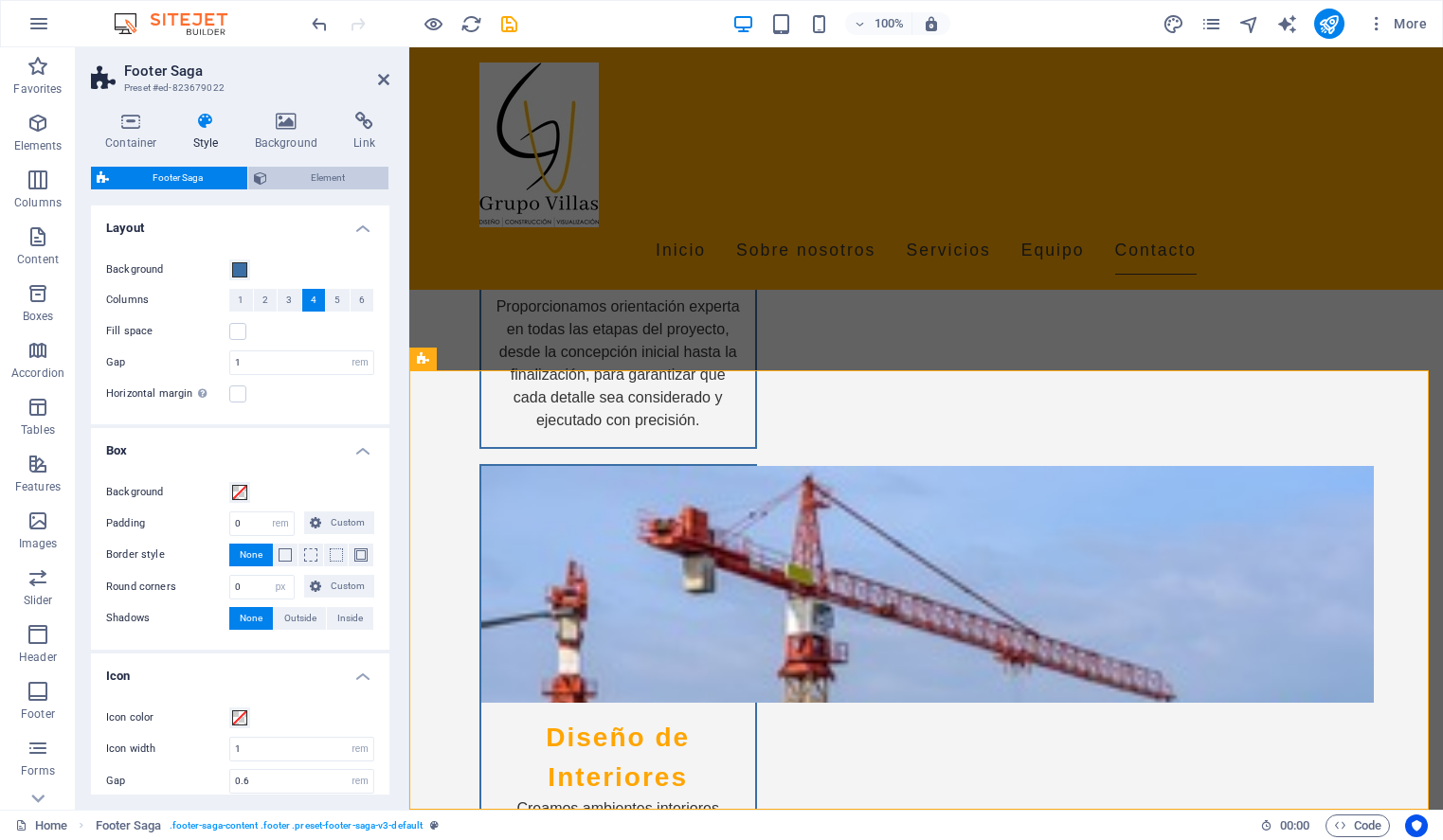 click on "Element" at bounding box center (328, 178) 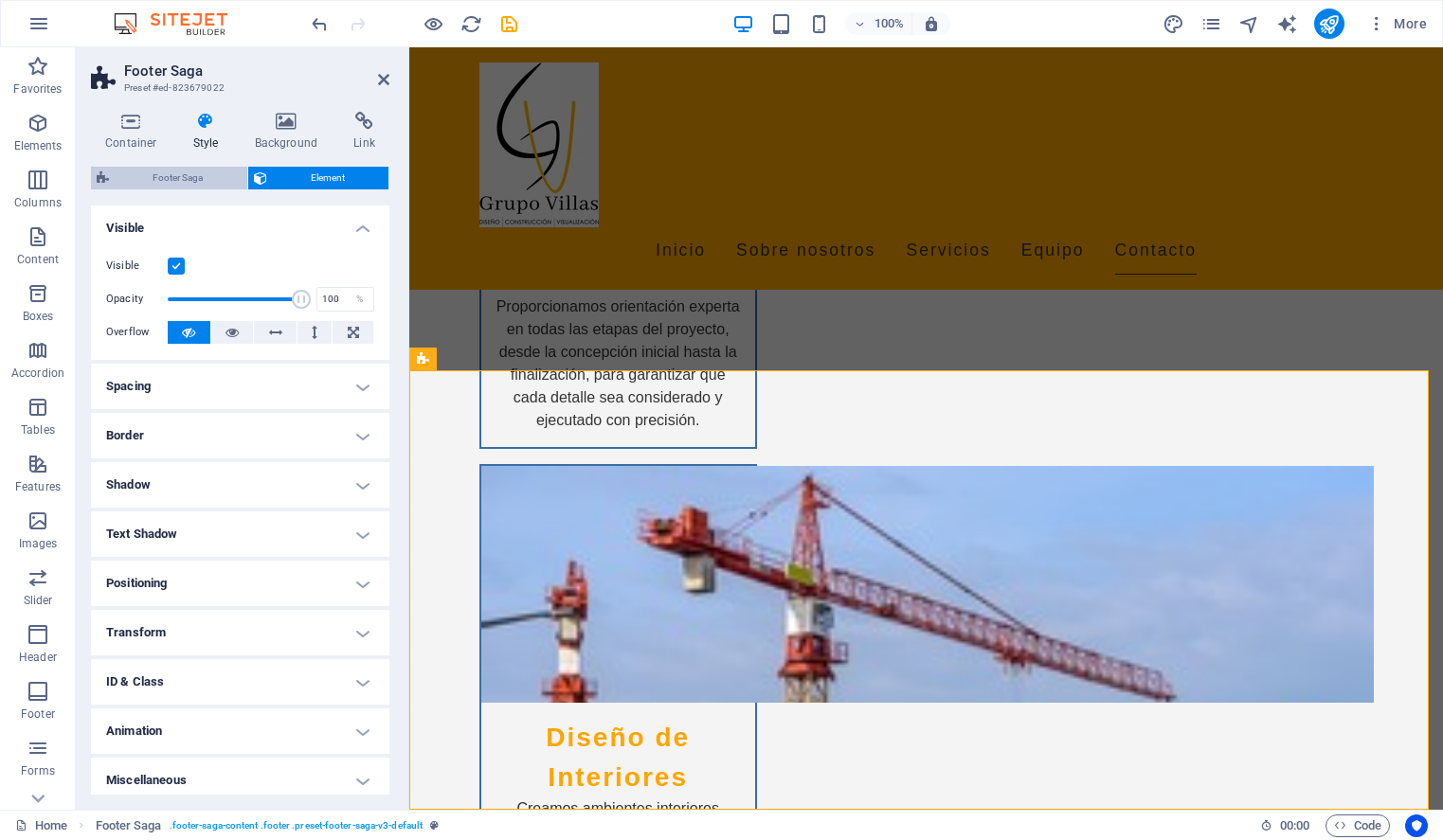 click on "Footer Saga" at bounding box center (178, 178) 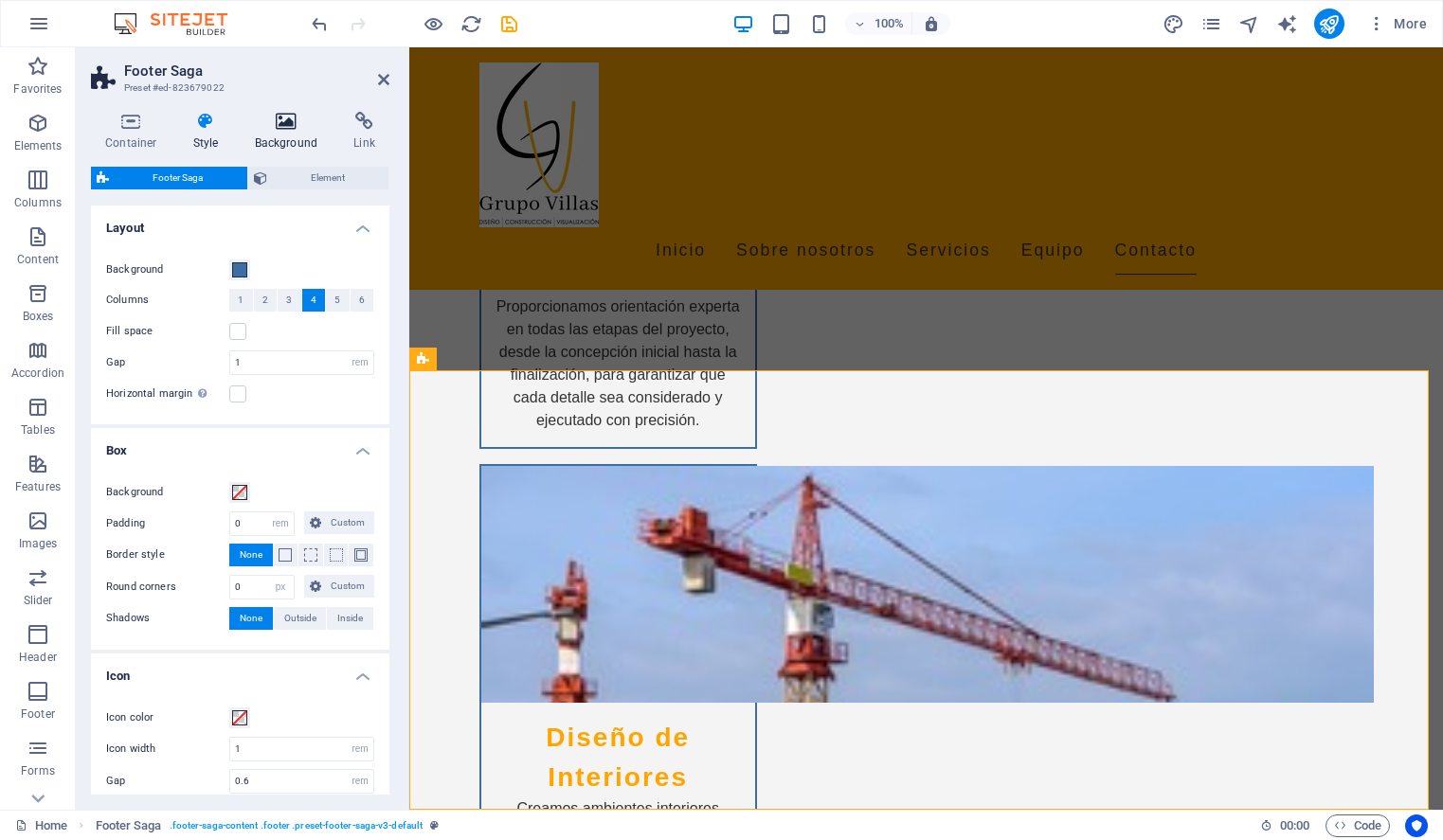 click at bounding box center (286, 121) 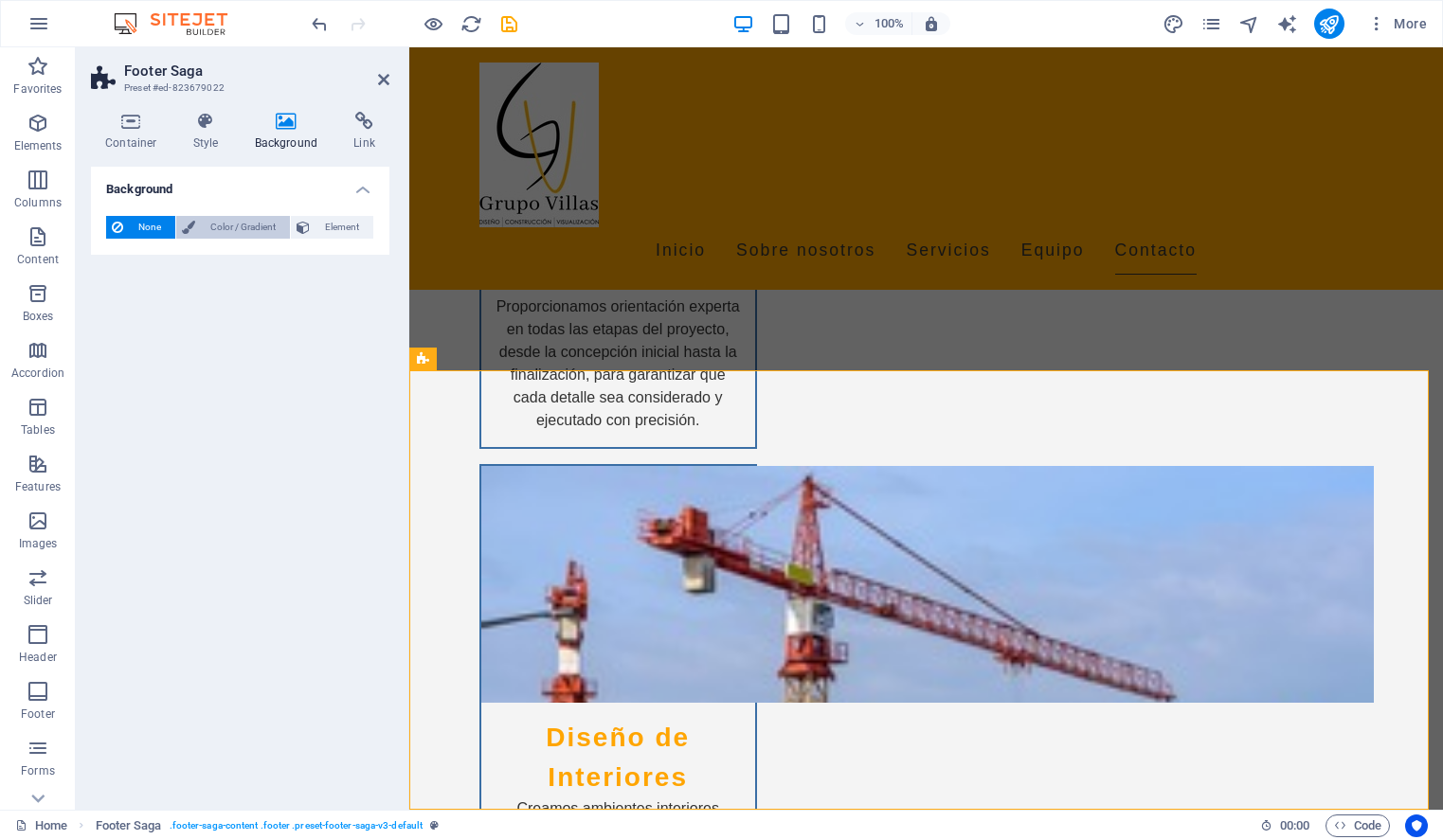 click on "Color / Gradient" at bounding box center (243, 227) 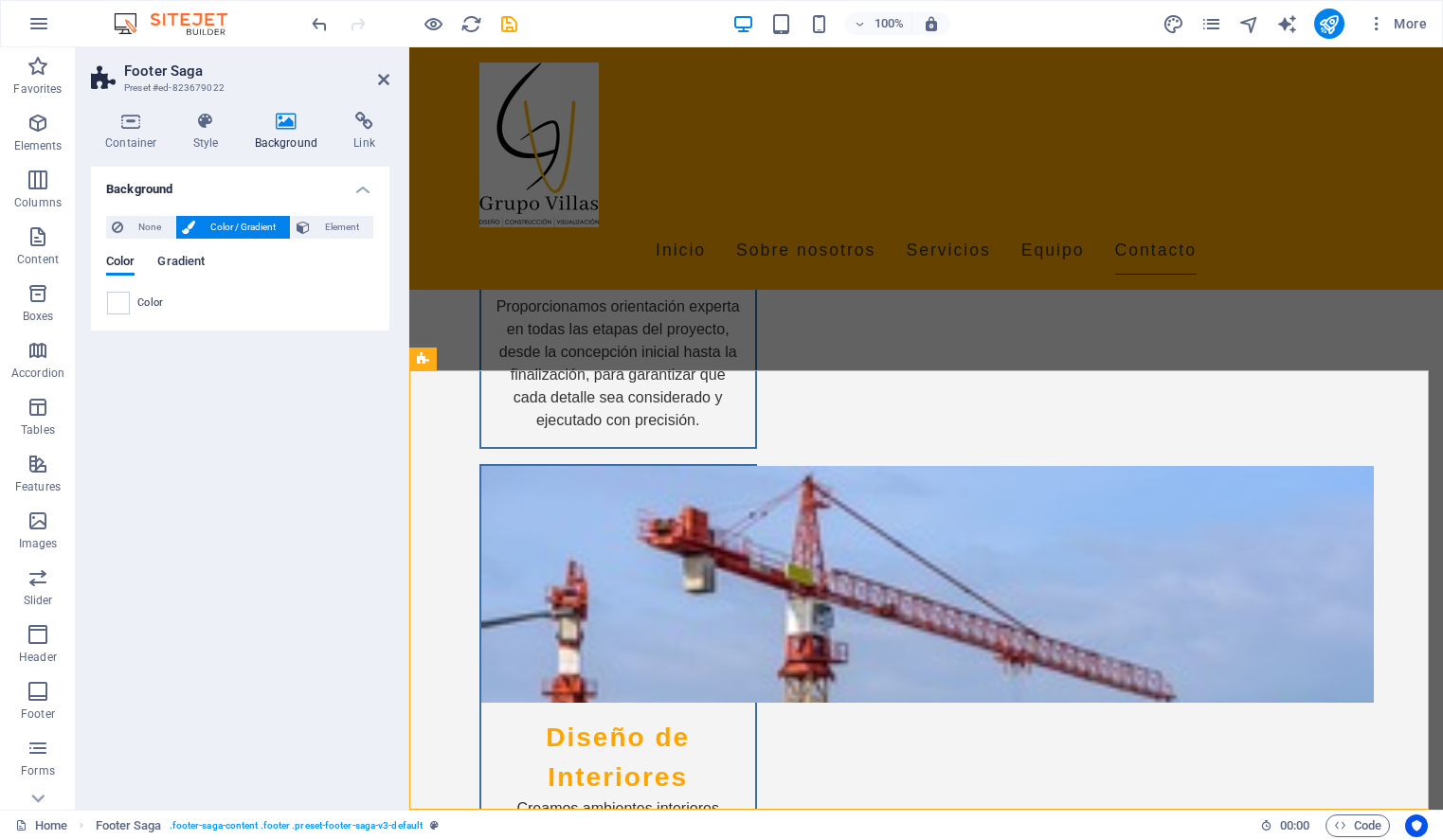 click on "Gradient" at bounding box center (181, 263) 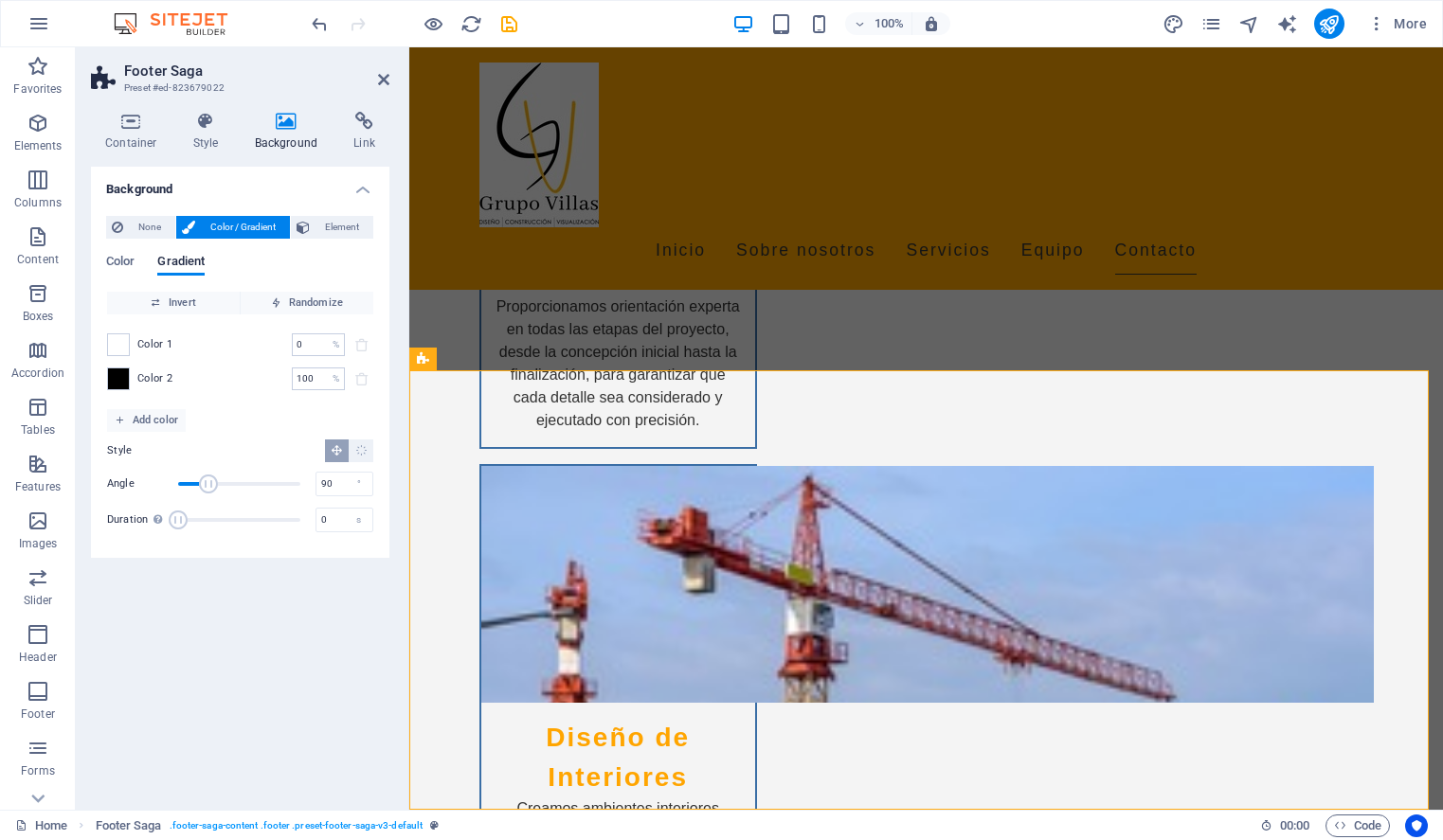 click on "None Color / Gradient Element Stretch background to full-width Color overlay Places an overlay over the background to colorize it Parallax 0 % Image Image slider Map Video YouTube Vimeo HTML Color Gradient Color Invert Randomize Color 1 0 % ​ Color 2 100 % ​ Add color Style Angle 90 ° Duration Duration of the background animation. A value of "0" disables the animation 0 s A parent element contains a background. Edit background on parent element" at bounding box center (240, 379) 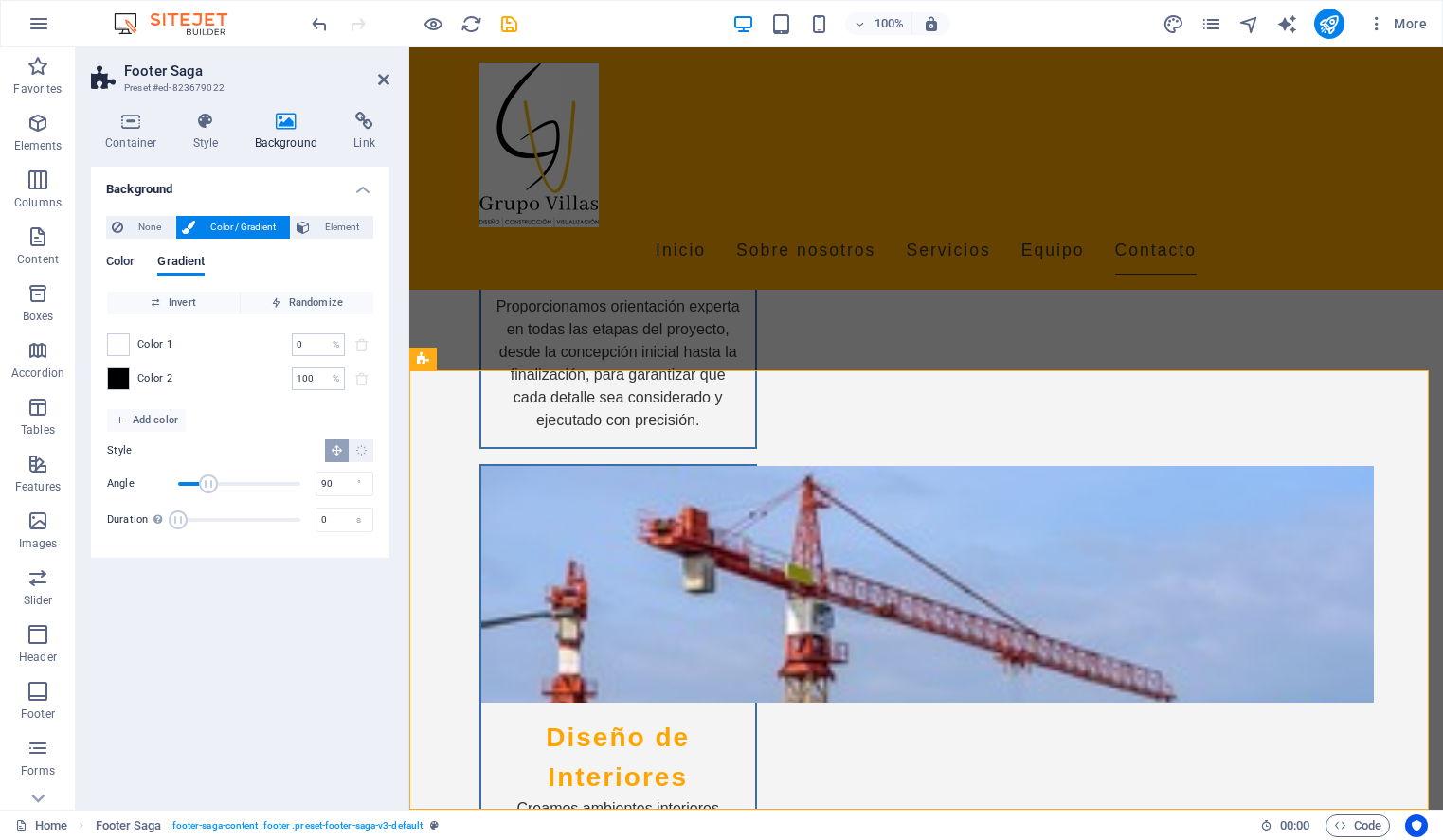 click on "Color" at bounding box center [120, 263] 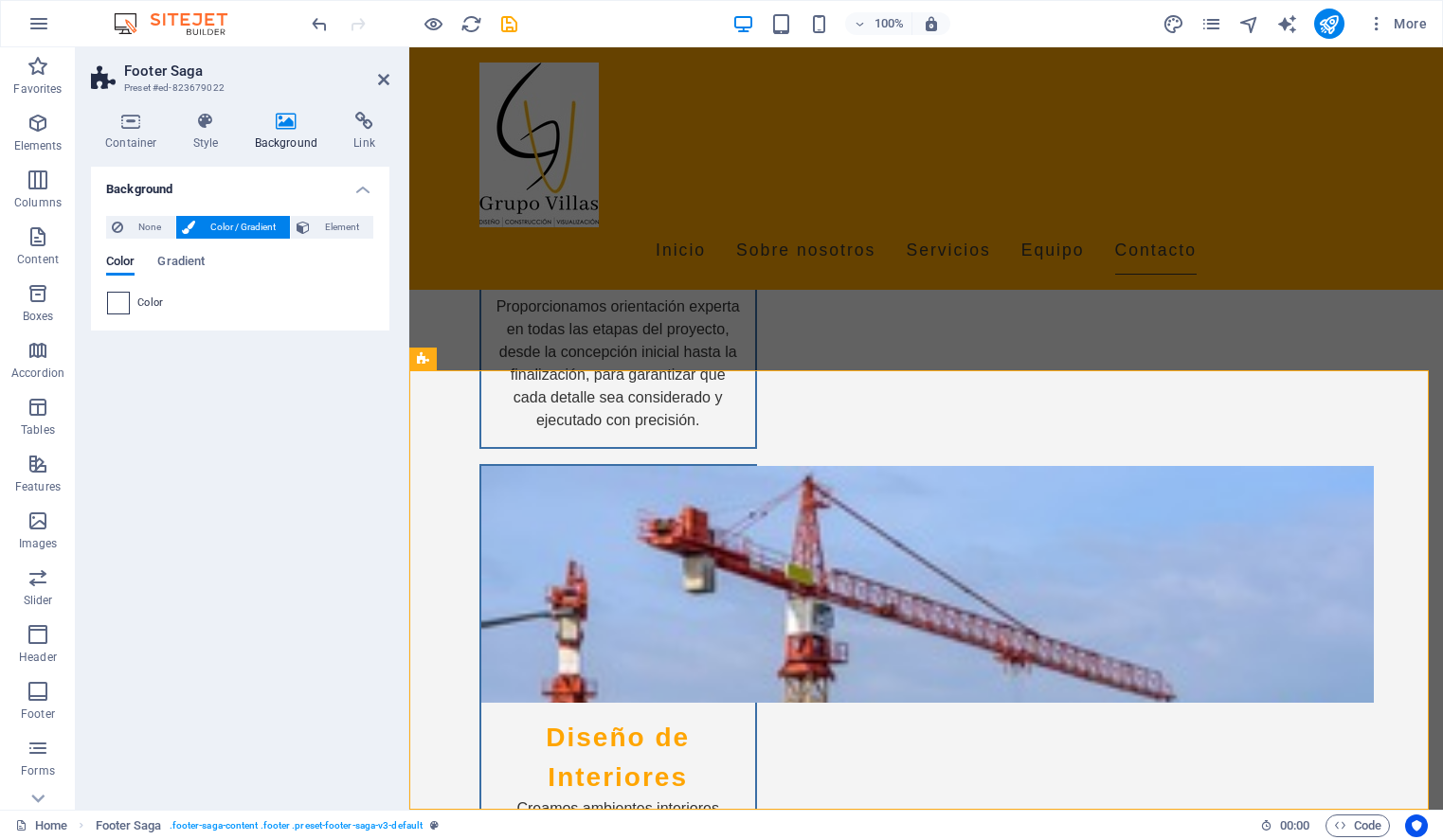 click at bounding box center [118, 303] 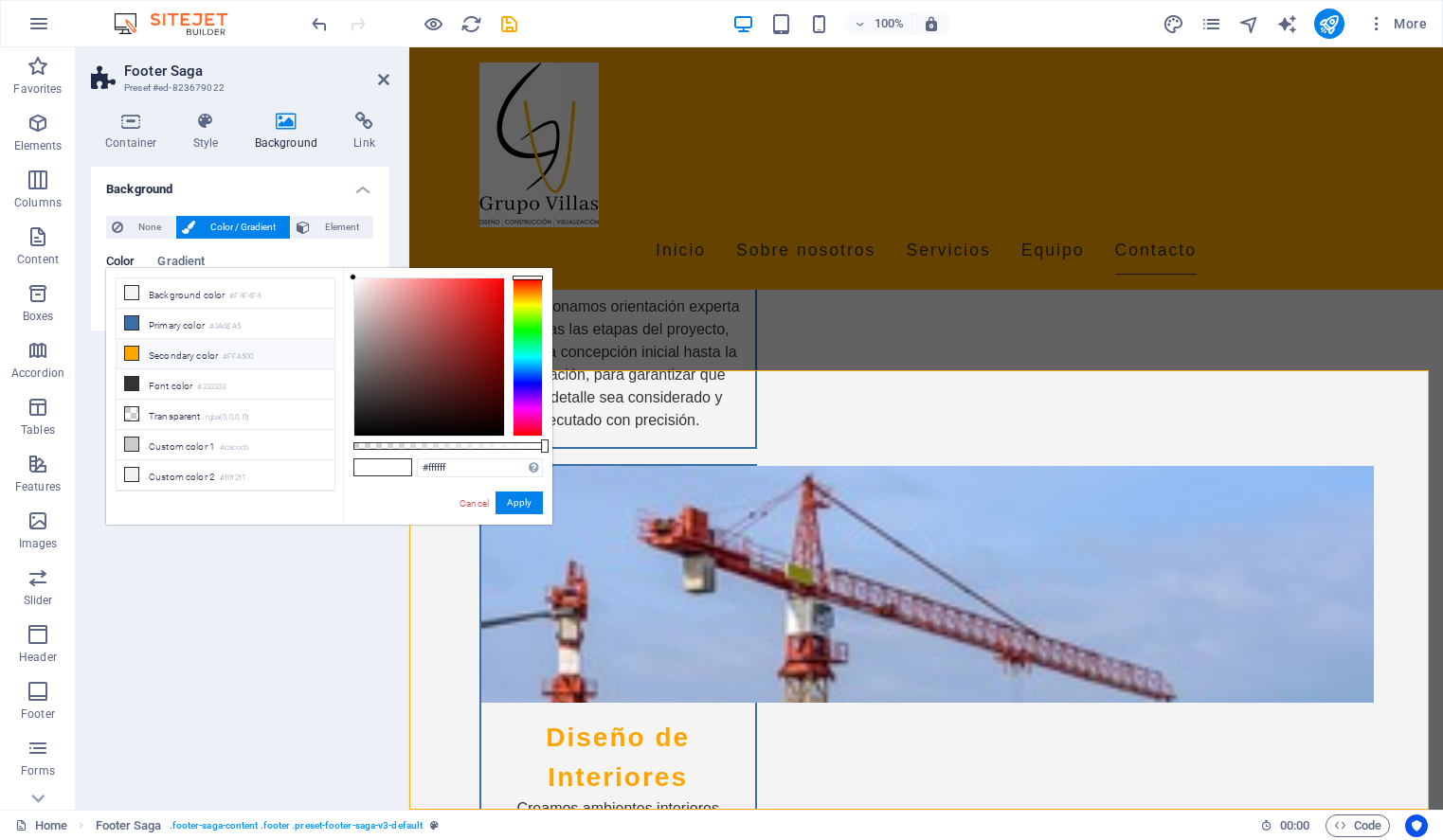 click on "Secondary color
#FFA500" at bounding box center (225, 354) 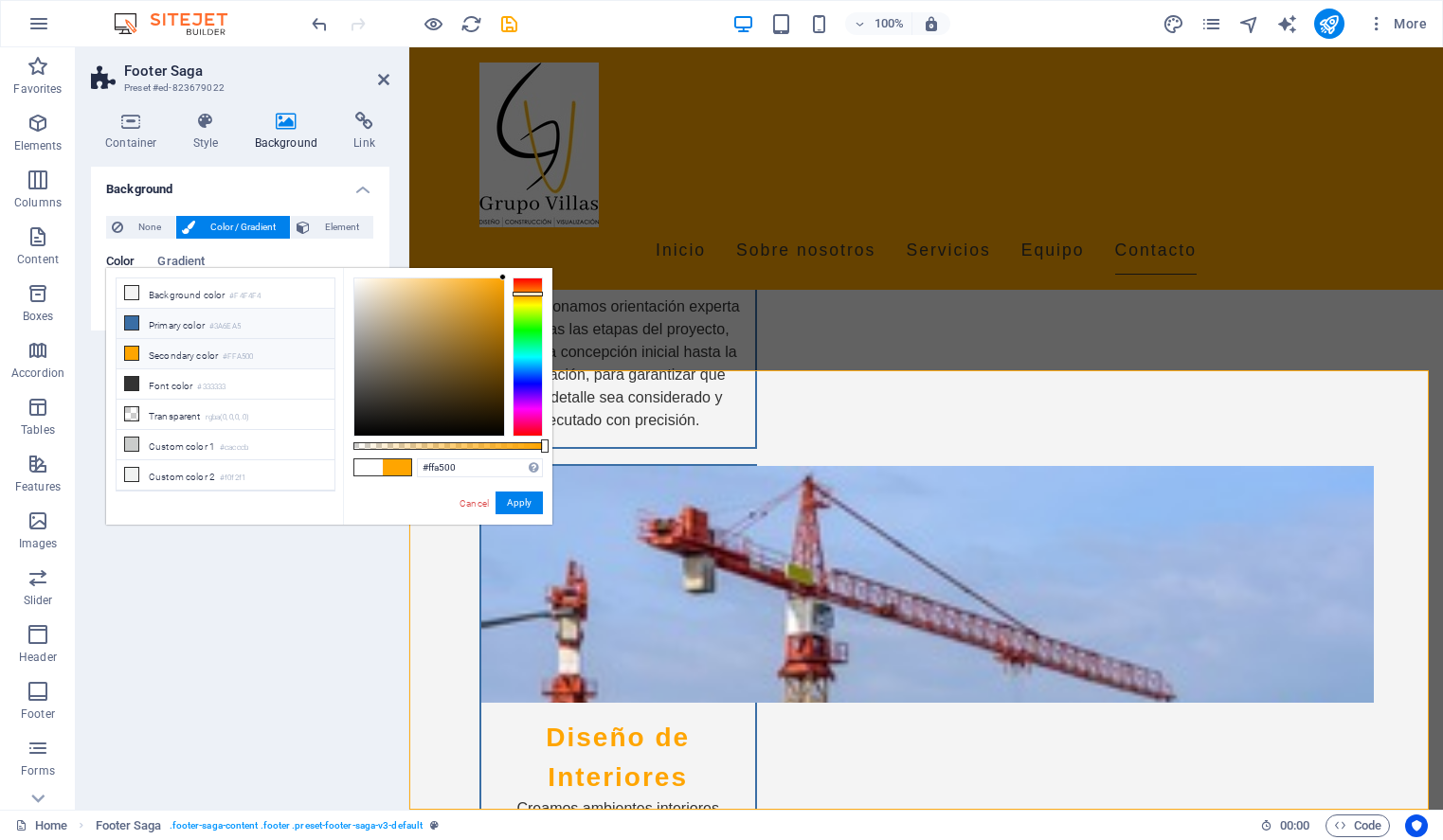 click on "Primary color
#3A6EA5" at bounding box center (225, 324) 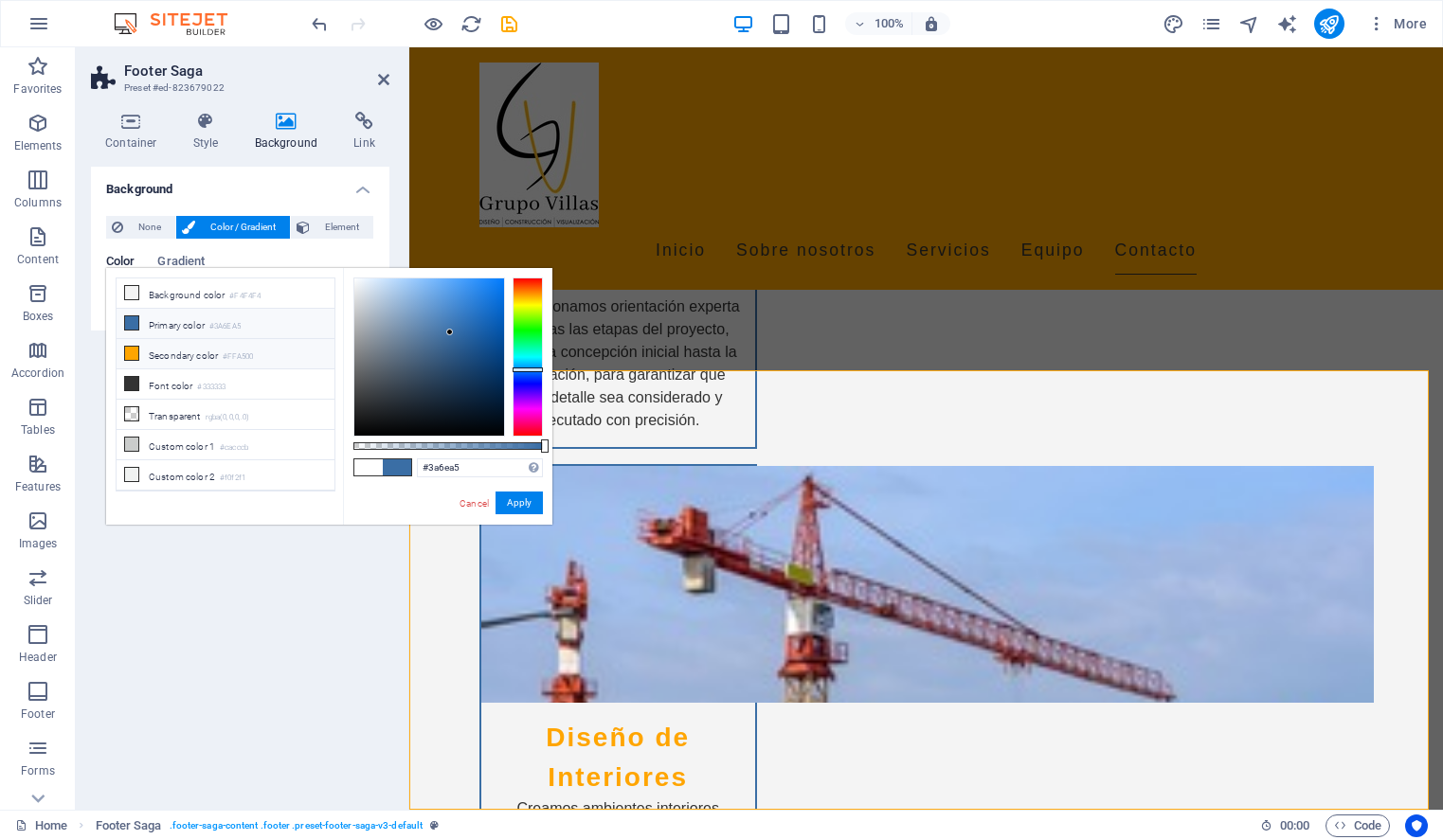 click on "Secondary color
#FFA500" at bounding box center (225, 354) 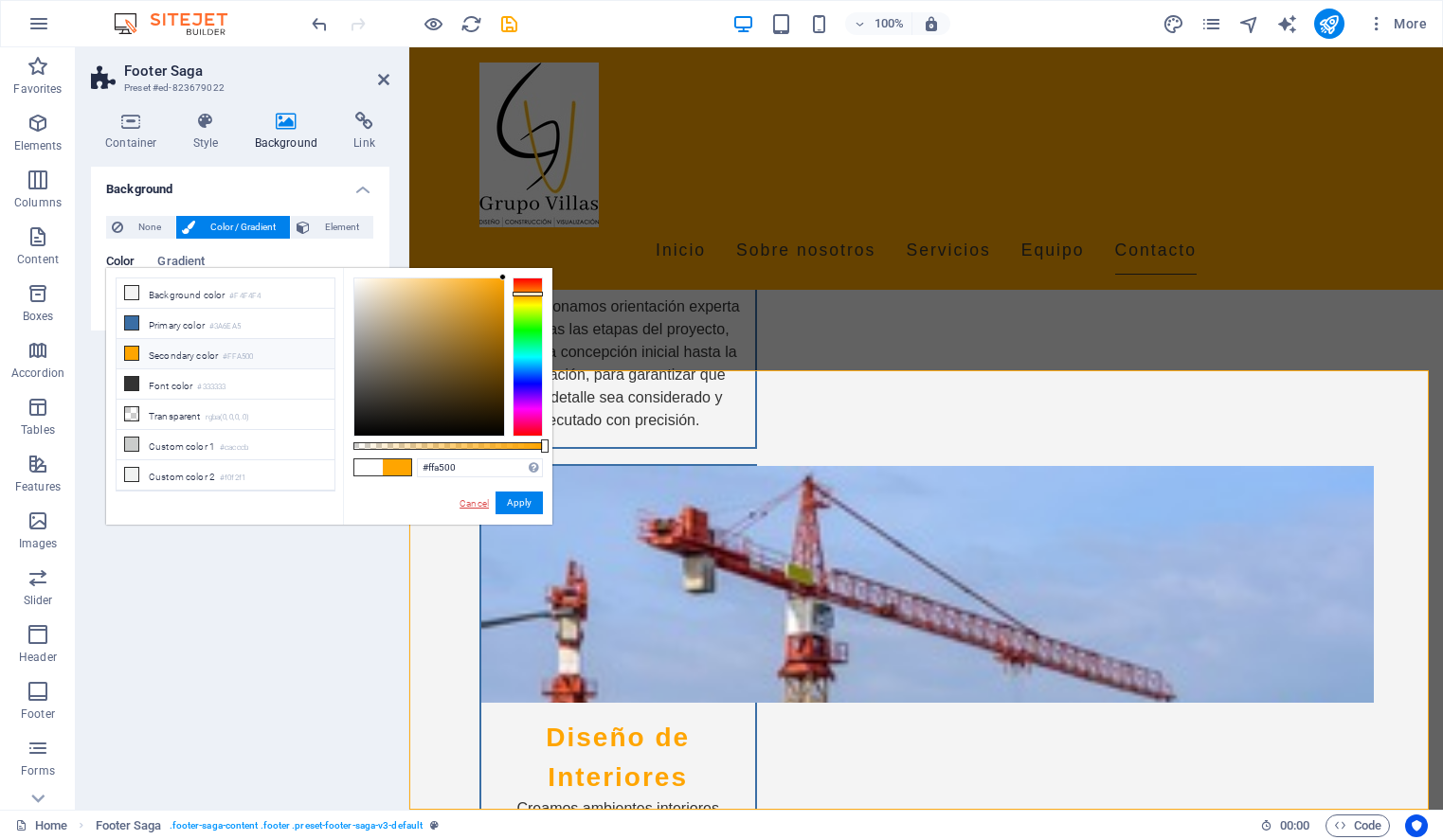click on "Cancel" at bounding box center (474, 503) 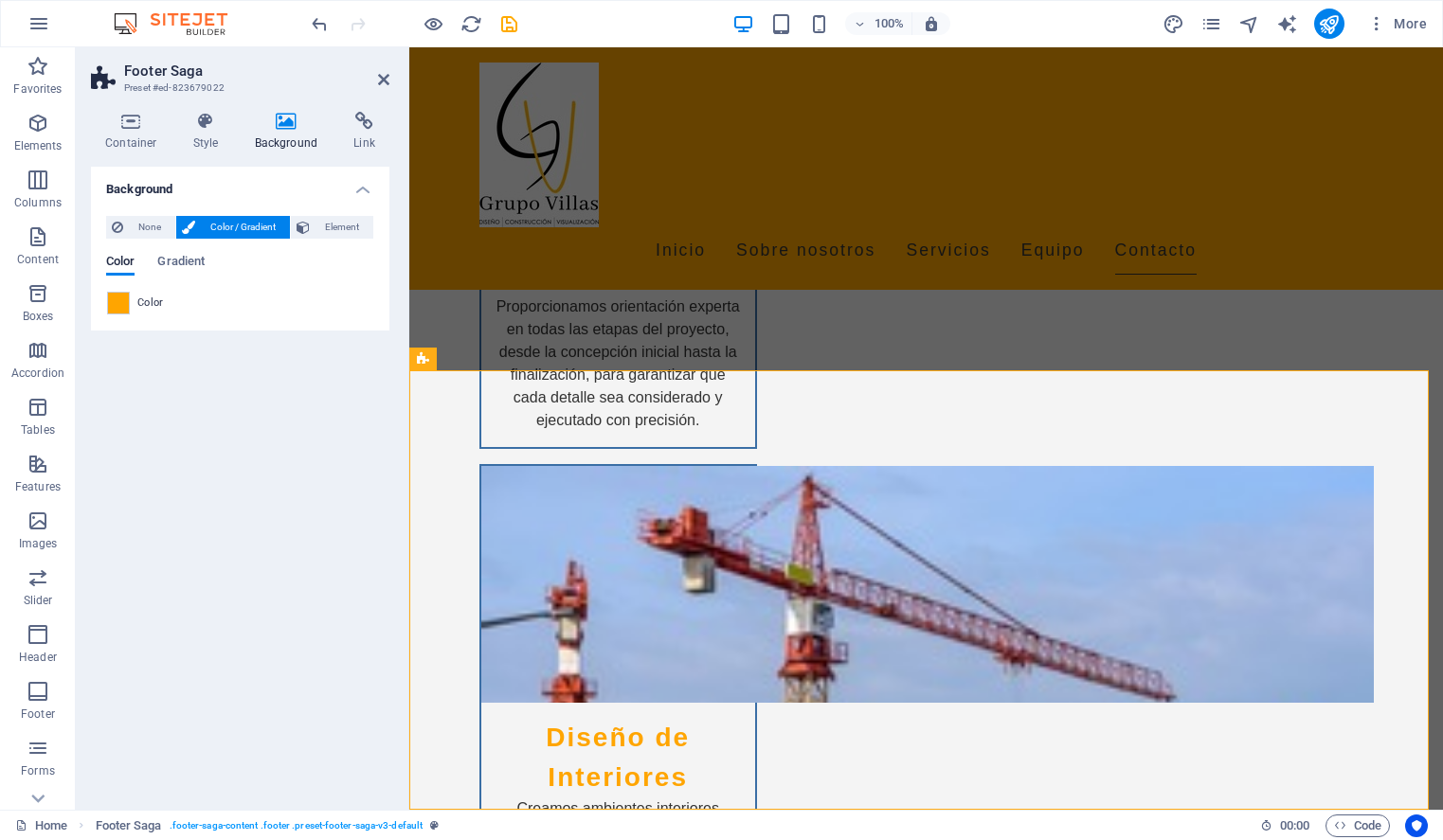 click on "Color" at bounding box center [240, 303] 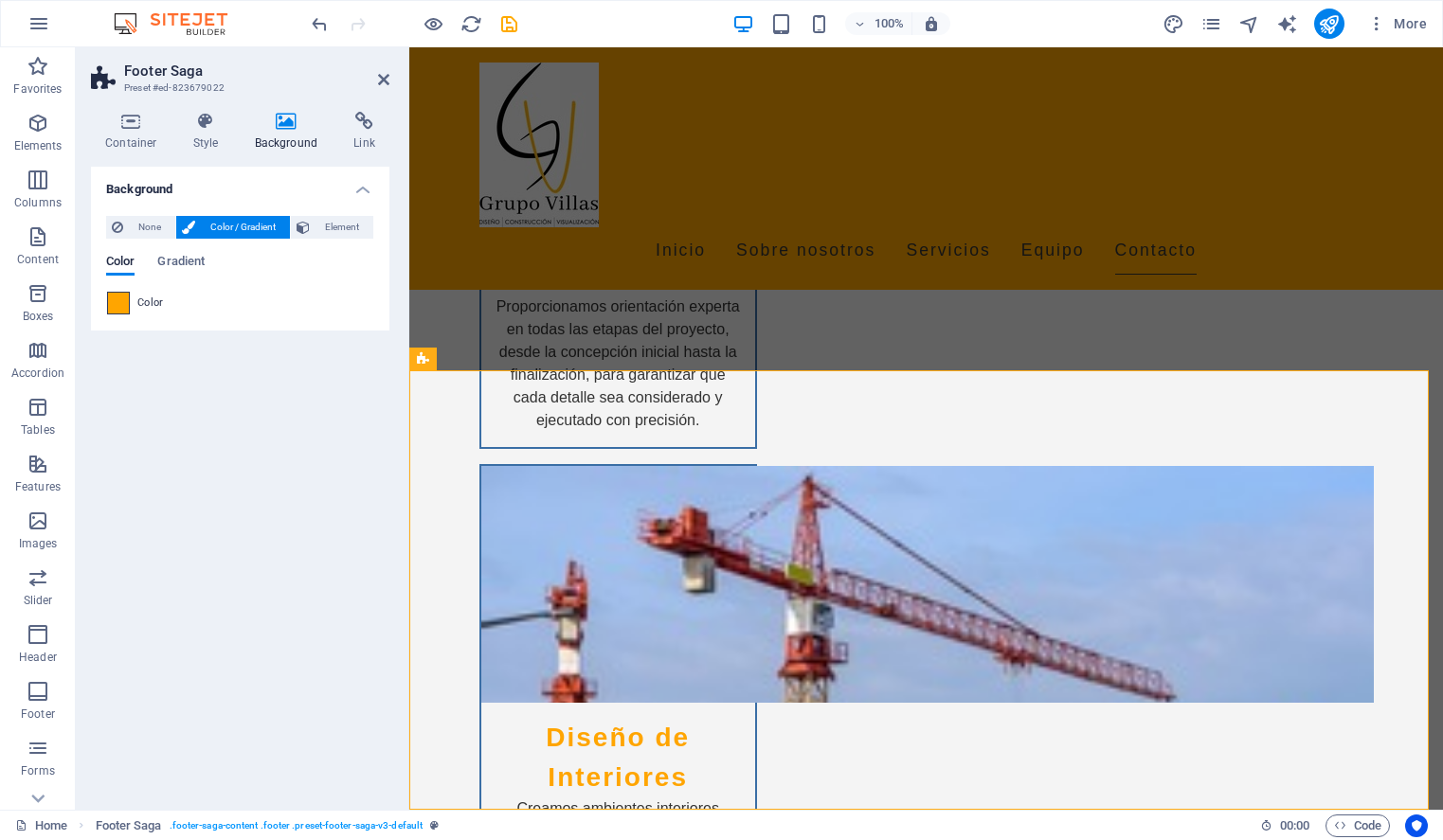 click at bounding box center (118, 303) 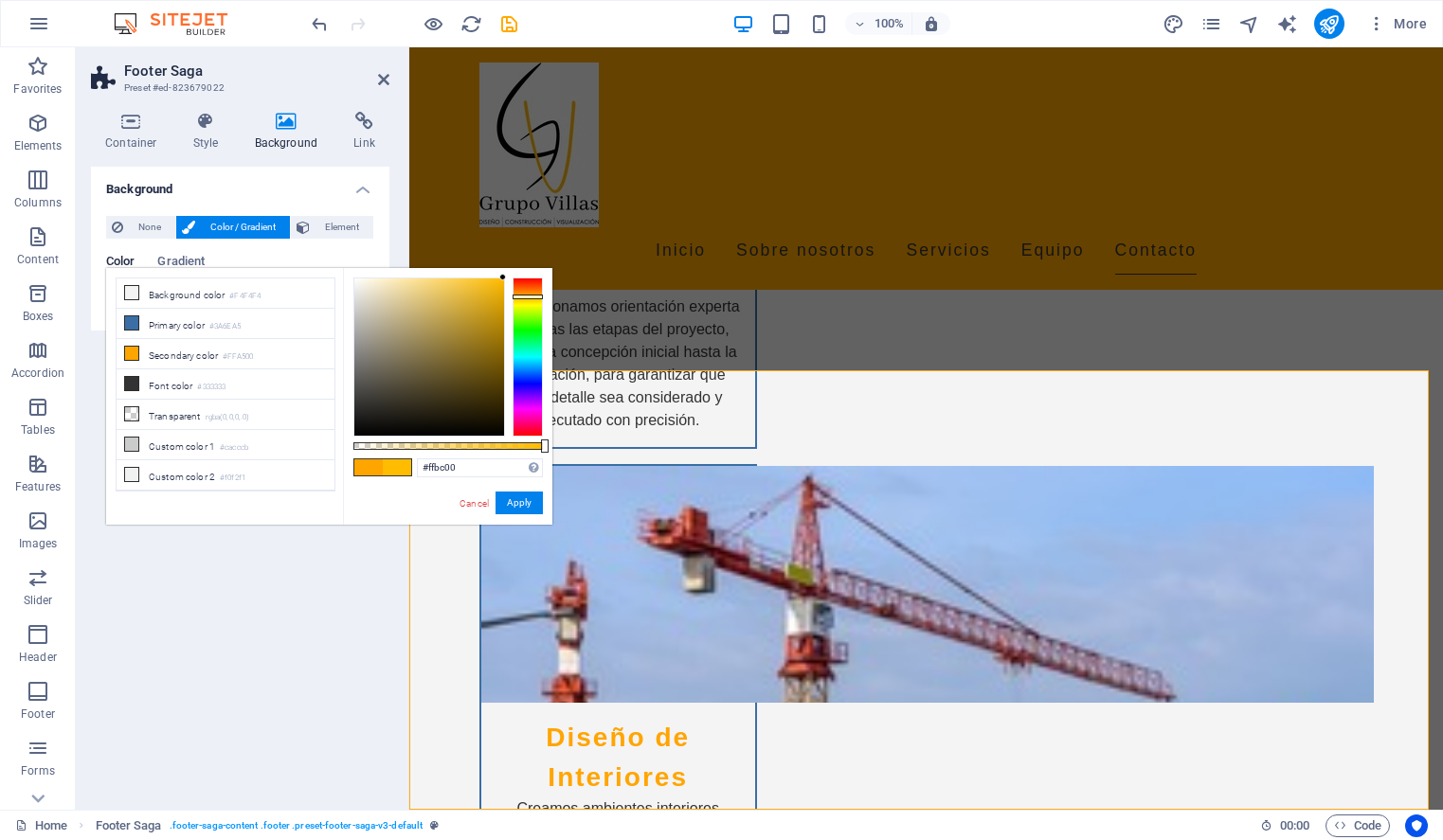 click at bounding box center (528, 357) 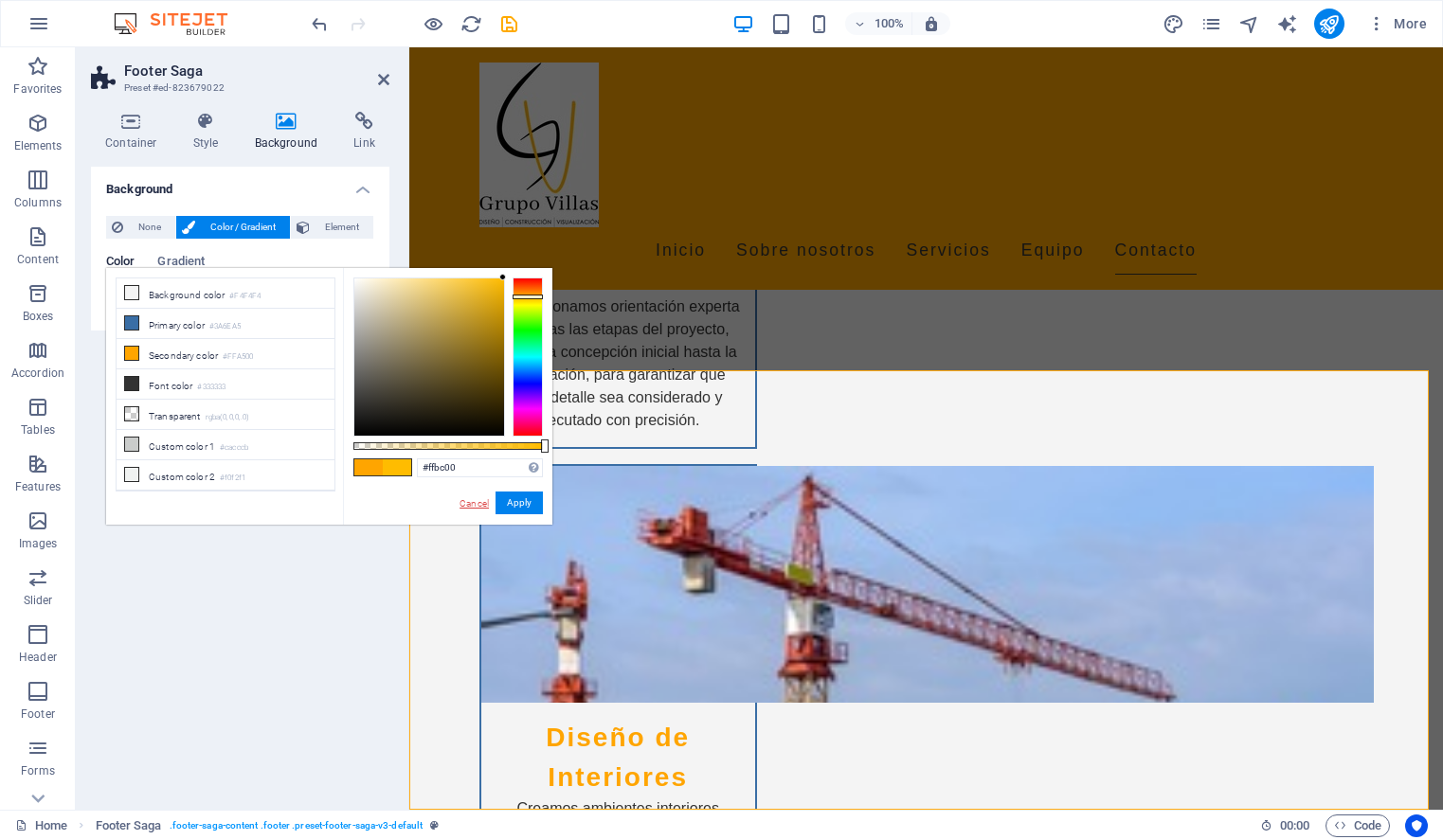 click on "Cancel" at bounding box center [474, 503] 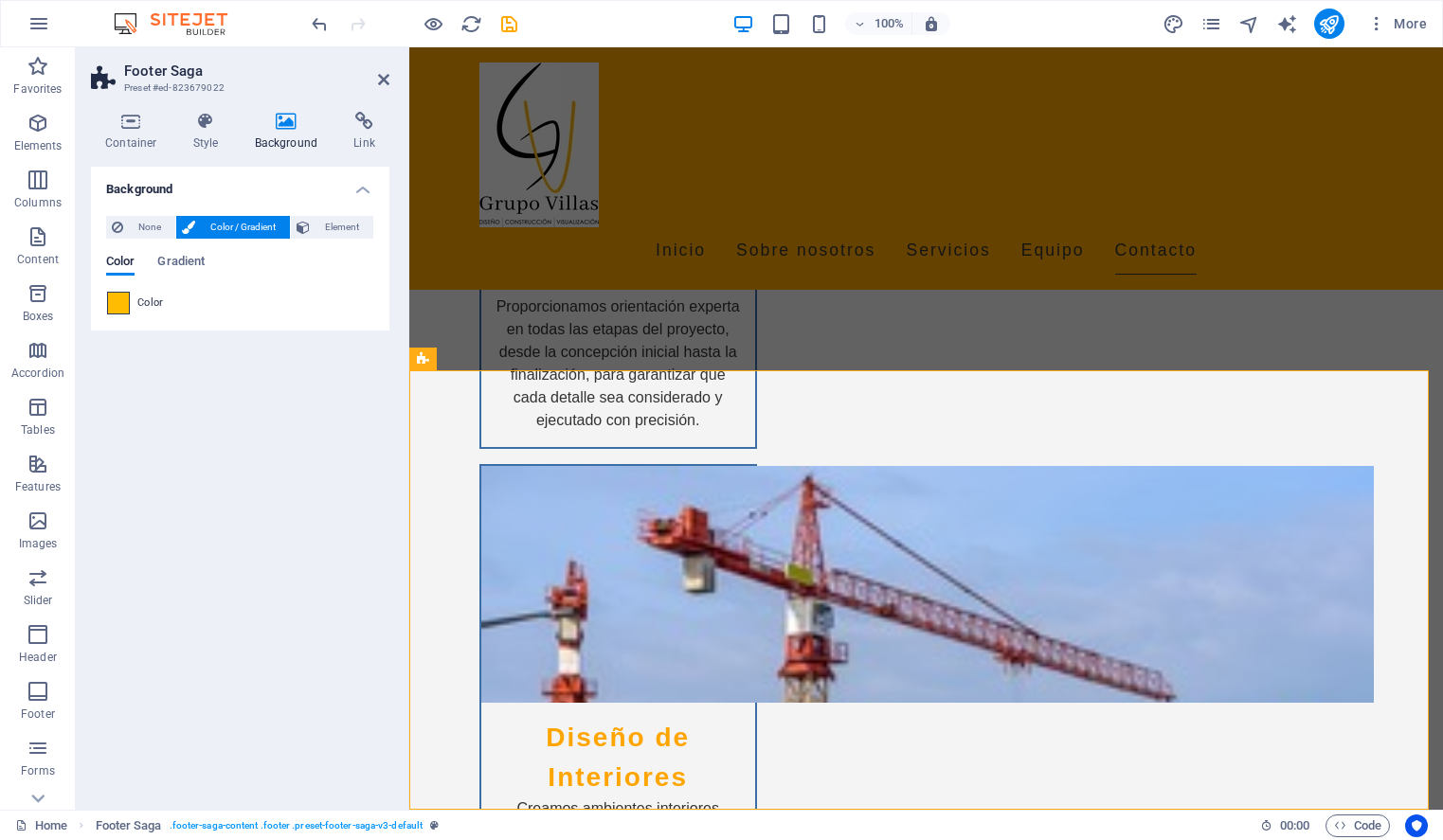 click at bounding box center (118, 303) 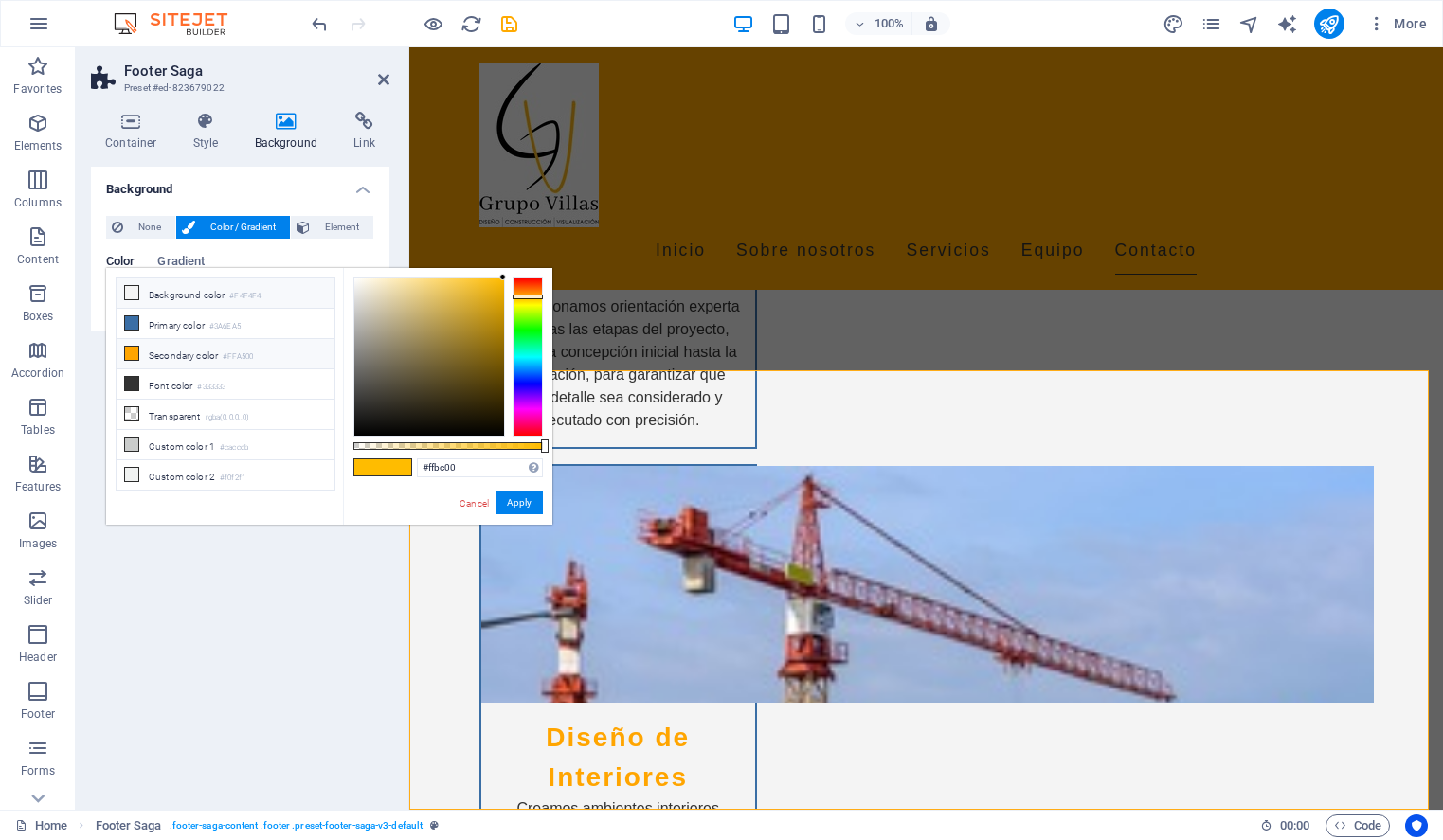 click on "Background color
#F4F4F4" at bounding box center (225, 294) 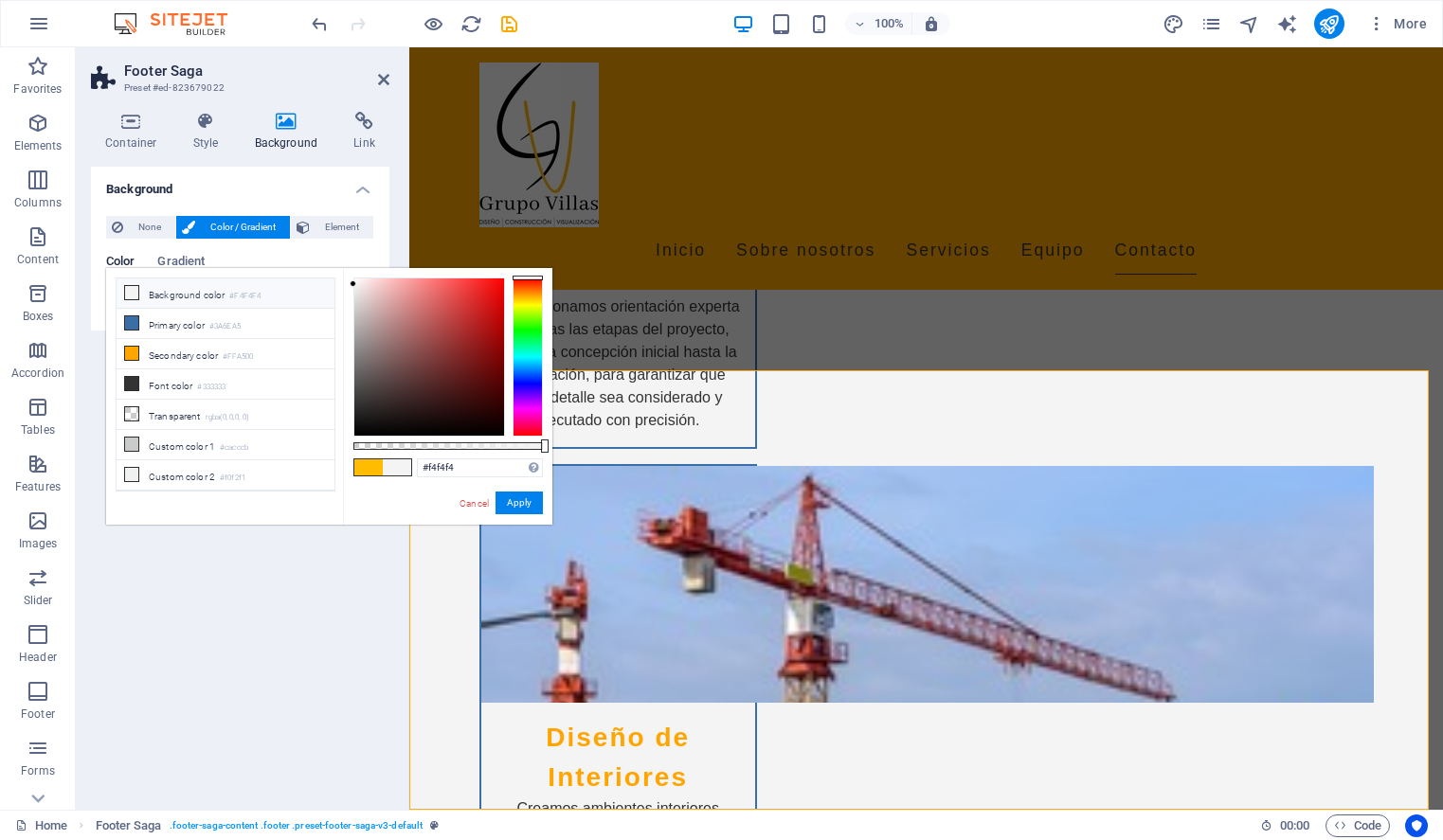 click on "None Color / Gradient Element Stretch background to full-width Color overlay Places an overlay over the background to colorize it Parallax 0 % Image Image slider Map Video YouTube Vimeo HTML Color Gradient Color A parent element contains a background. Edit background on parent element" at bounding box center (240, 265) 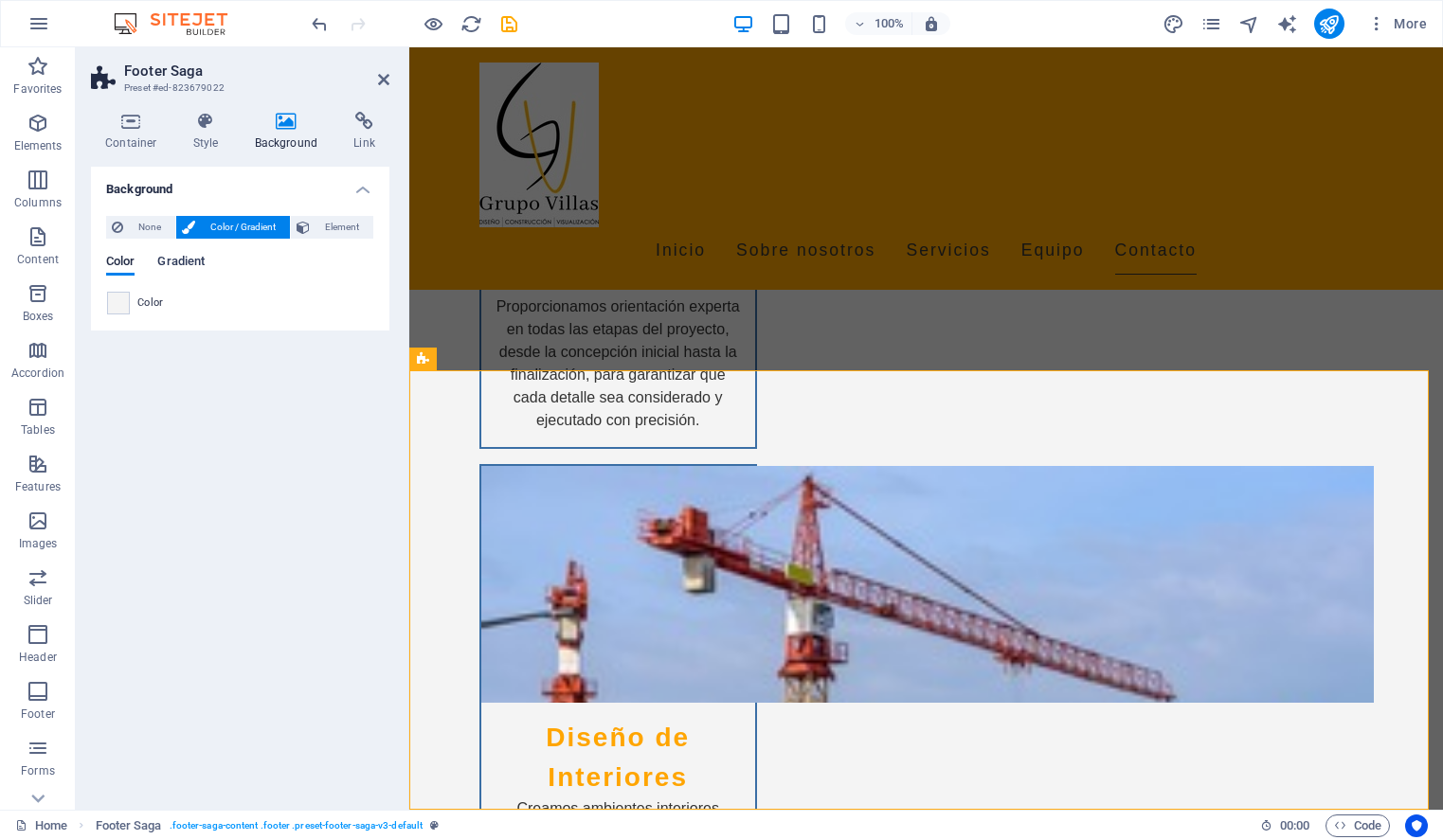 click on "Gradient" at bounding box center (181, 263) 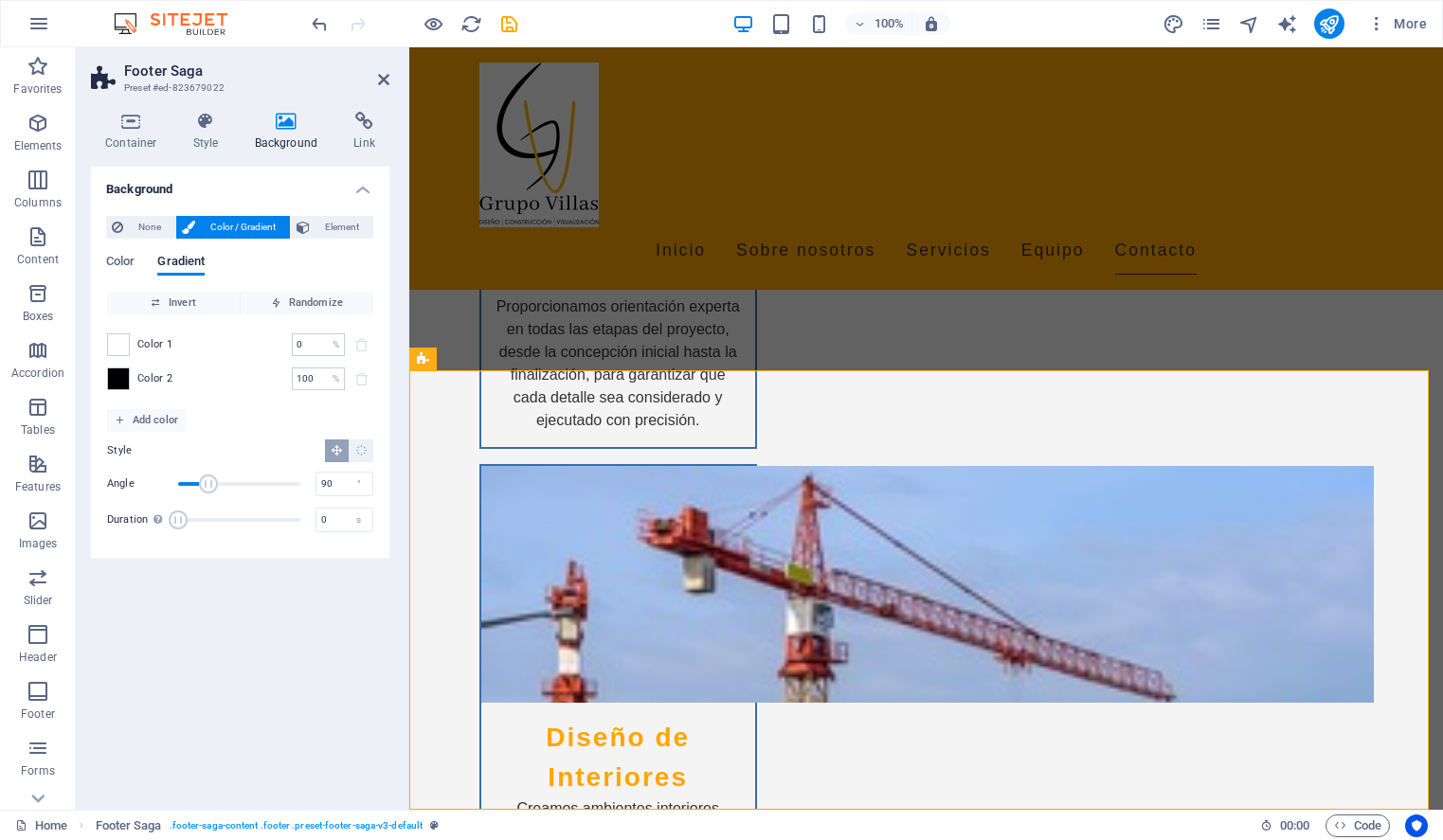 click on "Color 2" at bounding box center [155, 379] 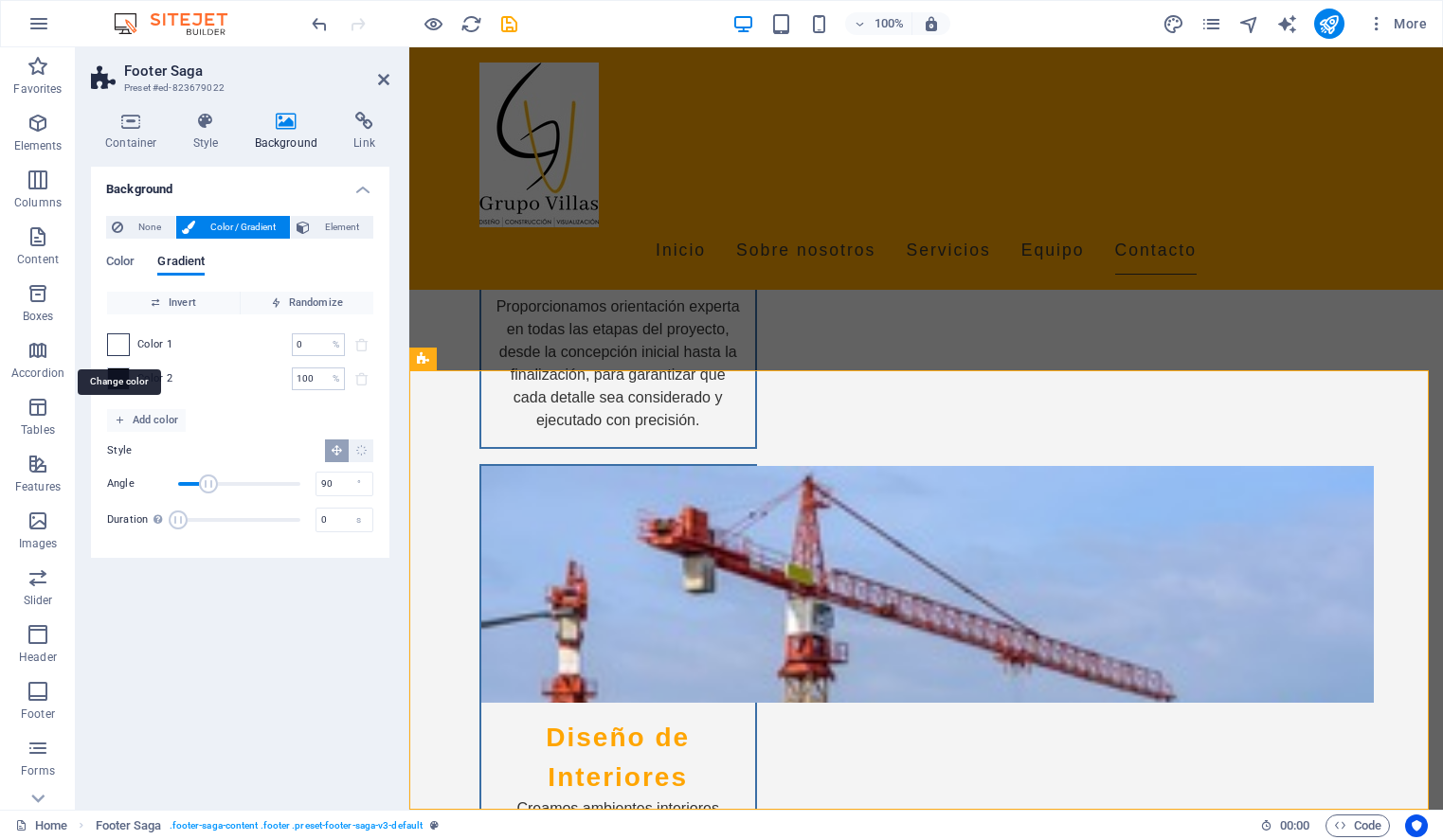 click at bounding box center [118, 345] 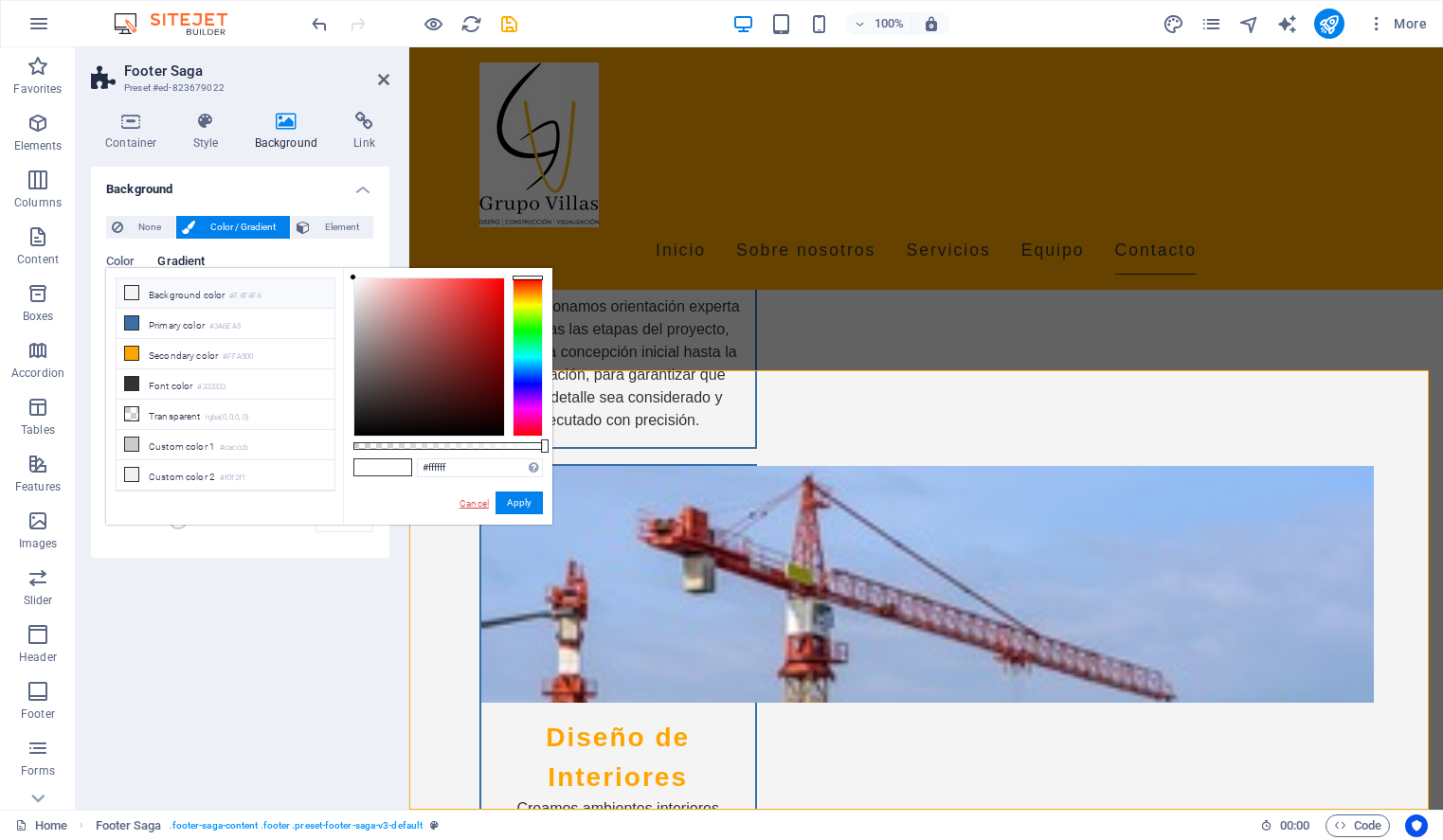 click on "Cancel" at bounding box center (474, 503) 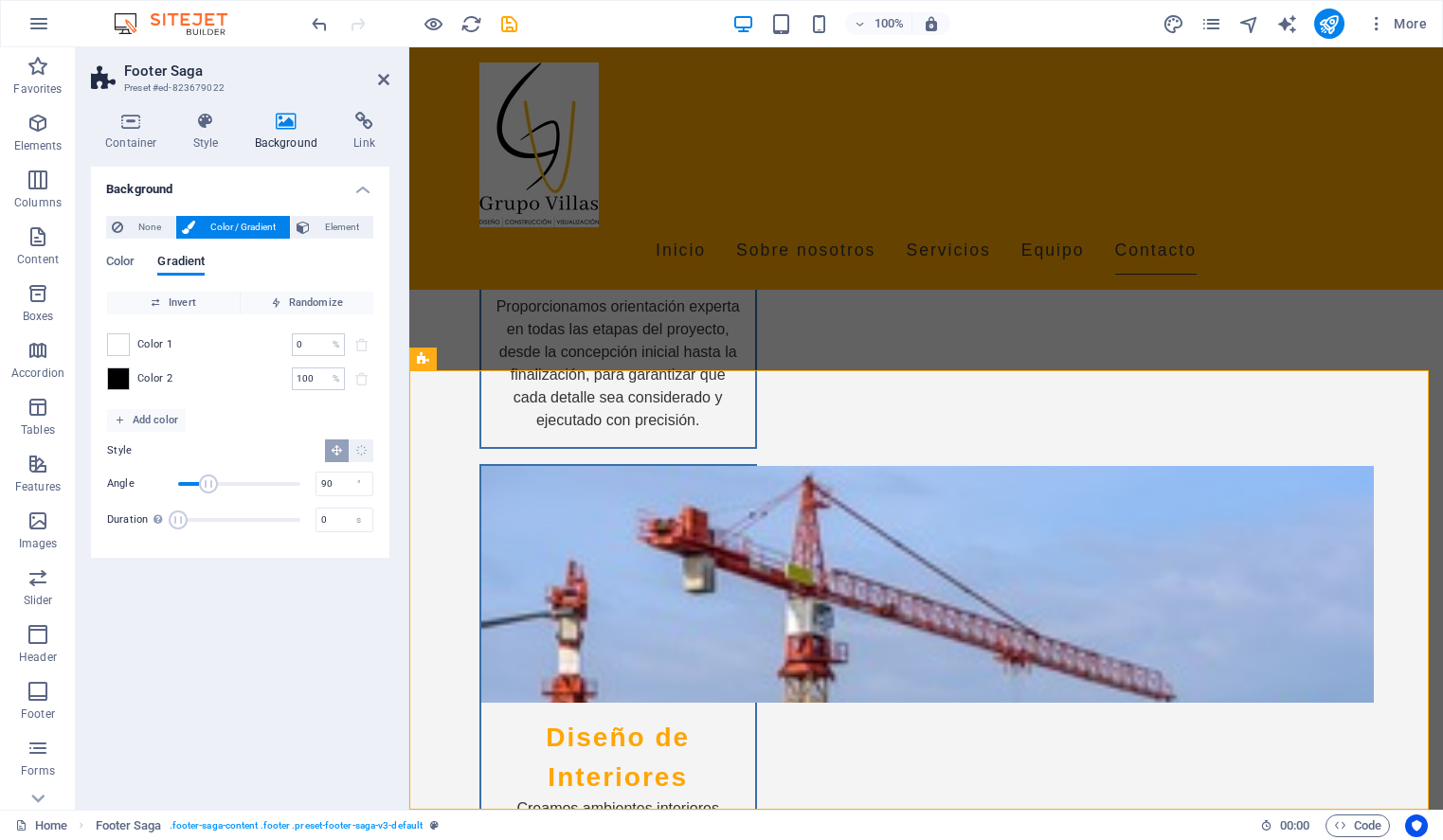 click on "Color 2 100 % ​" at bounding box center (240, 379) 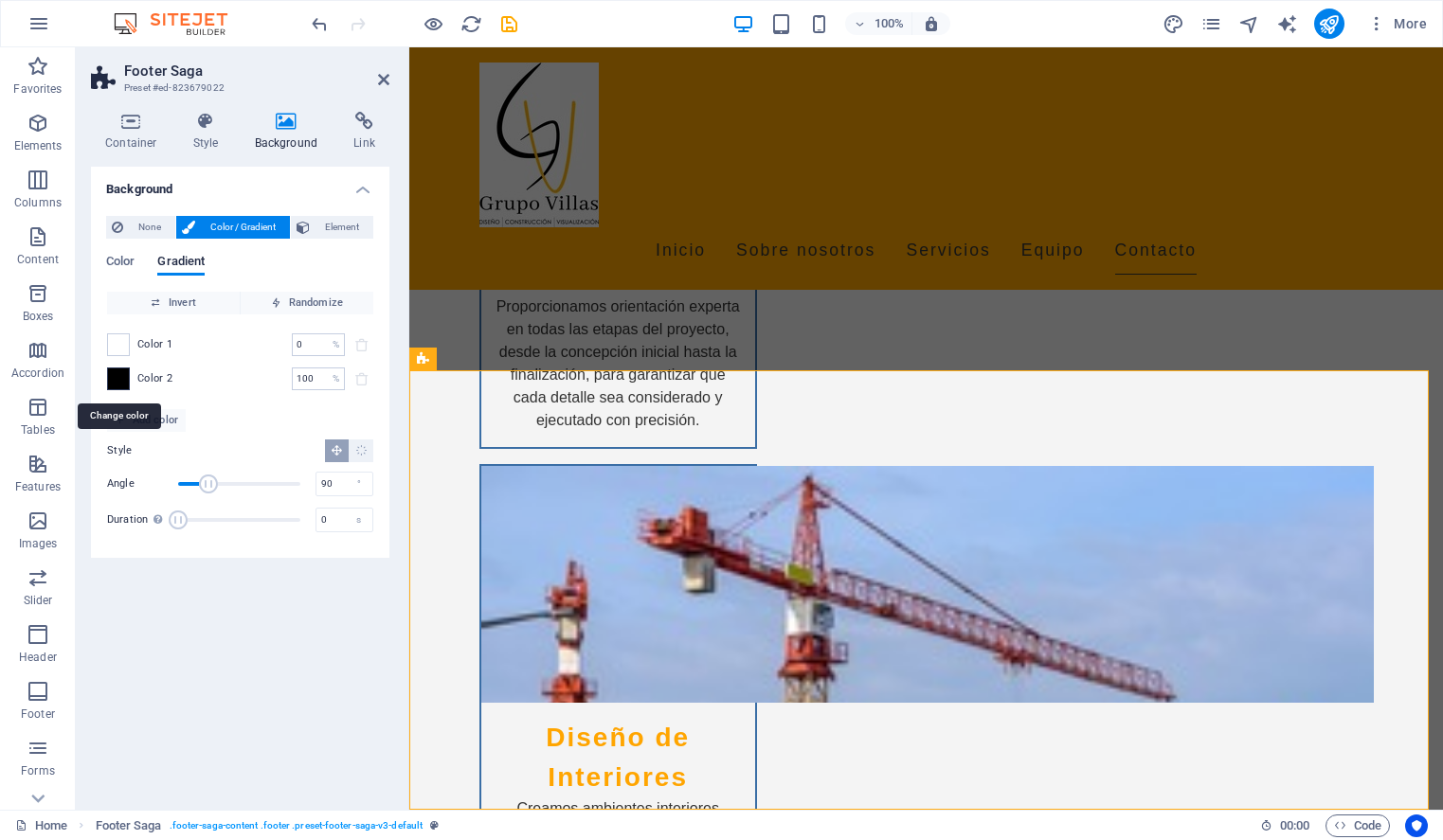 click at bounding box center [118, 379] 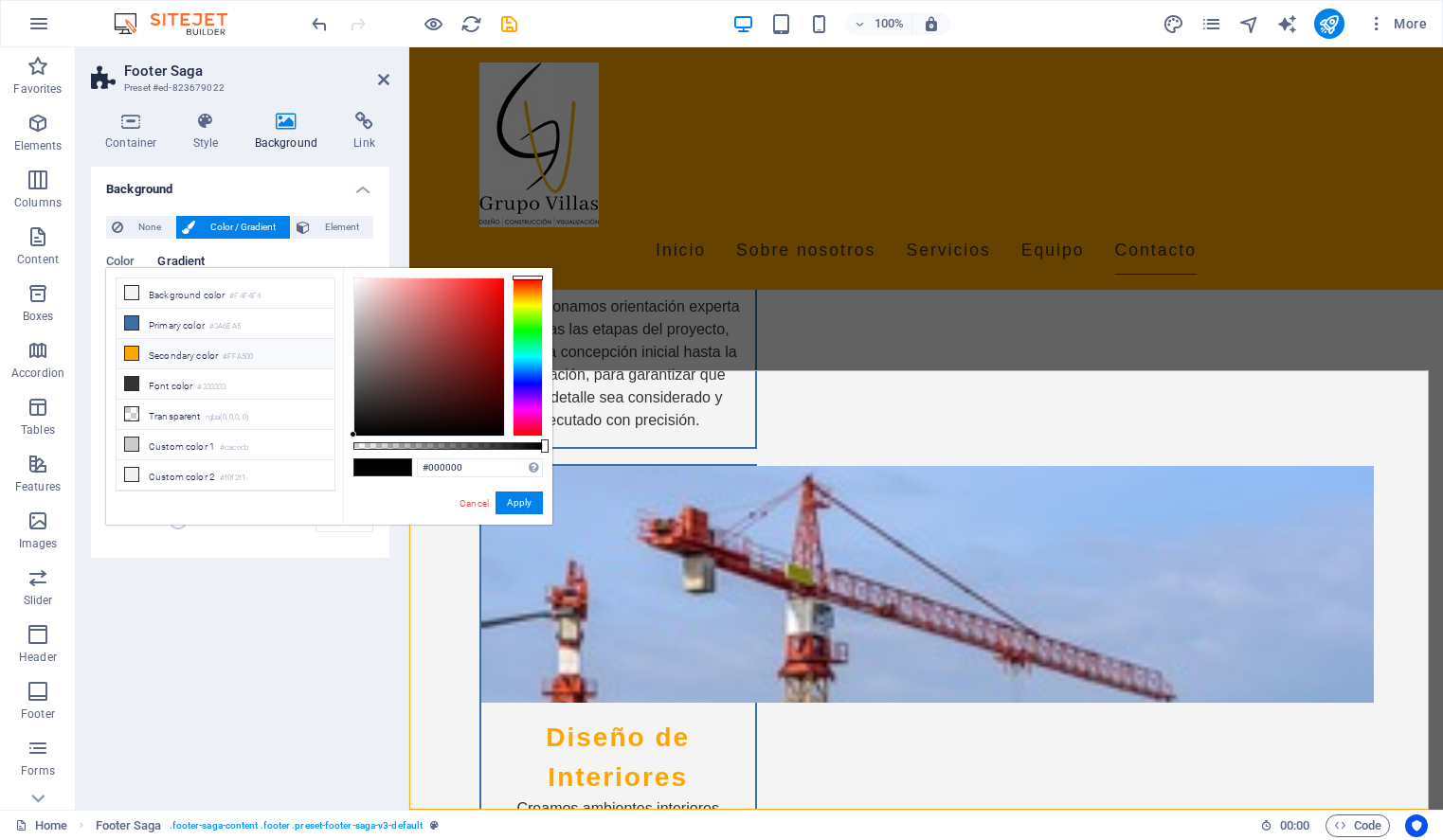 click on "Secondary color
#FFA500" at bounding box center (225, 354) 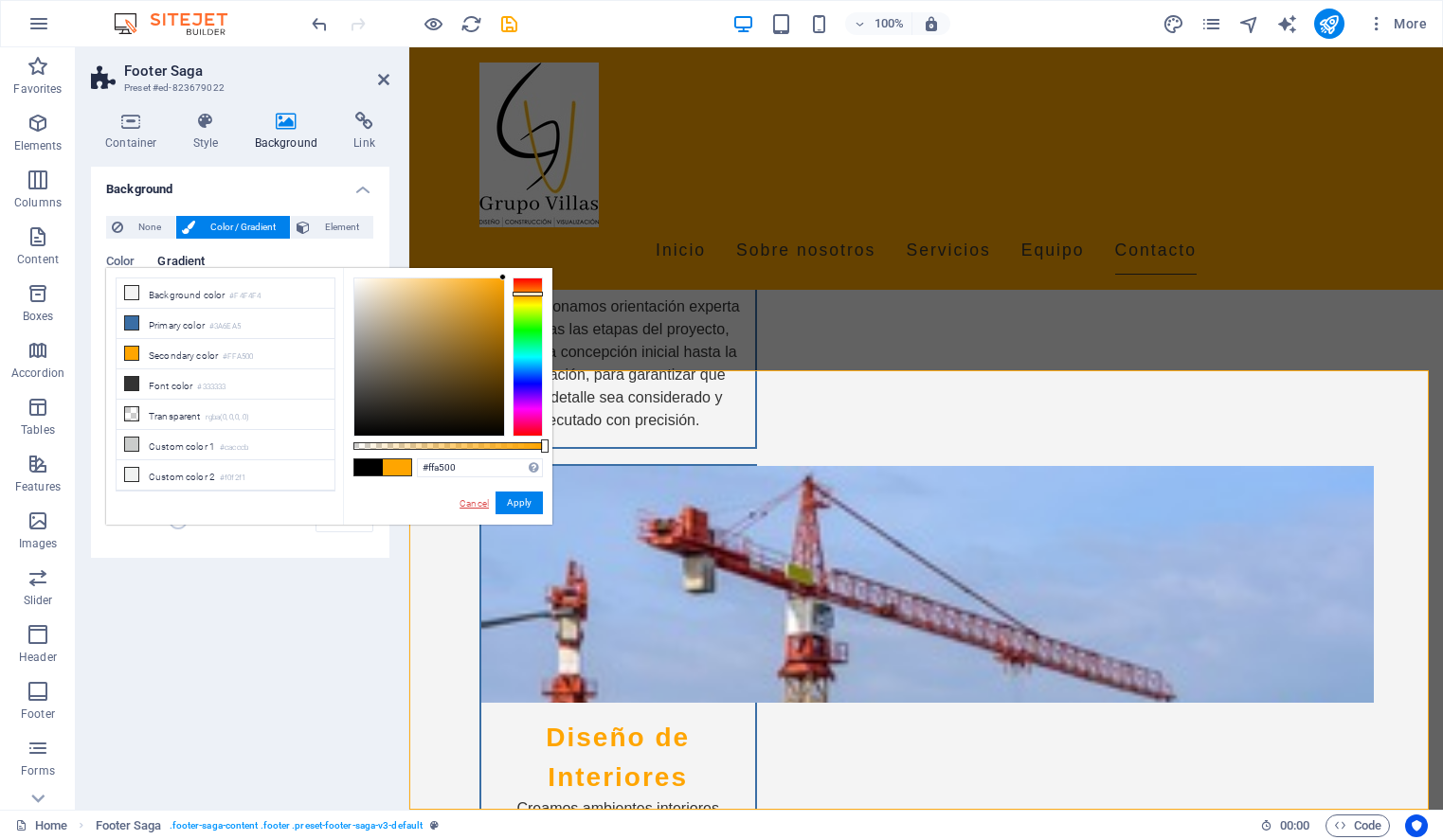 click on "Cancel" at bounding box center (474, 503) 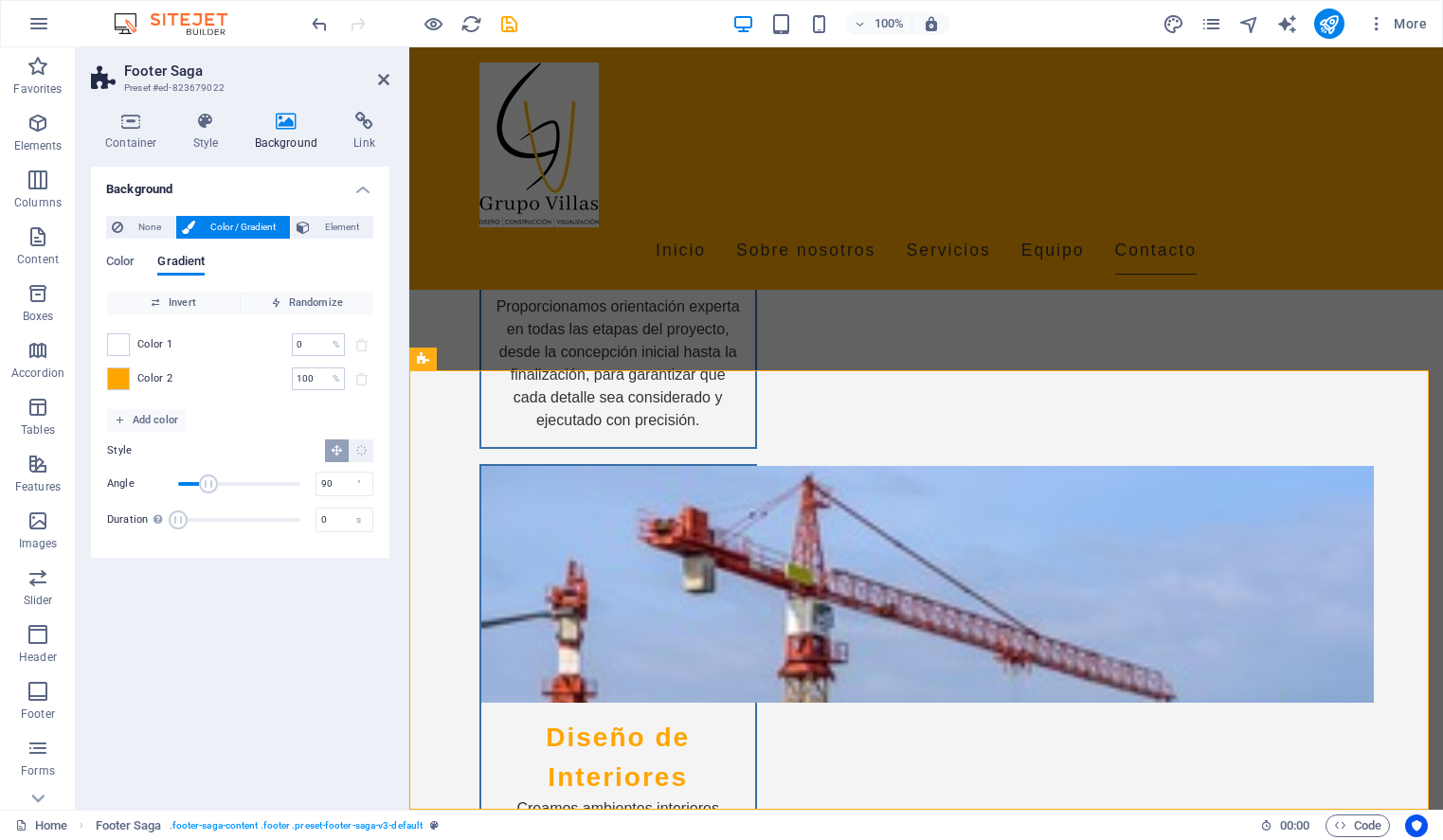 click on "Color 2" at bounding box center [155, 379] 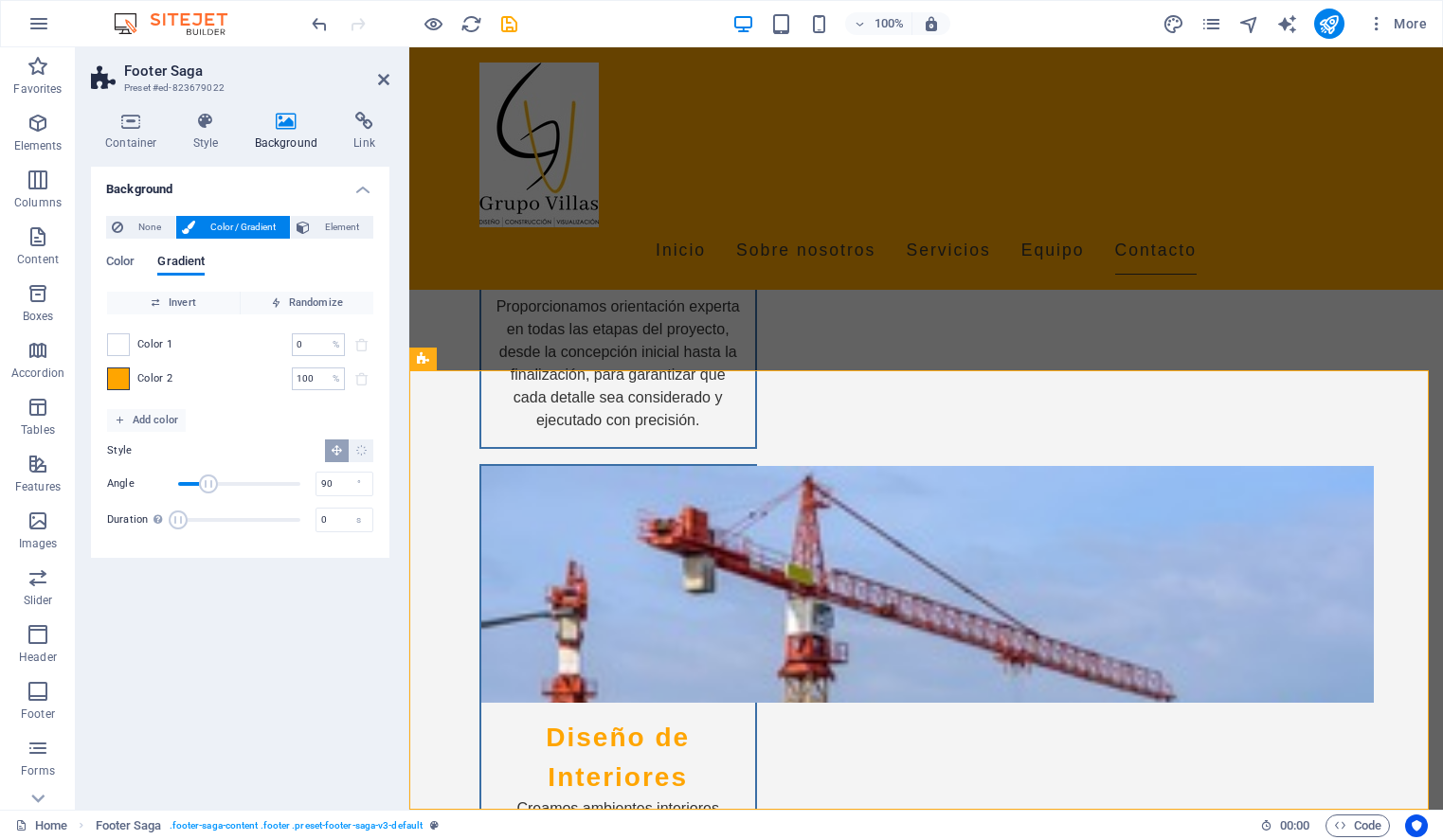 click at bounding box center [118, 379] 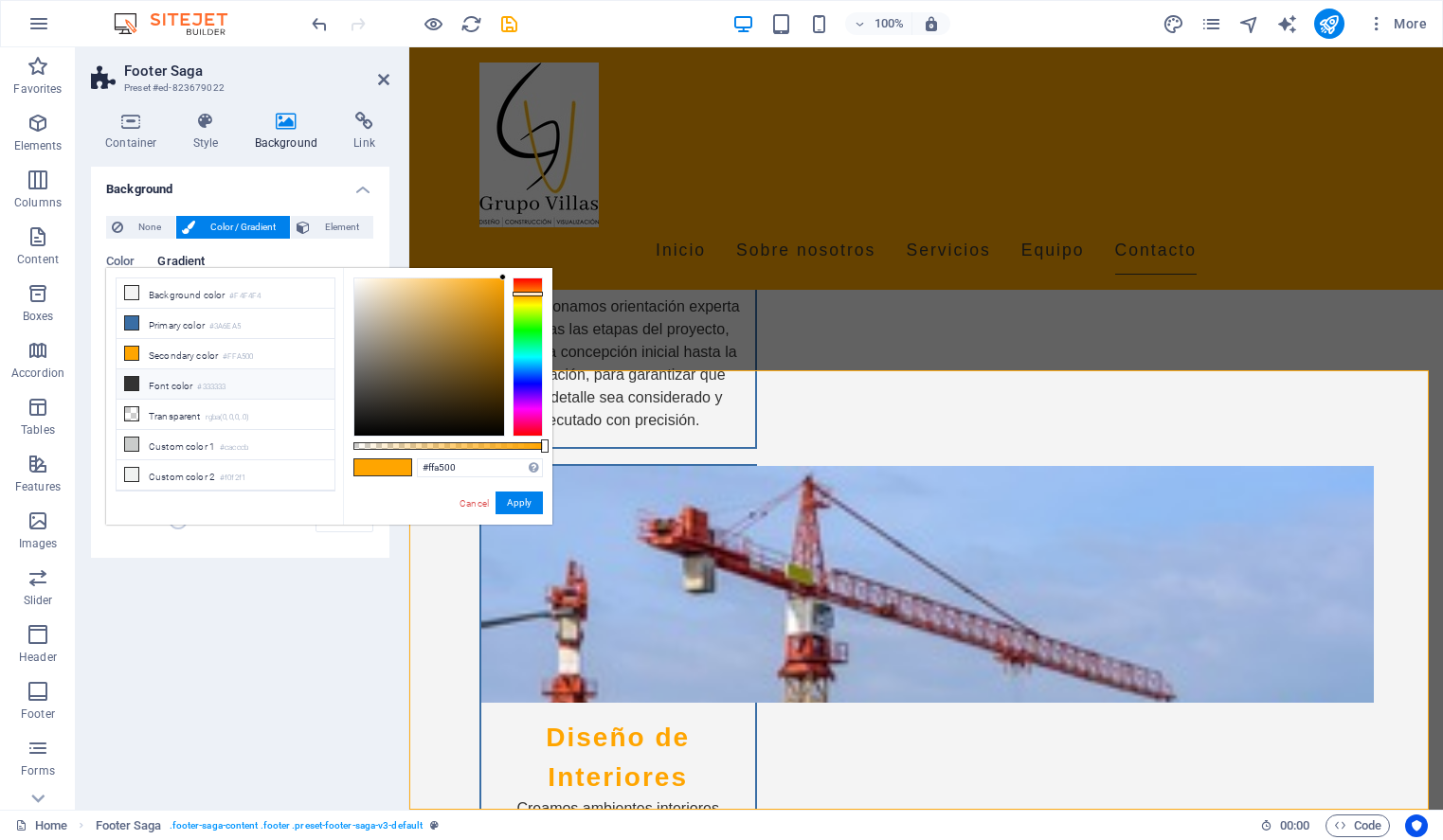 click on "Font color
#333333" at bounding box center (225, 384) 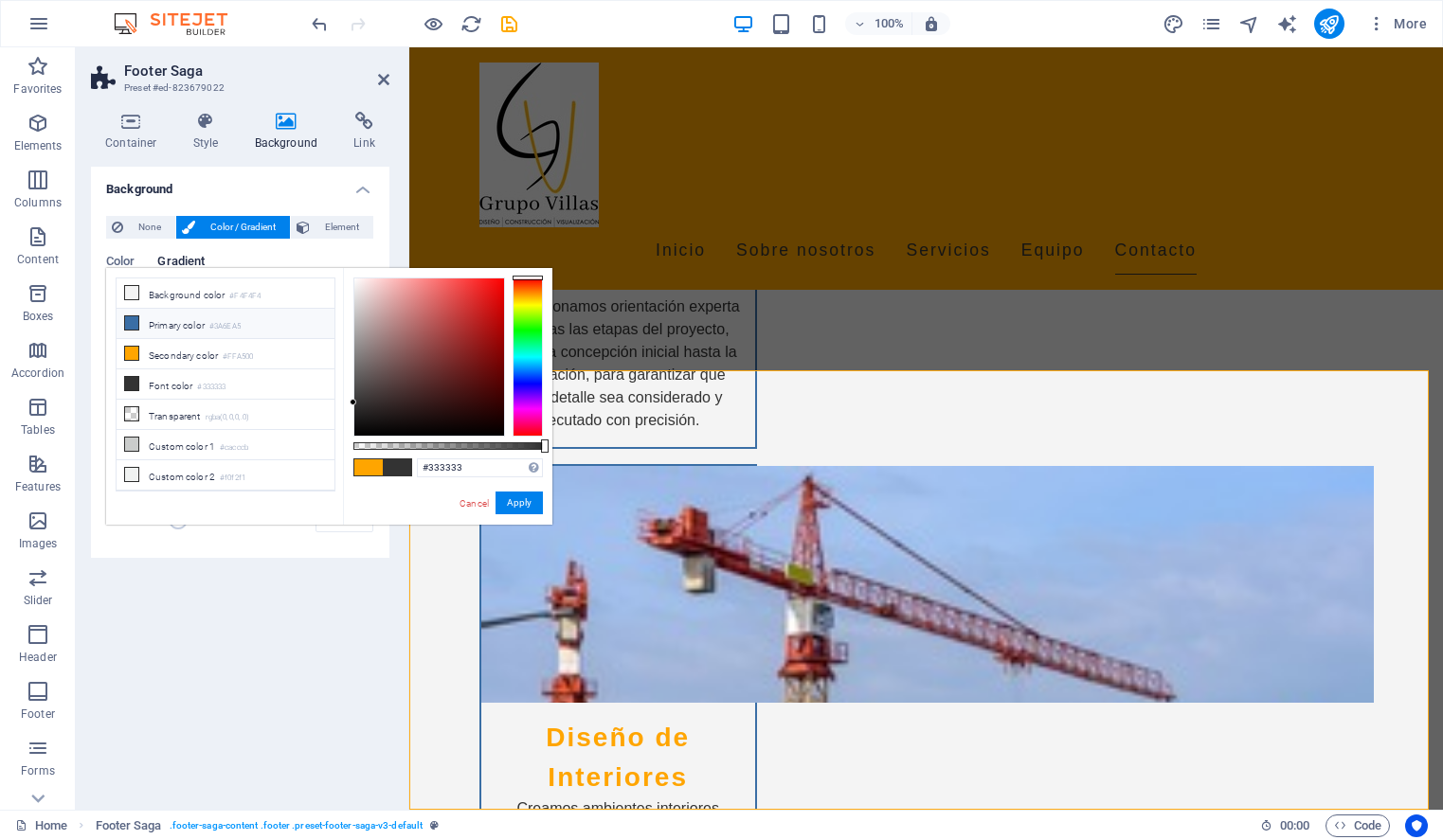 click on "Primary color
#3A6EA5" at bounding box center (225, 324) 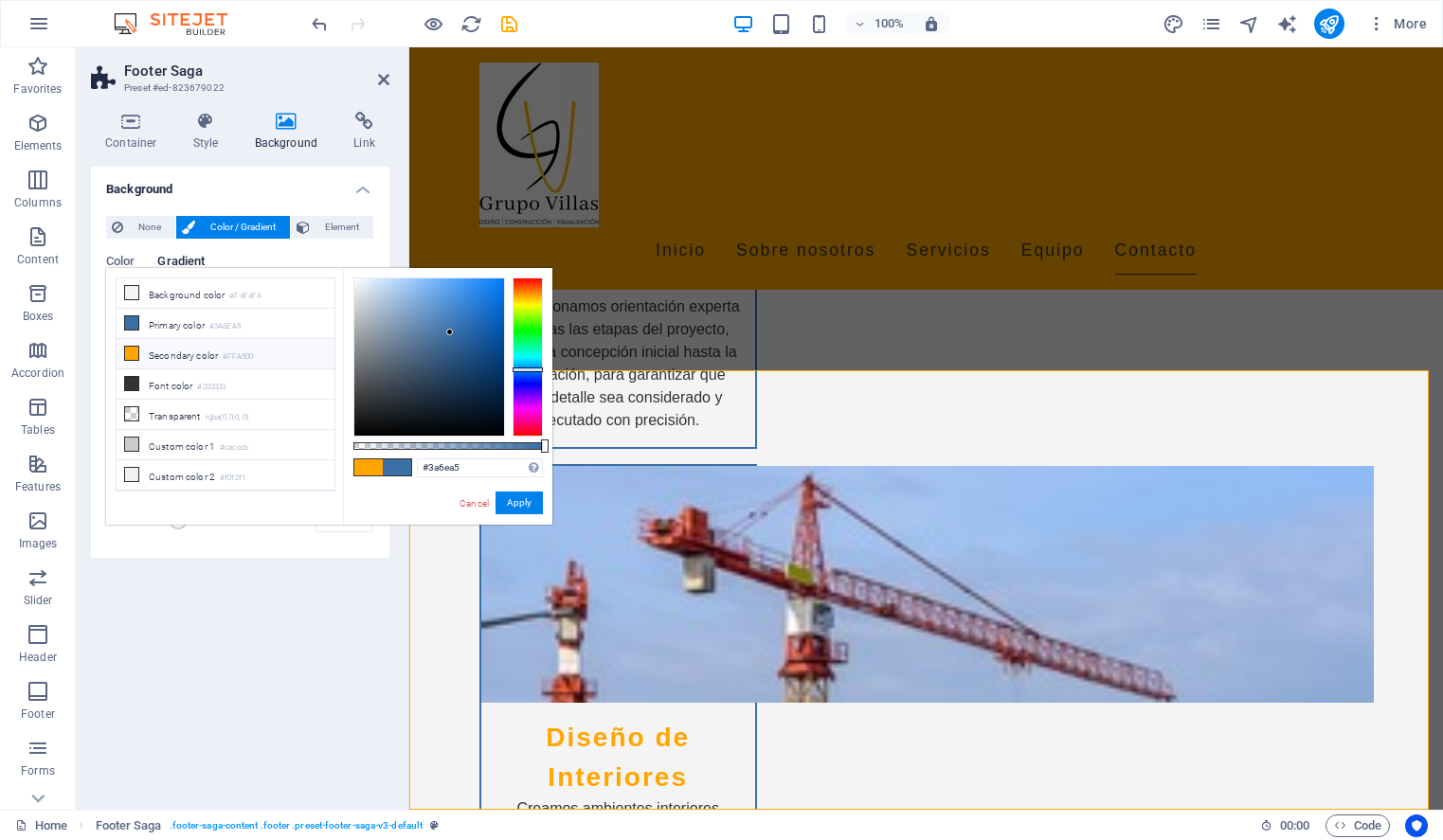 click on "Secondary color
#FFA500" at bounding box center (225, 354) 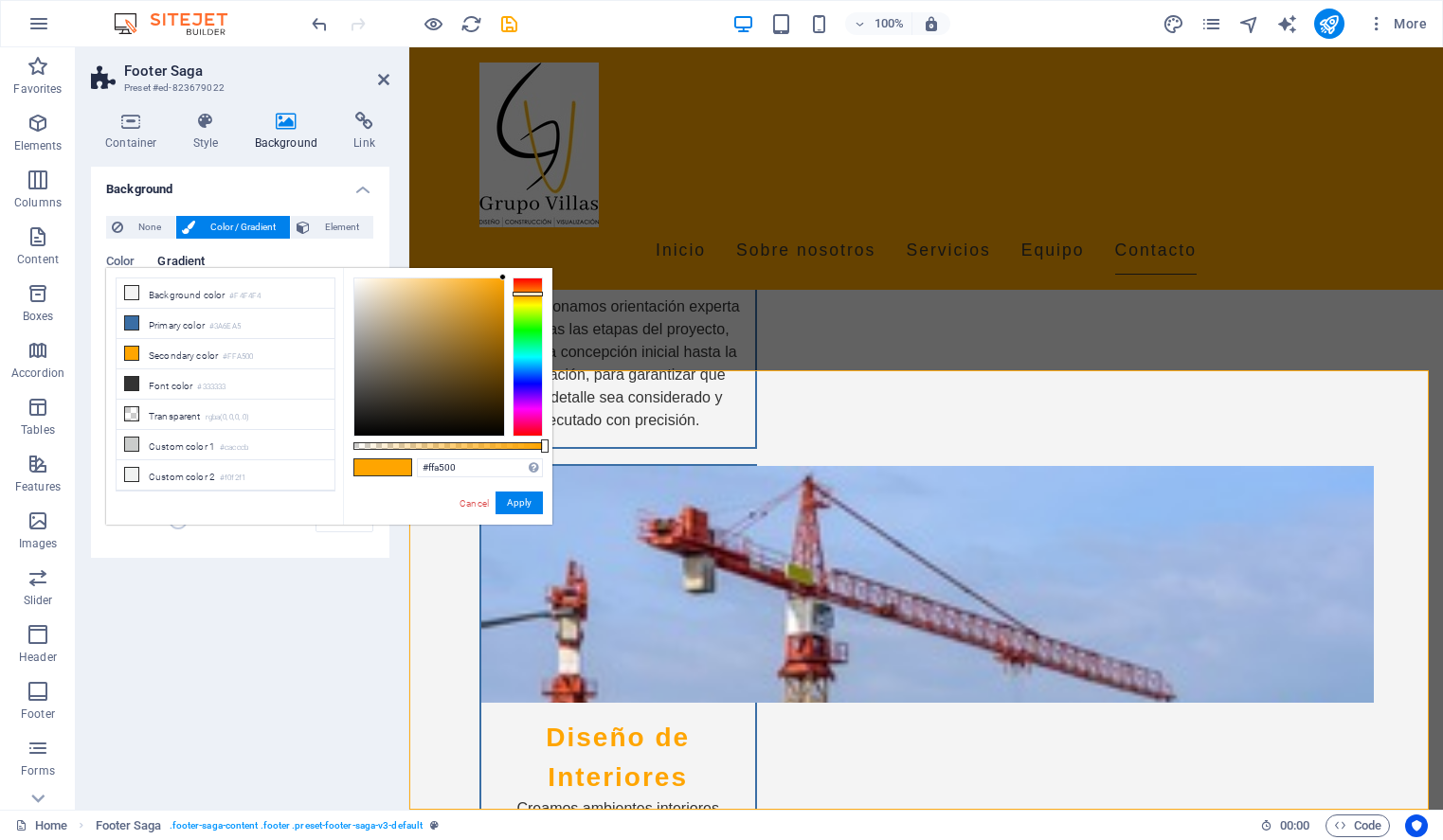 click at bounding box center [397, 467] 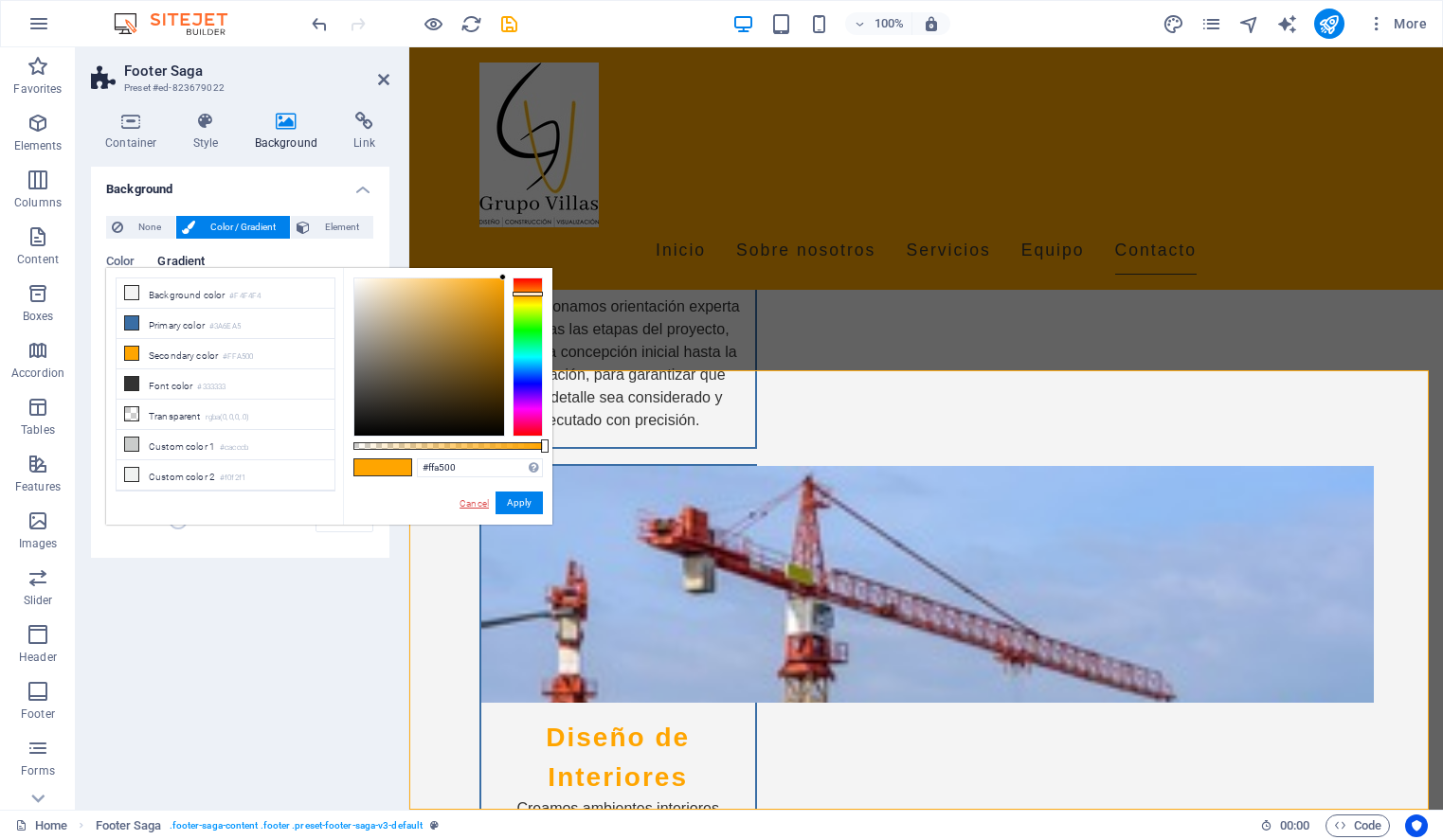 click on "Cancel" at bounding box center (474, 503) 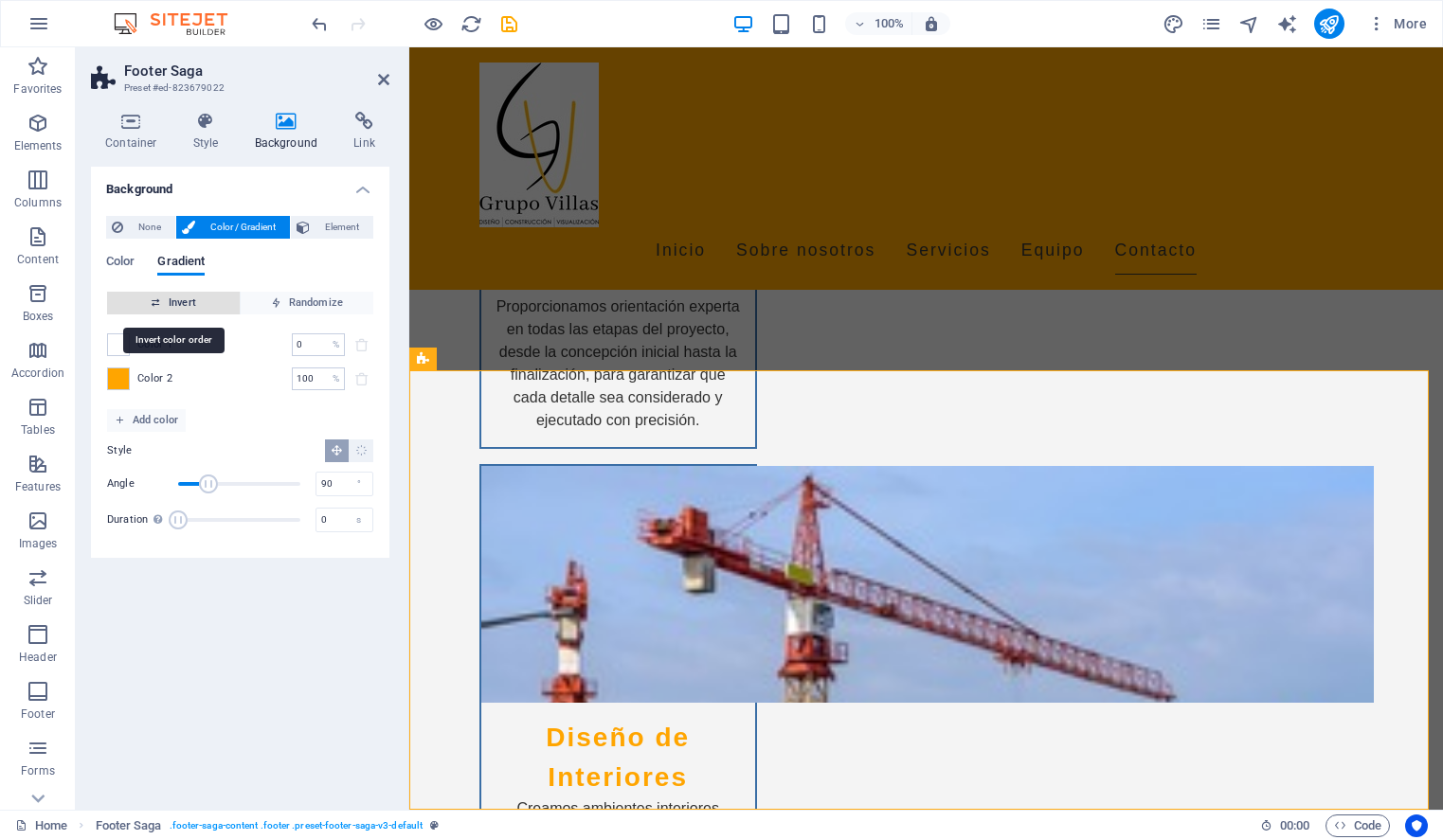 click on "Invert" at bounding box center (173, 303) 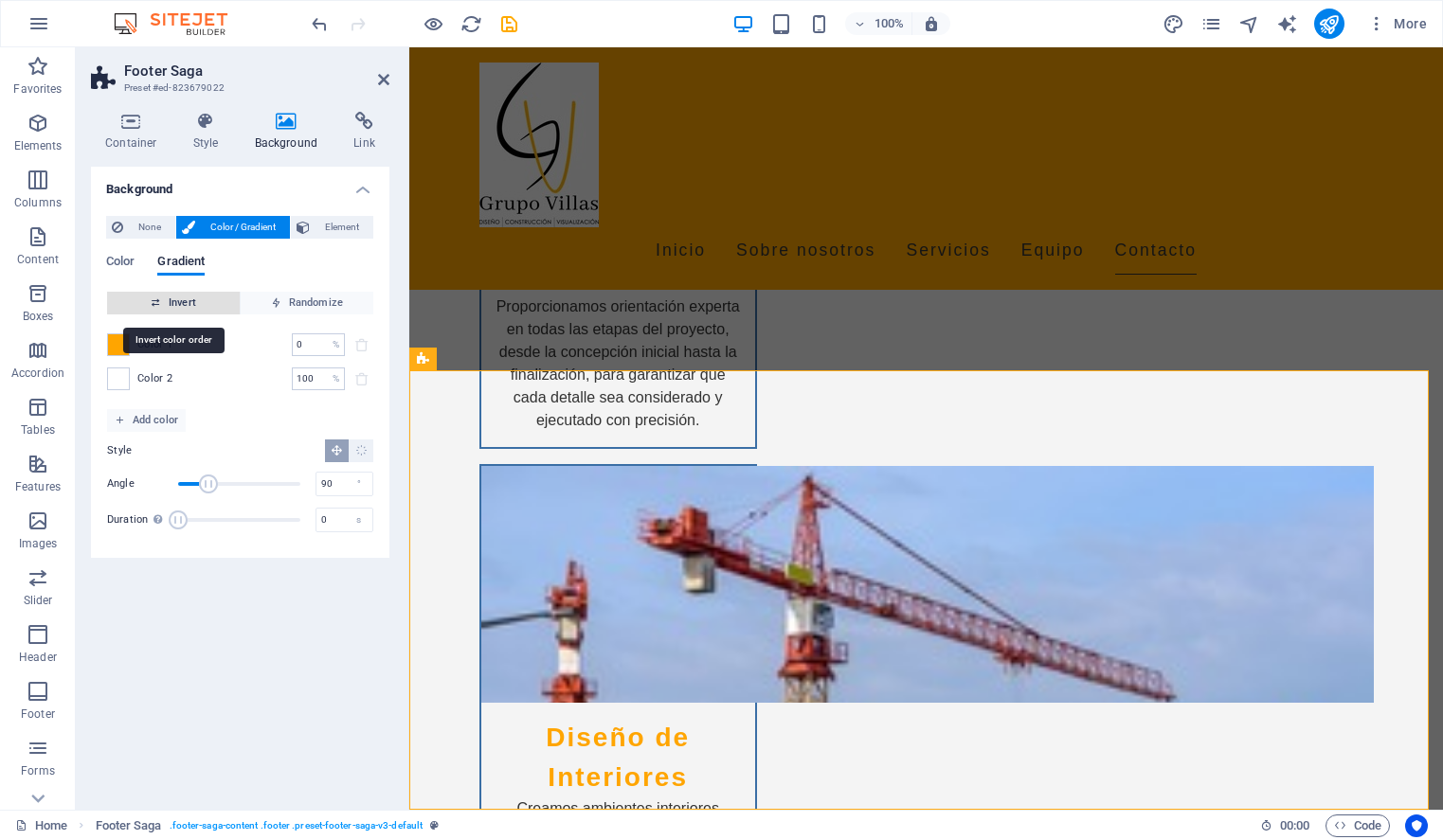click on "Invert" at bounding box center (173, 303) 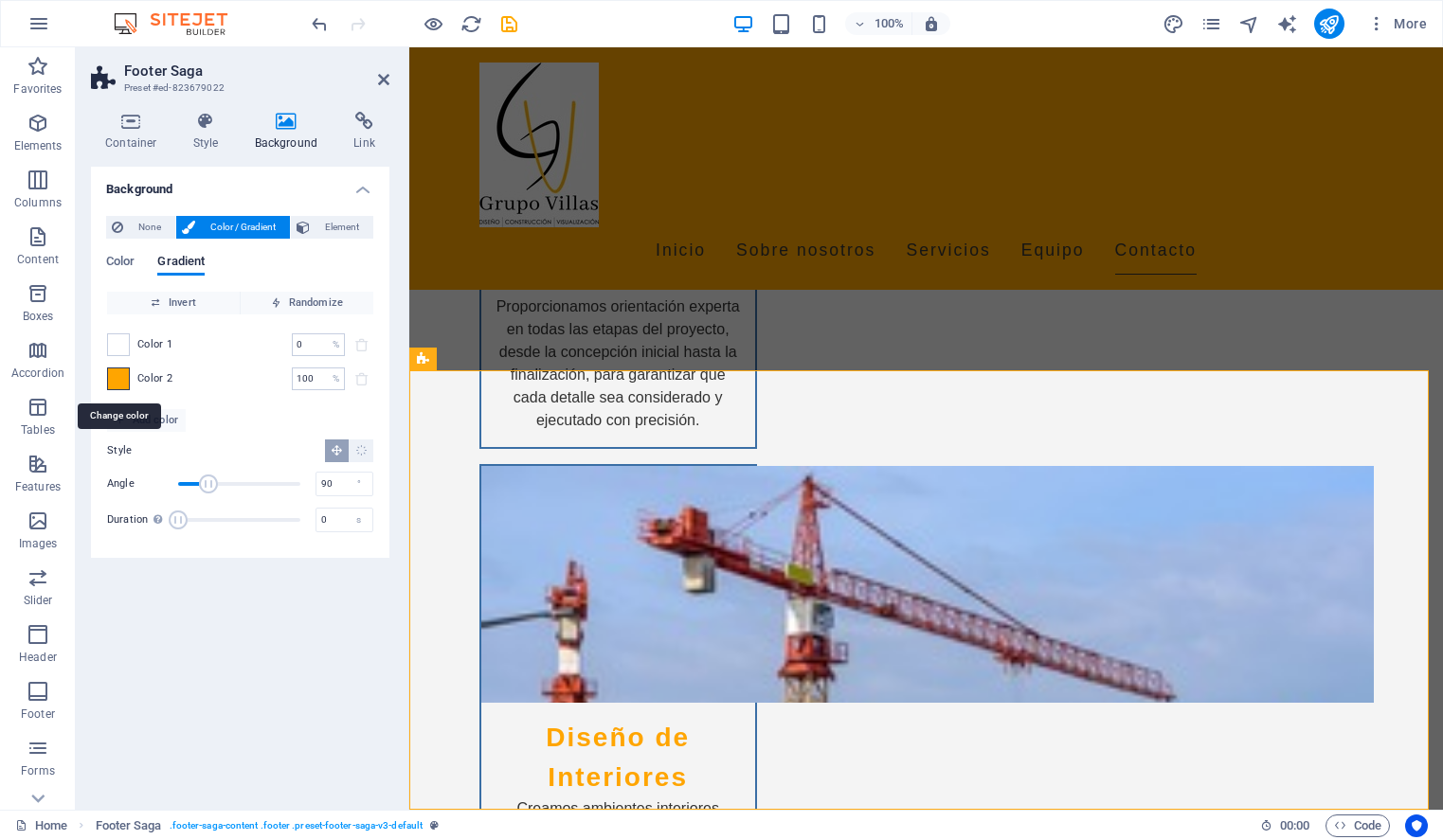 click at bounding box center [118, 379] 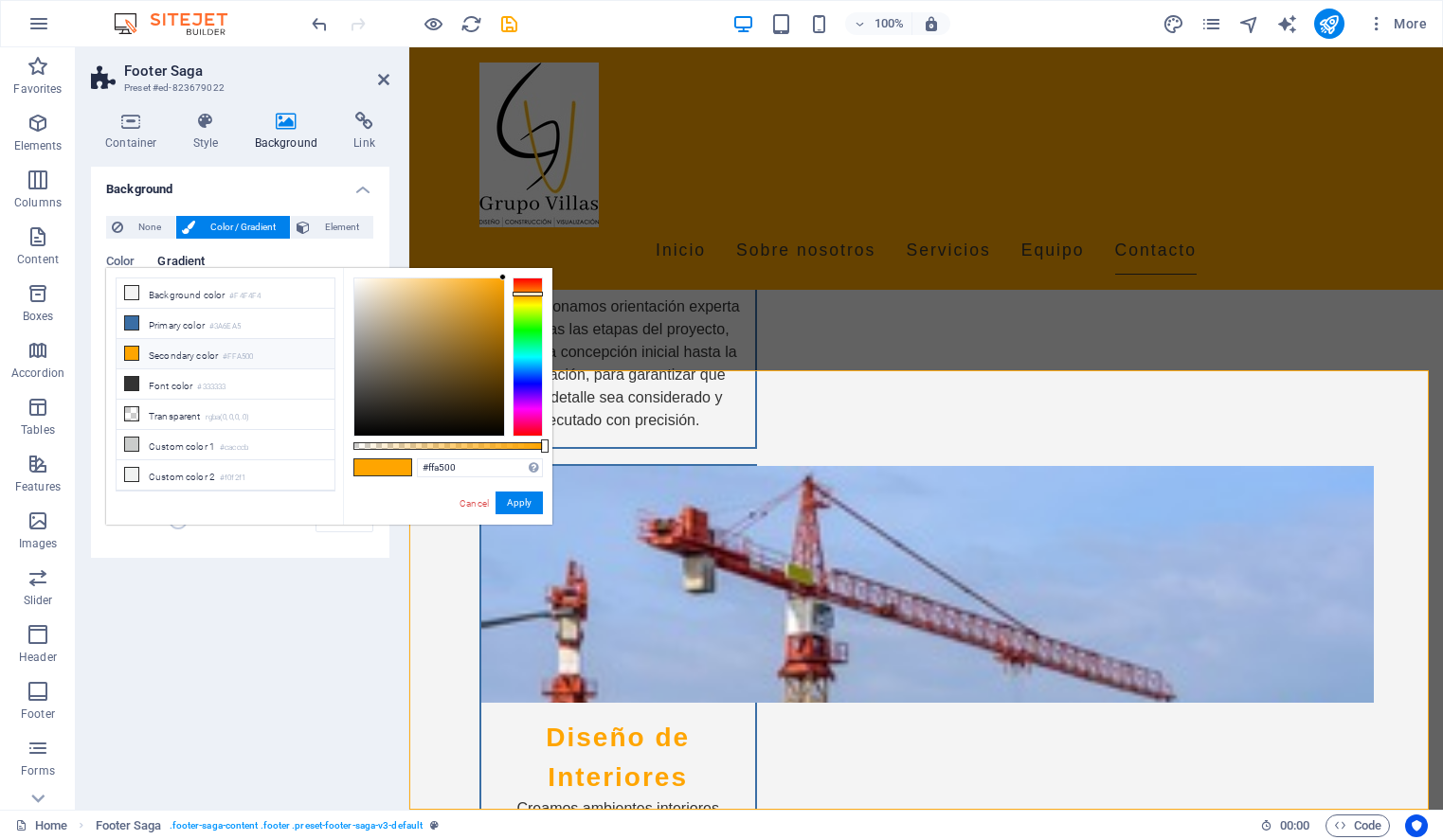 click on "Secondary color
#FFA500" at bounding box center (225, 354) 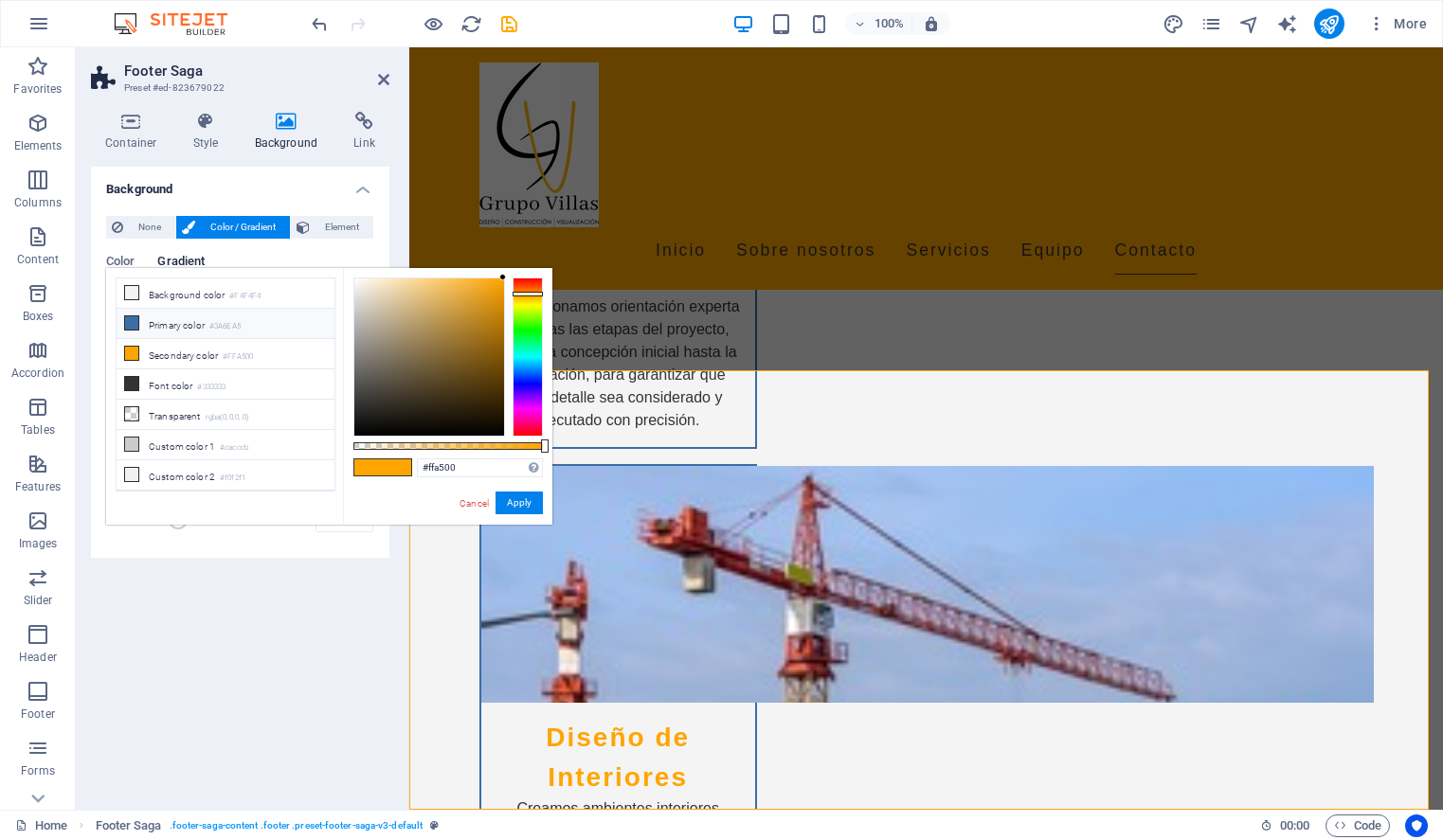 click on "Primary color
#3A6EA5" at bounding box center (225, 324) 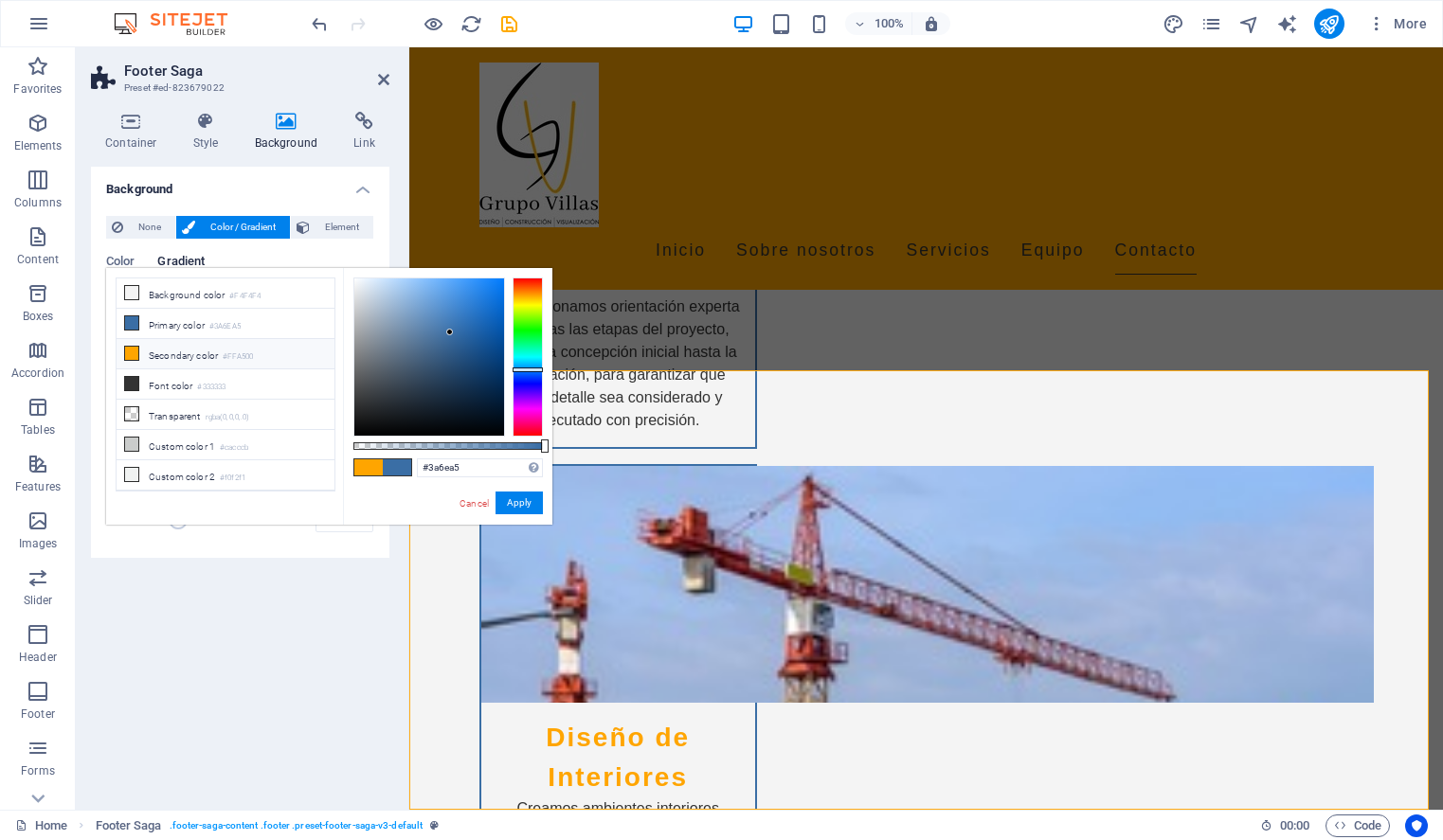 click on "Secondary color
#FFA500" at bounding box center [225, 354] 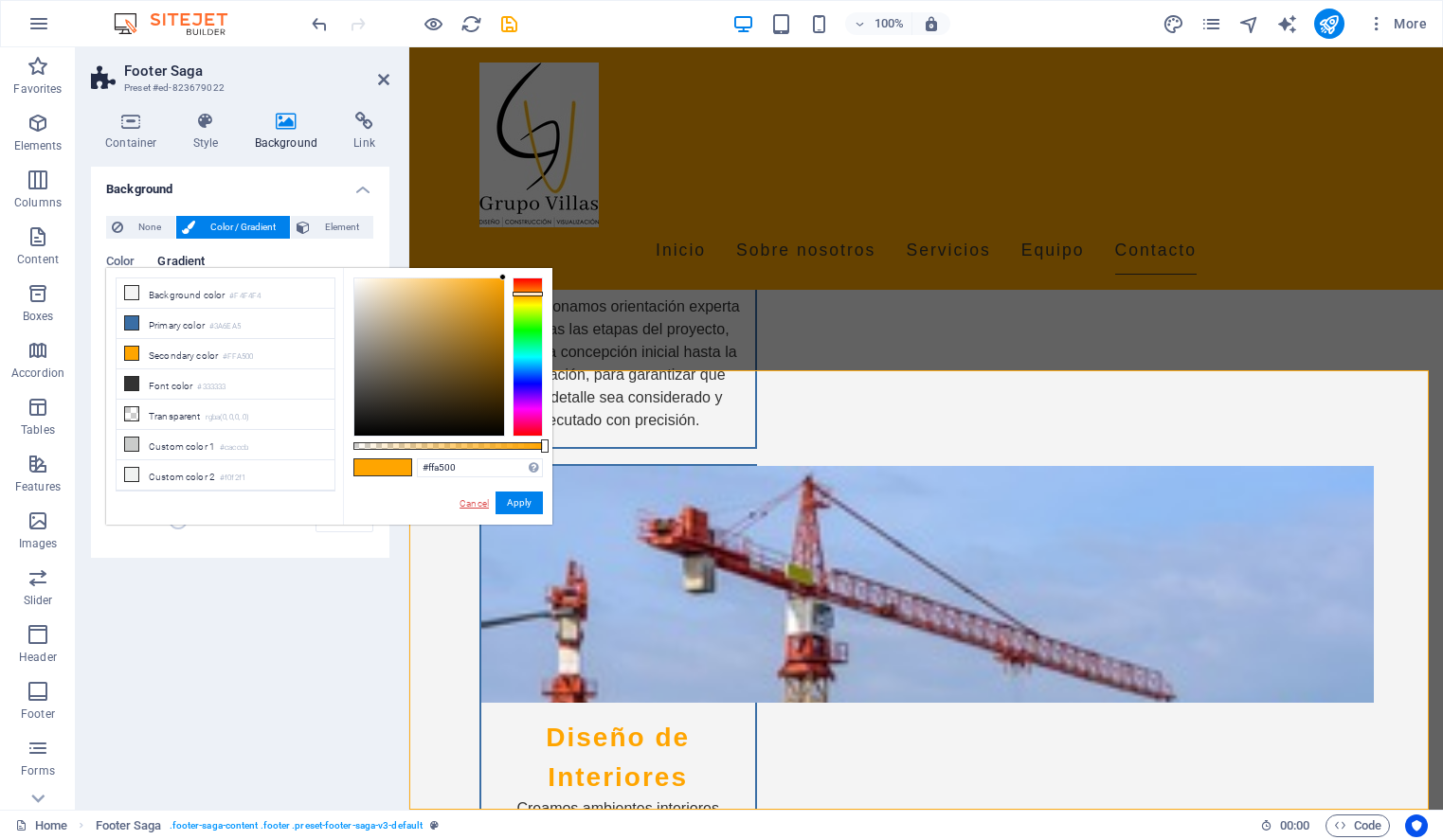 click on "Cancel" at bounding box center [474, 503] 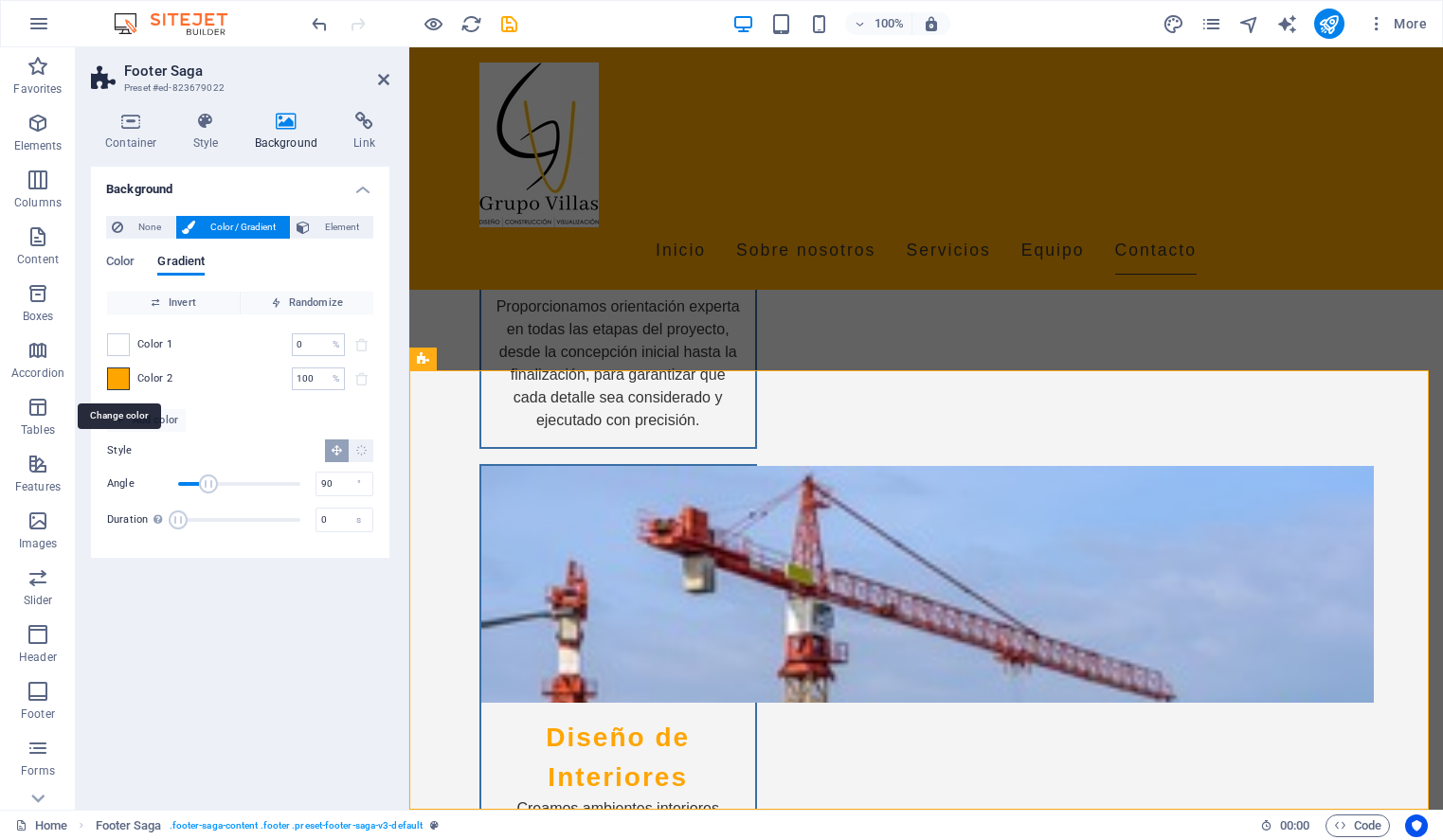 click at bounding box center [118, 379] 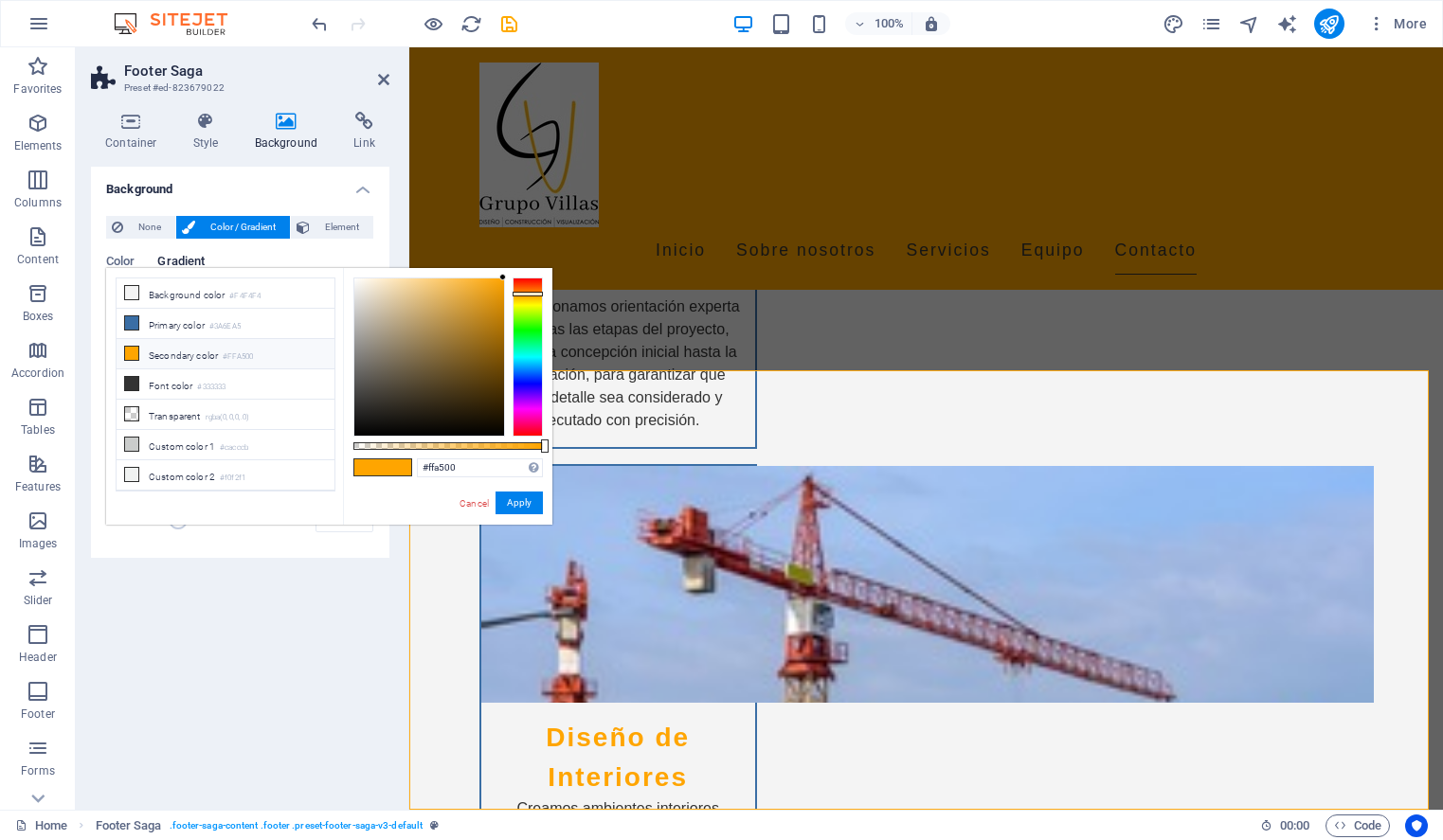 click at bounding box center [132, 353] 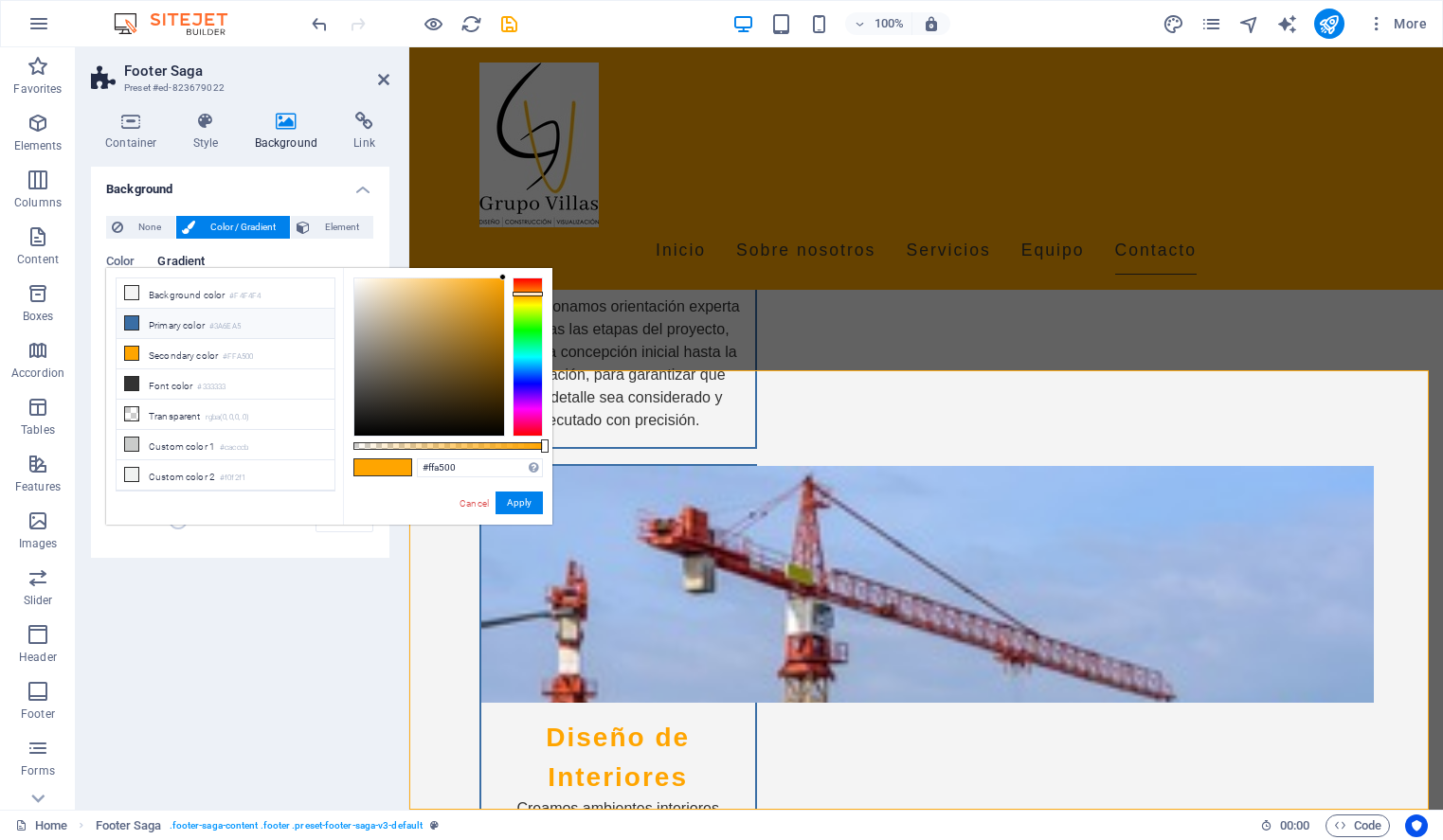 click at bounding box center (132, 323) 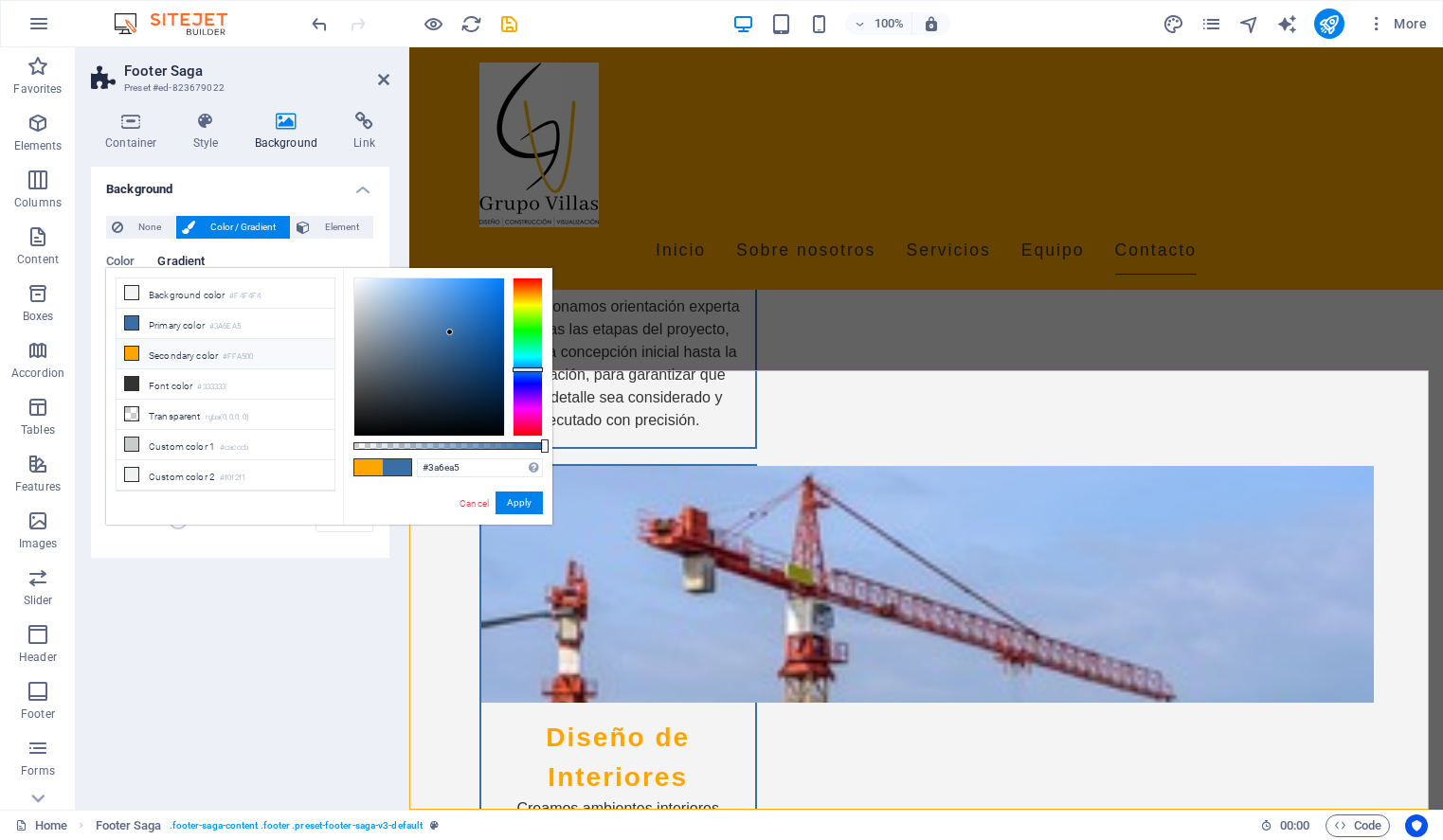 click at bounding box center [132, 353] 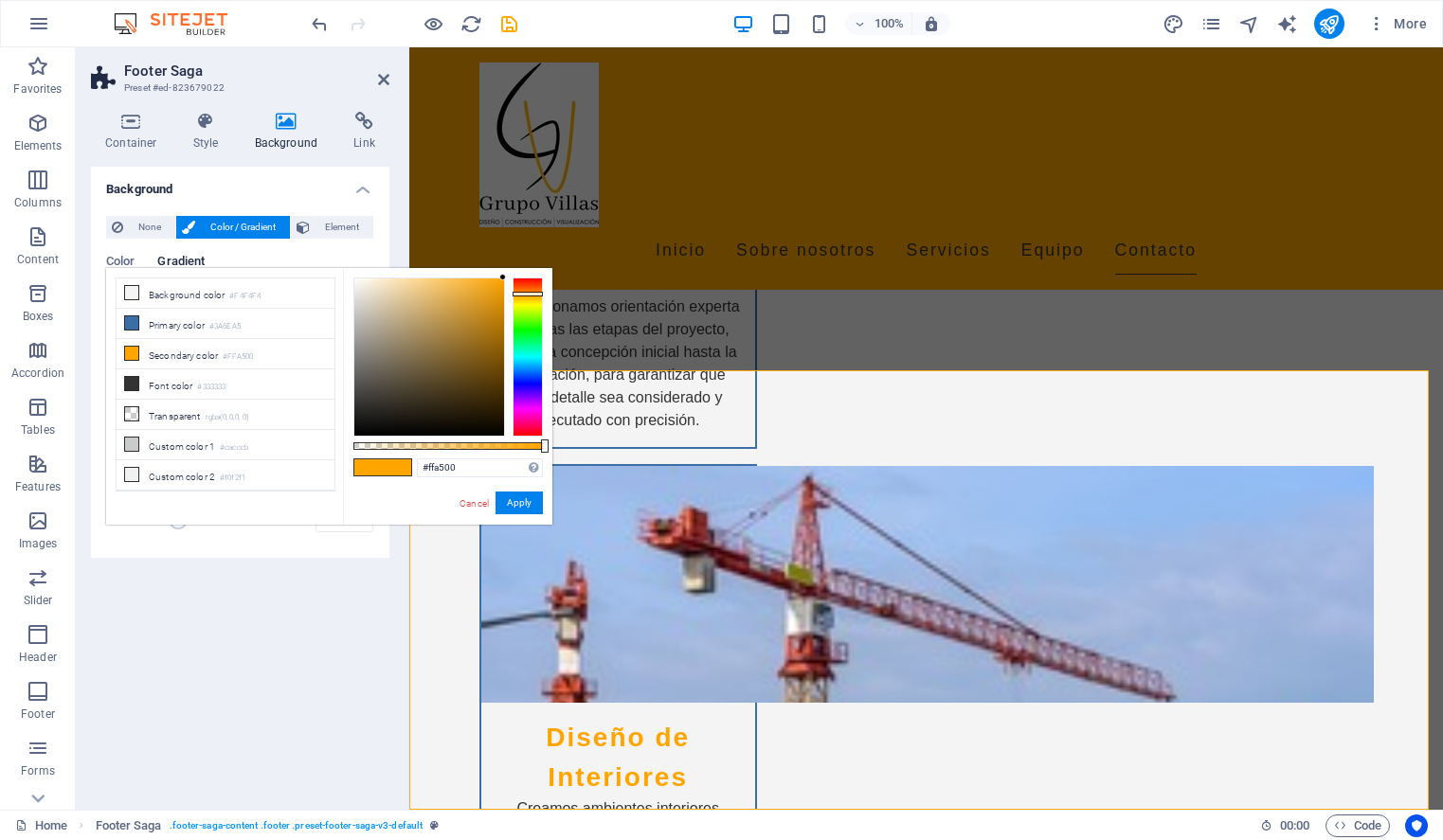 click at bounding box center [369, 467] 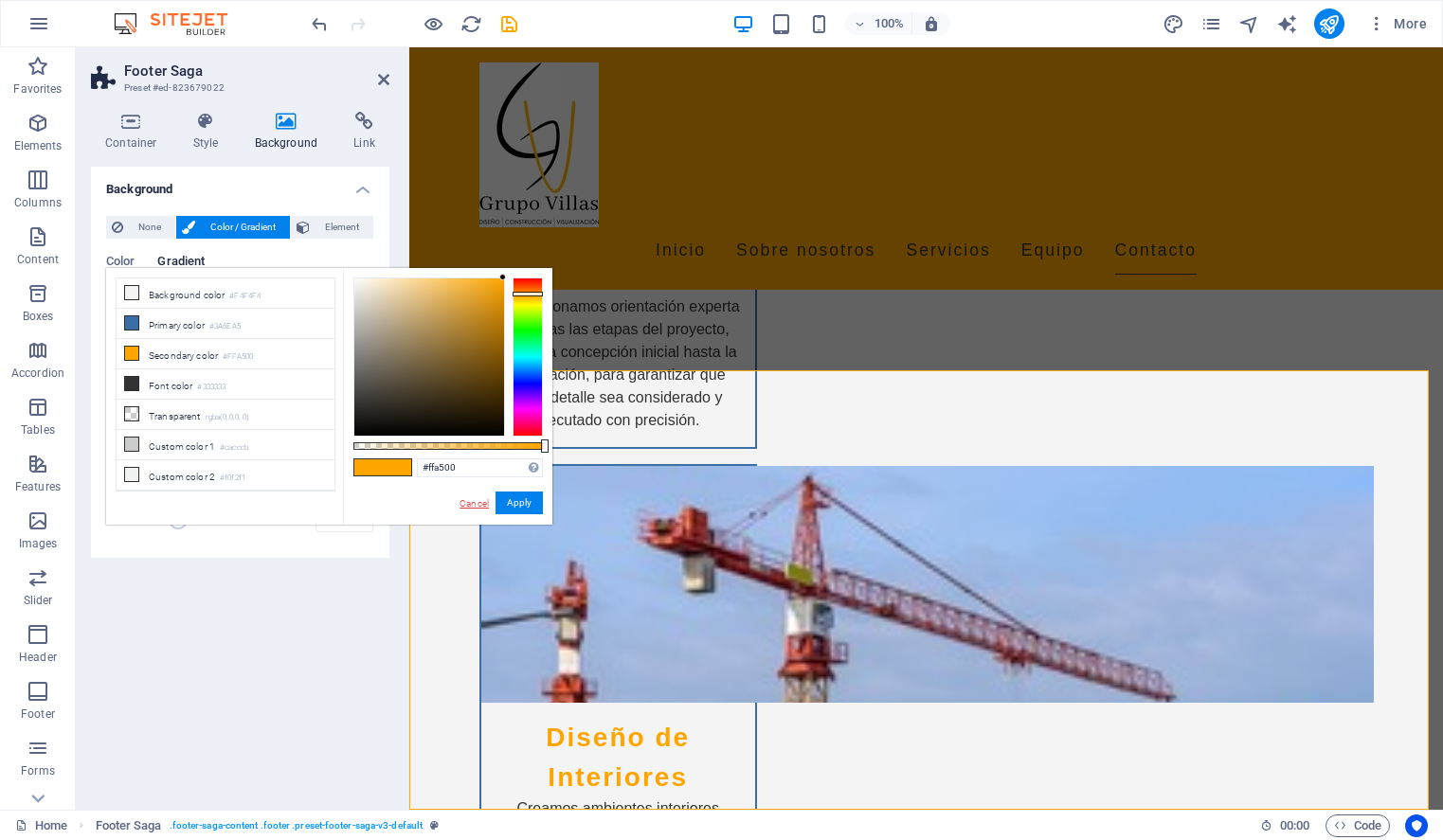click on "Cancel" at bounding box center (474, 503) 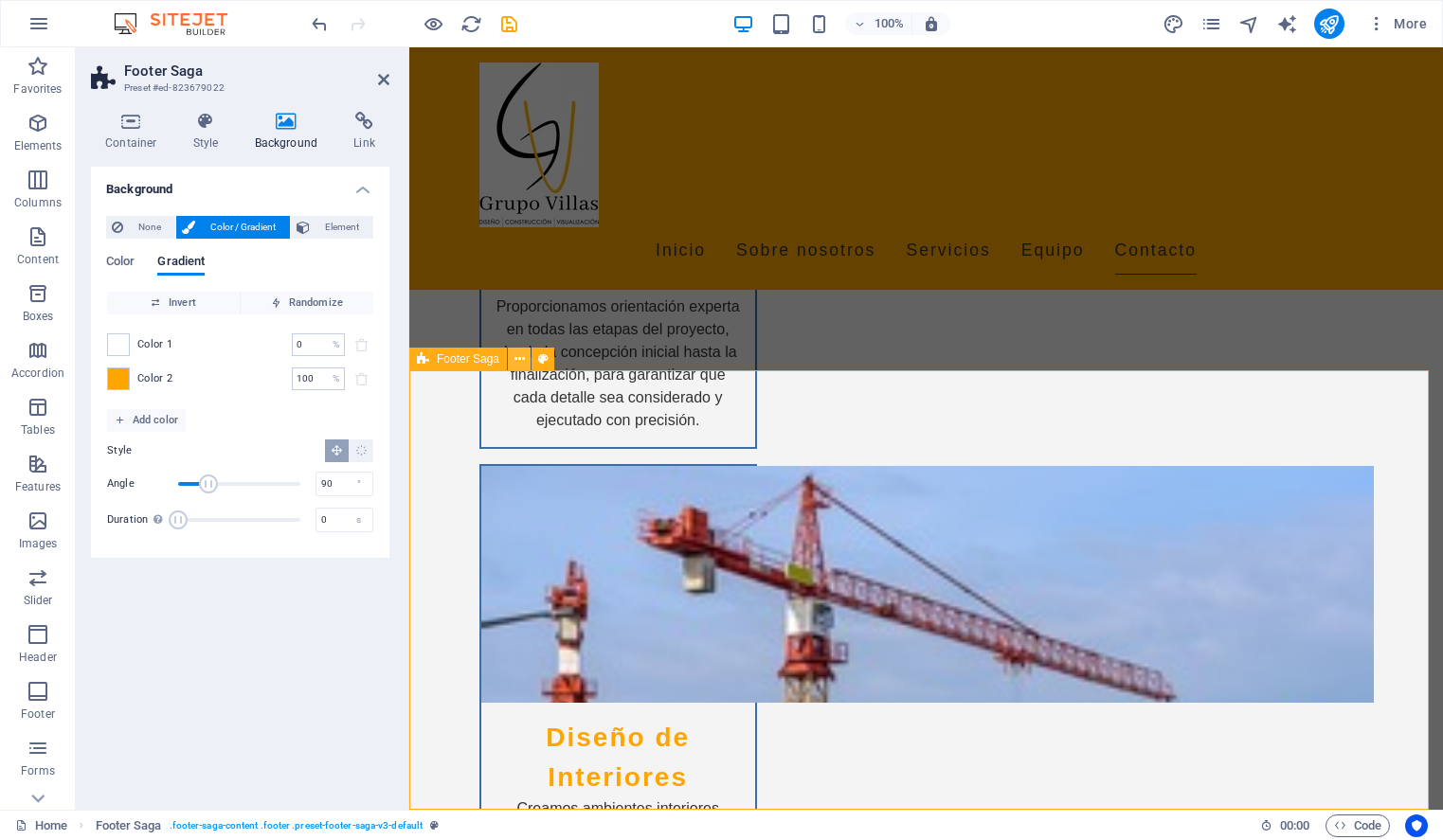 click at bounding box center (519, 359) 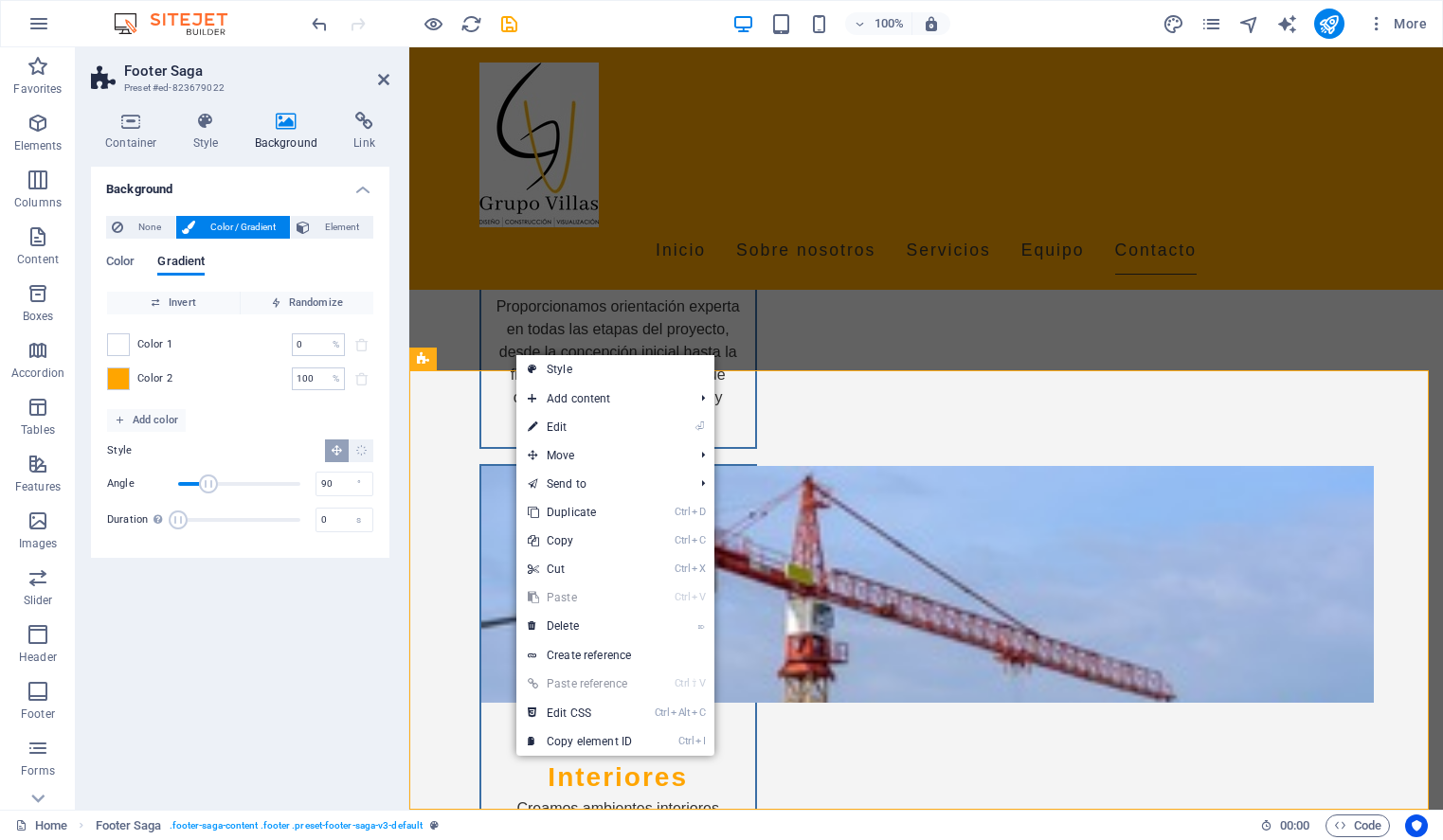 click on "Background None Color / Gradient Element Stretch background to full-width Color overlay Places an overlay over the background to colorize it Parallax 0 % Image Image slider Map Video YouTube Vimeo HTML Color Gradient Color Invert Randomize Color 1 0 % ​ Color 2 100 % ​ Add color Style Angle 90 ° Duration Duration of the background animation. A value of "0" disables the animation 0 s A parent element contains a background. Edit background on parent element" at bounding box center [240, 480] 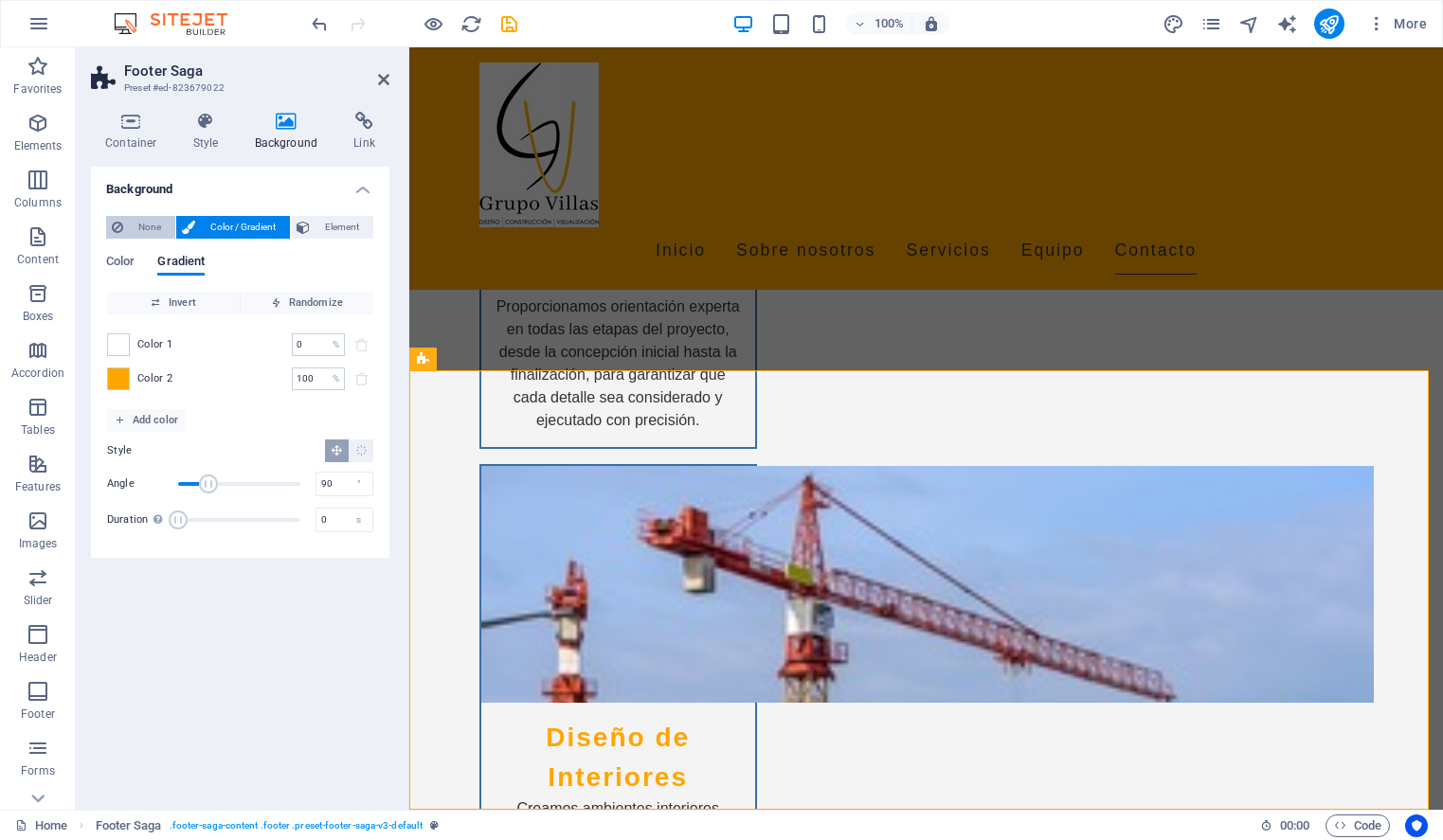 click on "None" at bounding box center (149, 227) 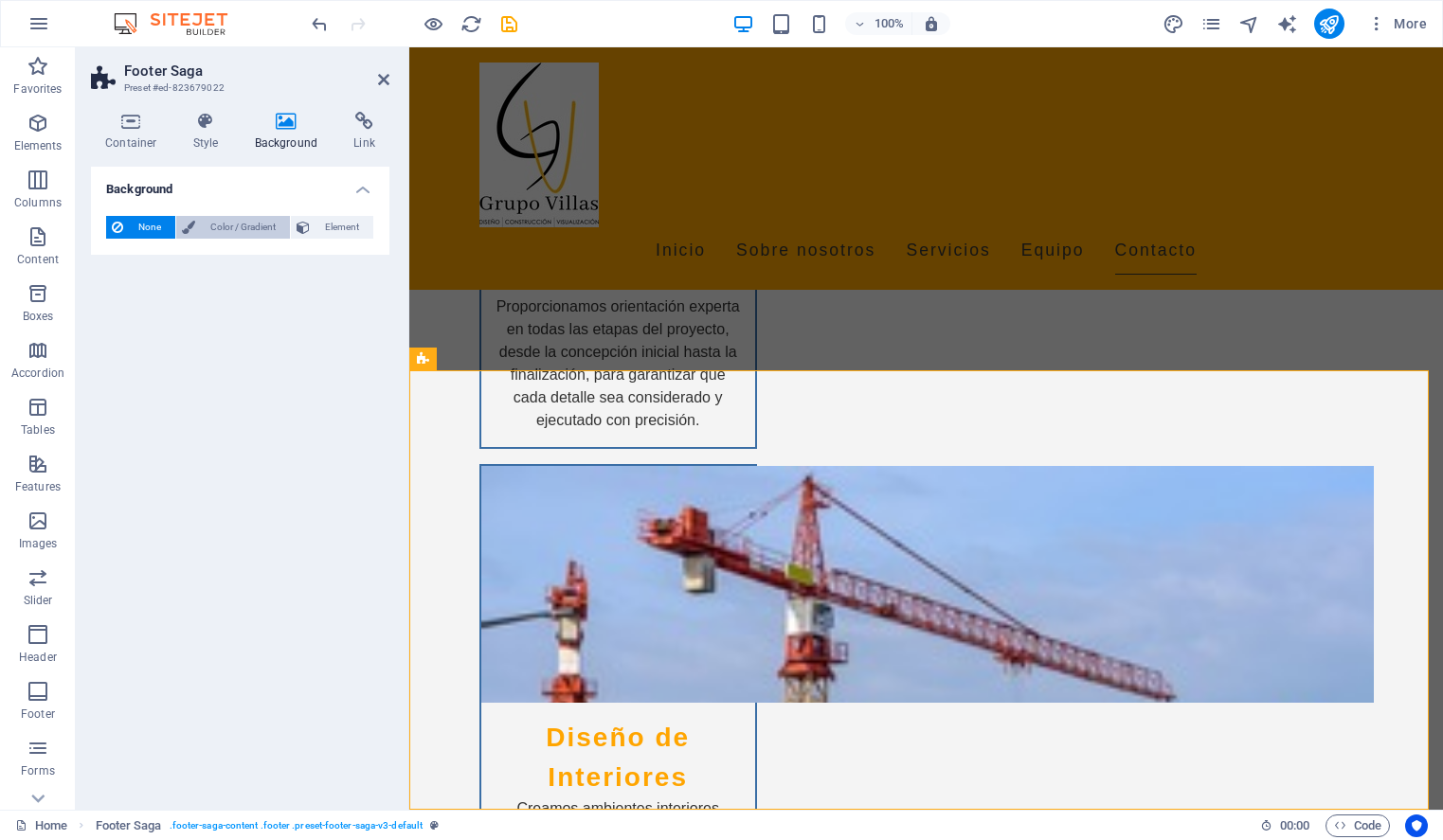 click on "Color / Gradient" at bounding box center [243, 227] 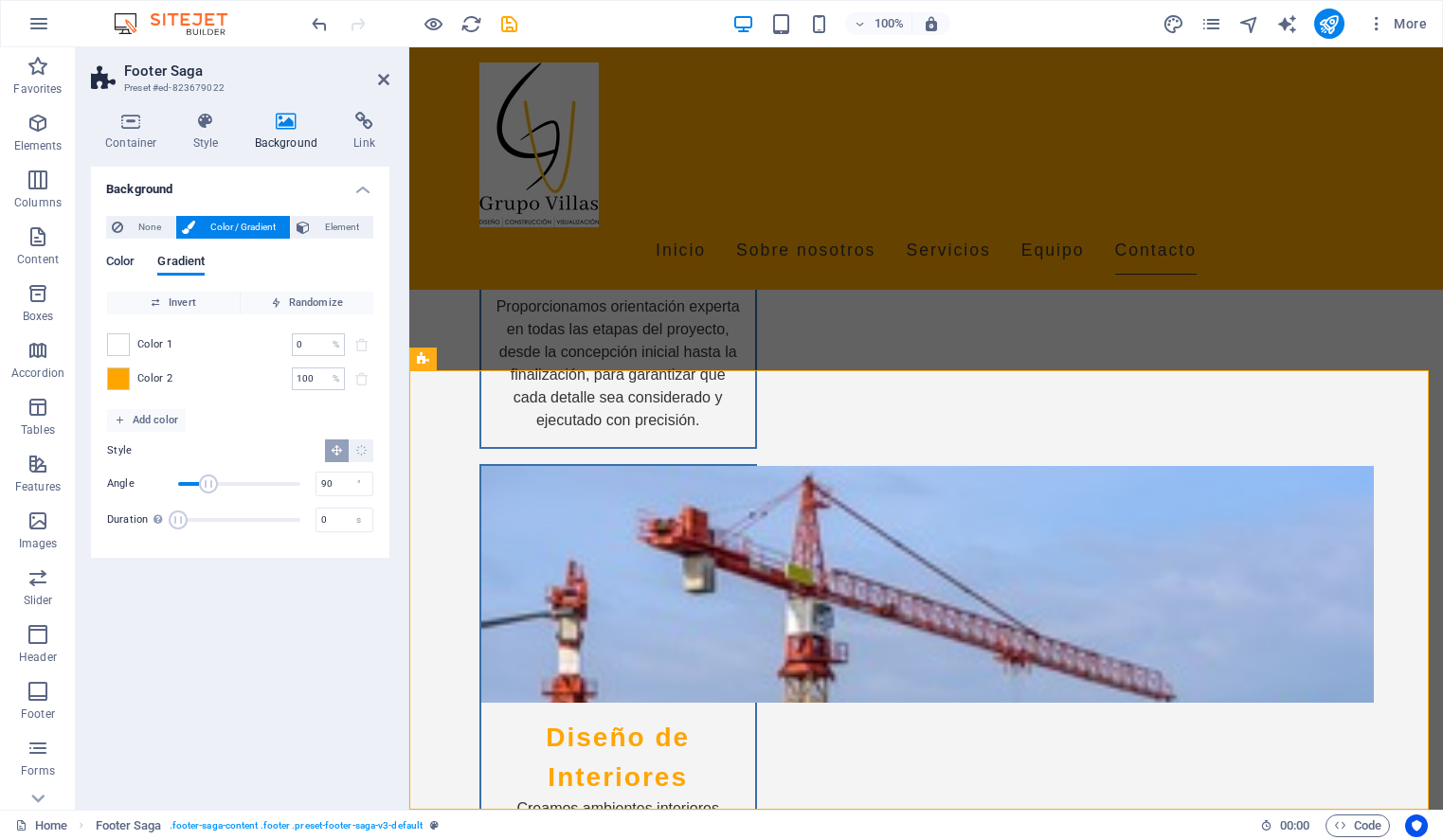 click on "Color" at bounding box center [120, 263] 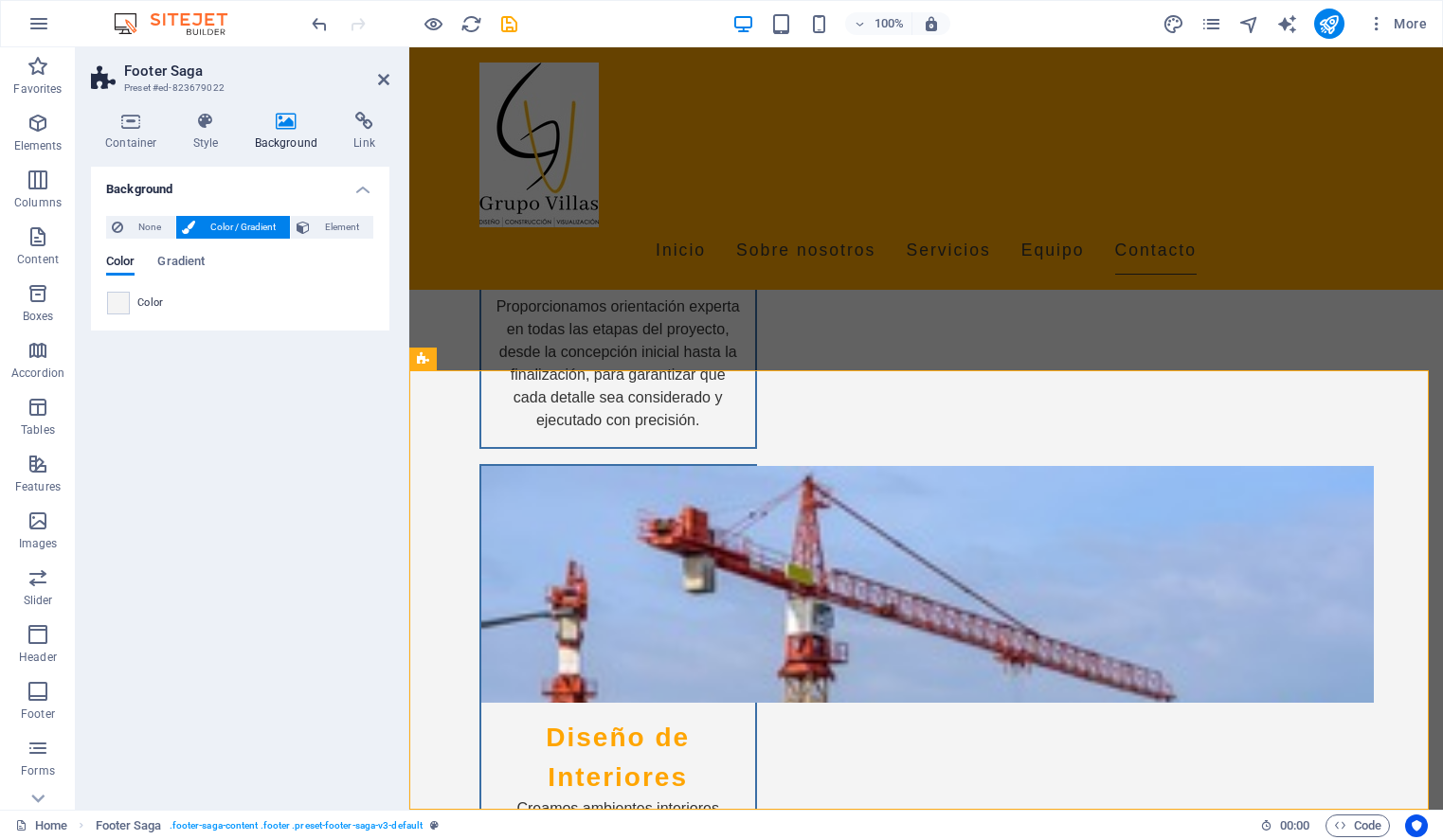 click on "Background None Color / Gradient Element Stretch background to full-width Color overlay Places an overlay over the background to colorize it Parallax 0 % Image Image slider Map Video YouTube Vimeo HTML Color Gradient Color A parent element contains a background. Edit background on parent element" at bounding box center (240, 480) 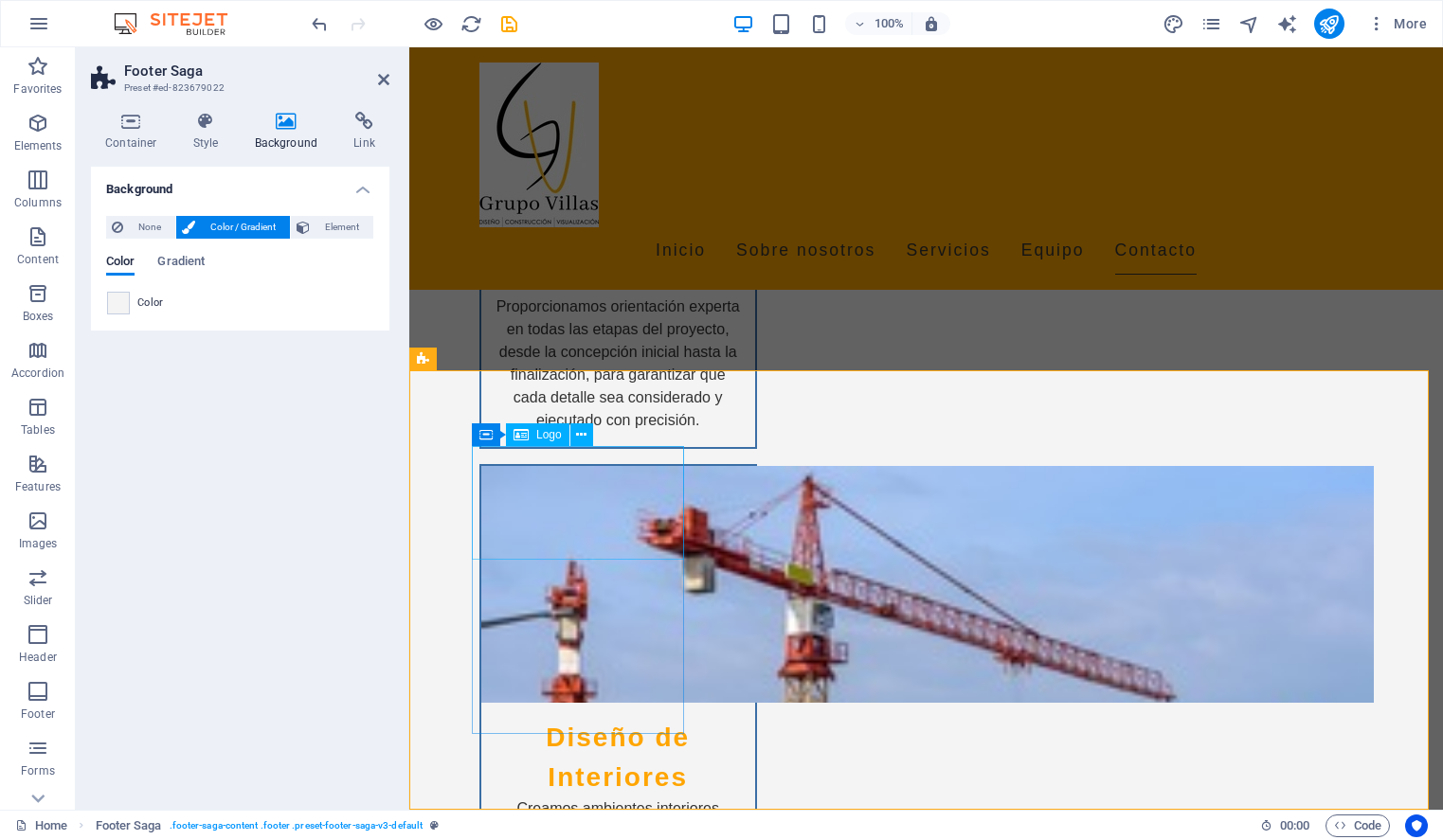 click on "Grupo Villas" at bounding box center [531, 4355] 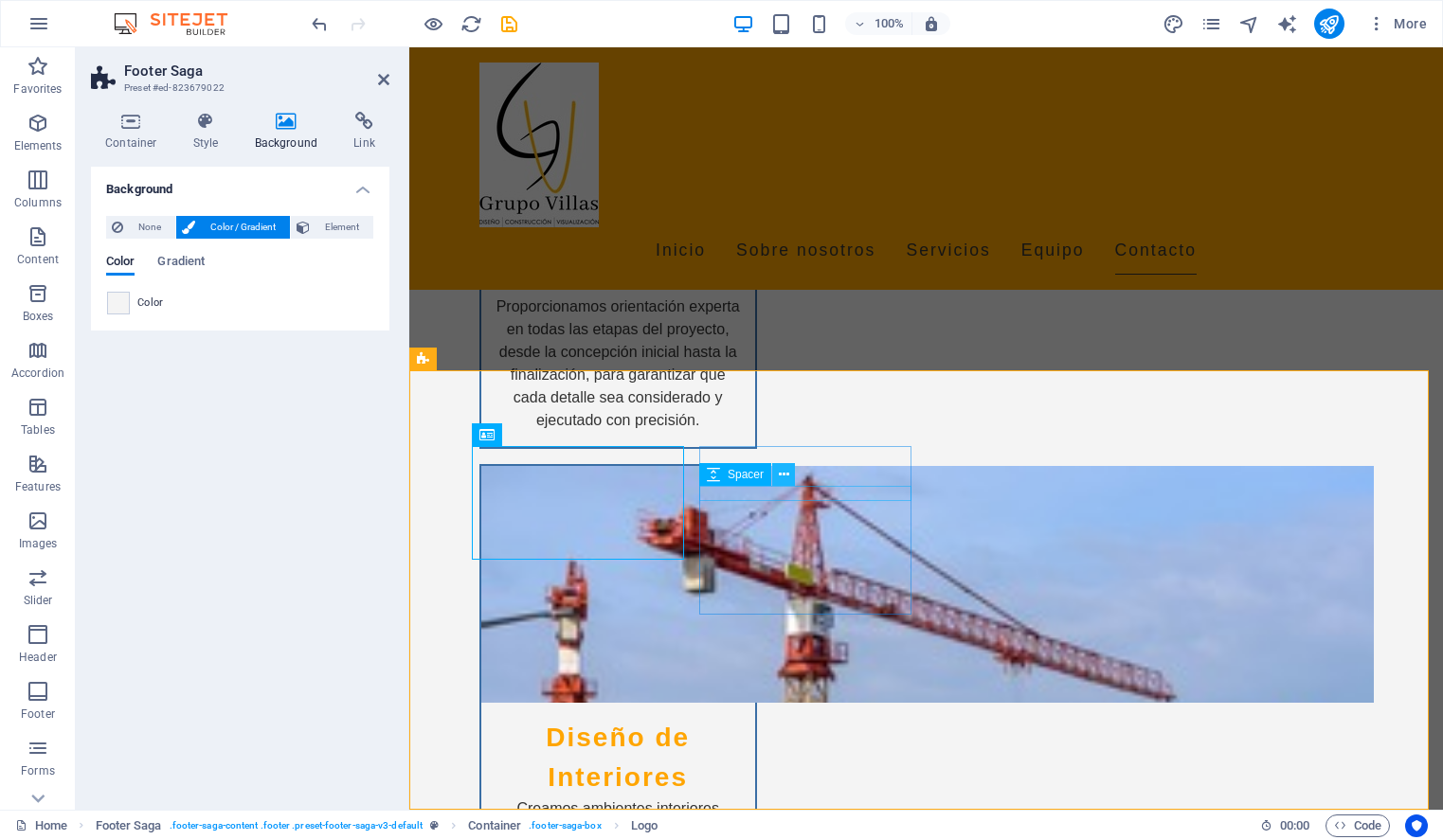 click at bounding box center [784, 474] 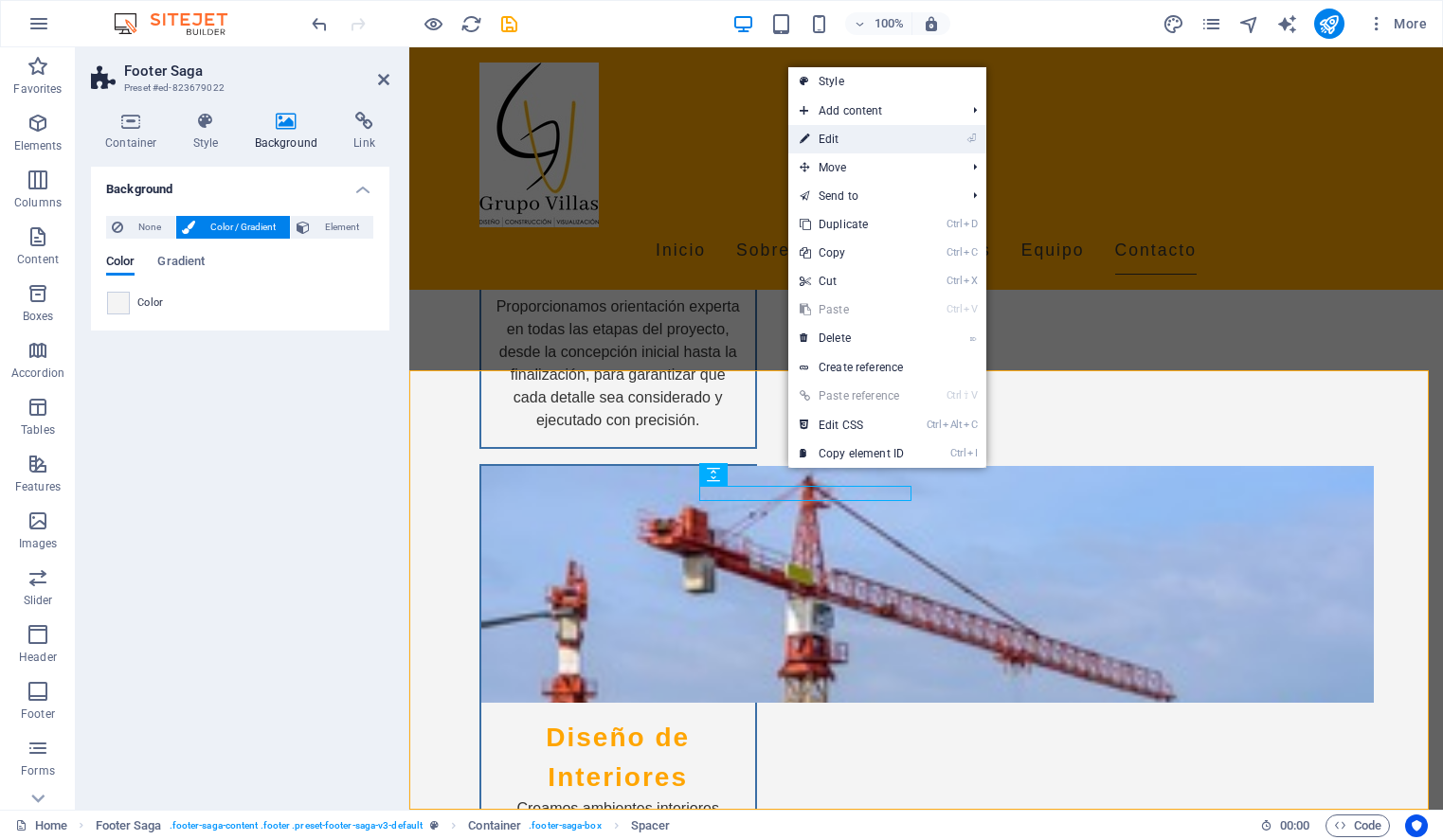 click on "⏎  Edit" at bounding box center [852, 139] 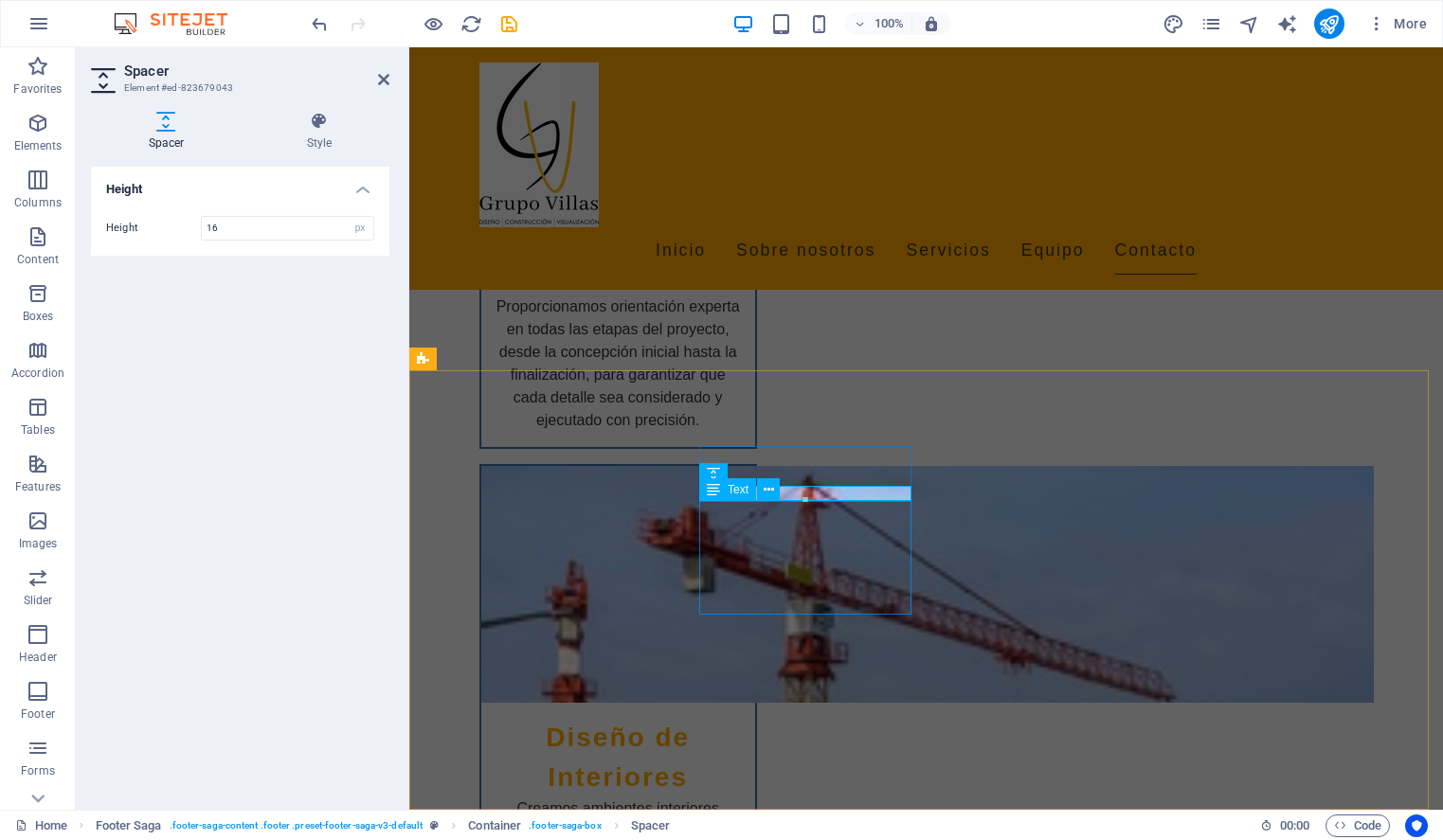 click on "+52 [PHONE]" at bounding box center (519, 4727) 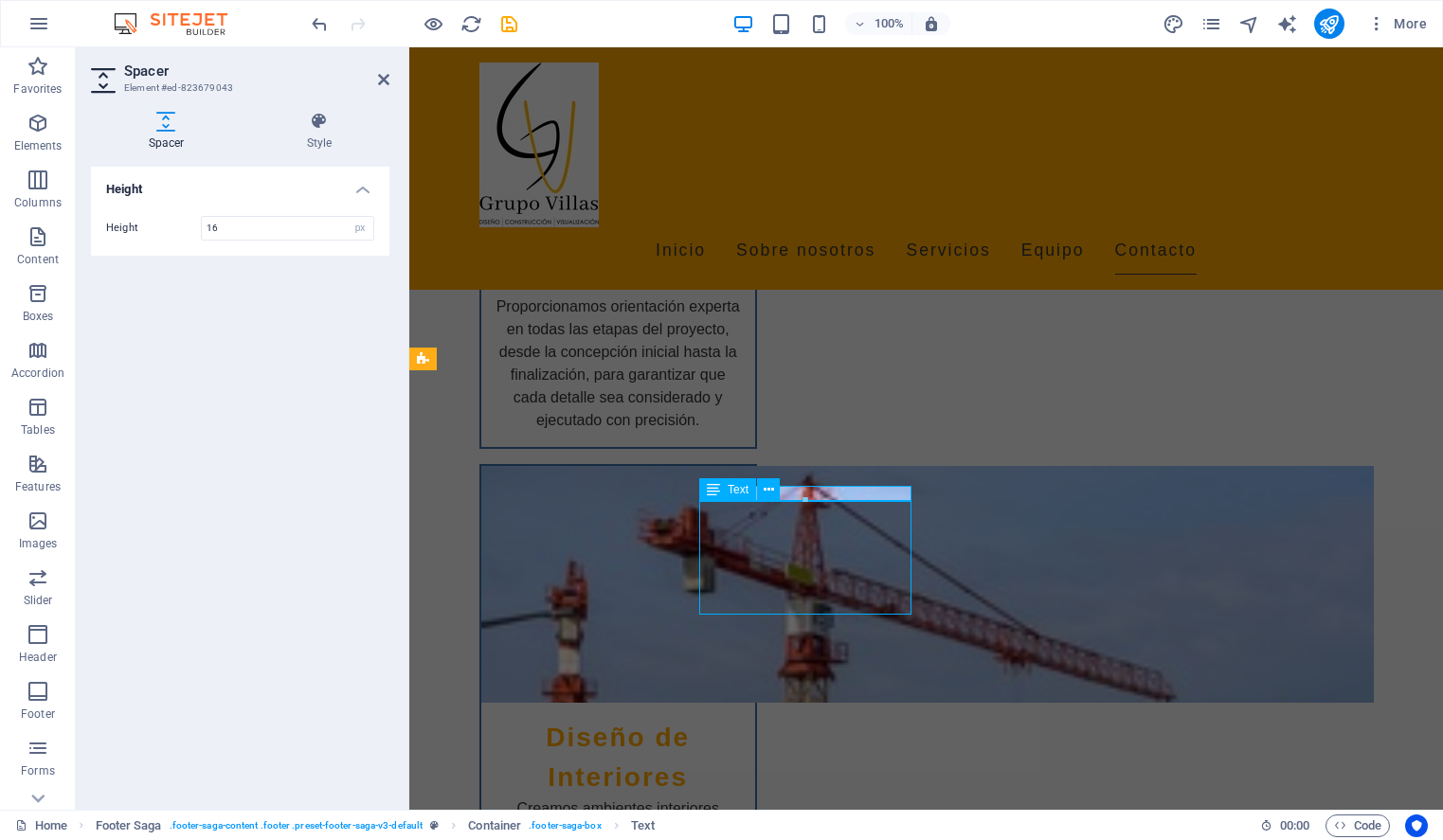 scroll, scrollTop: 4171, scrollLeft: 0, axis: vertical 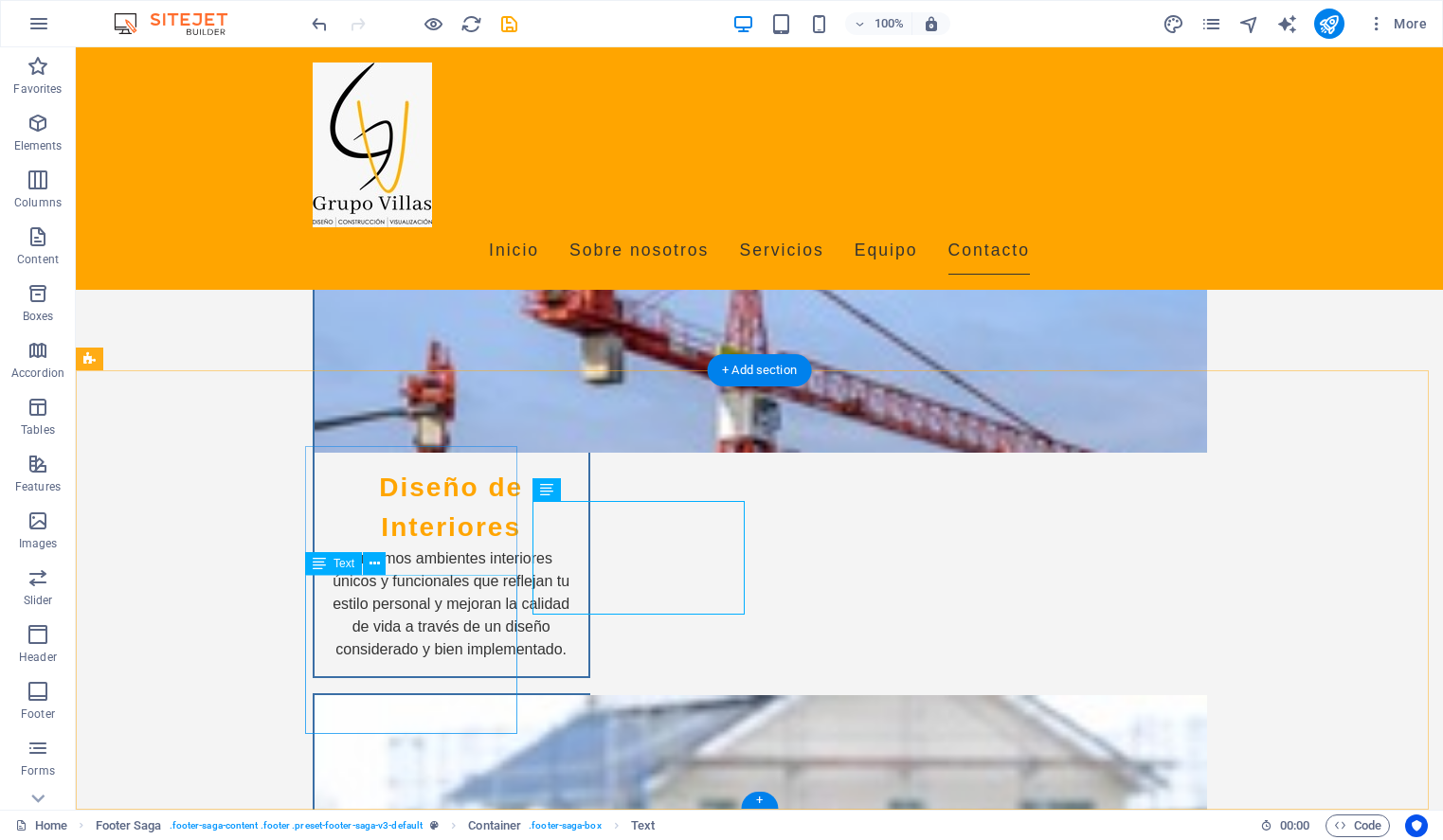 click on "En Grupo Villas transformamos tu espacio ideal. Contáctanos para más información sobre nuestros servicios arquitectónicos y cómo podemos ayudarte a crear el espacio que deseas." at bounding box center [197, 4507] 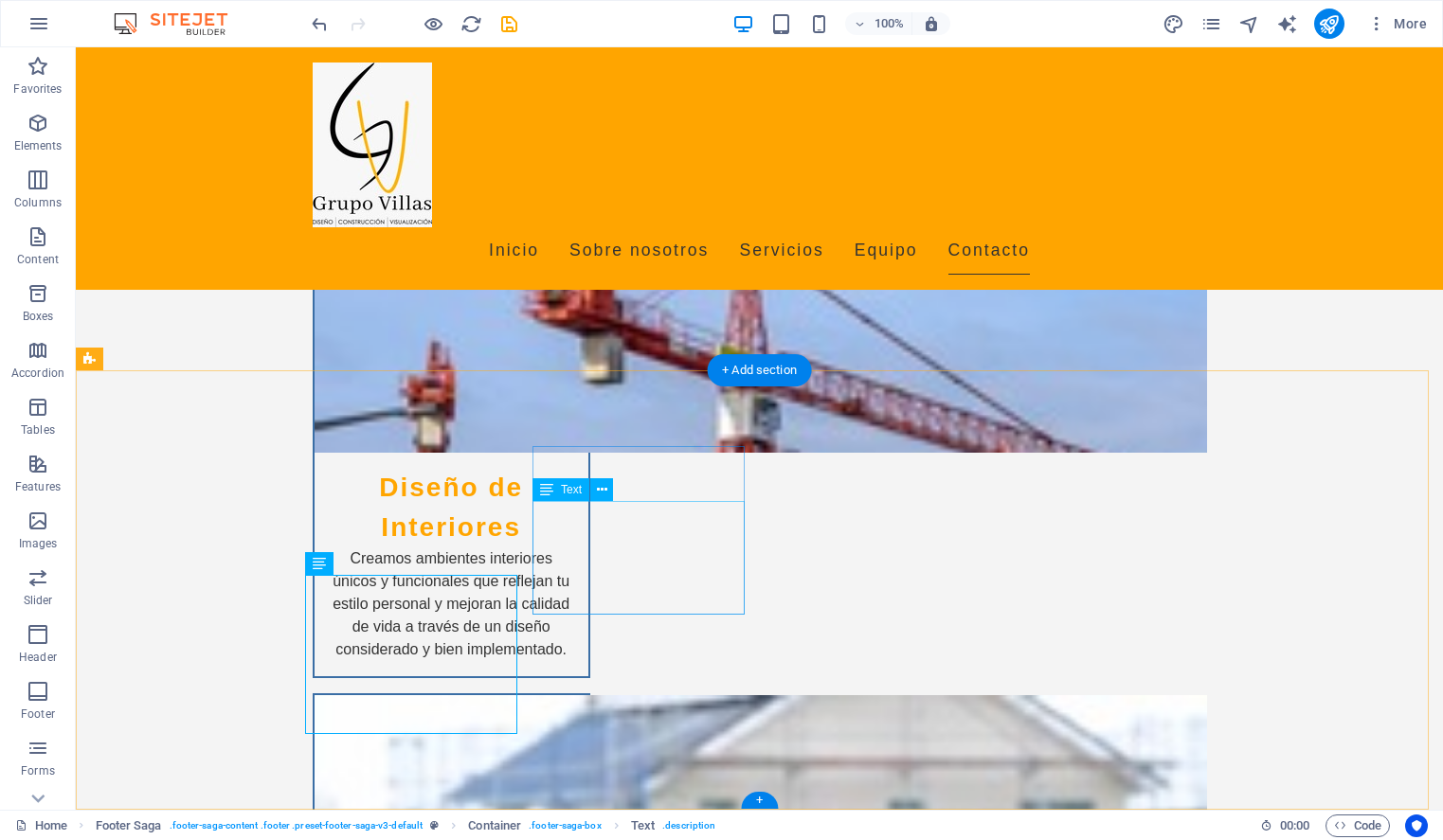click on "Melchor Ocampo 502 86130   Villahermosa Phone:  Mobile:  +52 993-196-6214 Email:  info@grupovillas.com" at bounding box center (197, 4706) 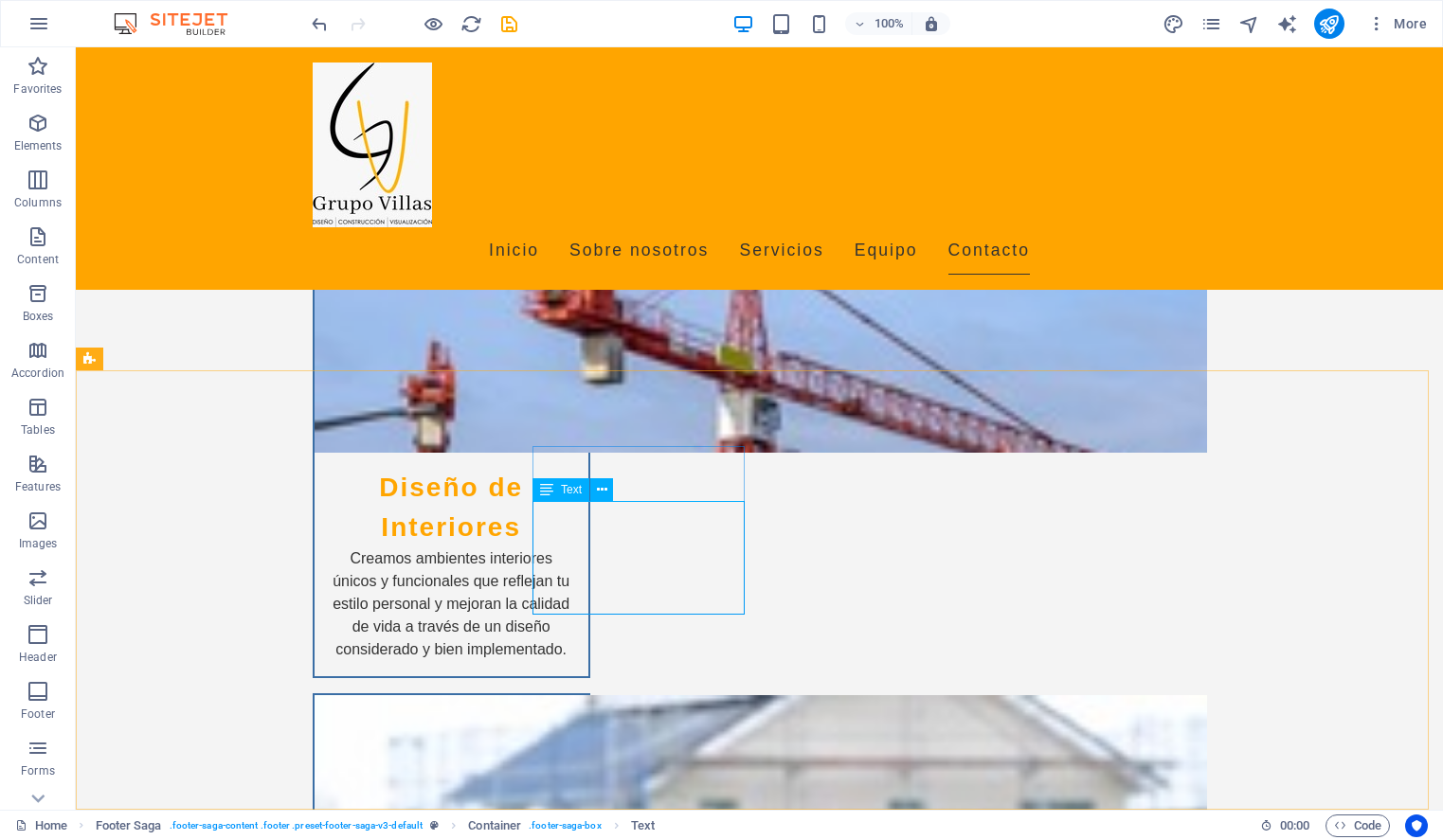 click at bounding box center (547, 490) 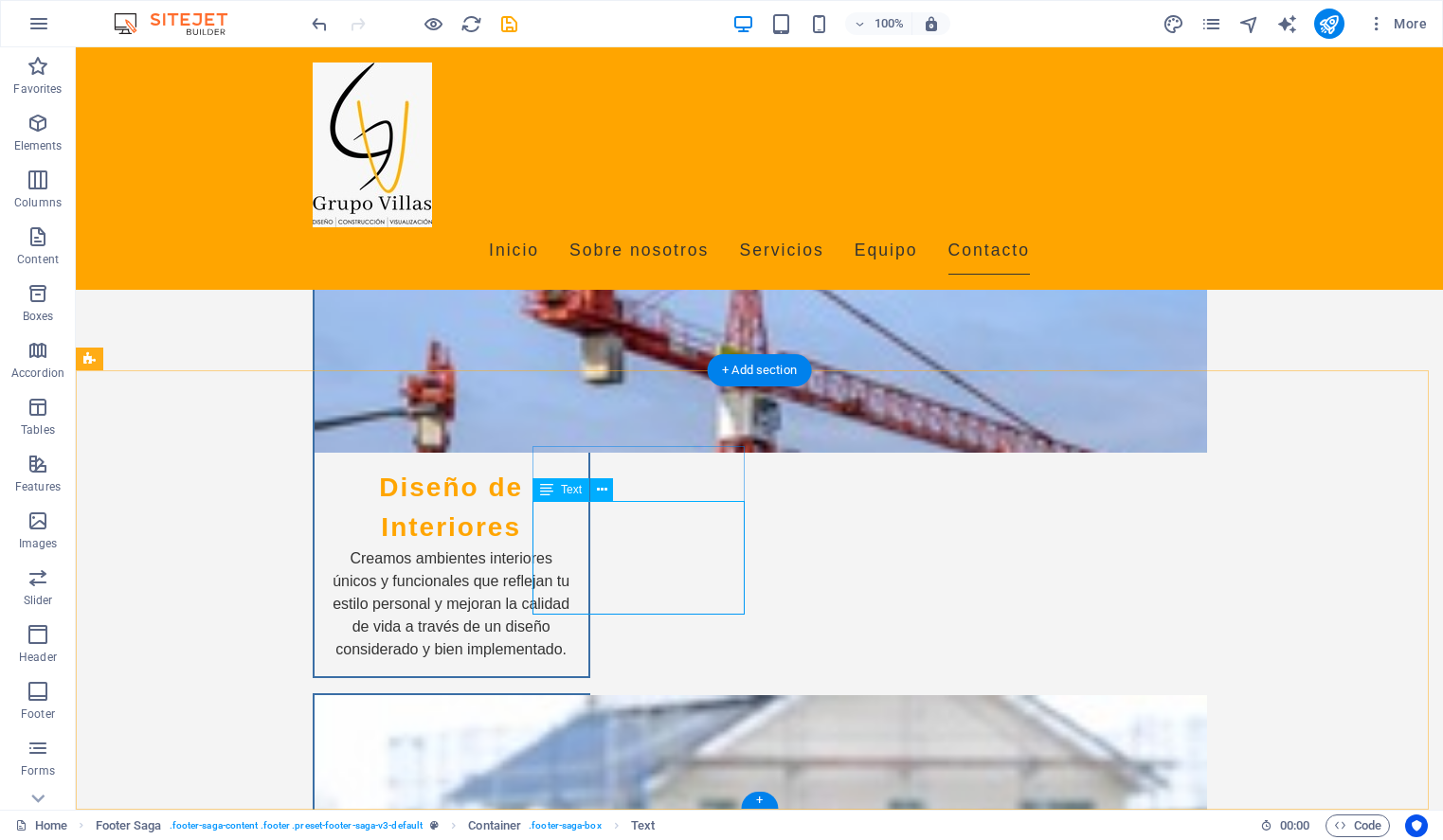 click on "[NAME] [LASTNAME] [NUMBER]" at bounding box center [125, 4659] 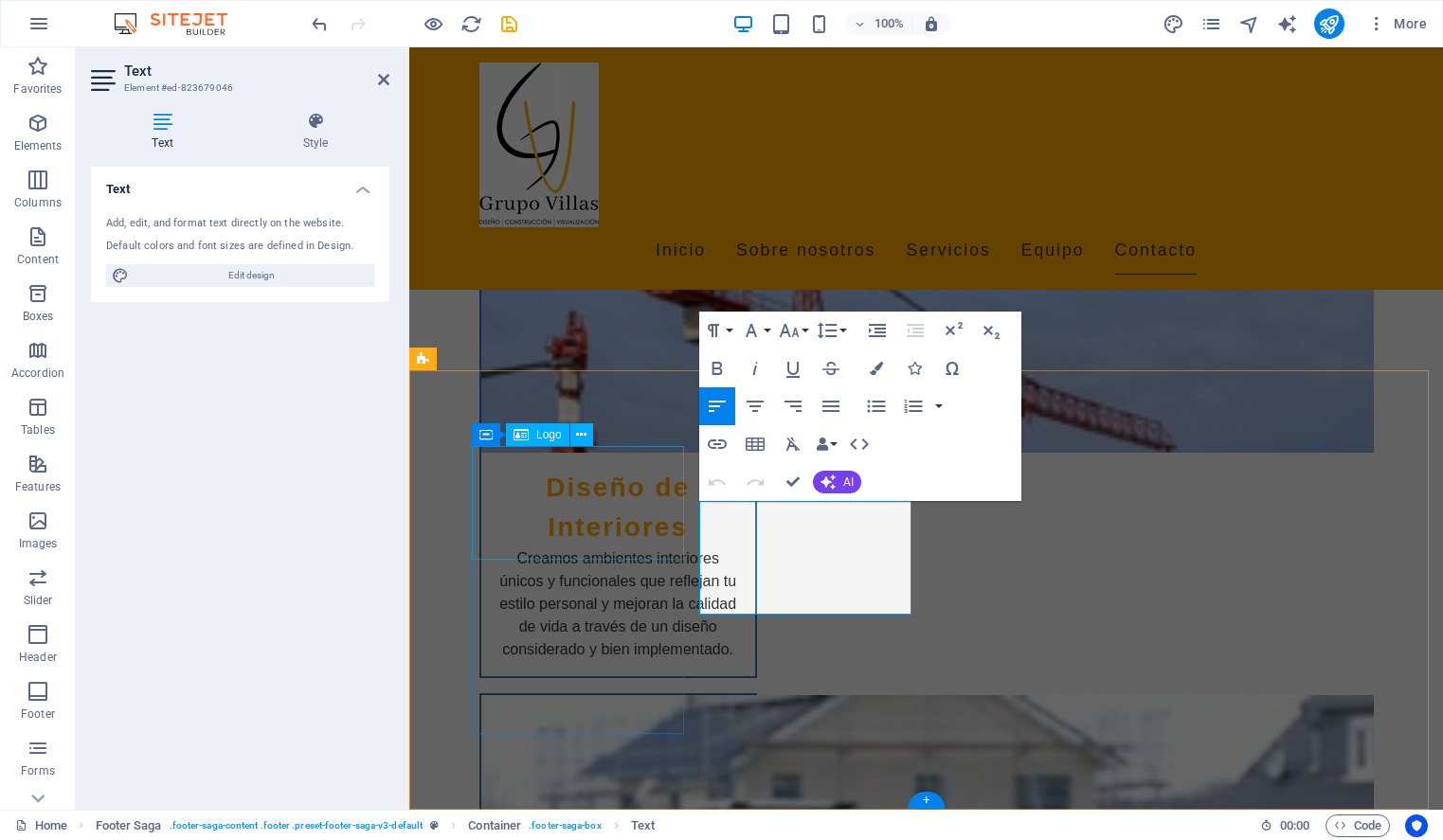 scroll, scrollTop: 3921, scrollLeft: 0, axis: vertical 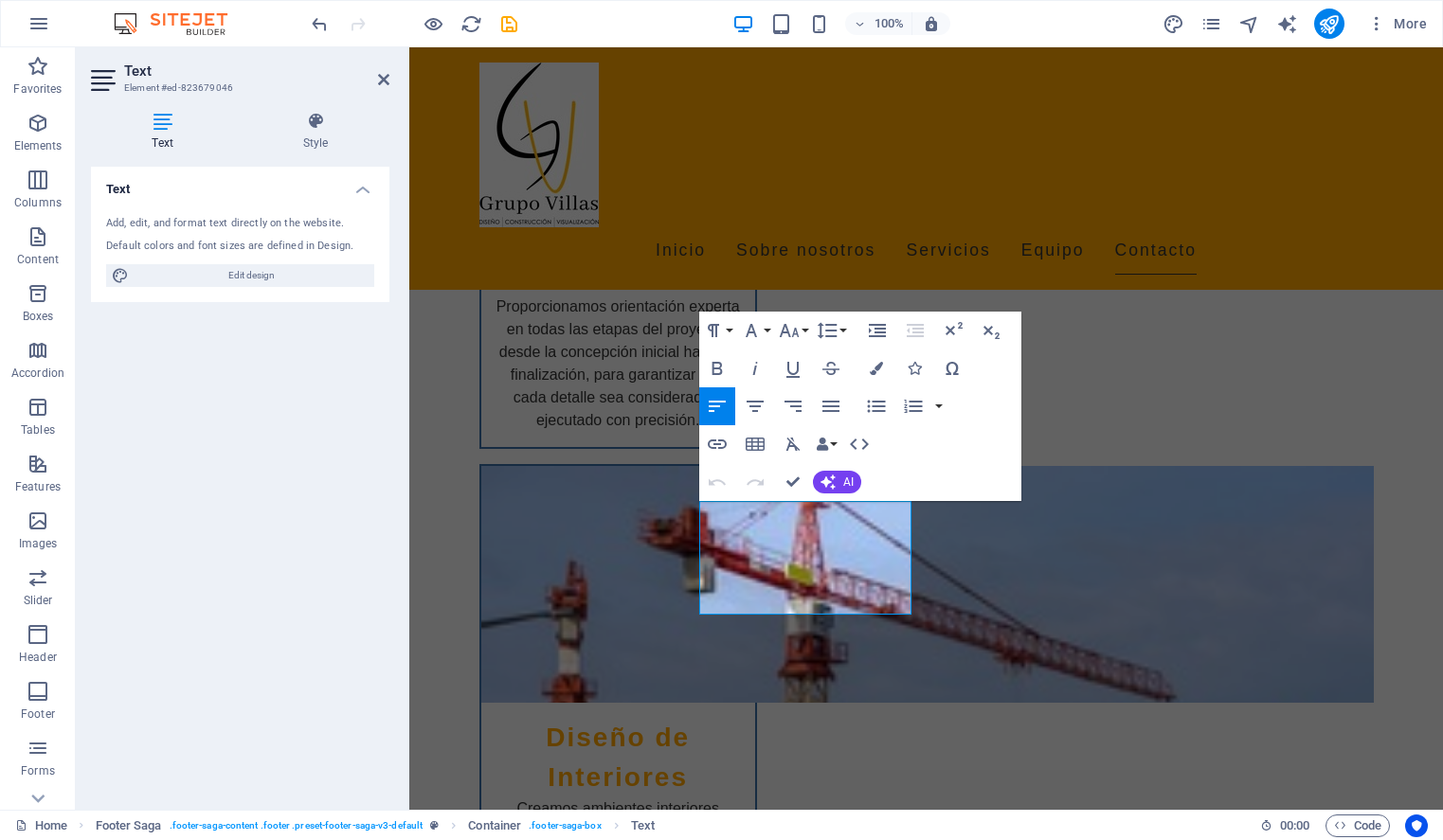 click on "Text Add, edit, and format text directly on the website. Default colors and font sizes are defined in Design. Edit design Alignment Left aligned Centered Right aligned" at bounding box center [240, 480] 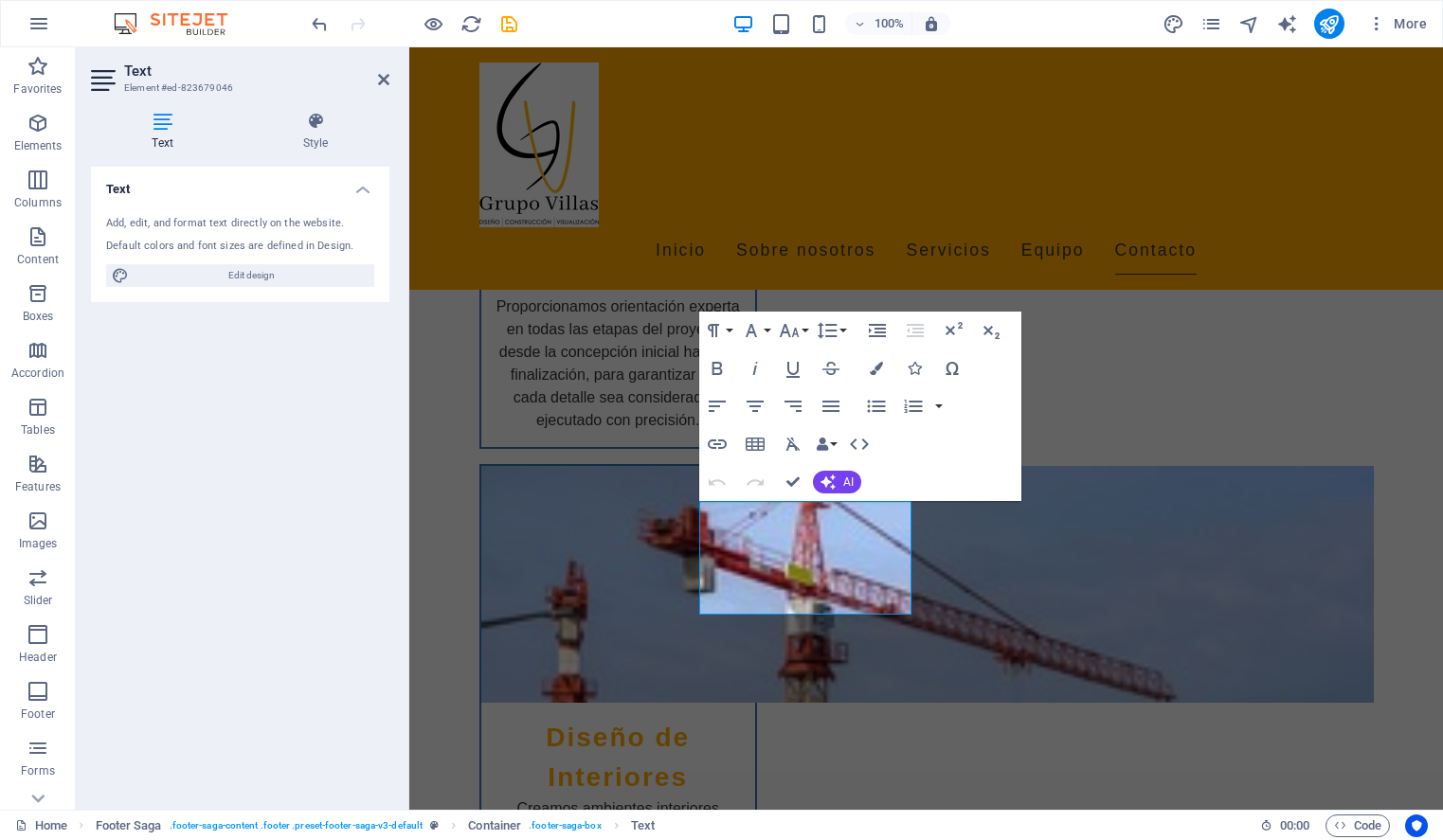 click on "Add, edit, and format text directly on the website." at bounding box center [240, 223] 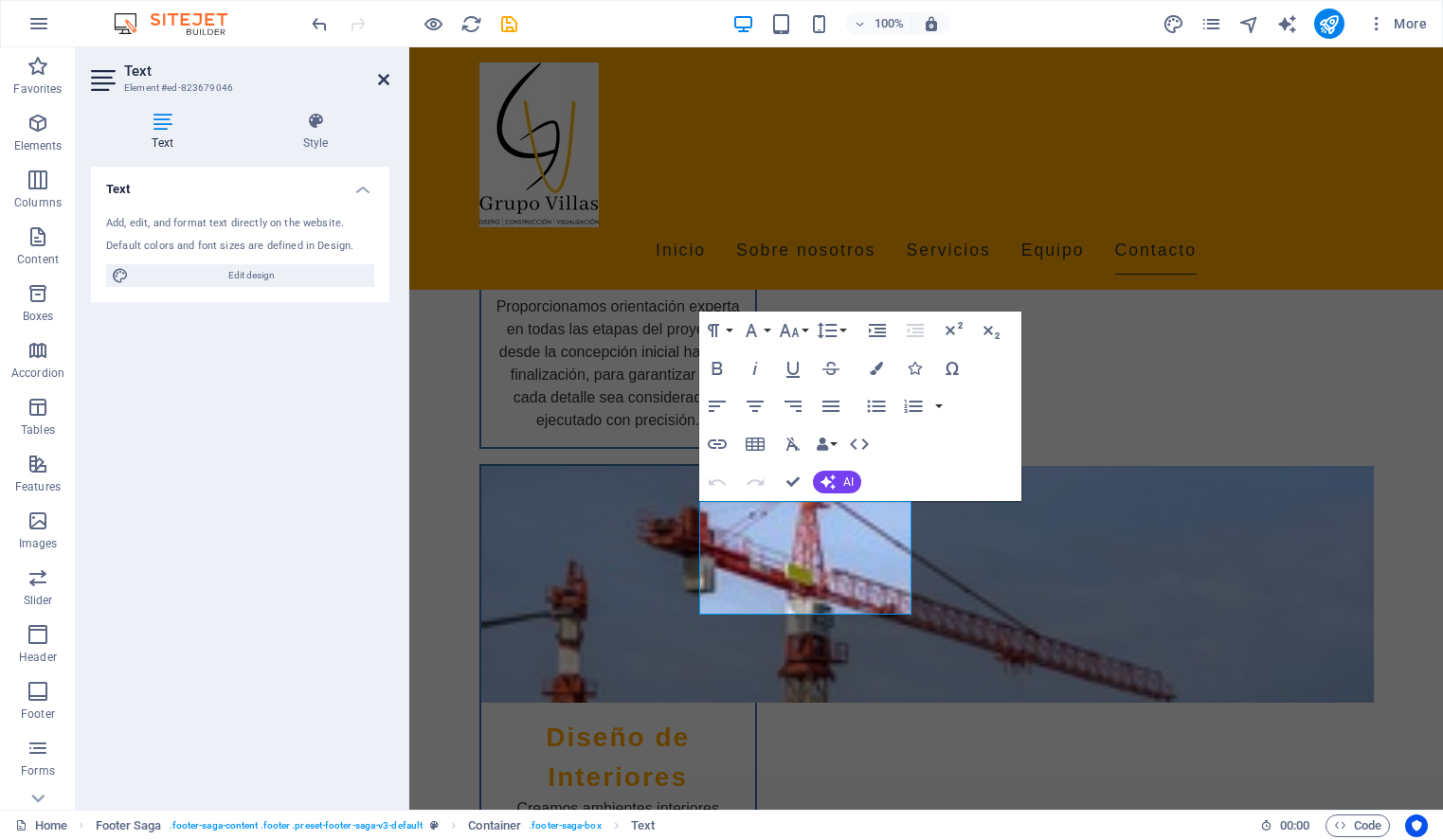 click at bounding box center [384, 80] 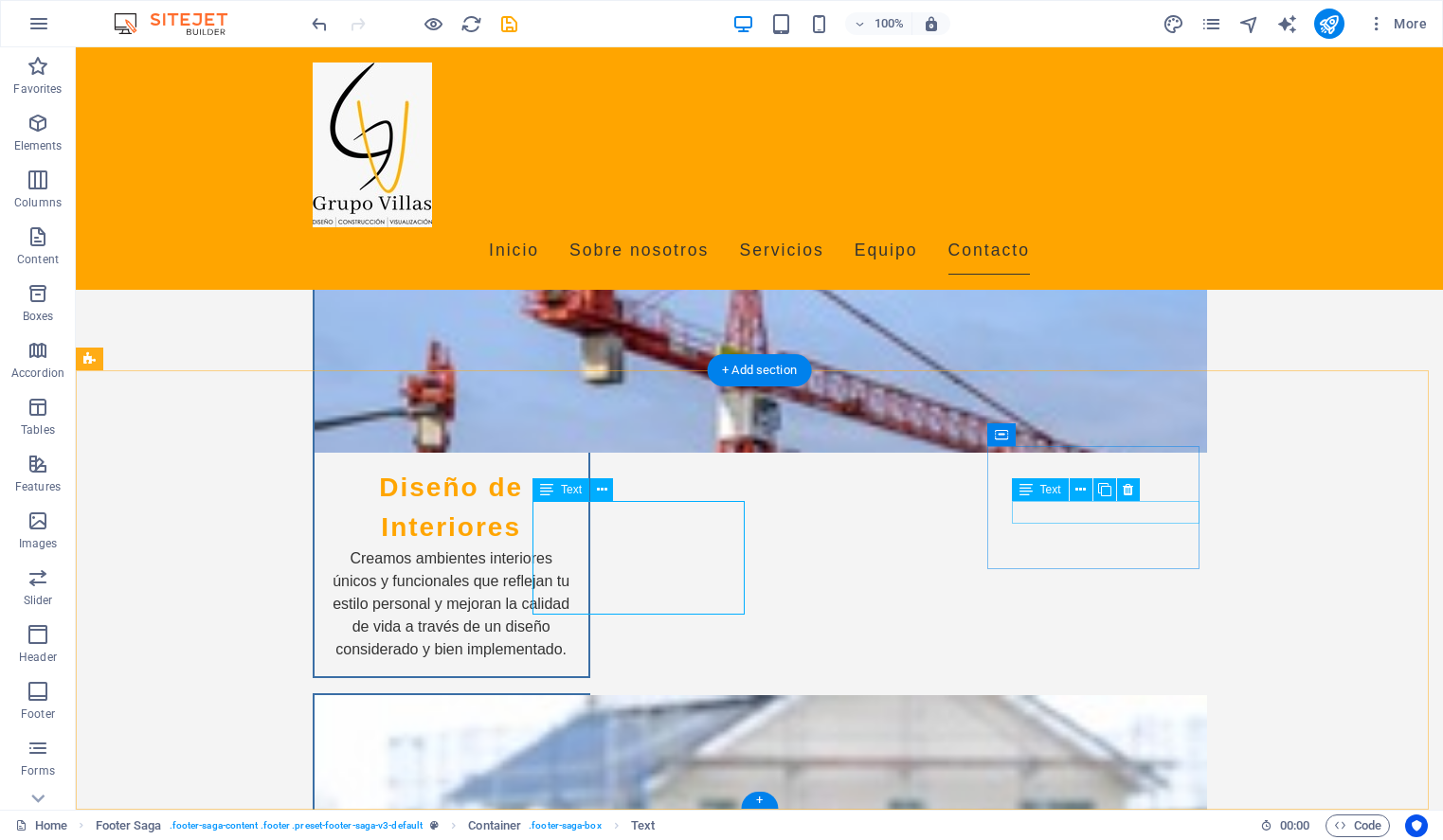 click on "Facebook" at bounding box center (197, 5081) 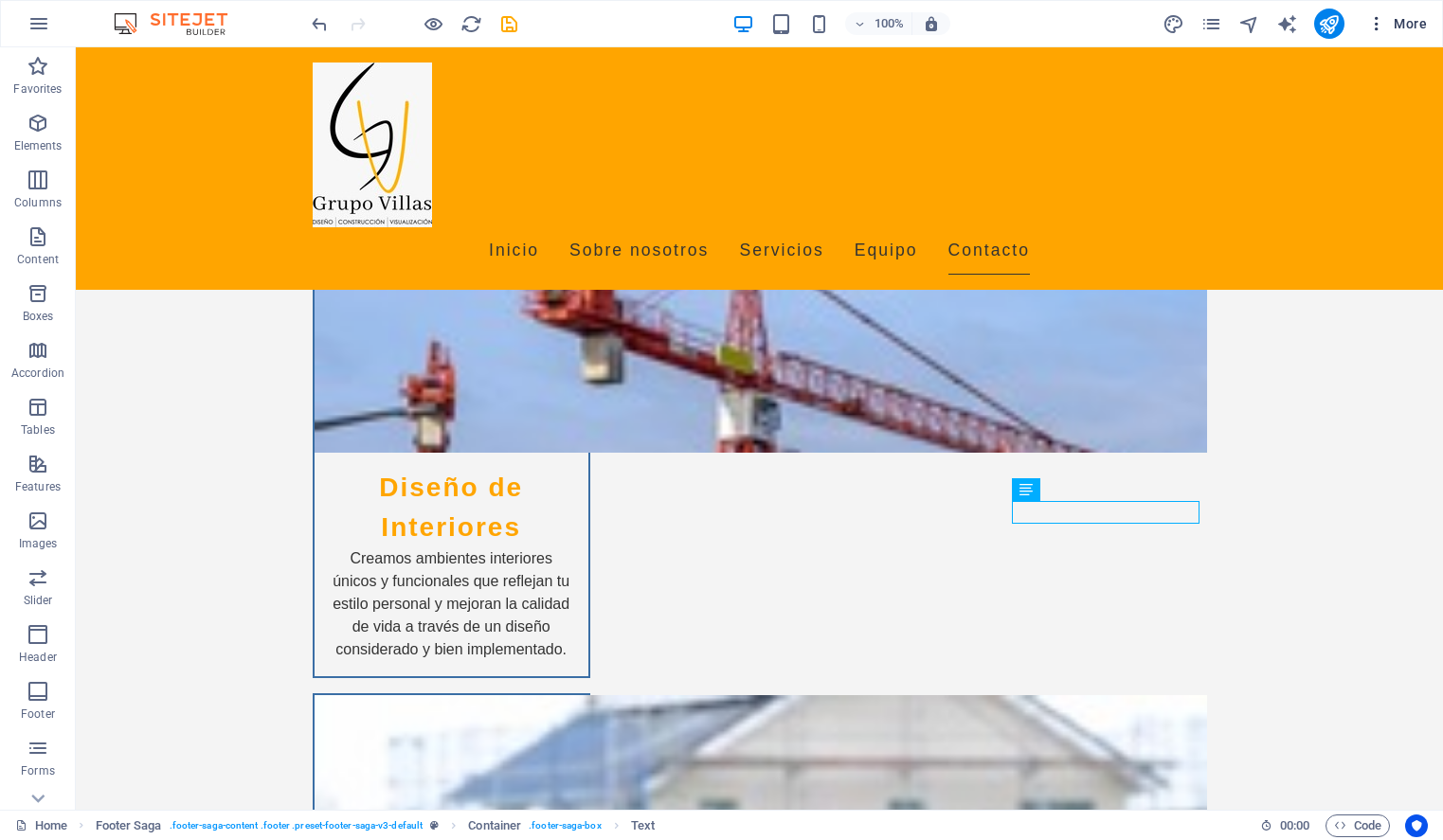 click at bounding box center (1377, 24) 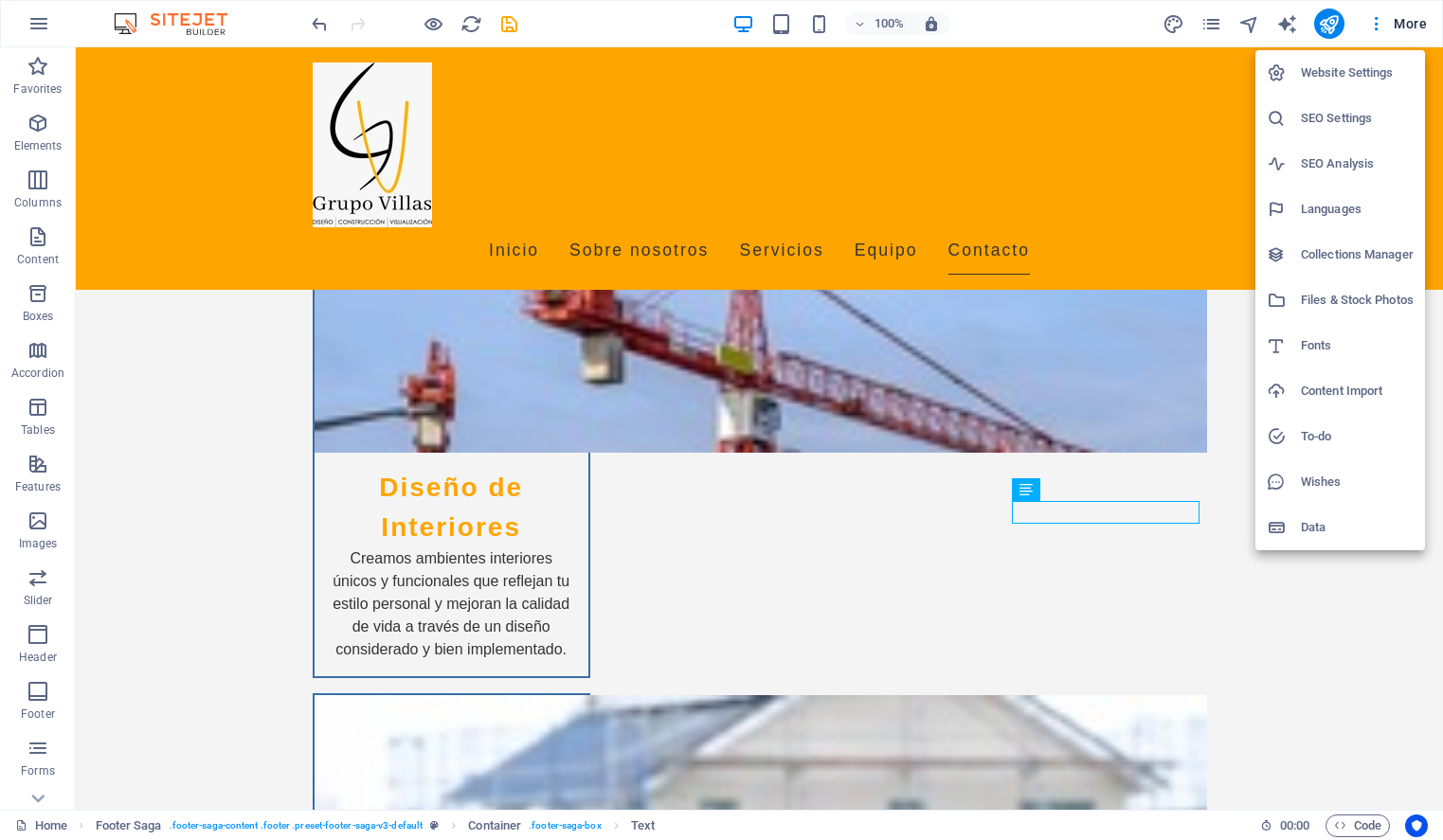 click at bounding box center (721, 420) 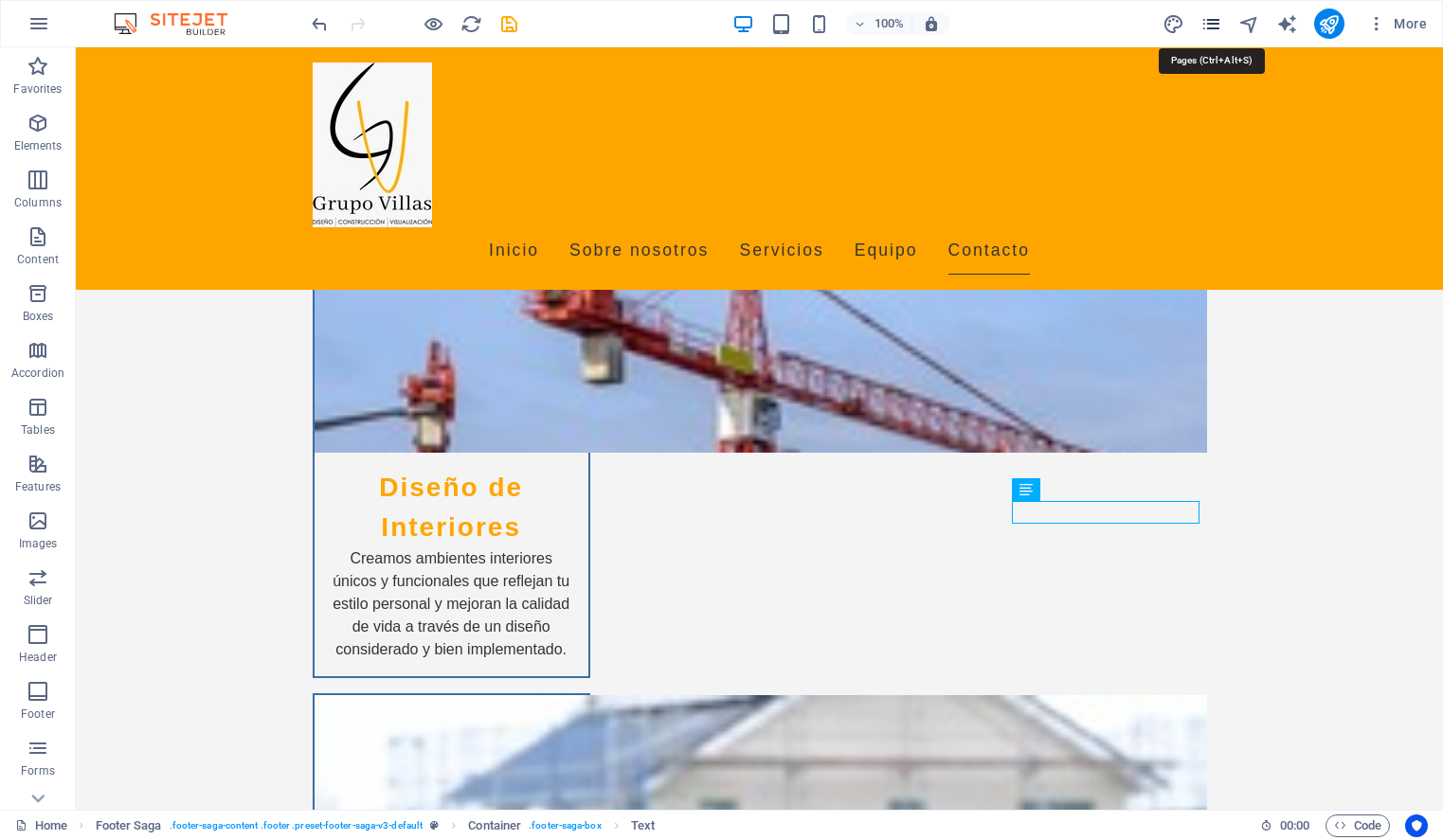click at bounding box center (1211, 24) 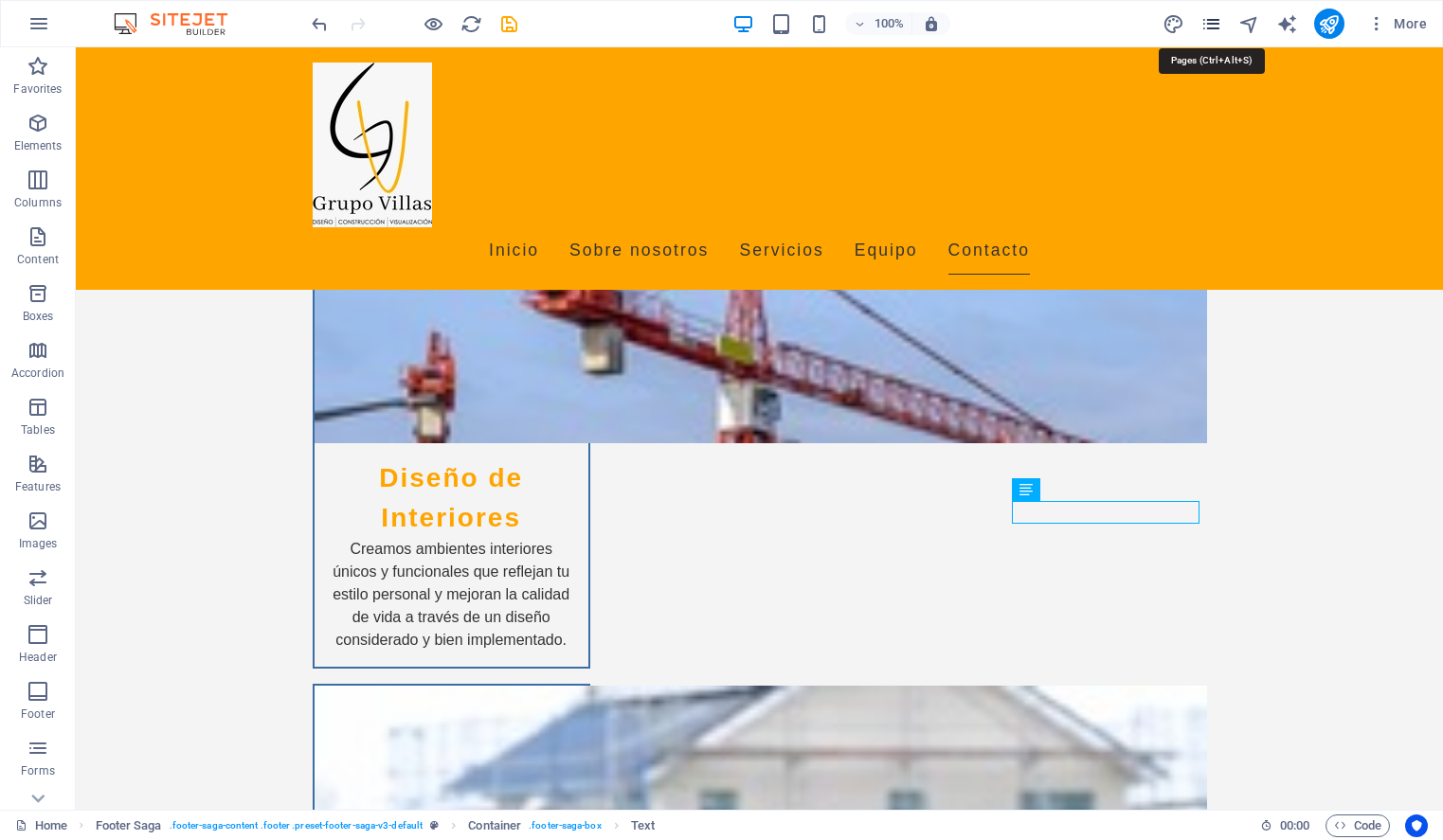 scroll, scrollTop: 3770, scrollLeft: 0, axis: vertical 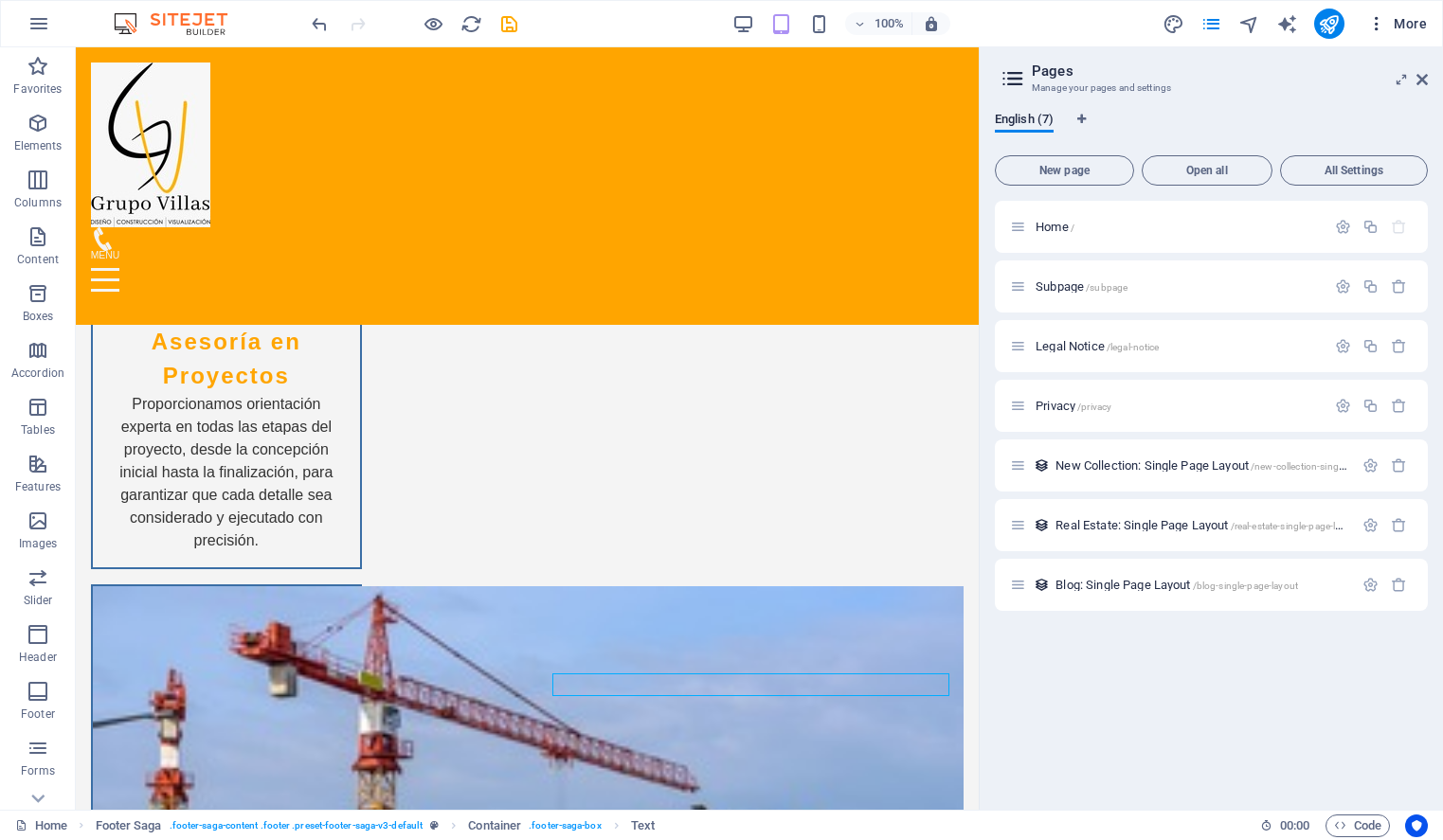 click at bounding box center [1377, 24] 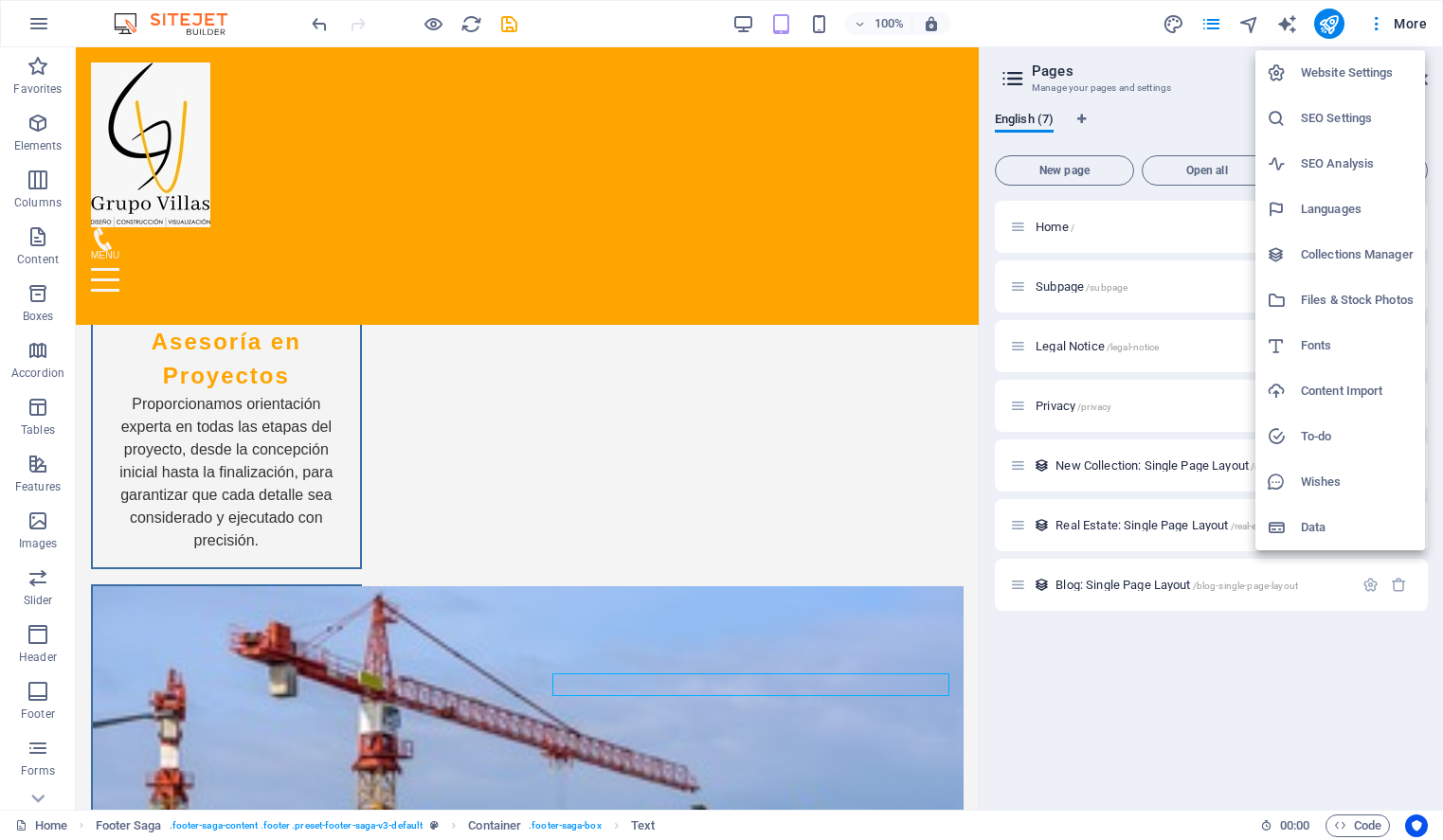 click at bounding box center [721, 420] 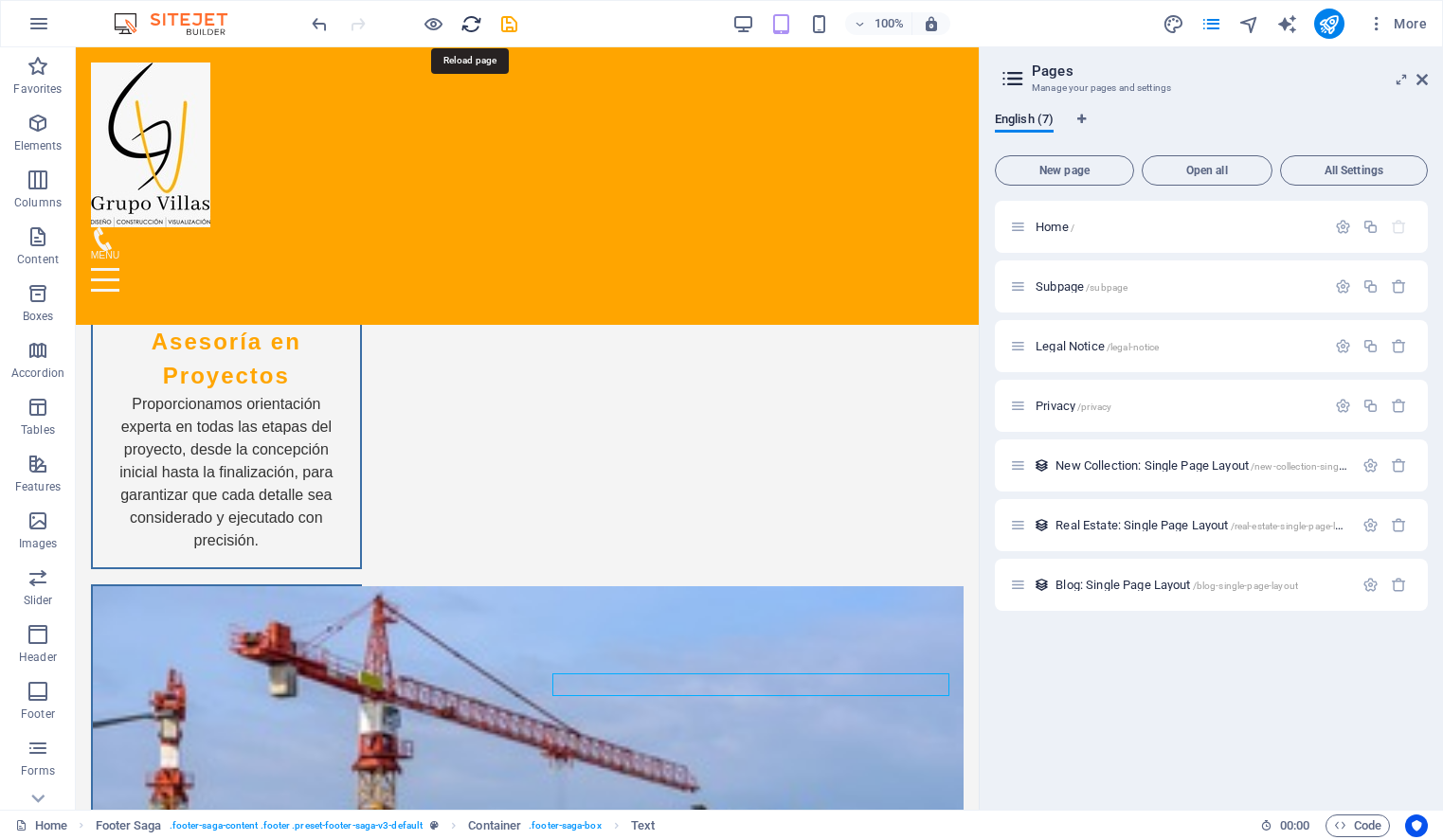 drag, startPoint x: 467, startPoint y: 18, endPoint x: 743, endPoint y: 15, distance: 276.0163 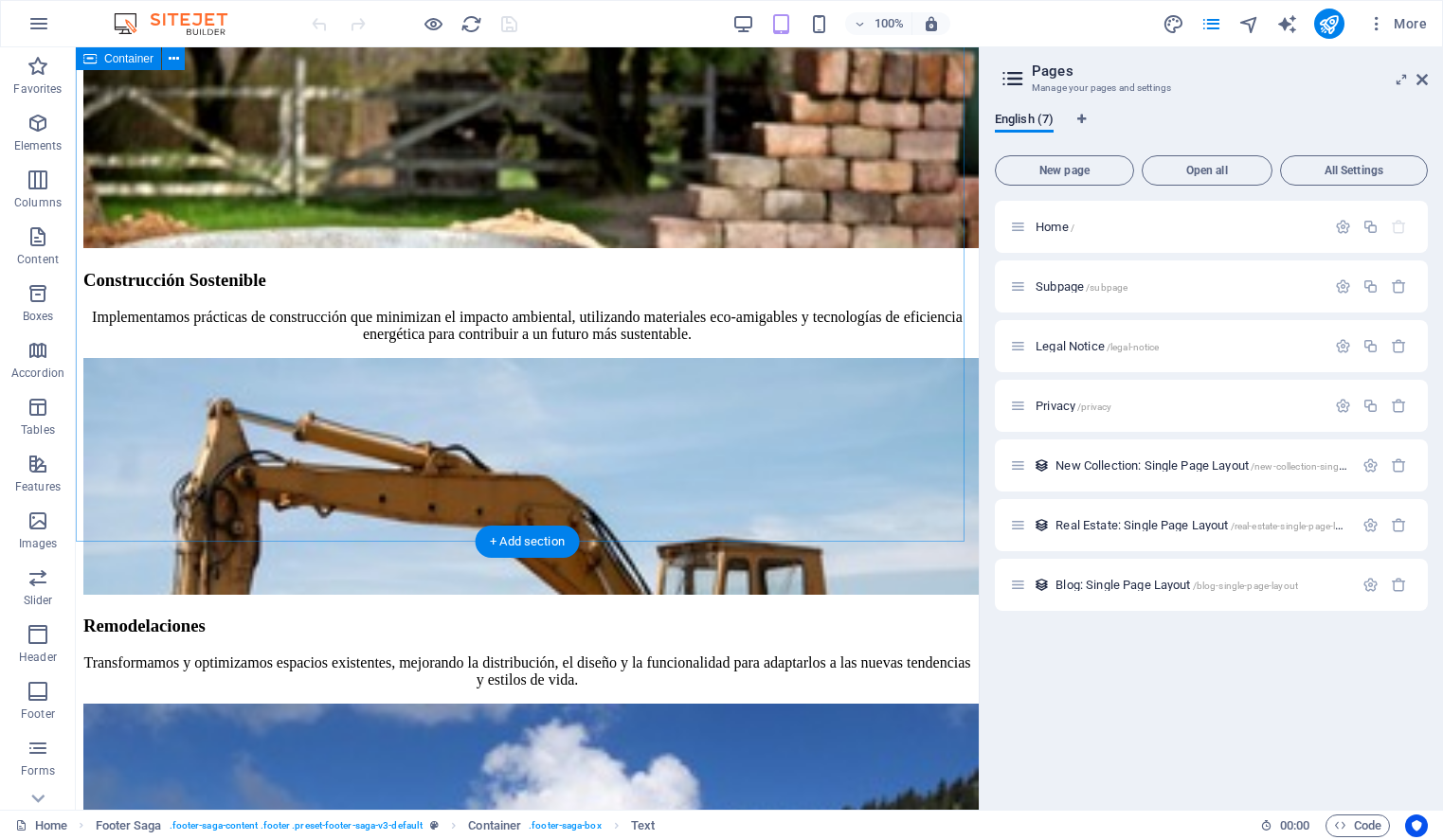 scroll, scrollTop: 3869, scrollLeft: 0, axis: vertical 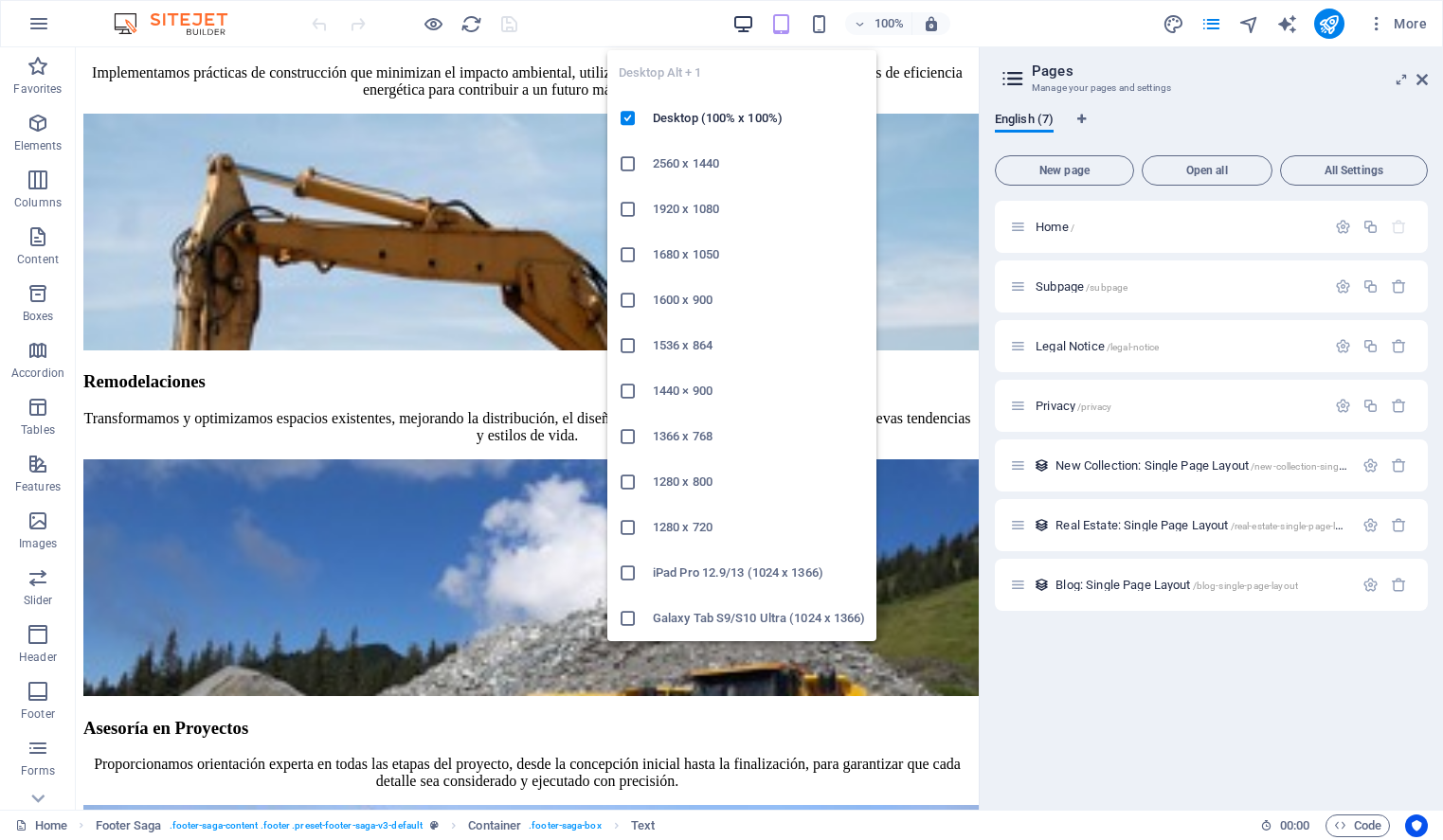 click at bounding box center [743, 24] 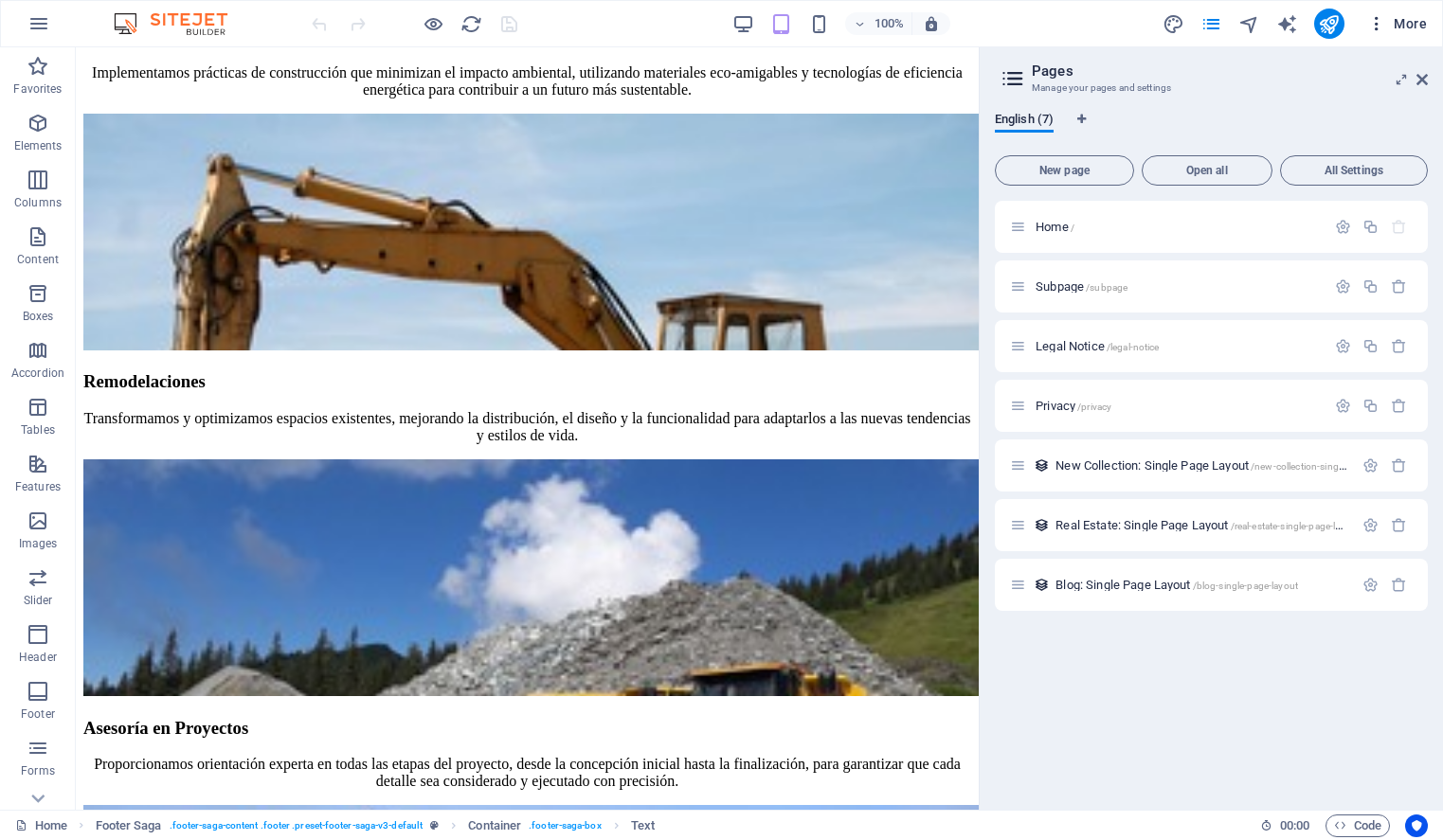 click at bounding box center [1377, 24] 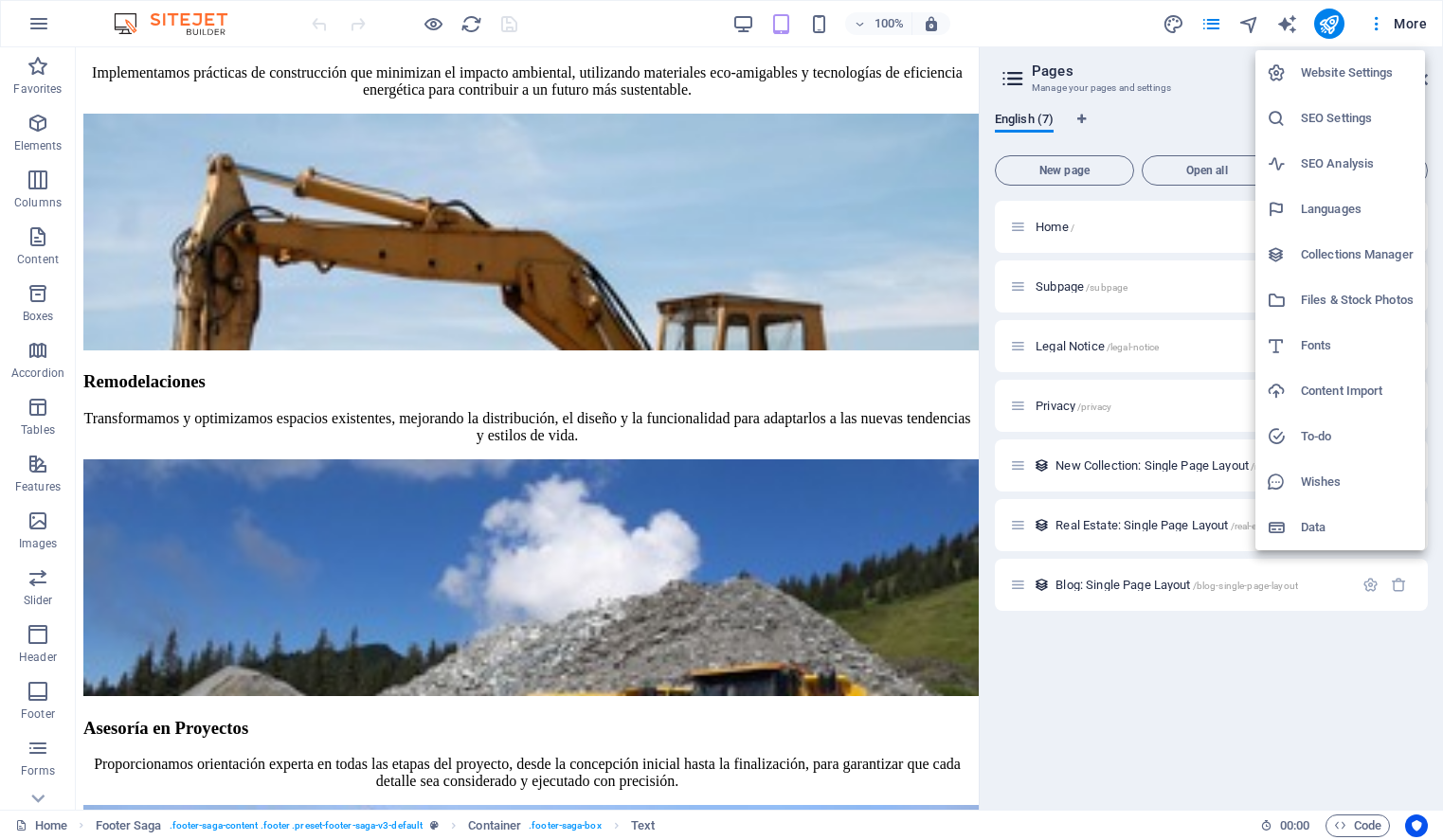 click on "Fonts" at bounding box center (1357, 346) 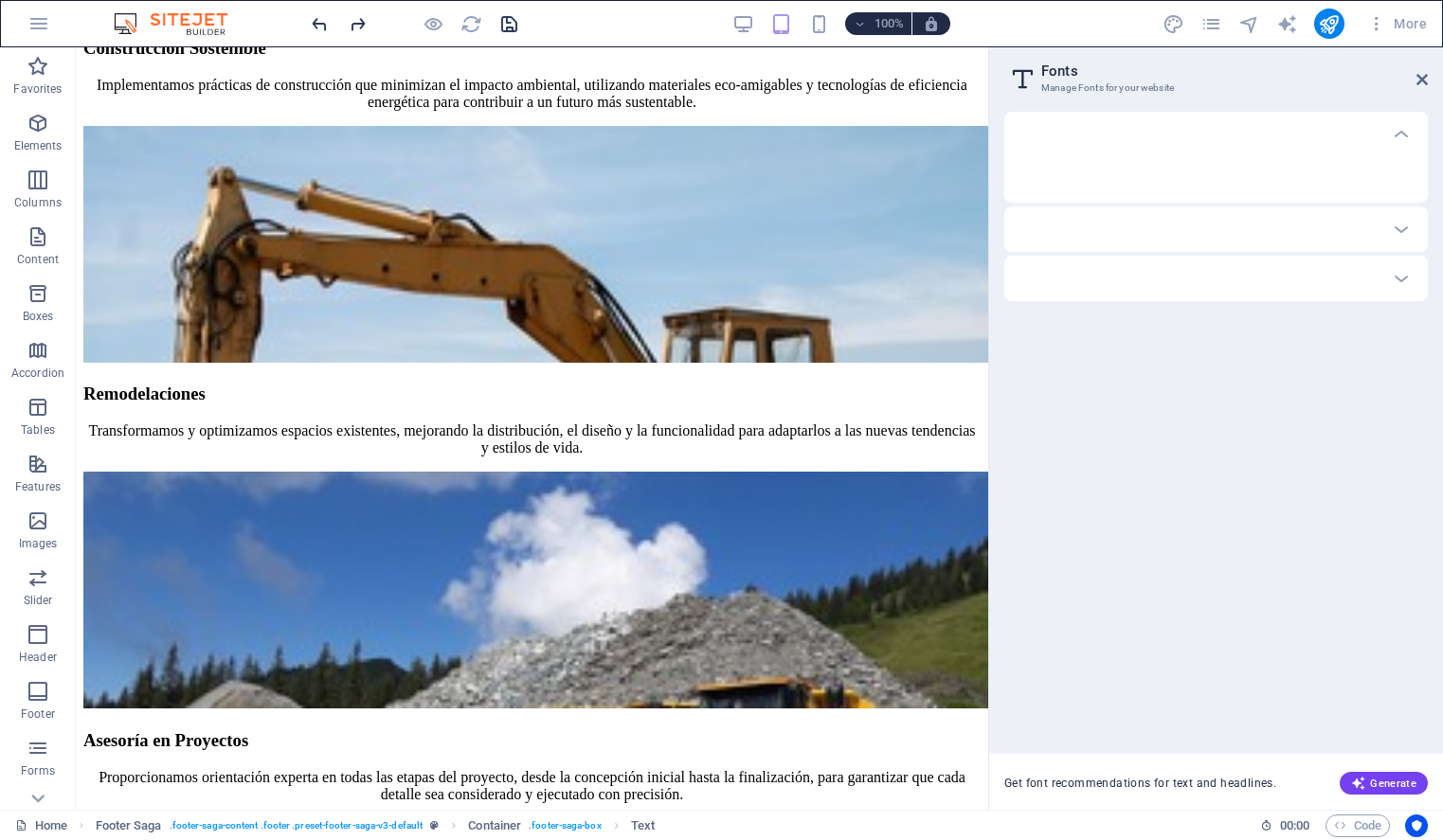 scroll, scrollTop: 3876, scrollLeft: 0, axis: vertical 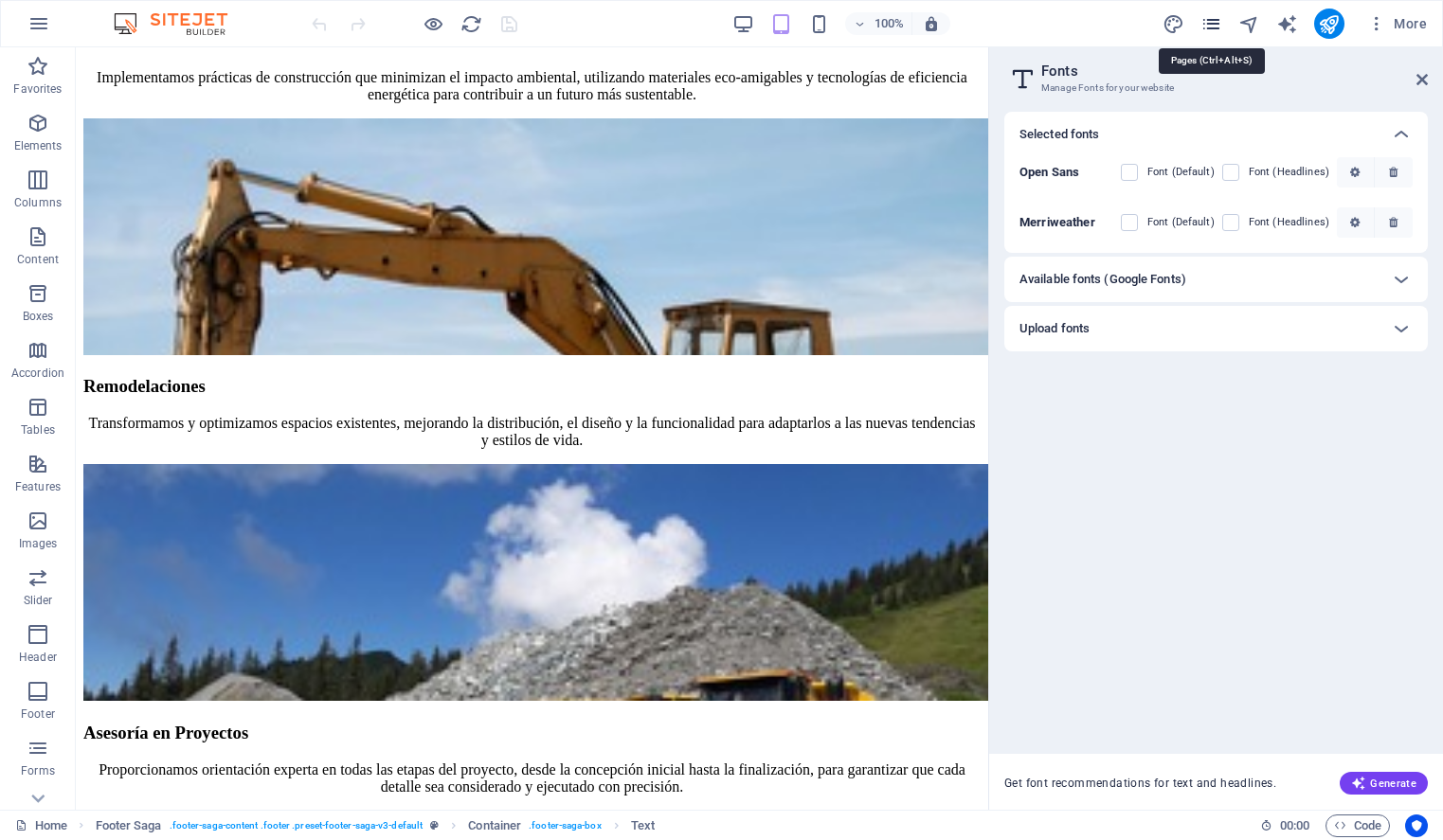 click at bounding box center (1211, 24) 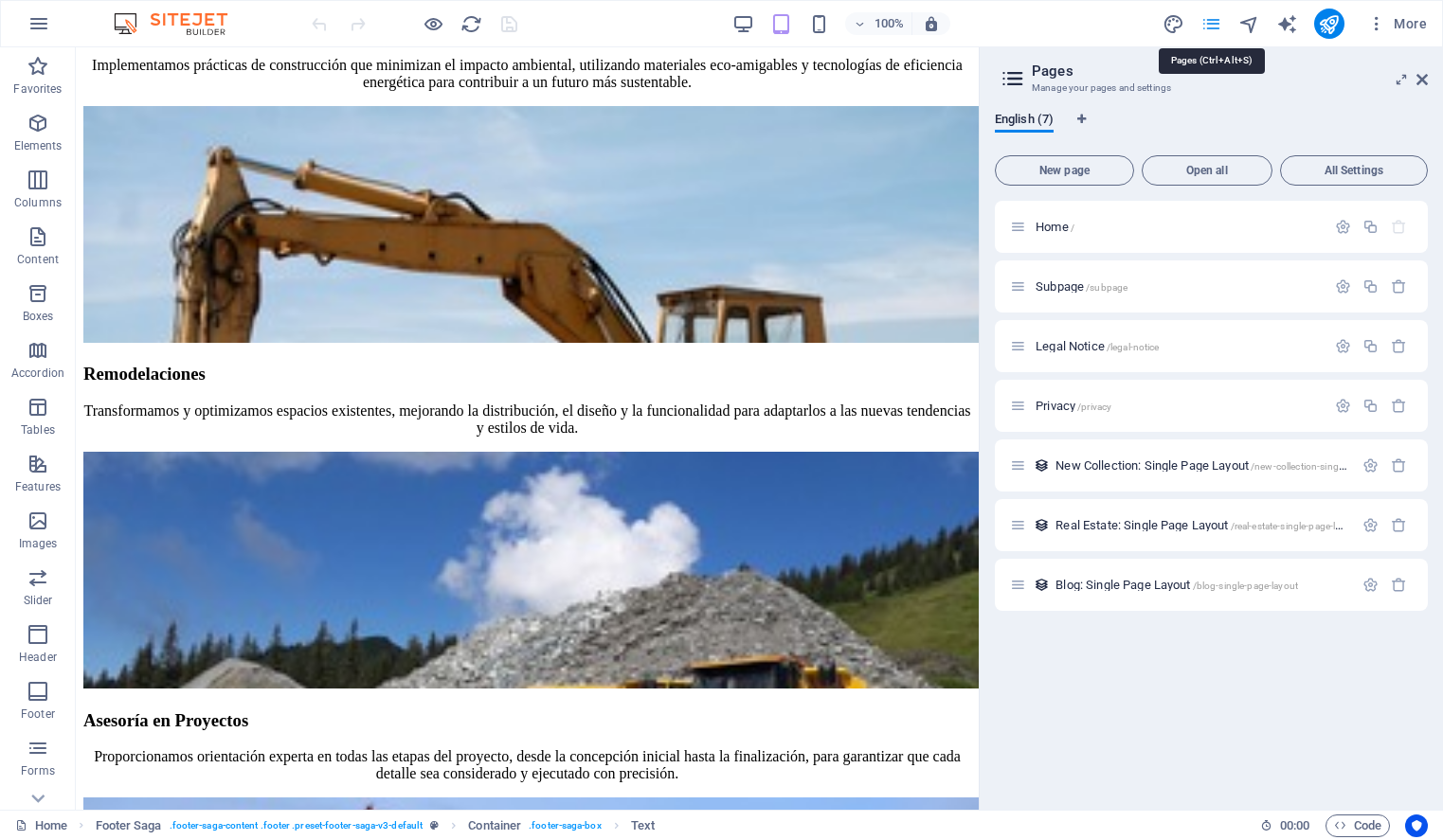 scroll, scrollTop: 3869, scrollLeft: 0, axis: vertical 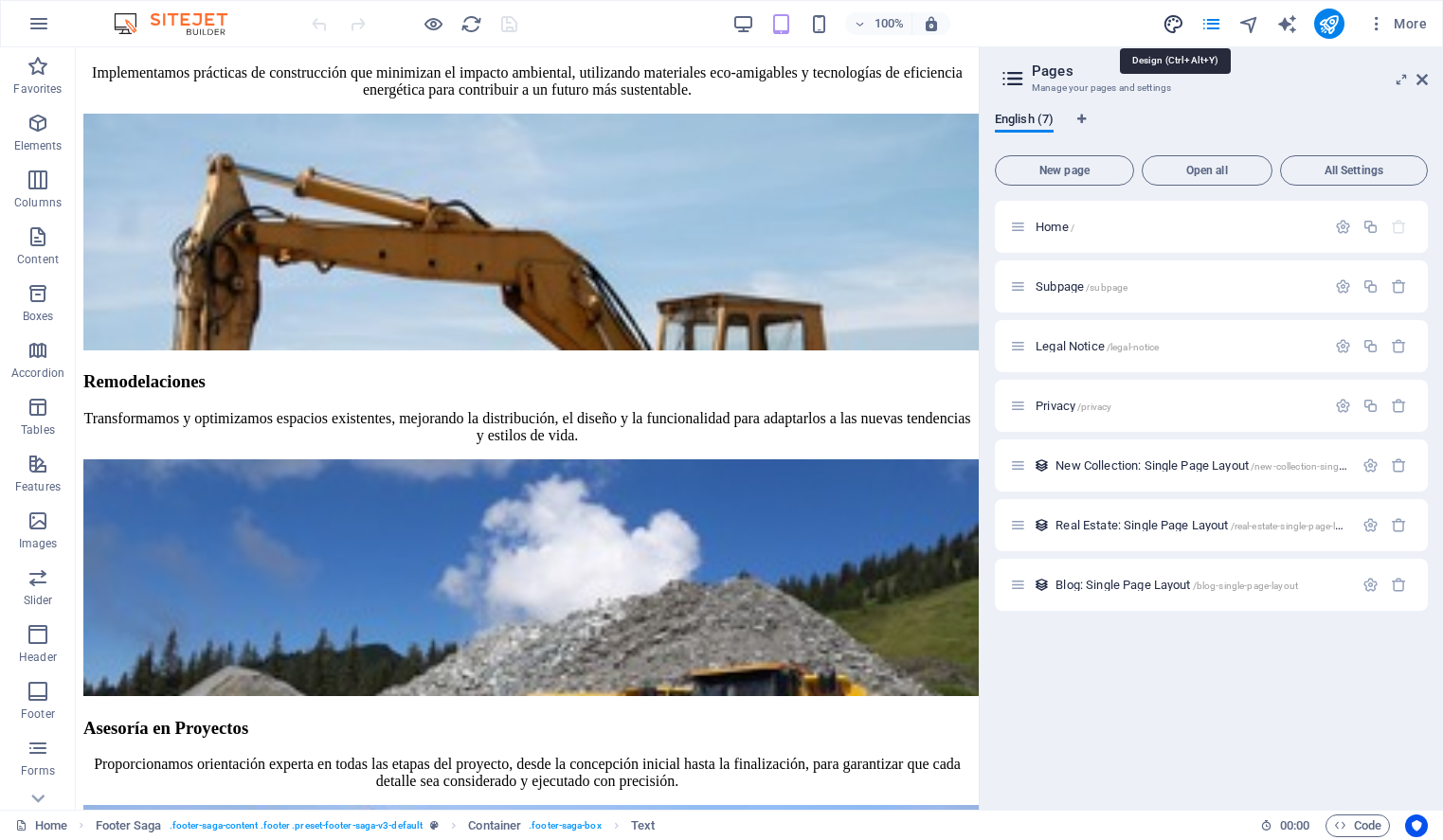 click at bounding box center (1173, 24) 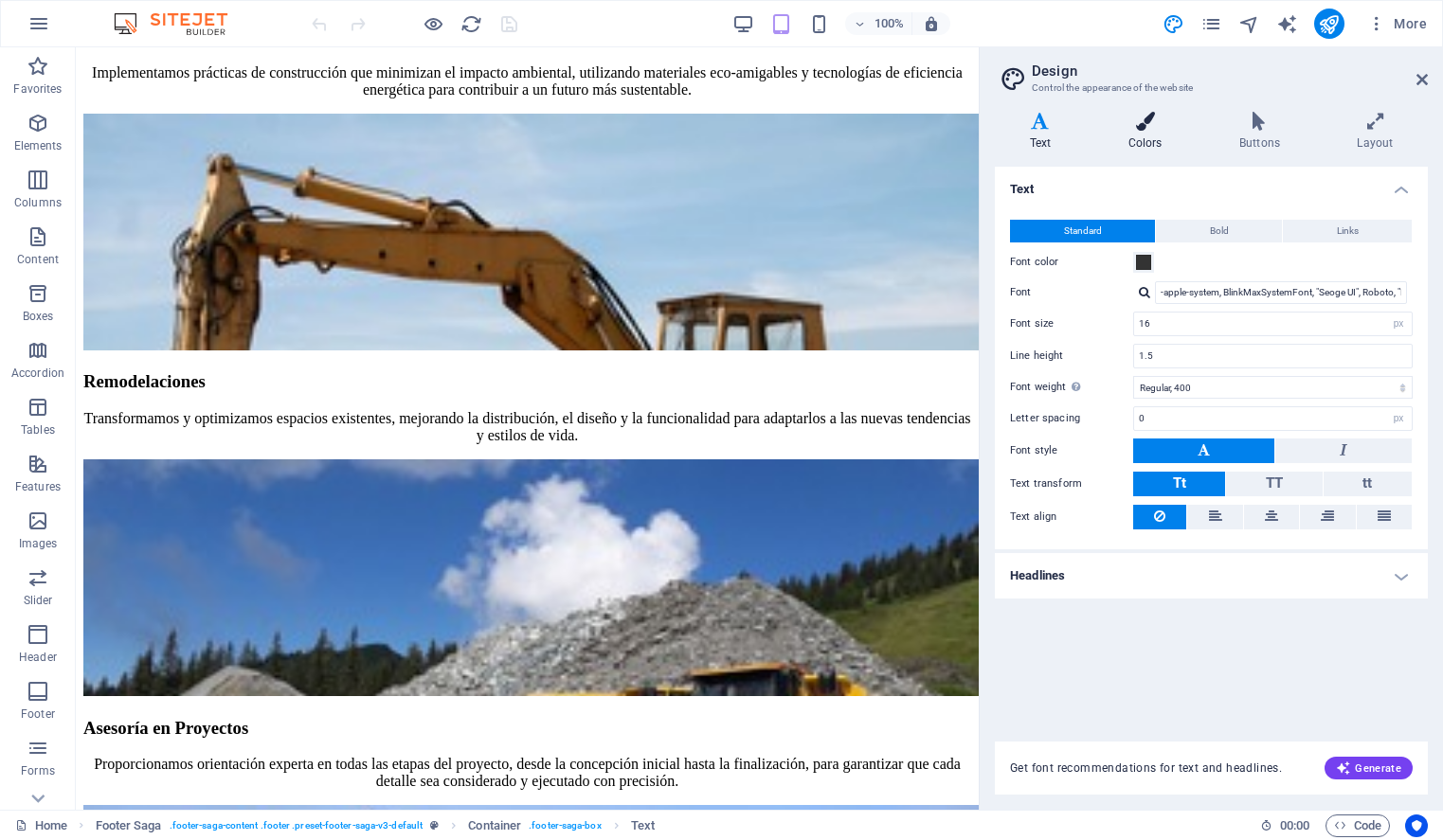 click on "Colors" at bounding box center (1148, 132) 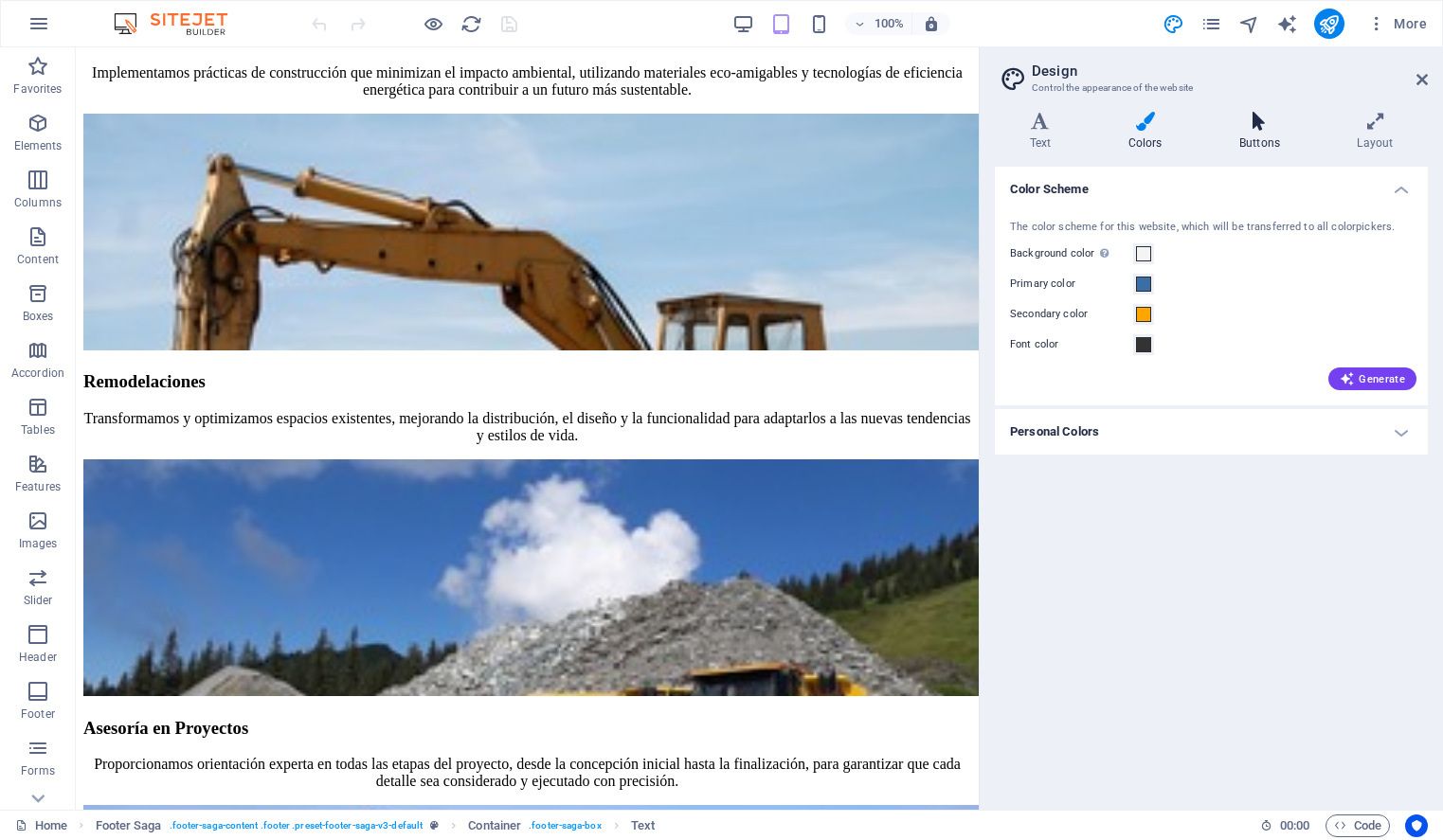 click on "Buttons" at bounding box center (1263, 132) 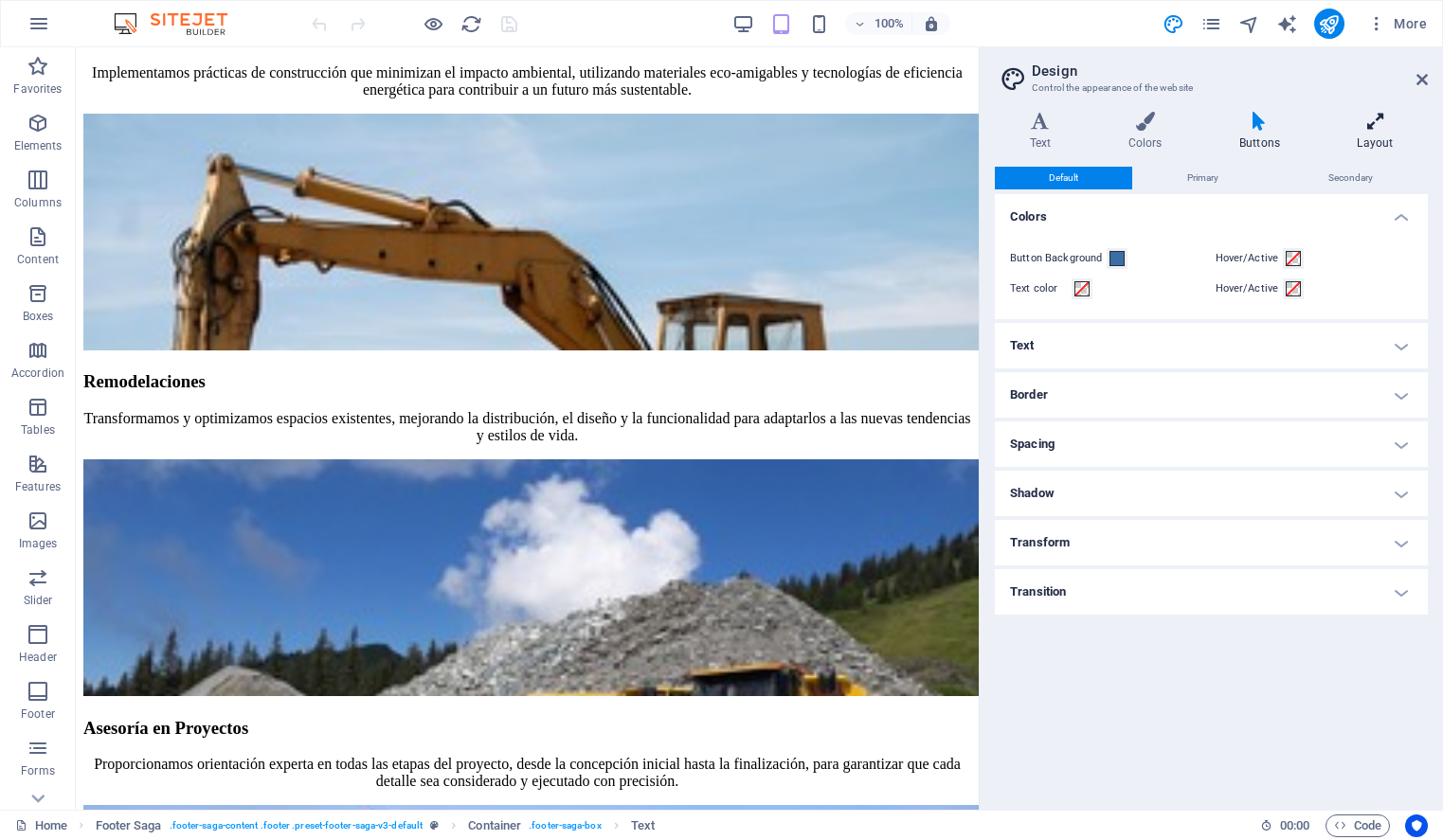 click at bounding box center (1375, 121) 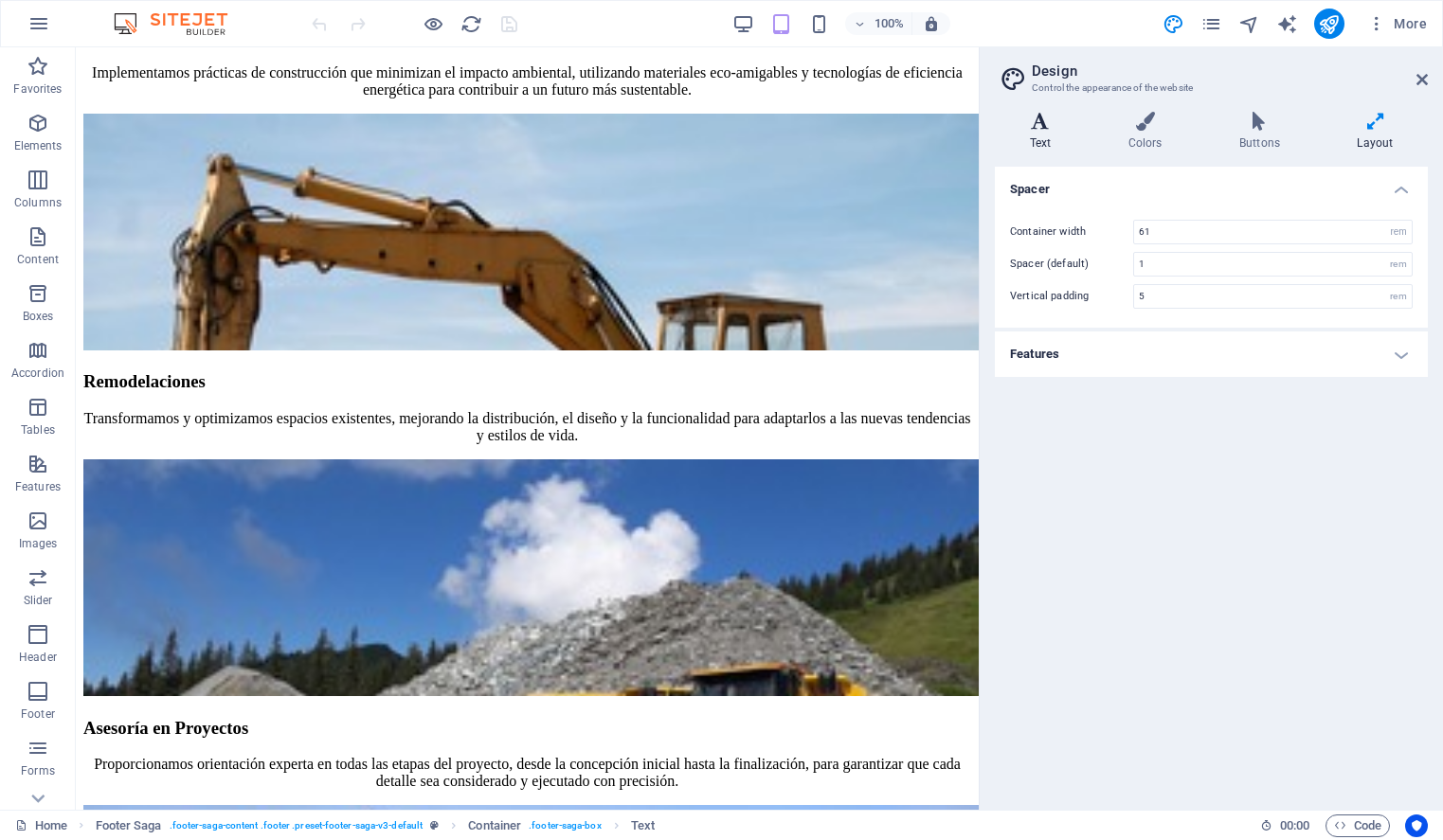 click on "Text" at bounding box center (1044, 132) 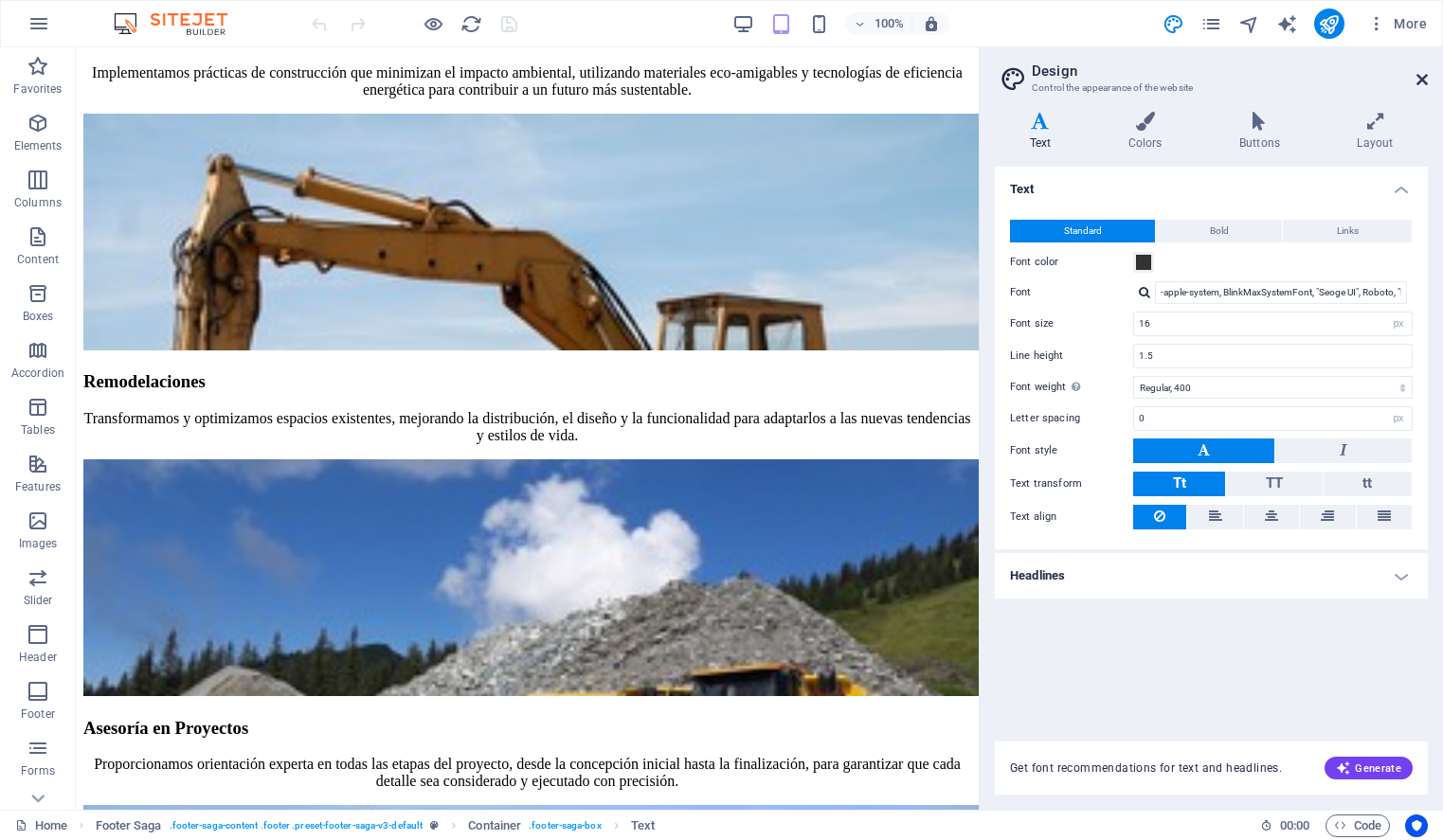 click on "Design Control the appearance of the website" at bounding box center [1213, 72] 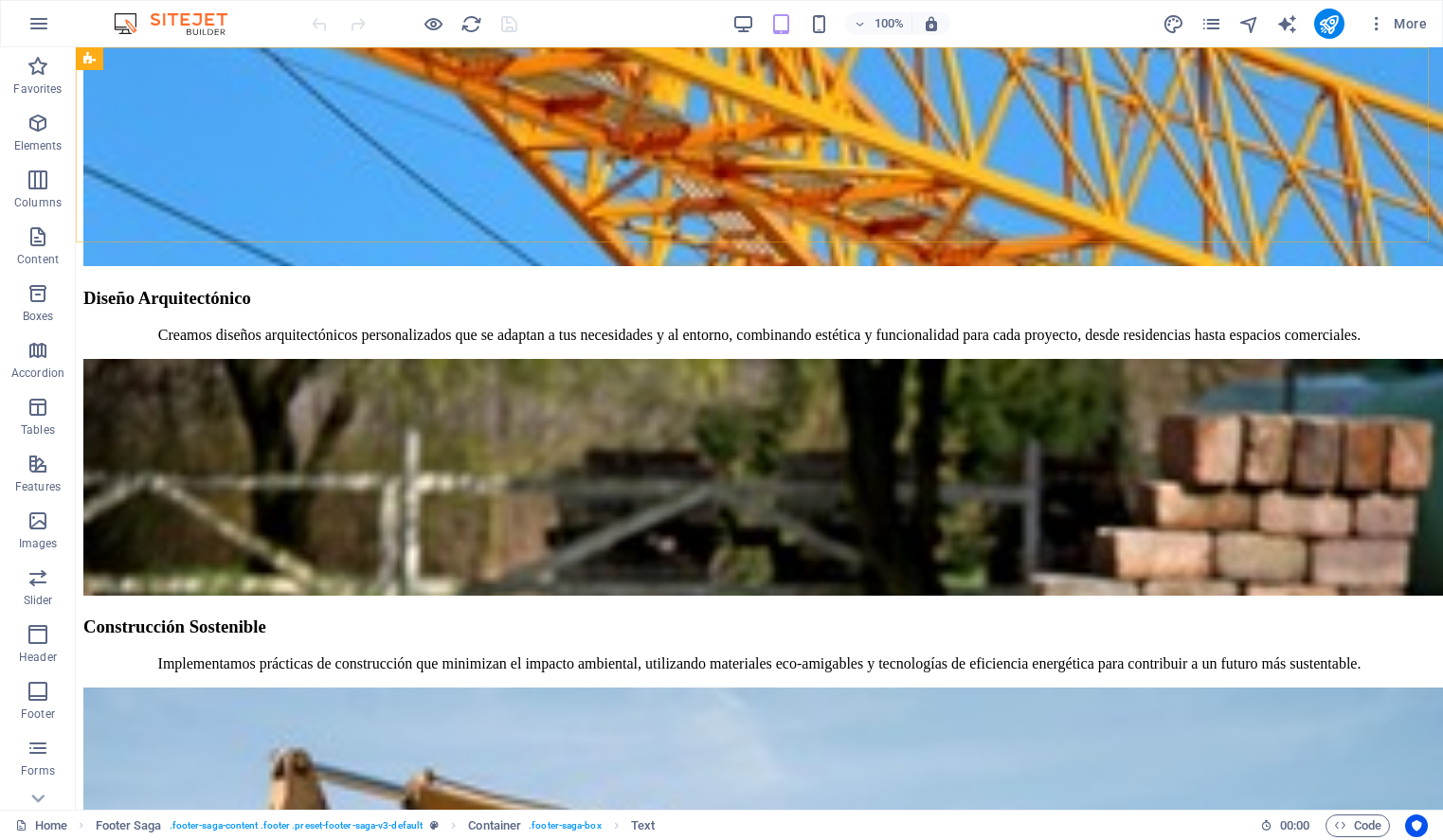 scroll, scrollTop: 4171, scrollLeft: 0, axis: vertical 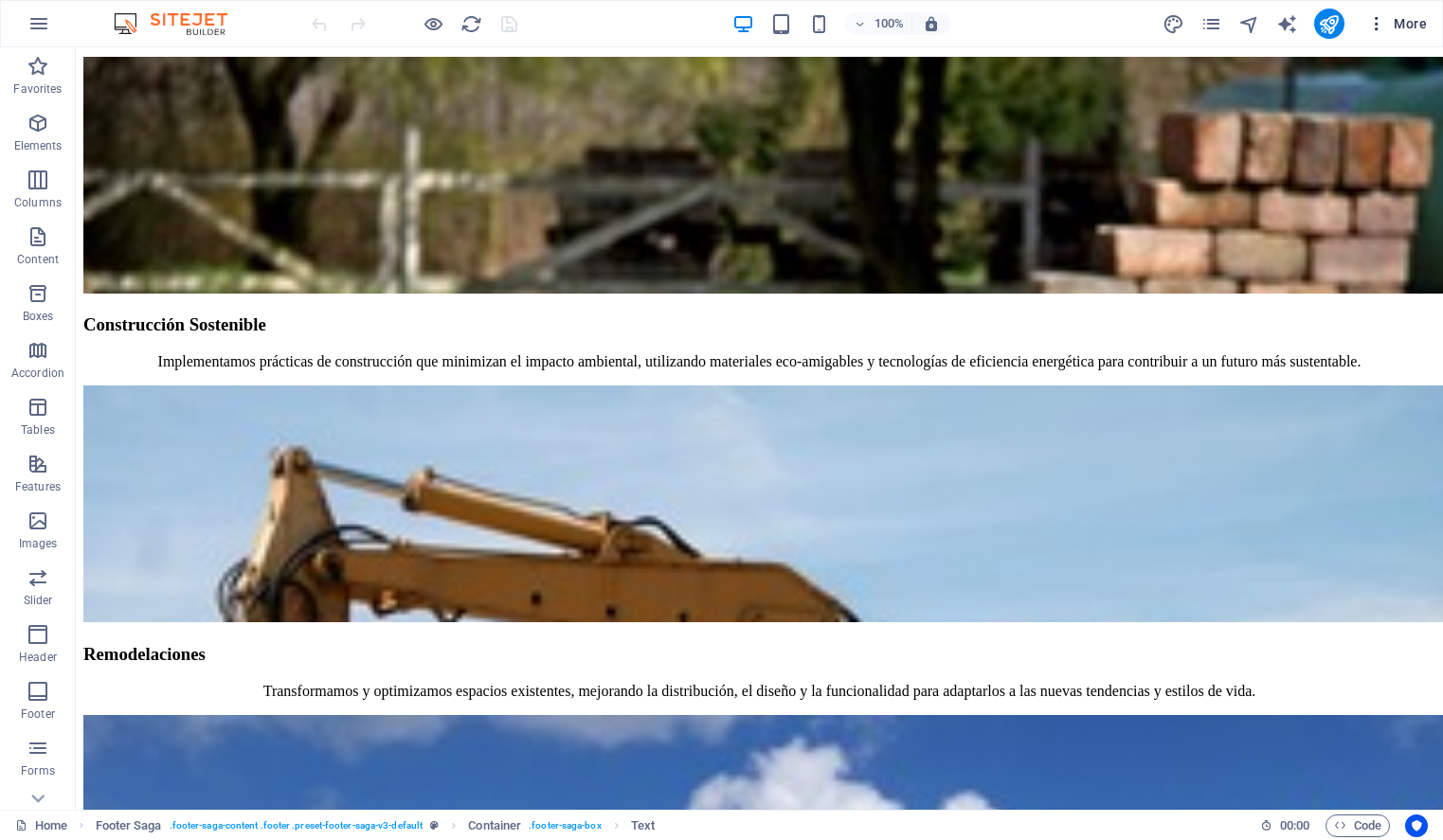 click on "More" at bounding box center [1397, 24] 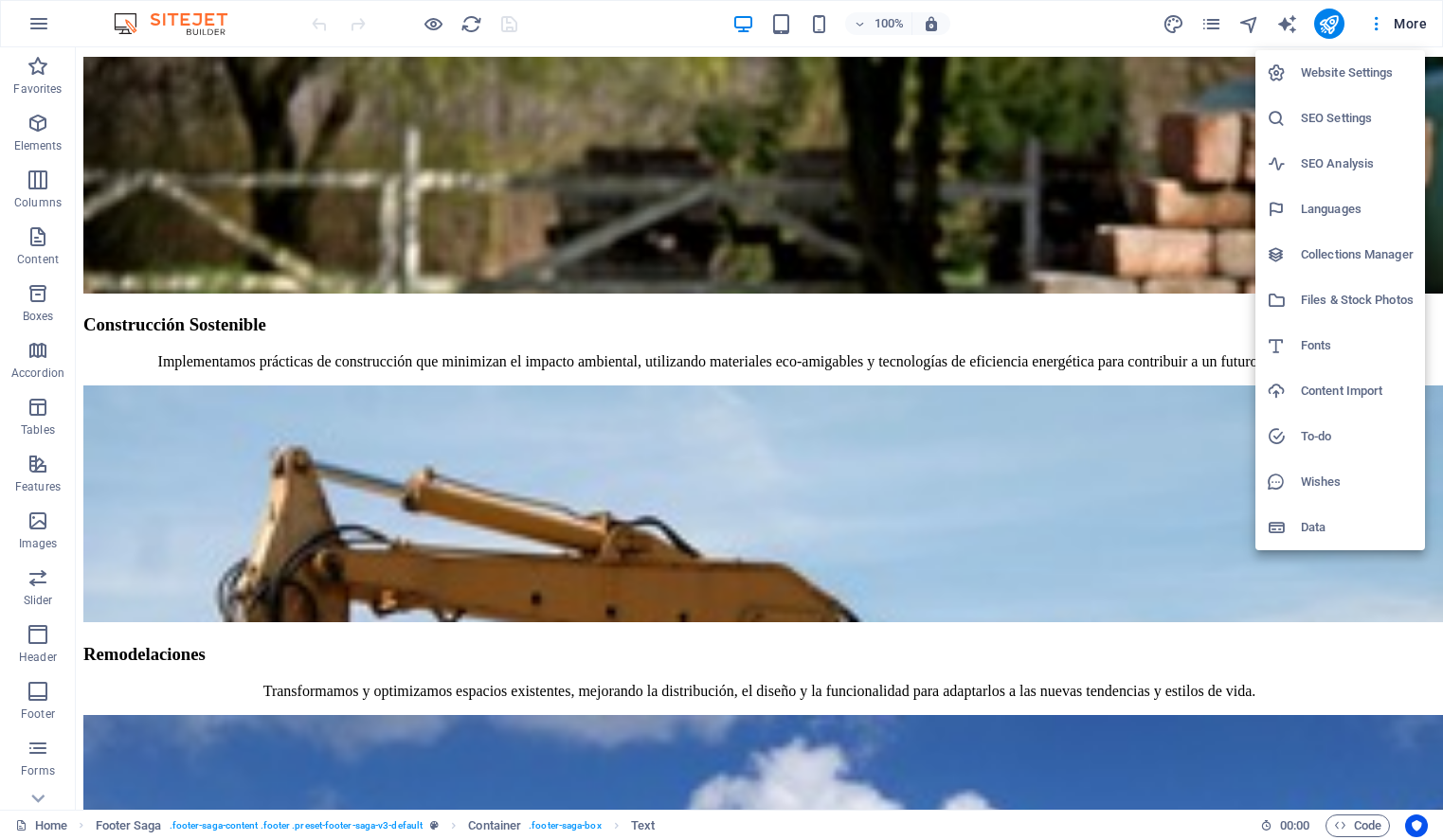 click on "SEO Settings" at bounding box center (1357, 118) 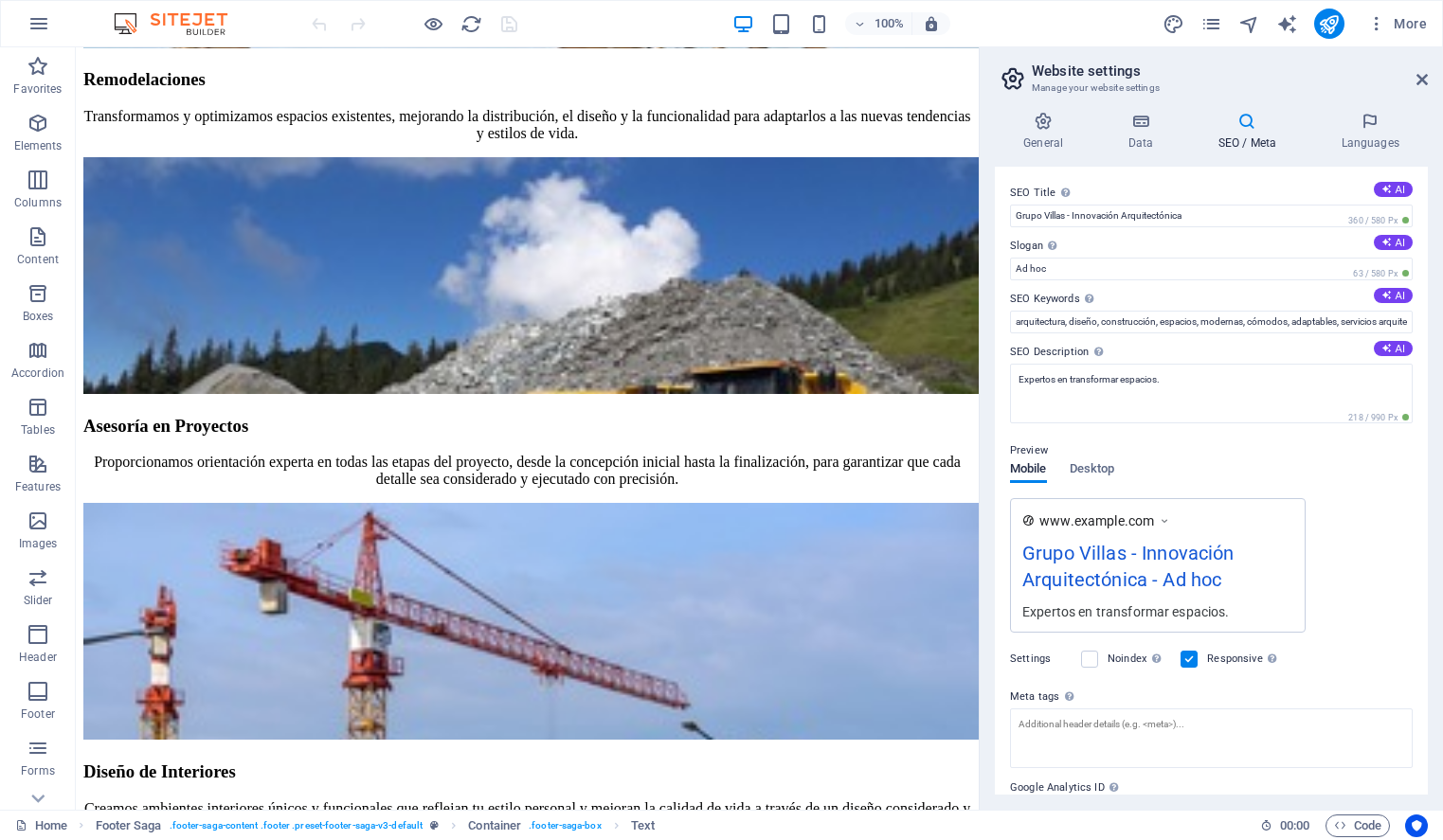 scroll, scrollTop: 3869, scrollLeft: 0, axis: vertical 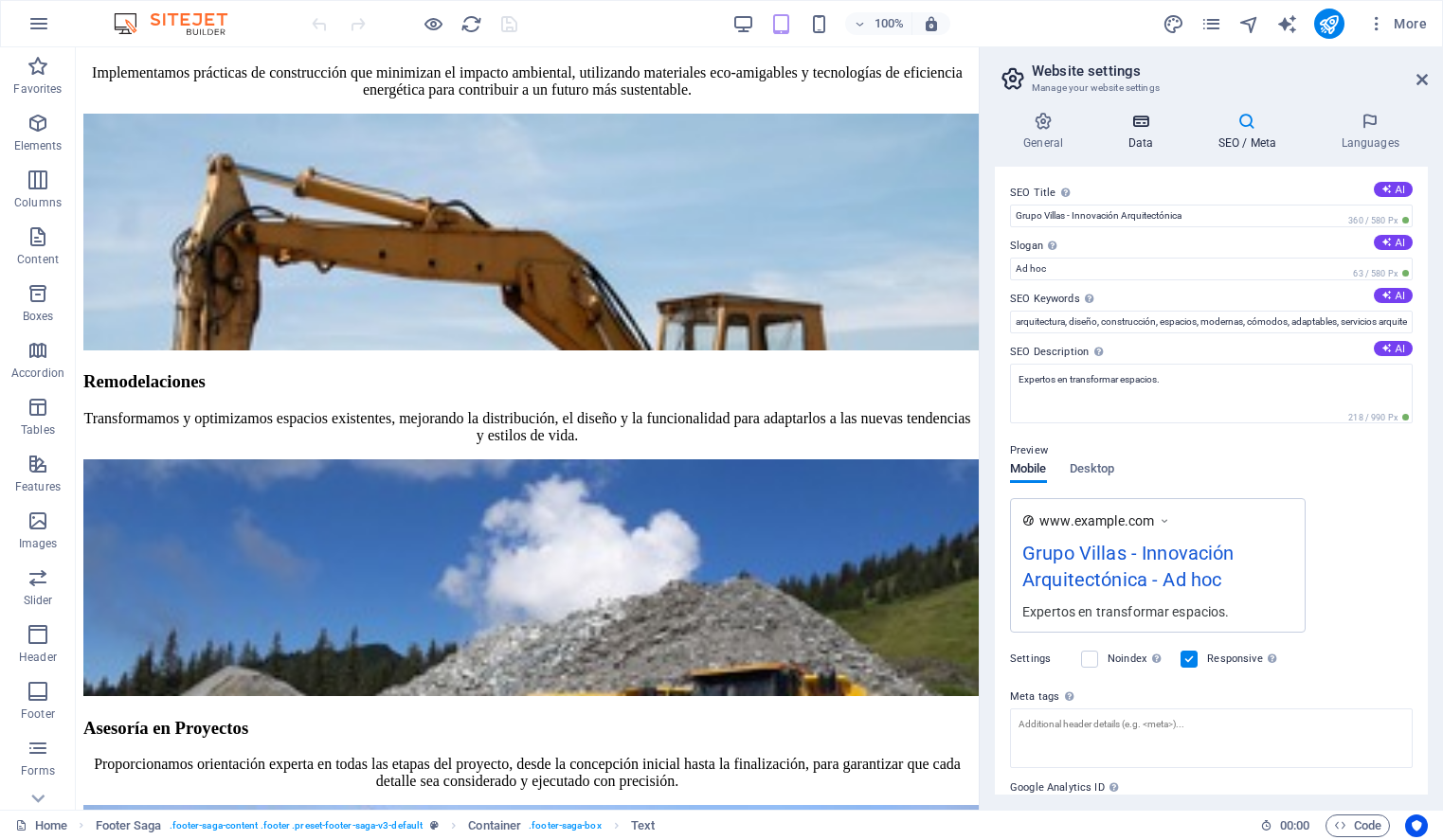 click on "Data" at bounding box center [1144, 132] 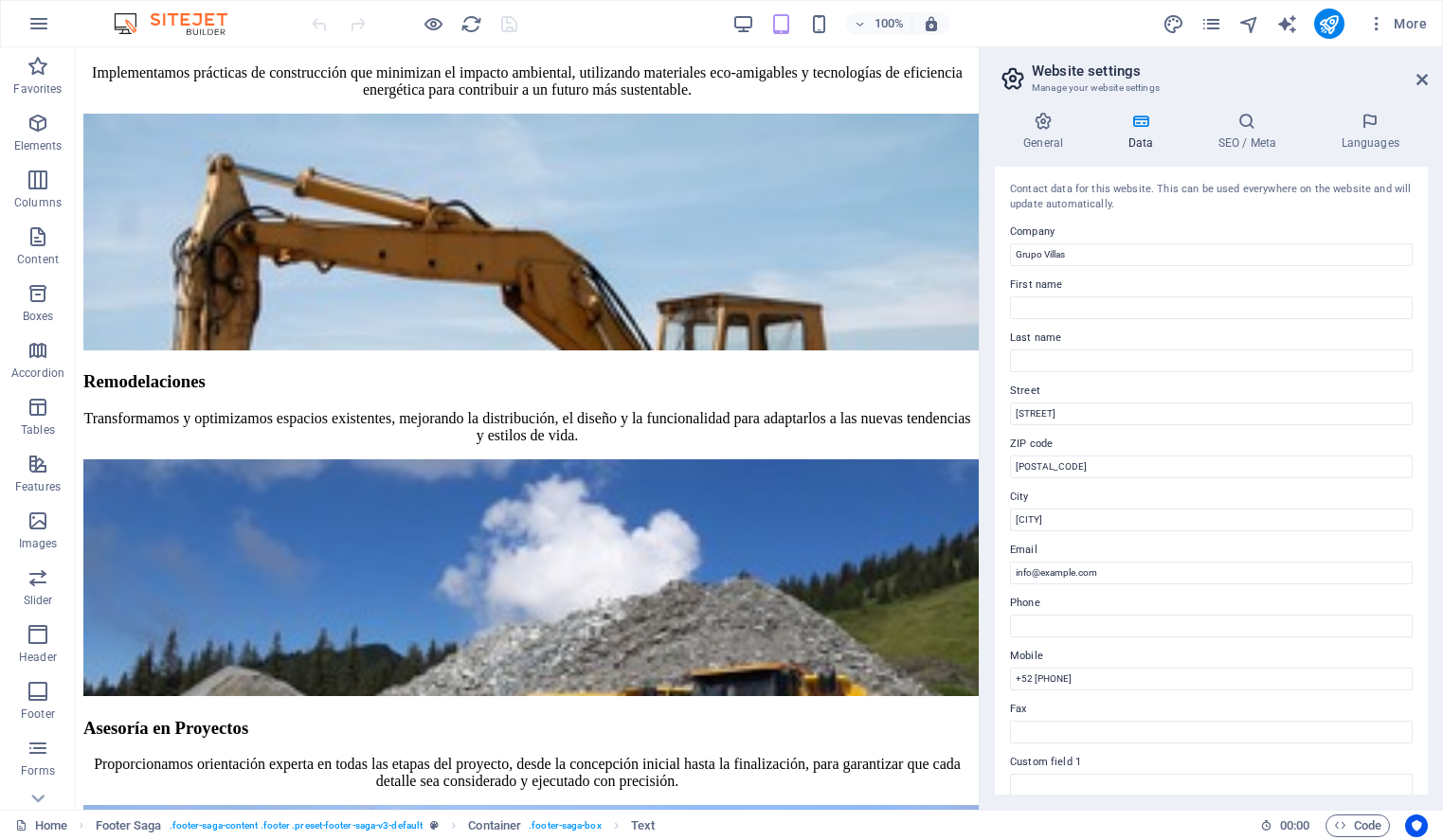 scroll, scrollTop: 282, scrollLeft: 0, axis: vertical 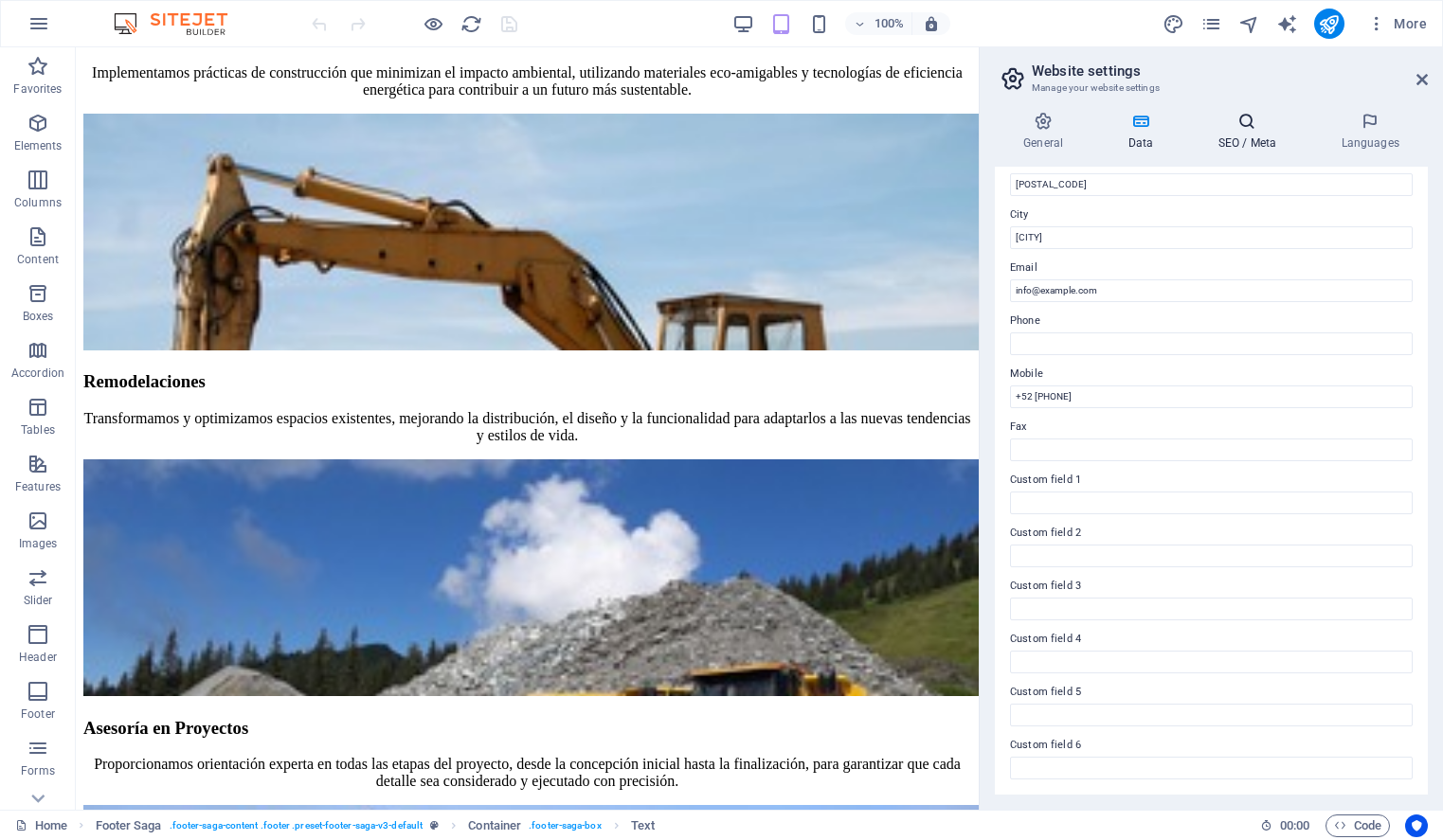 click at bounding box center [1247, 121] 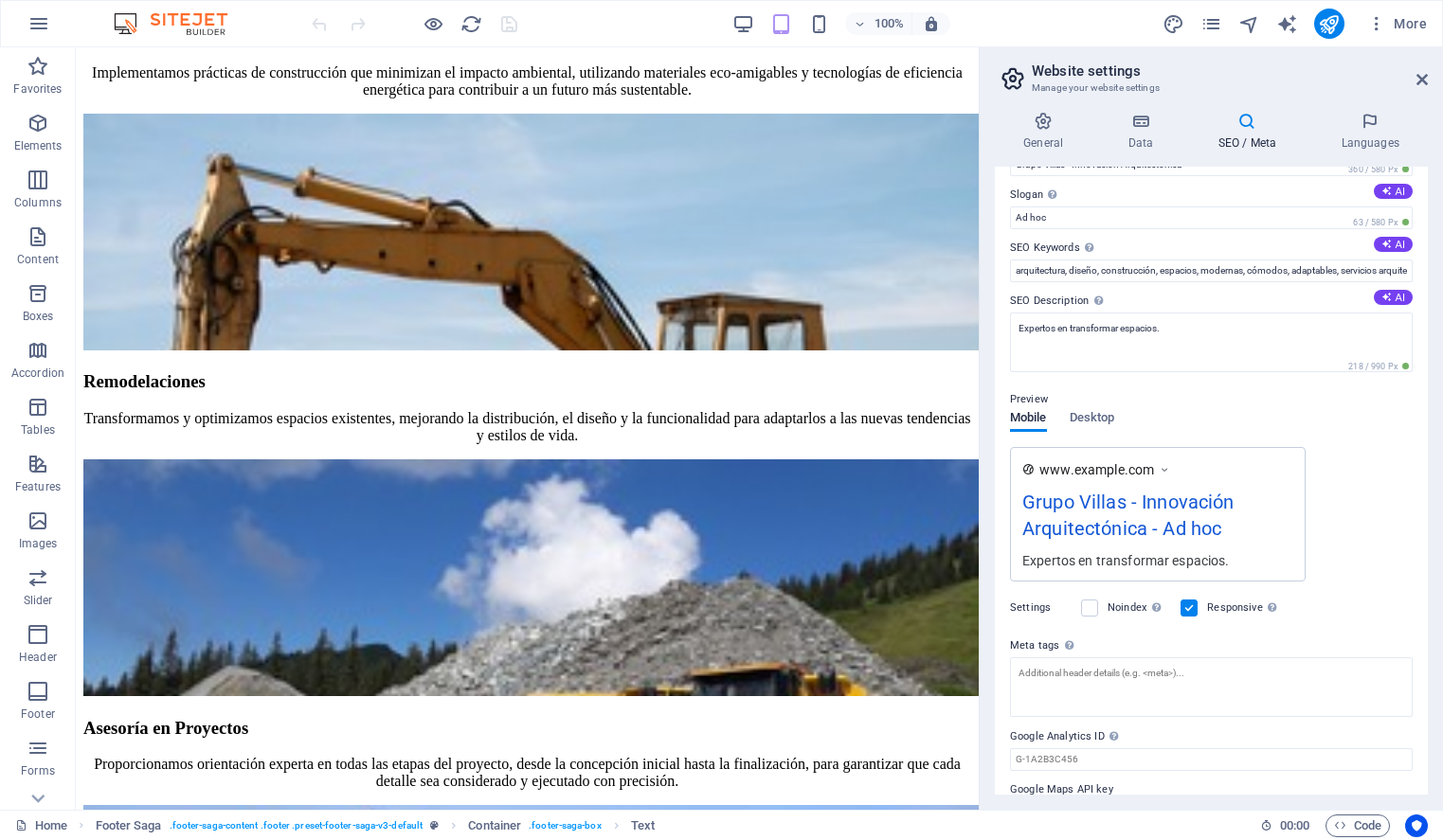 scroll, scrollTop: 96, scrollLeft: 0, axis: vertical 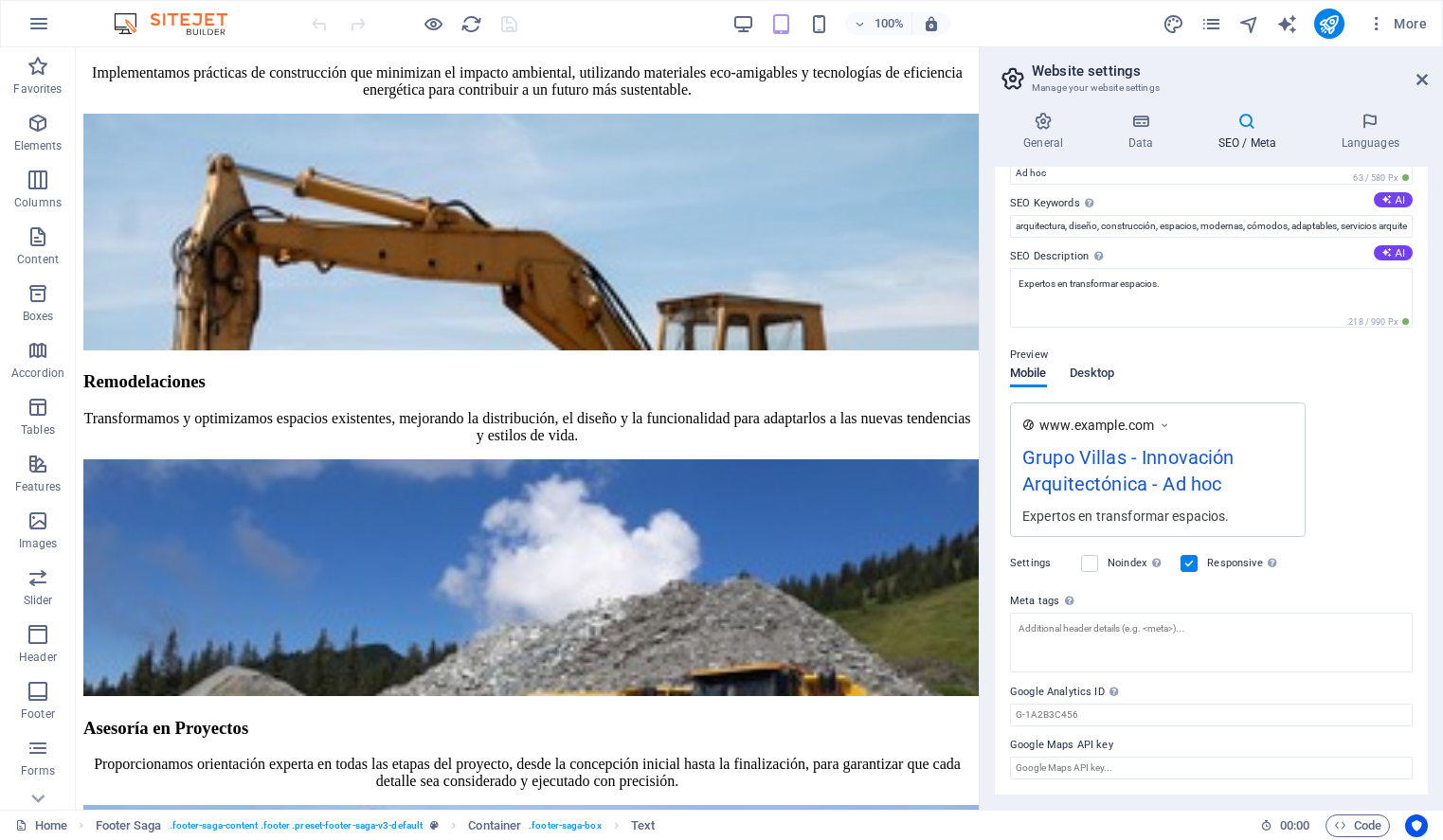 click on "Desktop" at bounding box center [1092, 375] 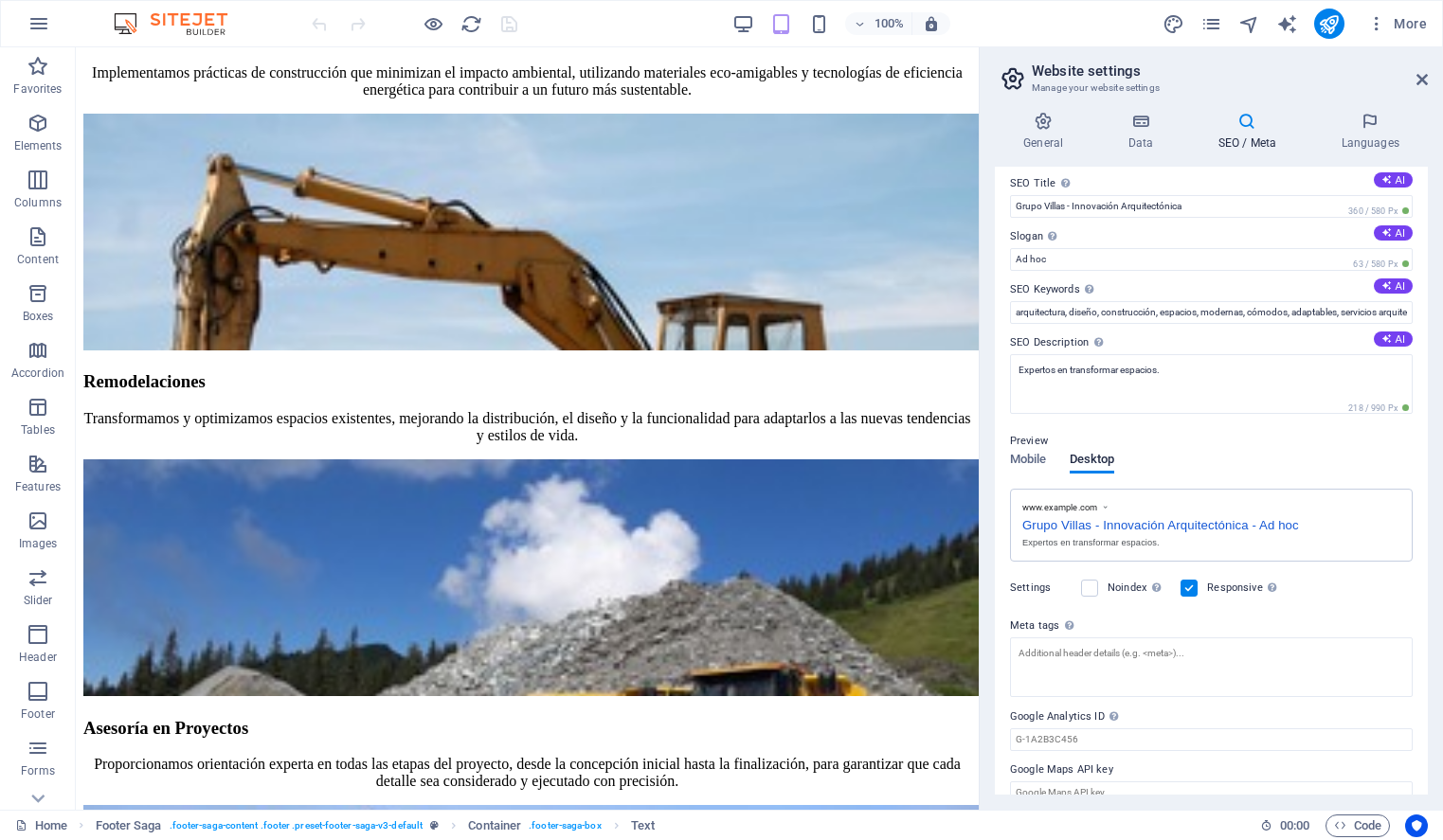 scroll, scrollTop: 0, scrollLeft: 0, axis: both 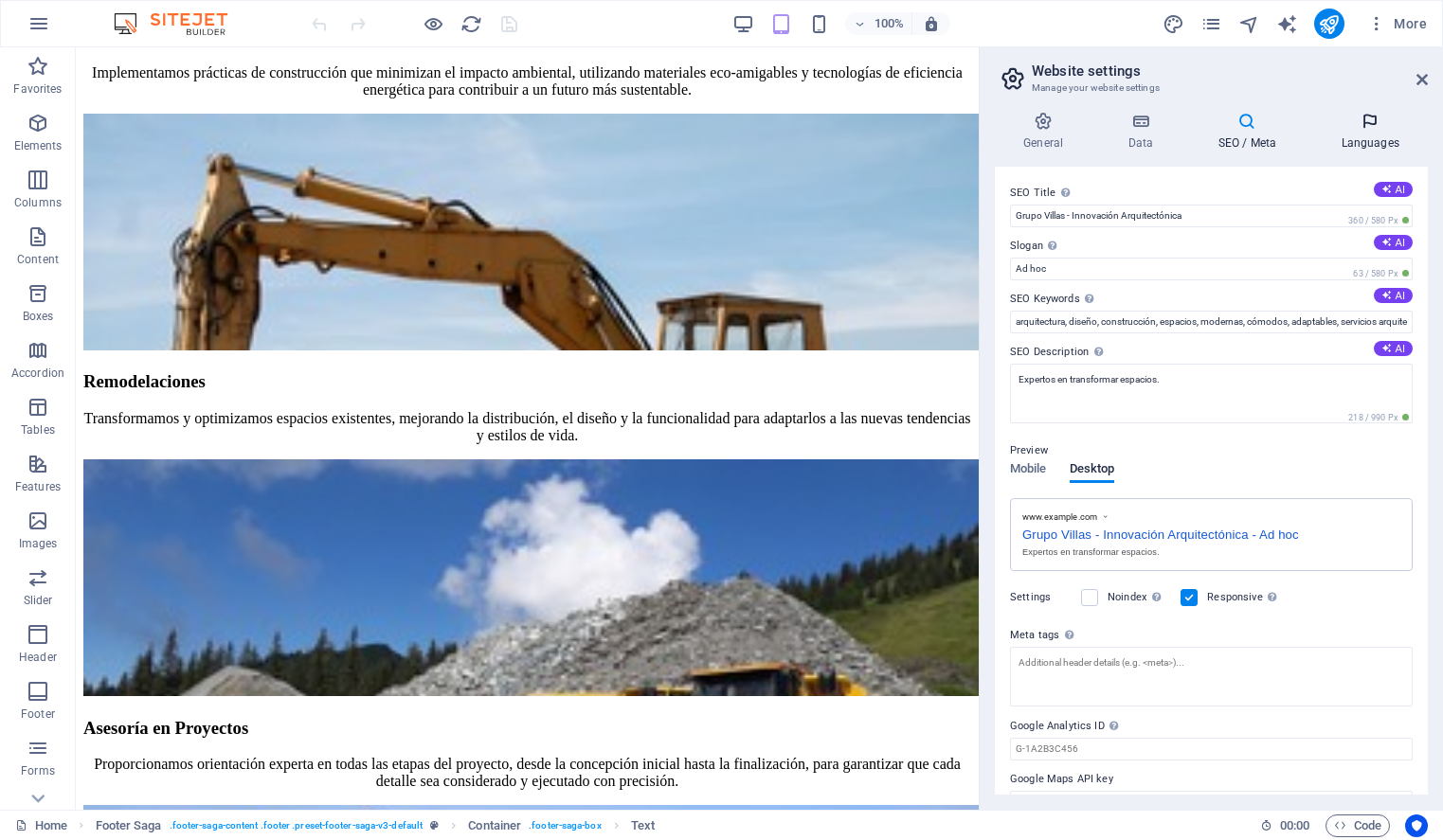 click on "Languages" at bounding box center (1370, 132) 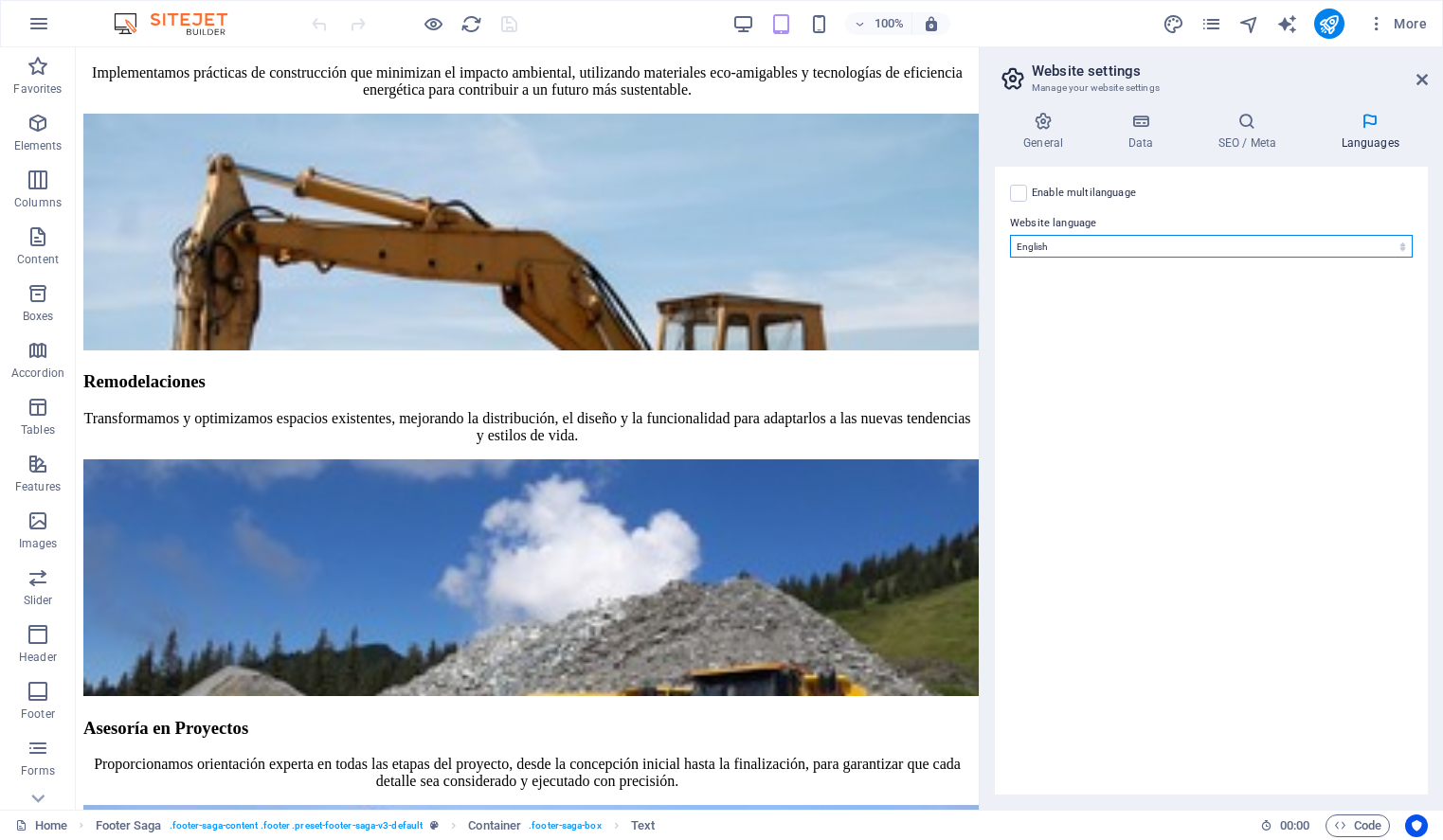 click on "Abkhazian Afar Afrikaans Akan Albanian Amharic Arabic Aragonese Armenian Assamese Avaric Avestan Aymara Azerbaijani Bambara Bashkir Basque Belarusian Bengali Bihari languages Bislama Bokmål Bosnian Breton Bulgarian Burmese Catalan Central Khmer Chamorro Chechen Chinese Church Slavic Chuvash Cornish Corsican Cree Croatian Czech Danish Dutch Dzongkha English Esperanto Estonian Ewe Faroese Farsi (Persian) Fijian Finnish French Fulah Gaelic Galician Ganda Georgian German Greek Greenlandic Guaraní Gujarati Haitian Creole Hausa Hebrew Herero Hindi Hiri Motu Hungarian Icelandic Ido Igbo Indonesian Interlingua Interlingue Inuktitut Inupiaq Irish Italian Japanese Javanese Kannada Kanuri Kashmiri Kazakh Kikuyu Kinyarwanda Komi Kongo Korean Kurdish Kwanyama Kyrgyz Lao Latin Latvian Limburgish Lingala Lithuanian Luba-Katanga Luxembourgish Macedonian Malagasy Malay Malayalam Maldivian Maltese Manx Maori Marathi Marshallese Mongolian Nauru Navajo Ndonga Nepali North Ndebele Northern Sami Norwegian Norwegian Nynorsk Nuosu" at bounding box center [1211, 246] 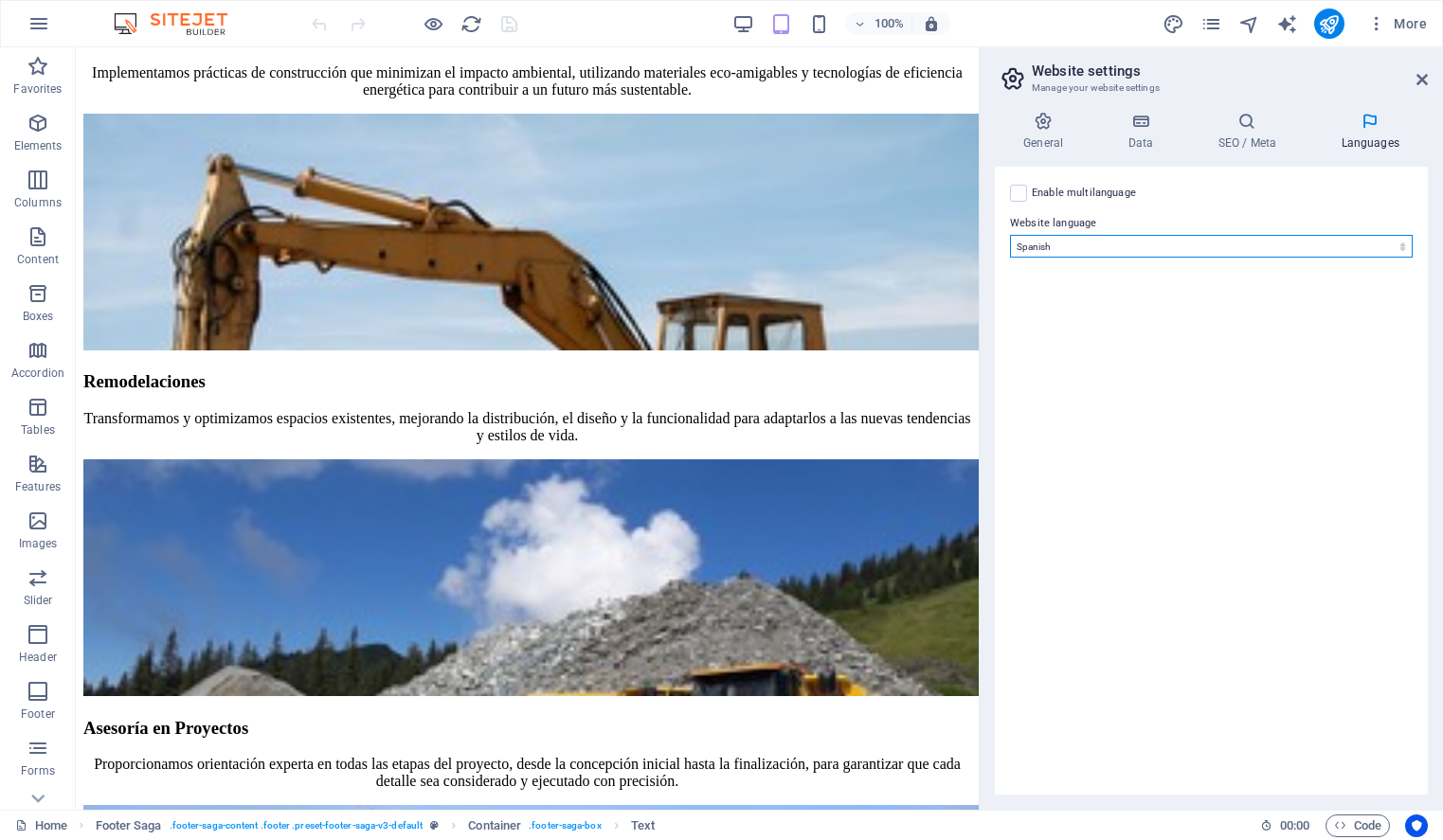 click on "Abkhazian Afar Afrikaans Akan Albanian Amharic Arabic Aragonese Armenian Assamese Avaric Avestan Aymara Azerbaijani Bambara Bashkir Basque Belarusian Bengali Bihari languages Bislama Bokmål Bosnian Breton Bulgarian Burmese Catalan Central Khmer Chamorro Chechen Chinese Church Slavic Chuvash Cornish Corsican Cree Croatian Czech Danish Dutch Dzongkha English Esperanto Estonian Ewe Faroese Farsi (Persian) Fijian Finnish French Fulah Gaelic Galician Ganda Georgian German Greek Greenlandic Guaraní Gujarati Haitian Creole Hausa Hebrew Herero Hindi Hiri Motu Hungarian Icelandic Ido Igbo Indonesian Interlingua Interlingue Inuktitut Inupiaq Irish Italian Japanese Javanese Kannada Kanuri Kashmiri Kazakh Kikuyu Kinyarwanda Komi Kongo Korean Kurdish Kwanyama Kyrgyz Lao Latin Latvian Limburgish Lingala Lithuanian Luba-Katanga Luxembourgish Macedonian Malagasy Malay Malayalam Maldivian Maltese Manx Maori Marathi Marshallese Mongolian Nauru Navajo Ndonga Nepali North Ndebele Northern Sami Norwegian Norwegian Nynorsk Nuosu" at bounding box center [1211, 246] 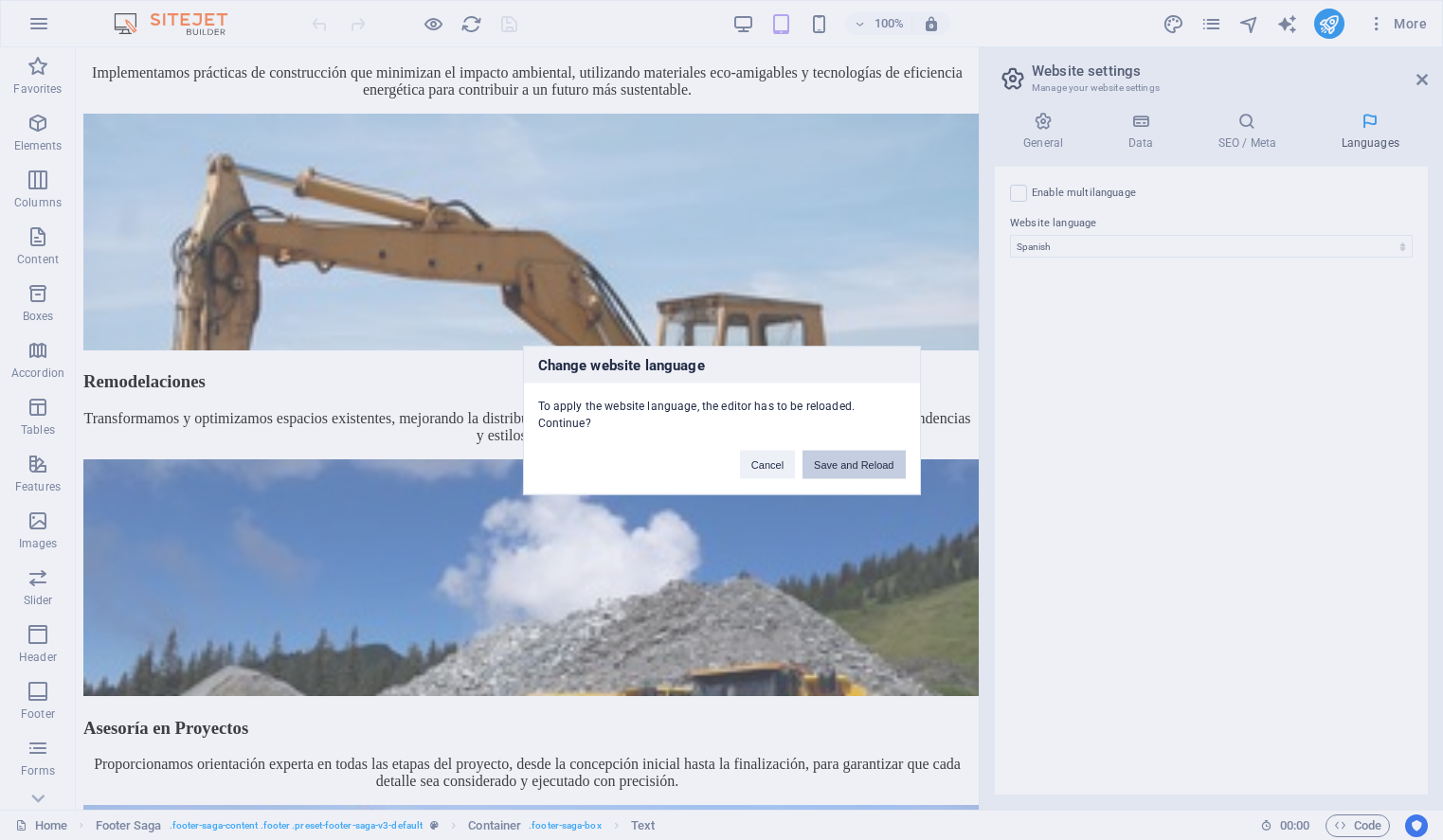 click on "Save and Reload" at bounding box center (854, 464) 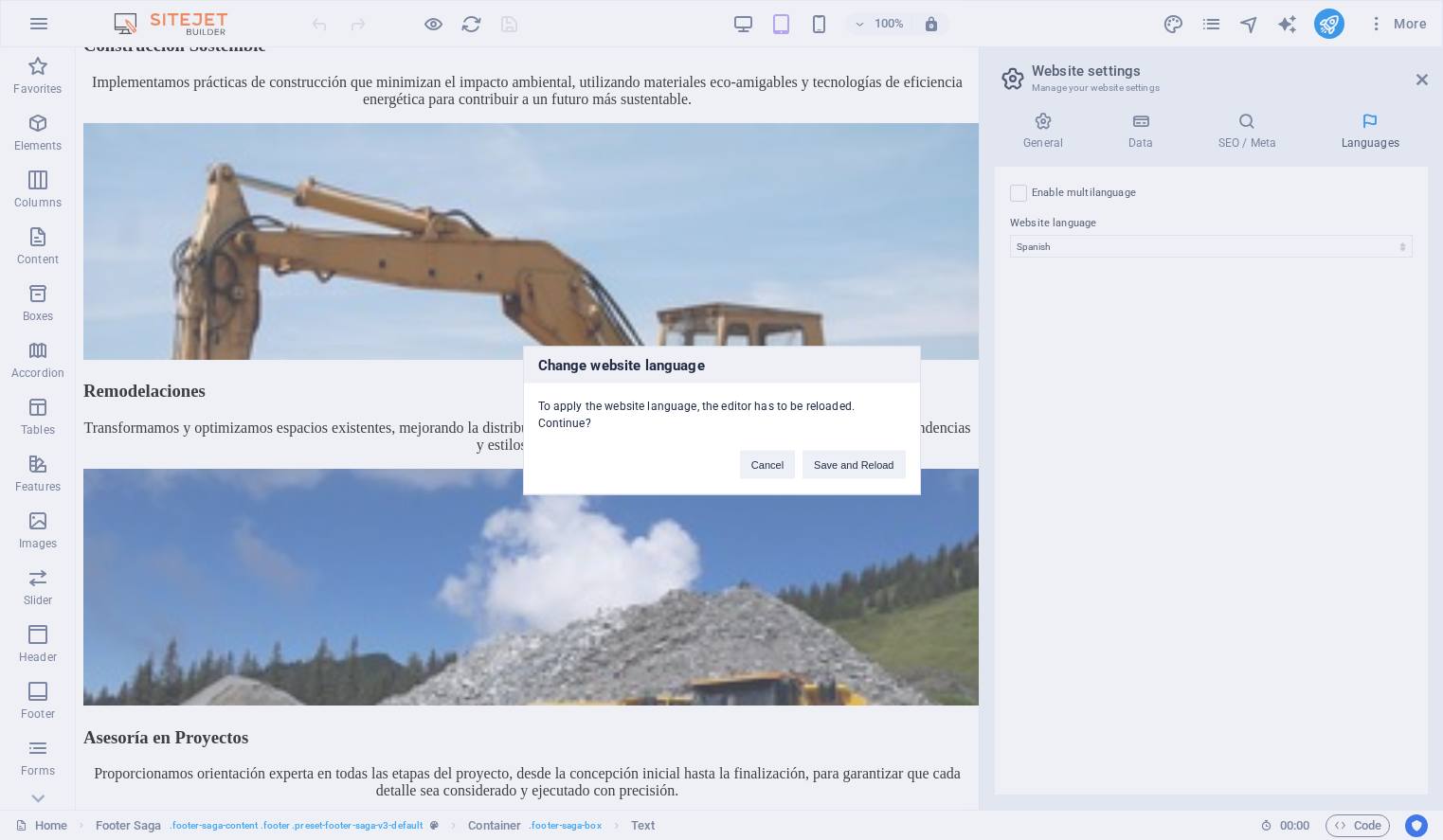 scroll, scrollTop: 4171, scrollLeft: 0, axis: vertical 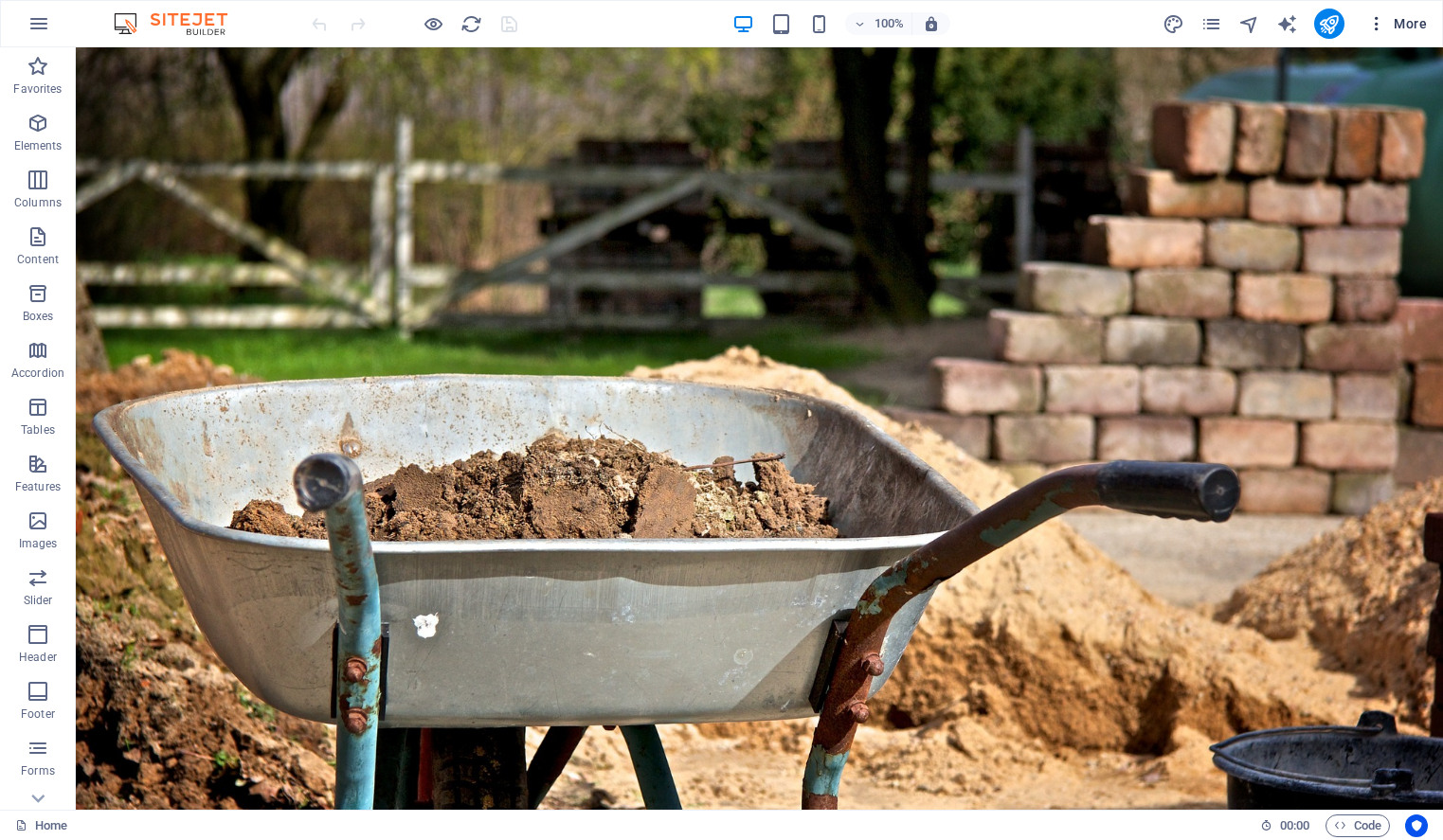 click at bounding box center (1377, 24) 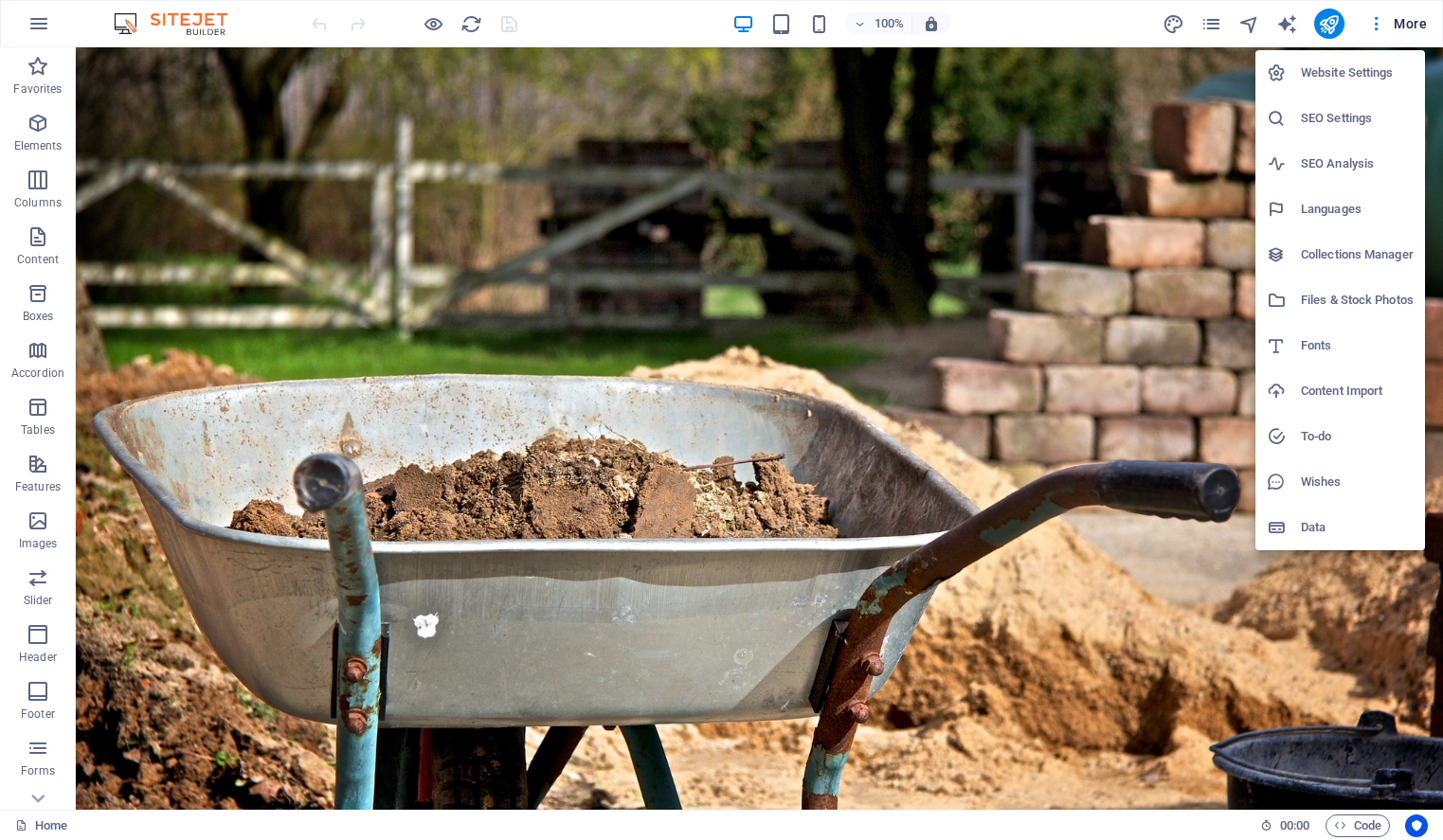 click on "Wishes" at bounding box center (1357, 482) 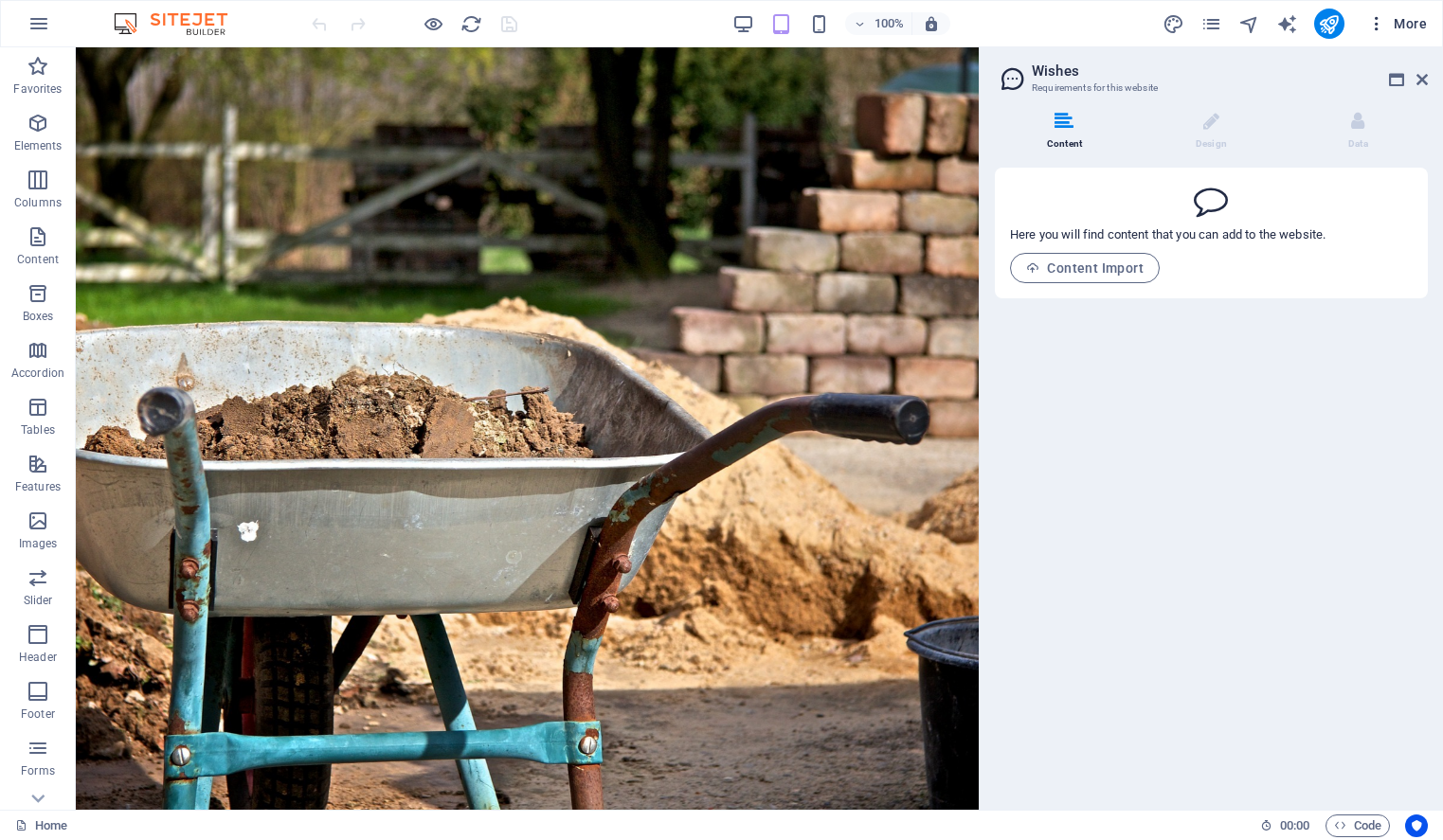 click at bounding box center (1377, 24) 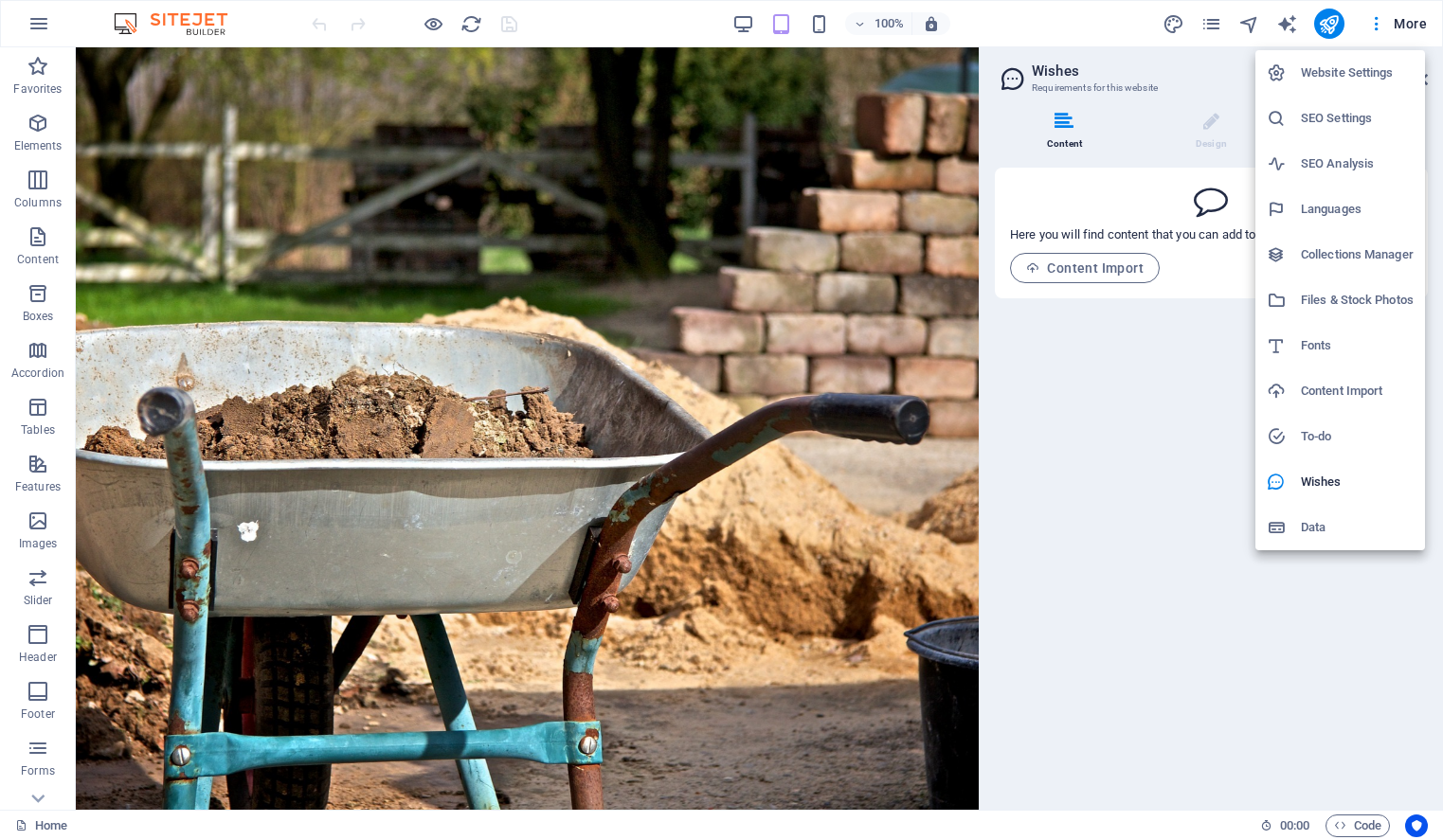 click on "To-do" at bounding box center (1357, 437) 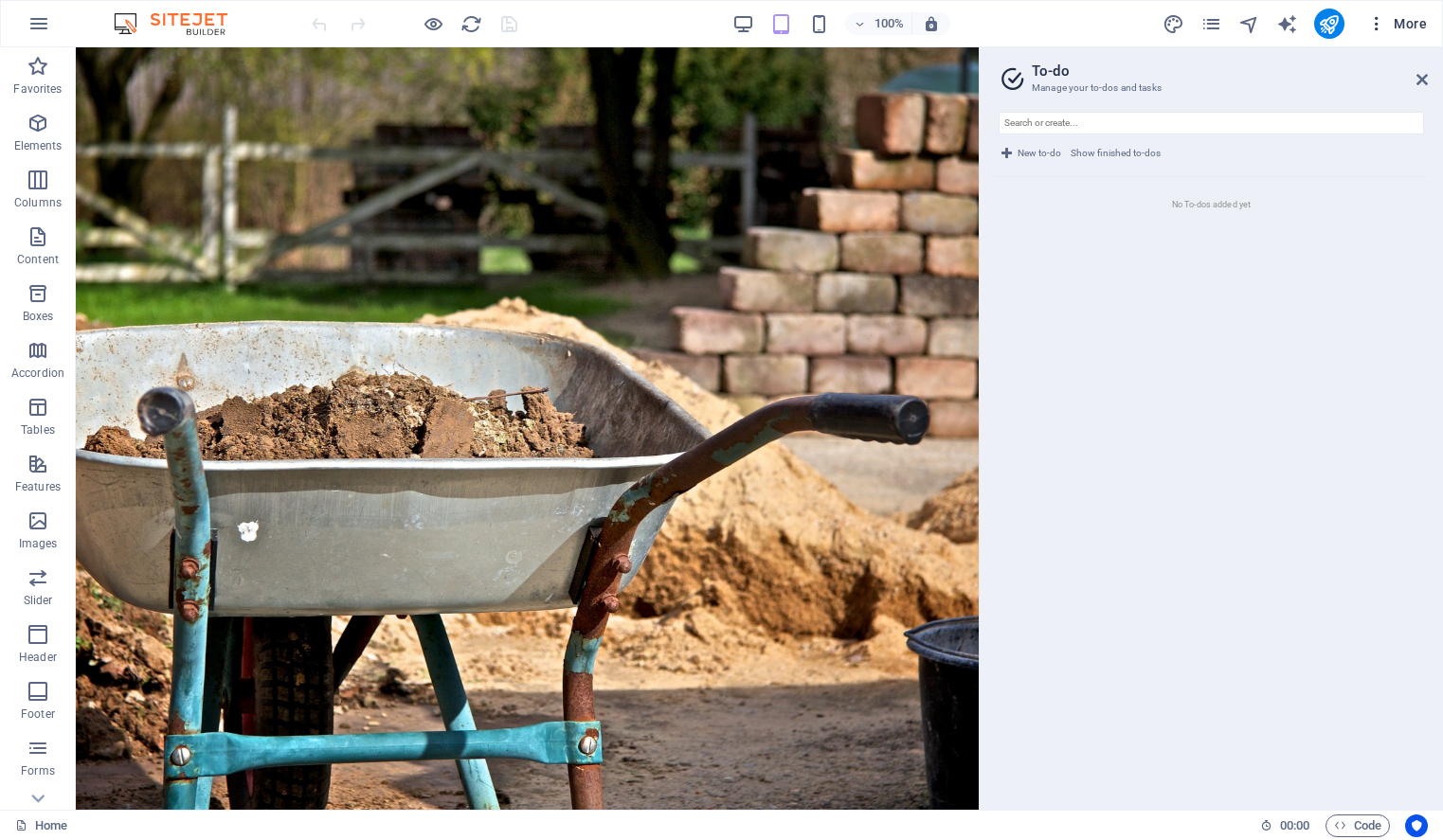 click at bounding box center (1377, 24) 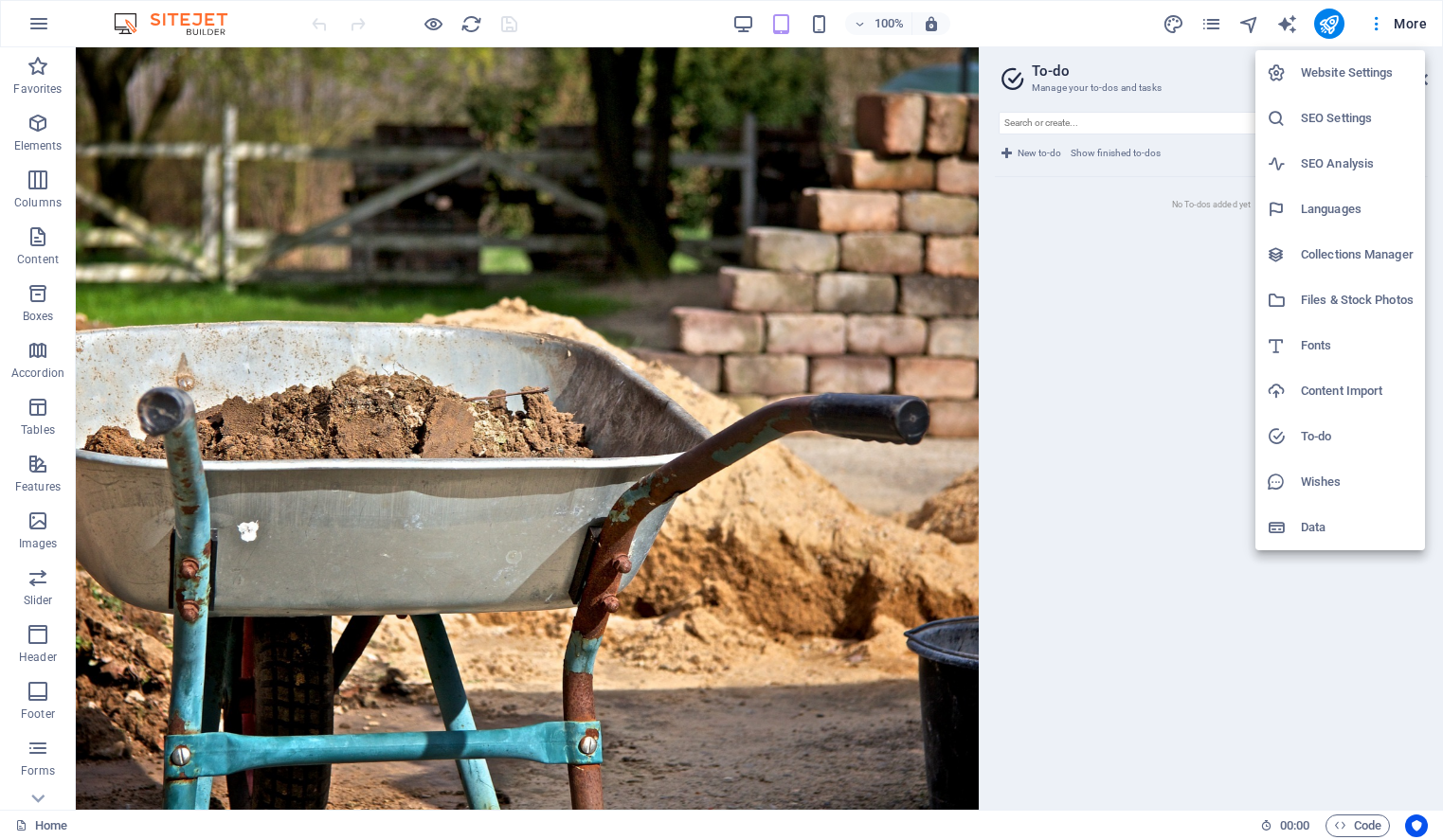 click on "Content Import" at bounding box center (1357, 391) 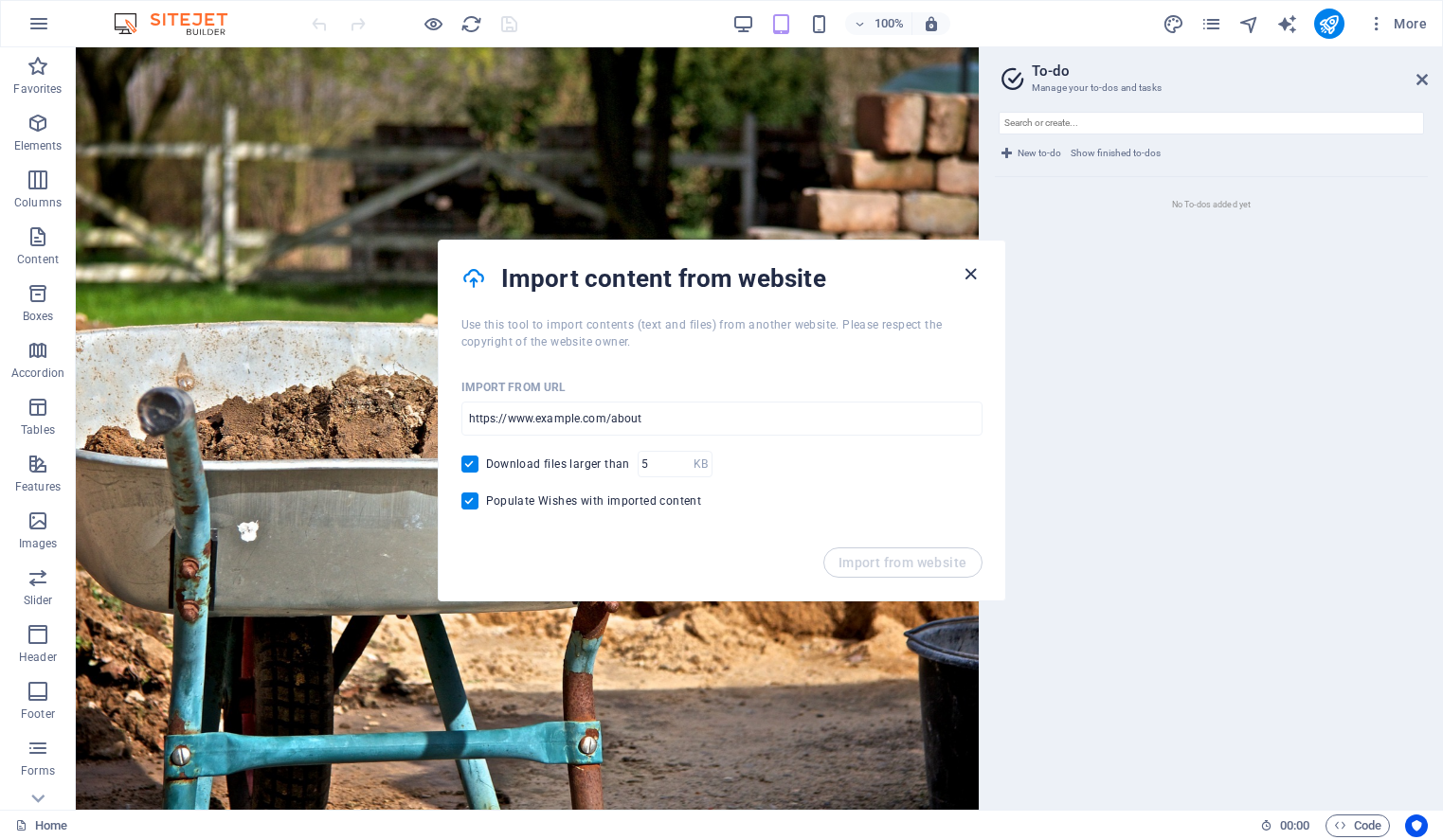 click at bounding box center [970, 274] 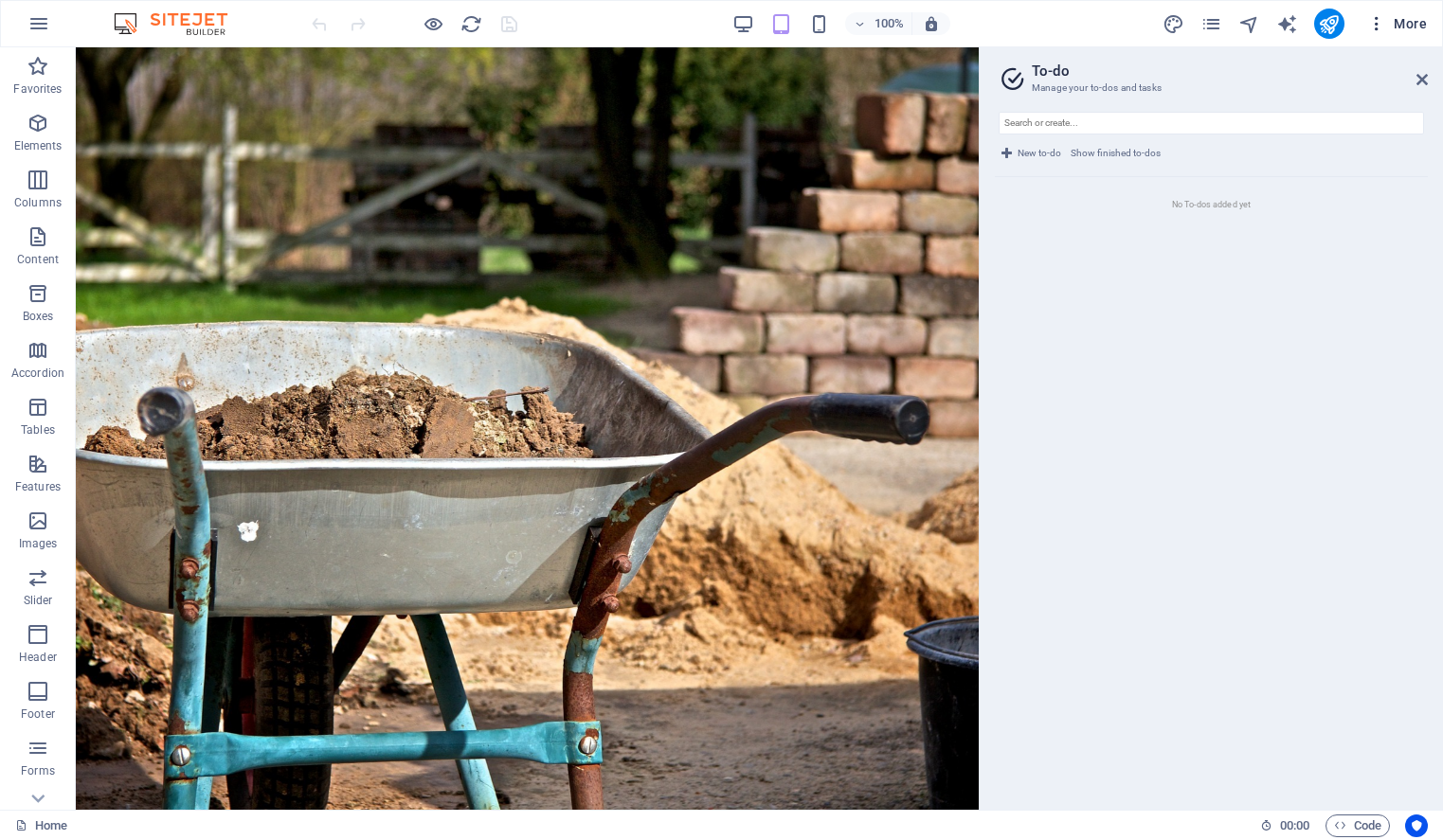 click at bounding box center [1377, 24] 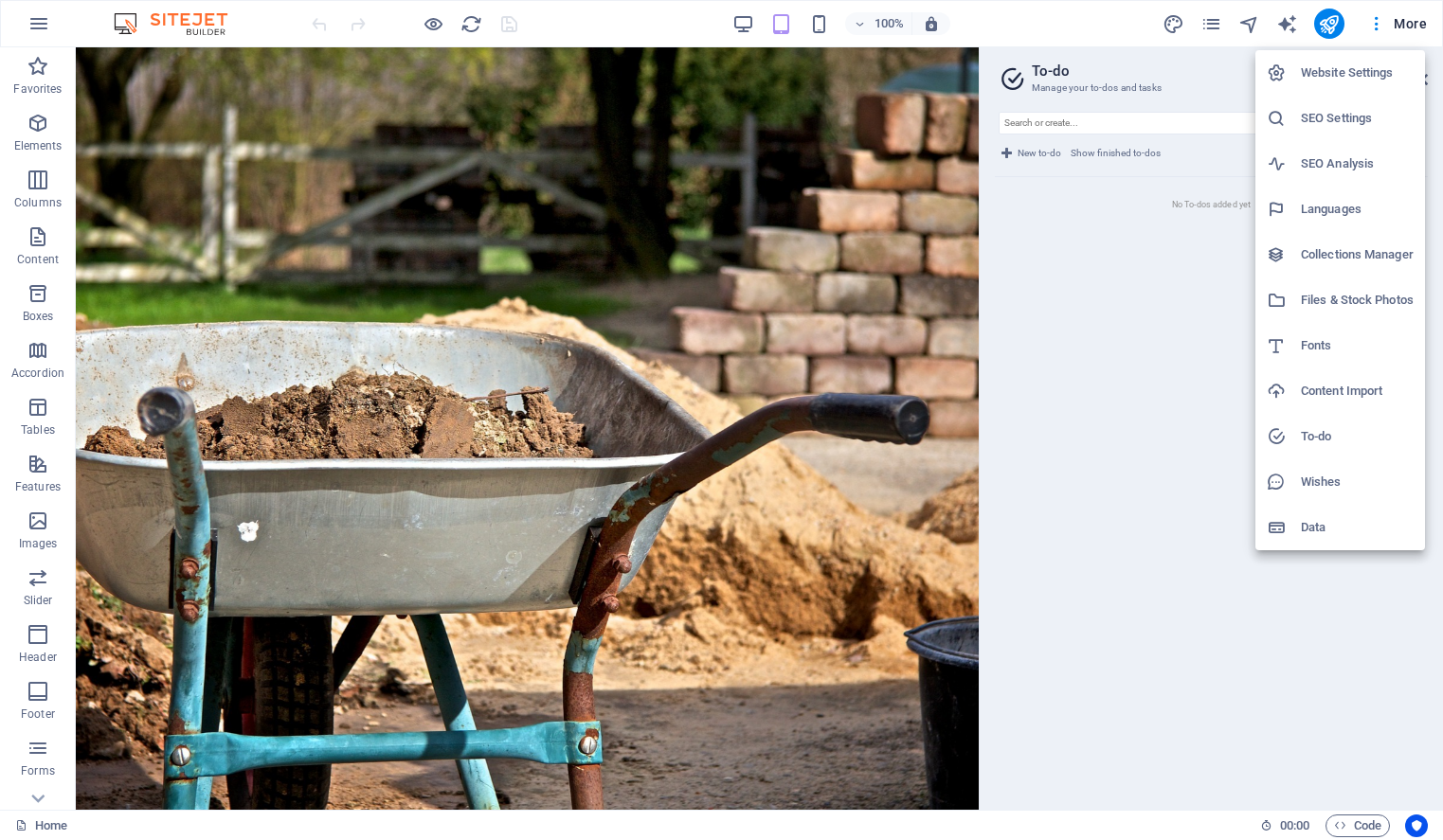 click on "Files & Stock Photos" at bounding box center [1357, 300] 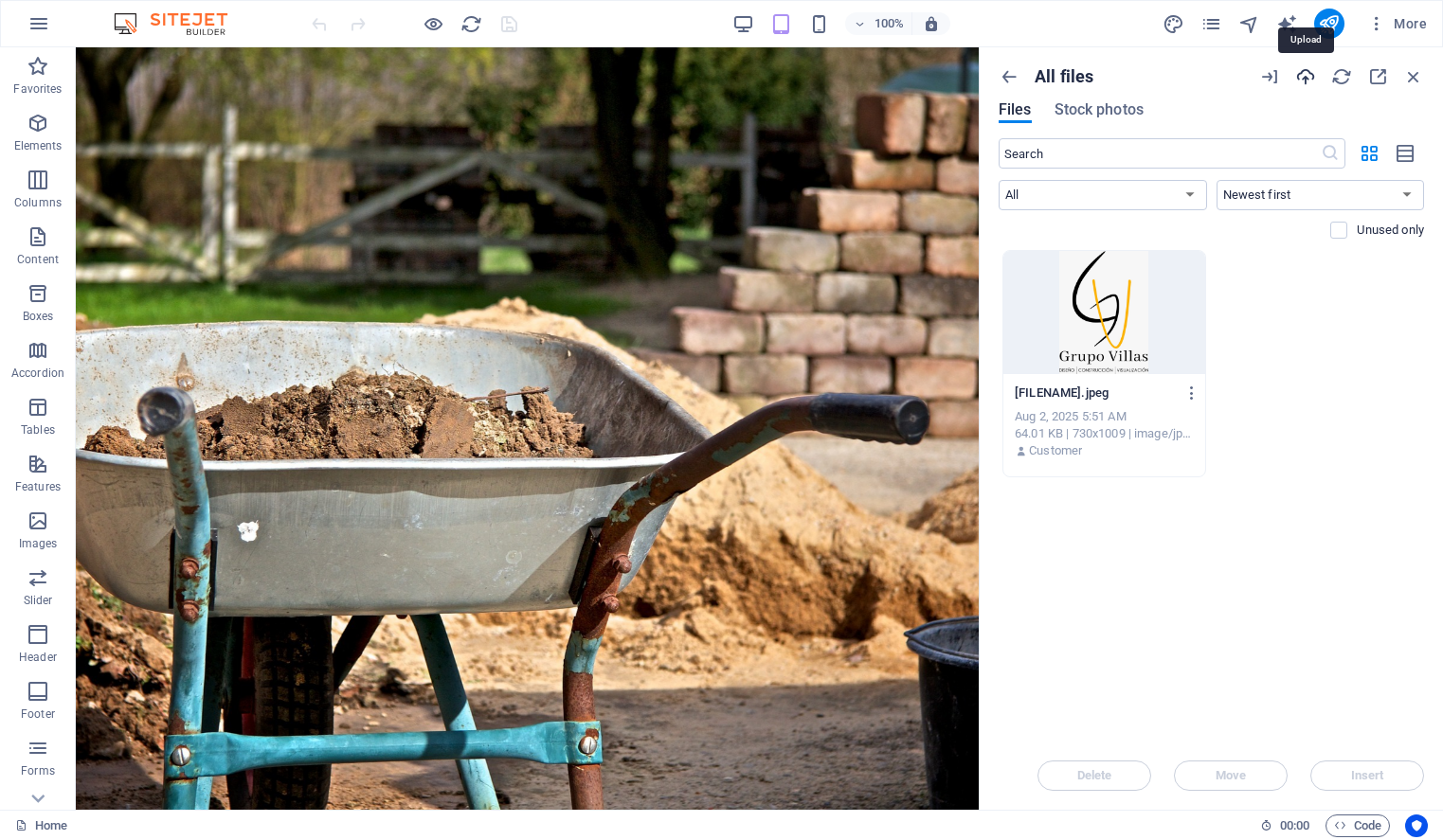 click at bounding box center [1306, 77] 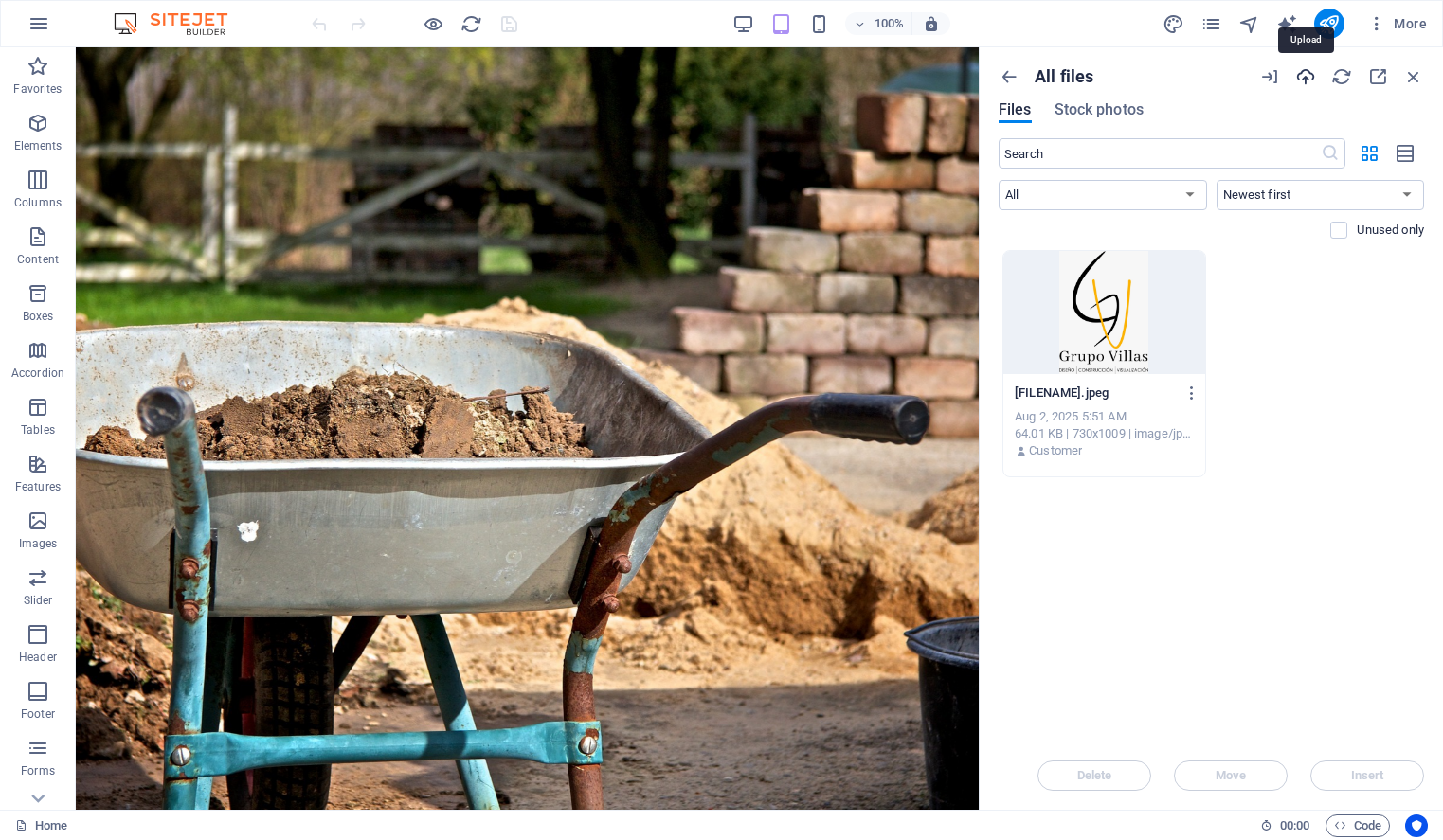 click at bounding box center (1306, 77) 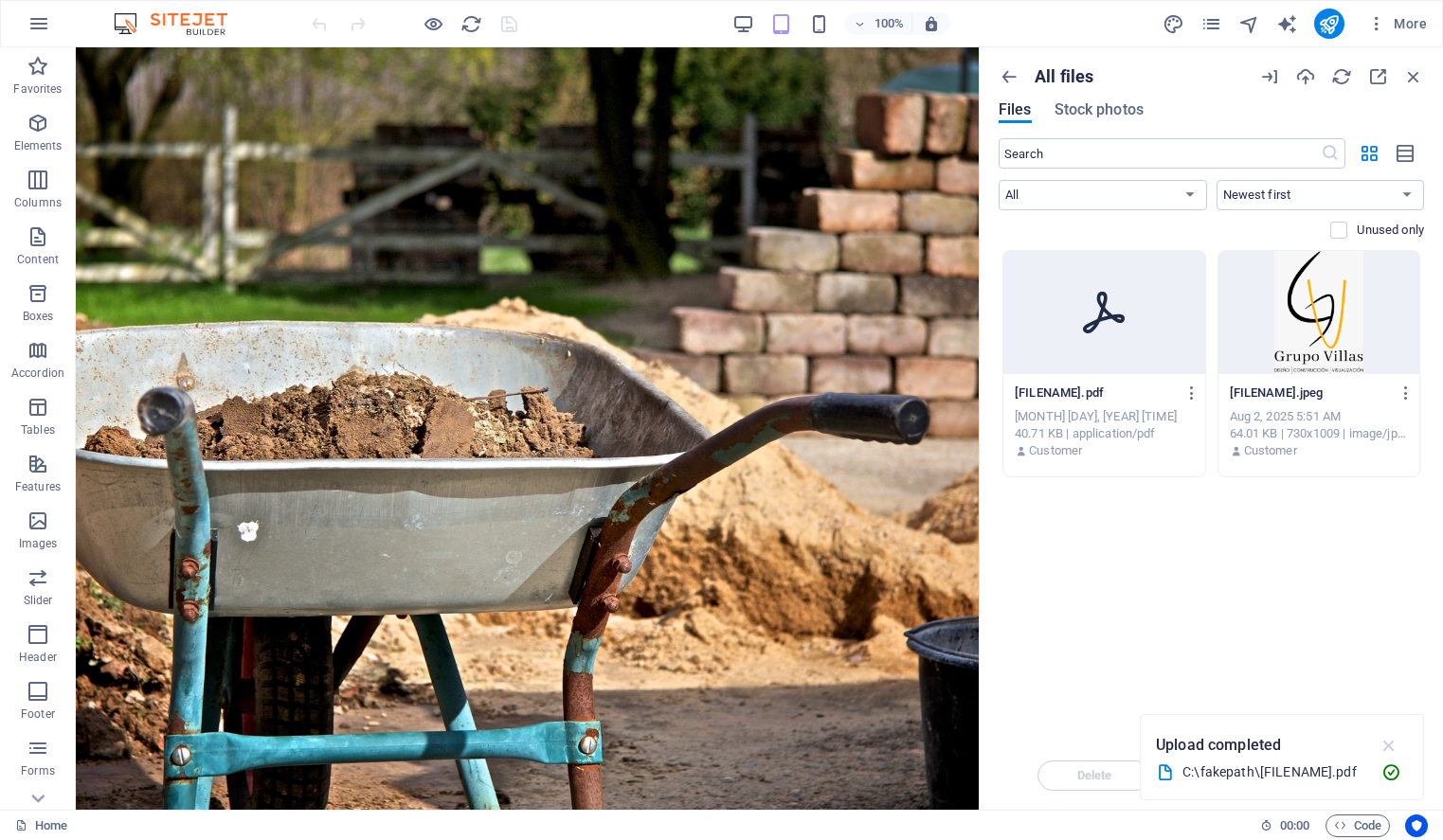 click at bounding box center (1389, 745) 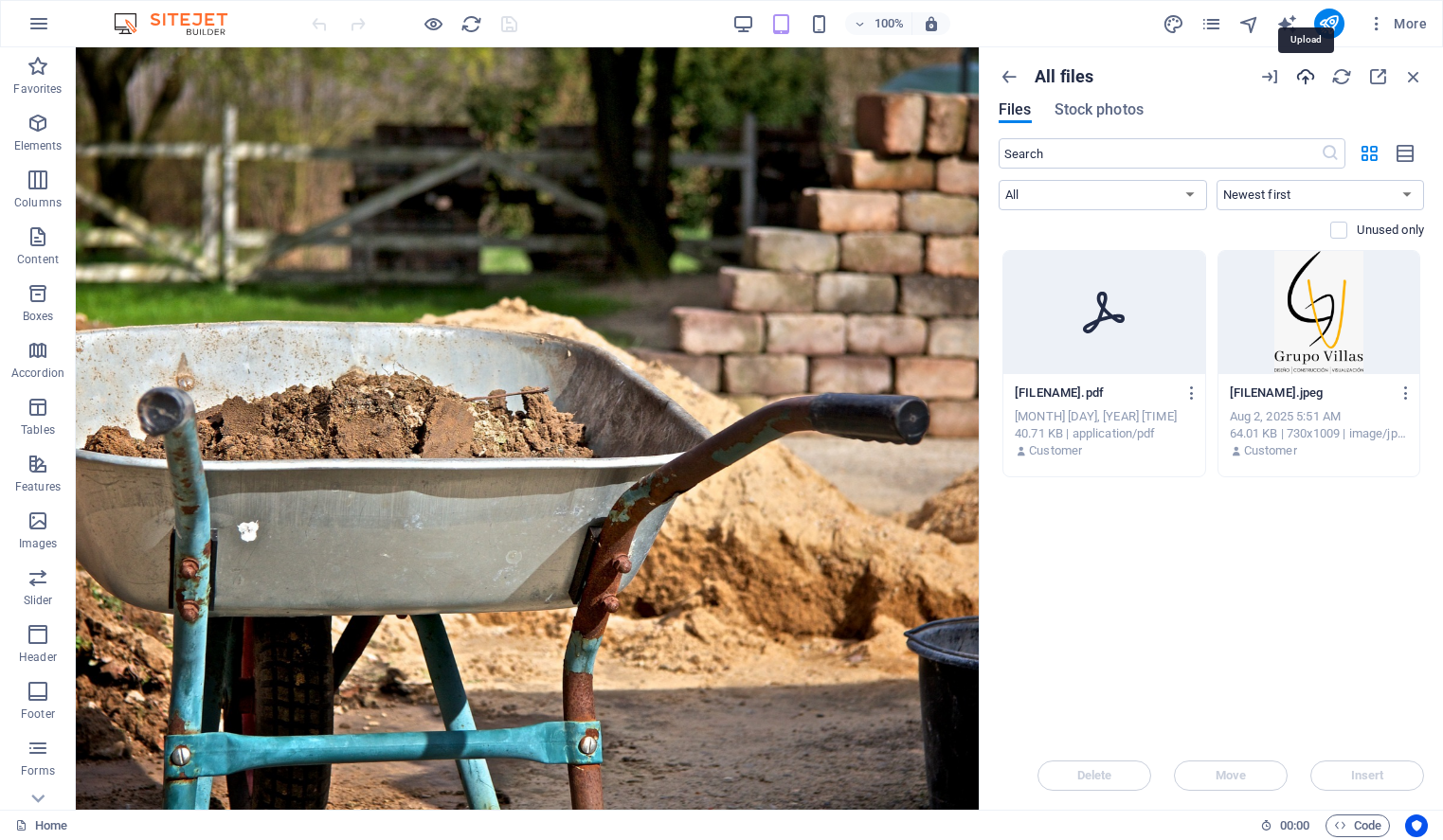click at bounding box center (1306, 77) 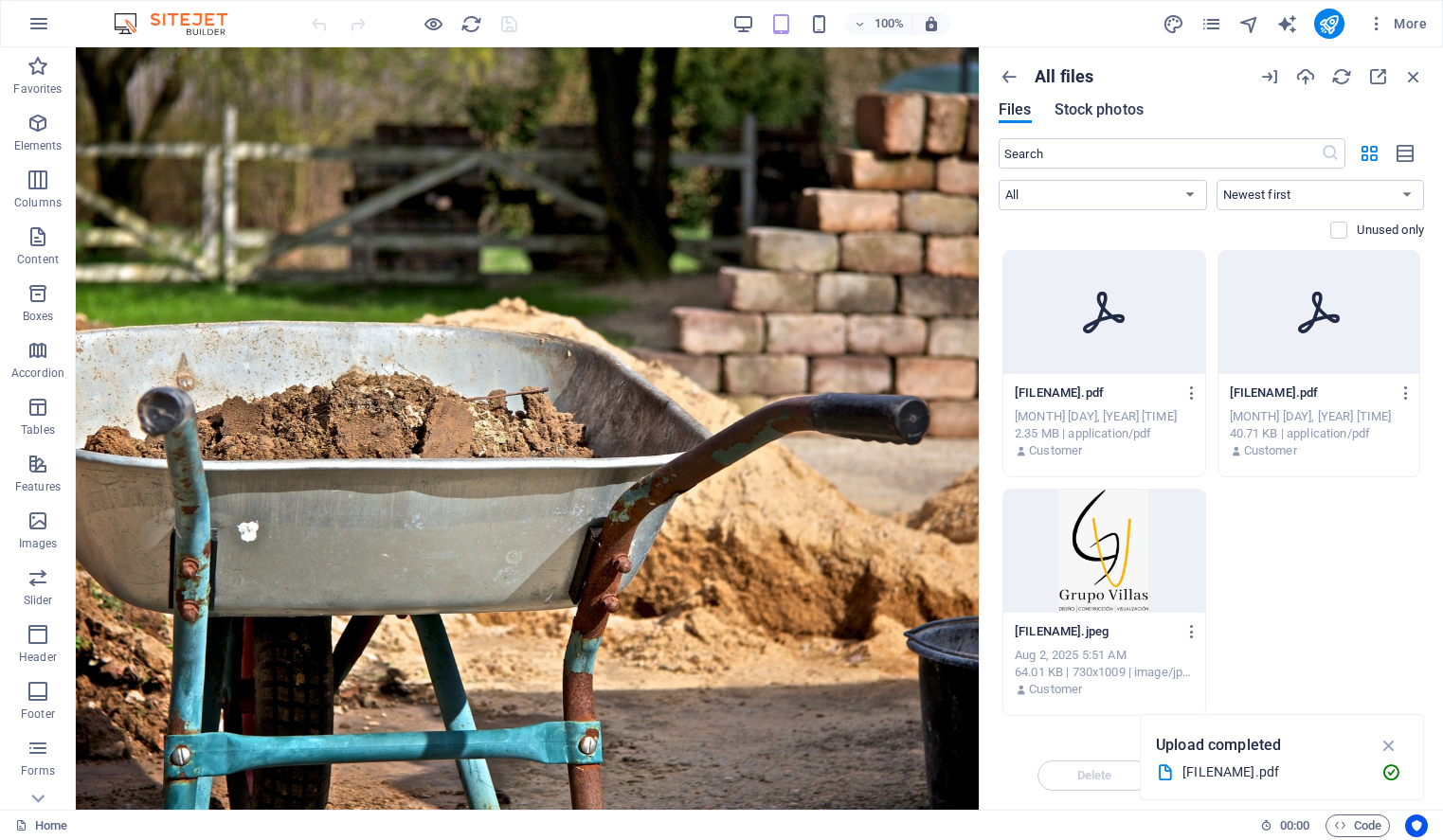 click on "Stock photos" at bounding box center [1099, 110] 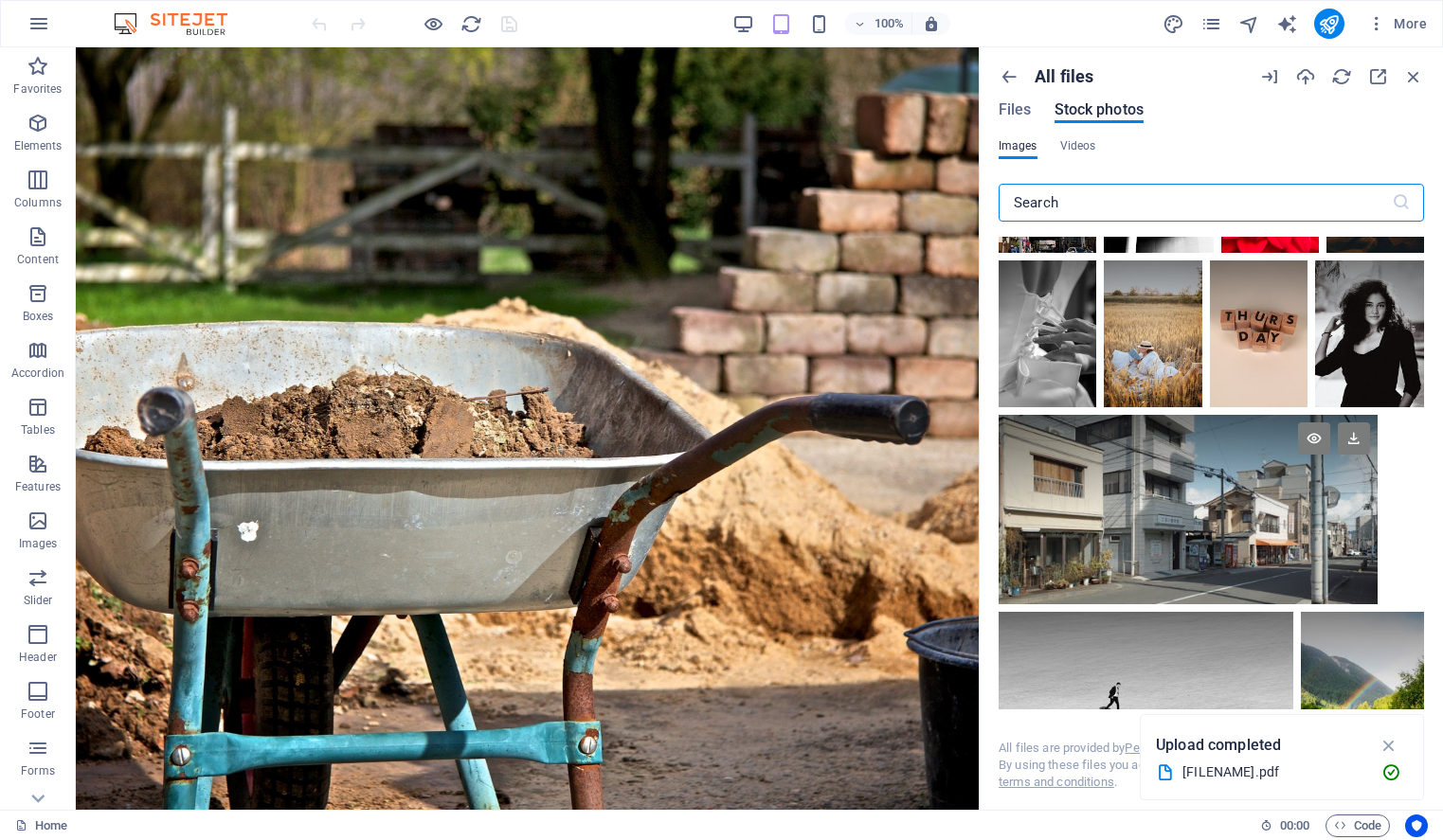 scroll, scrollTop: 2936, scrollLeft: 0, axis: vertical 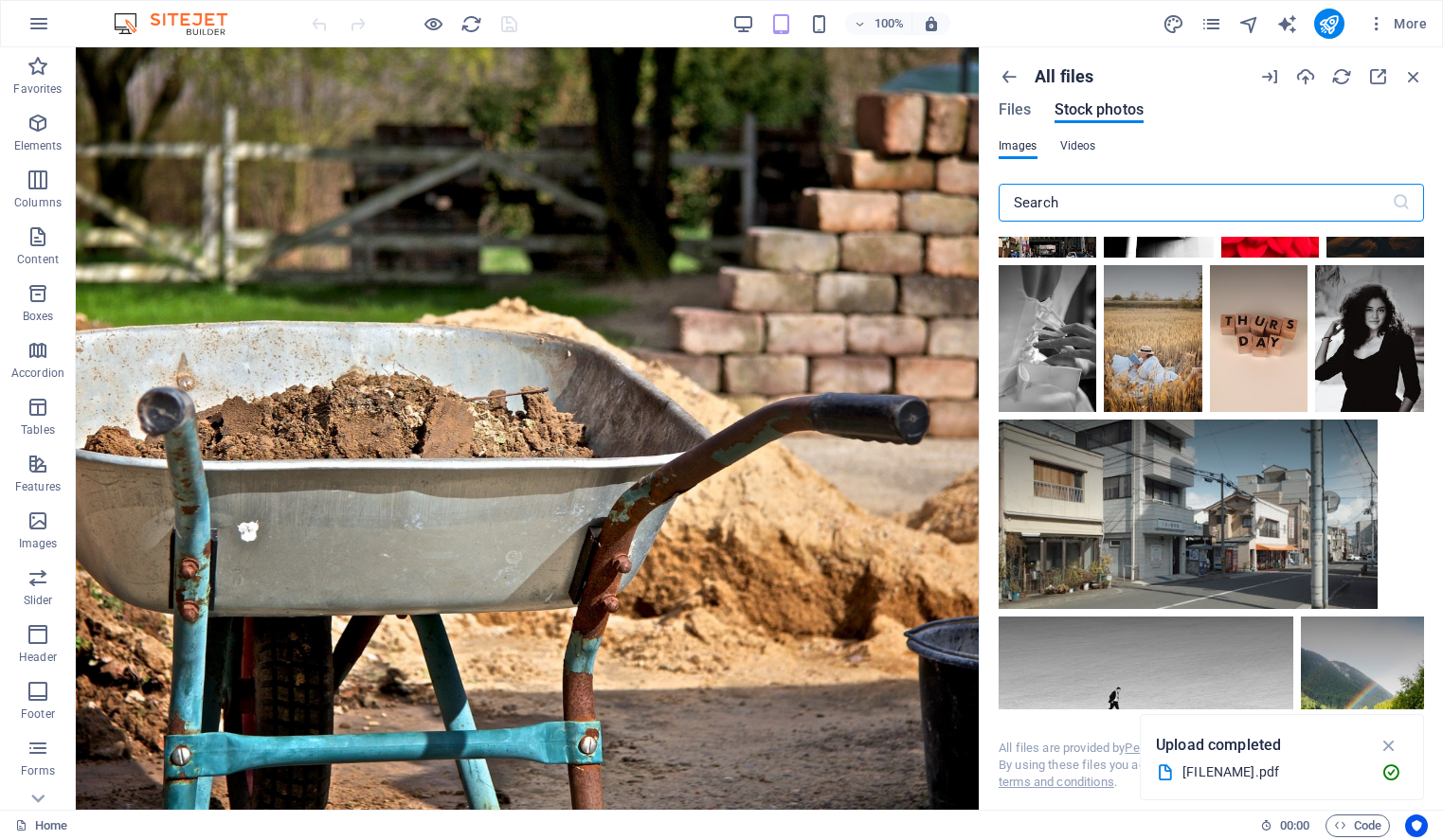 click on "Videos" at bounding box center [1078, 146] 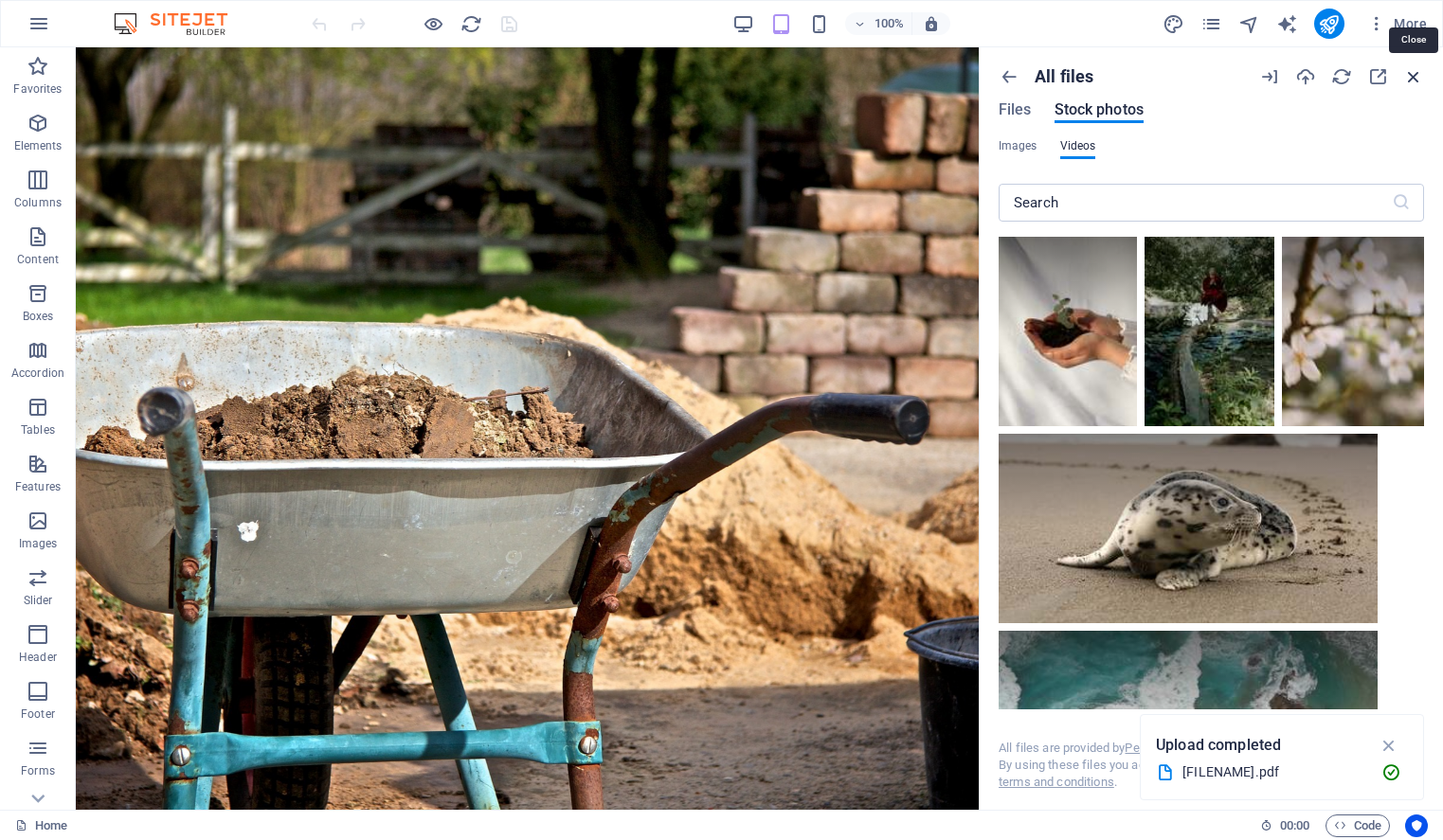 drag, startPoint x: 1409, startPoint y: 72, endPoint x: 1334, endPoint y: 34, distance: 84.07735 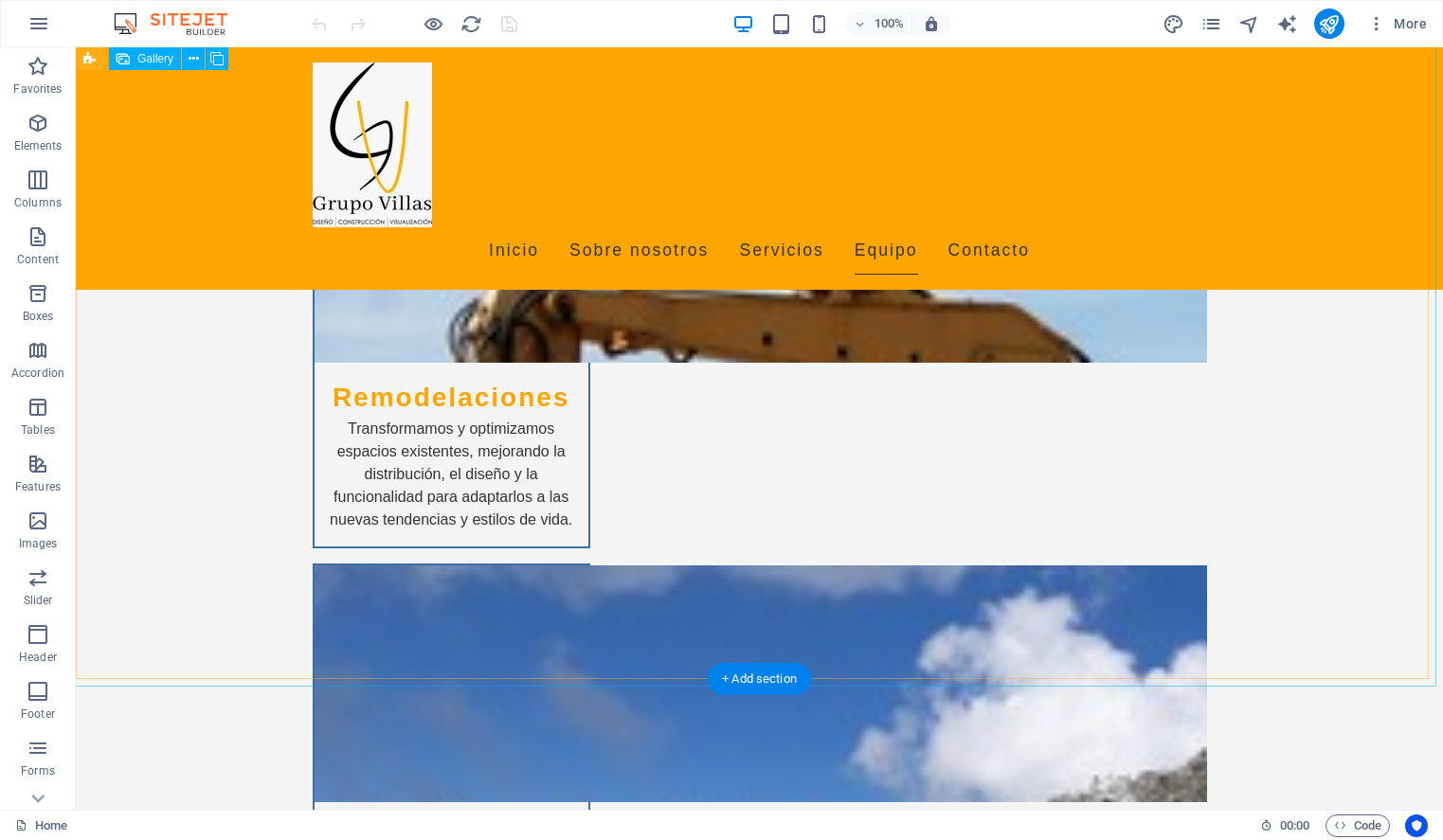 scroll, scrollTop: 3318, scrollLeft: 0, axis: vertical 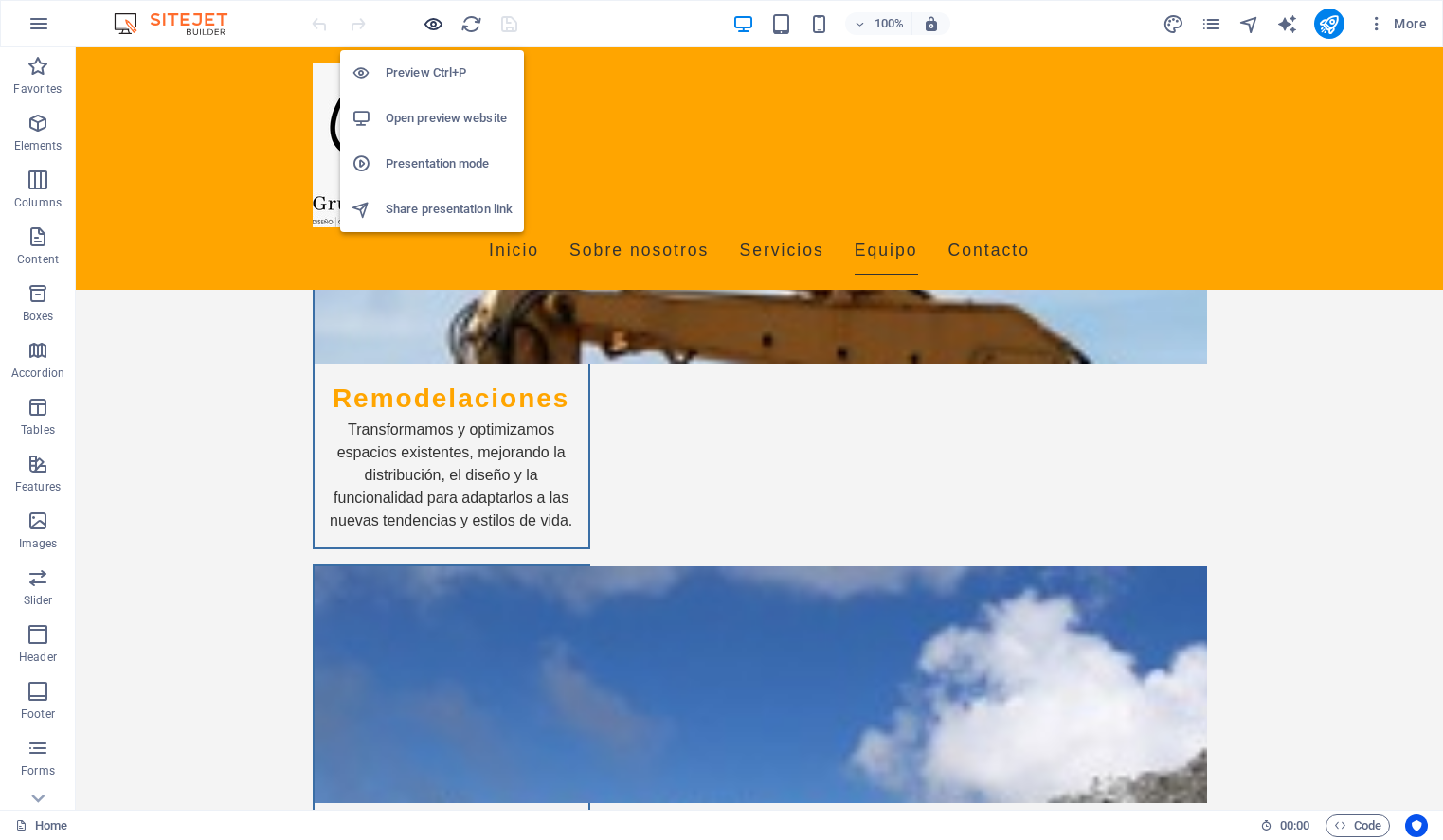click at bounding box center [433, 24] 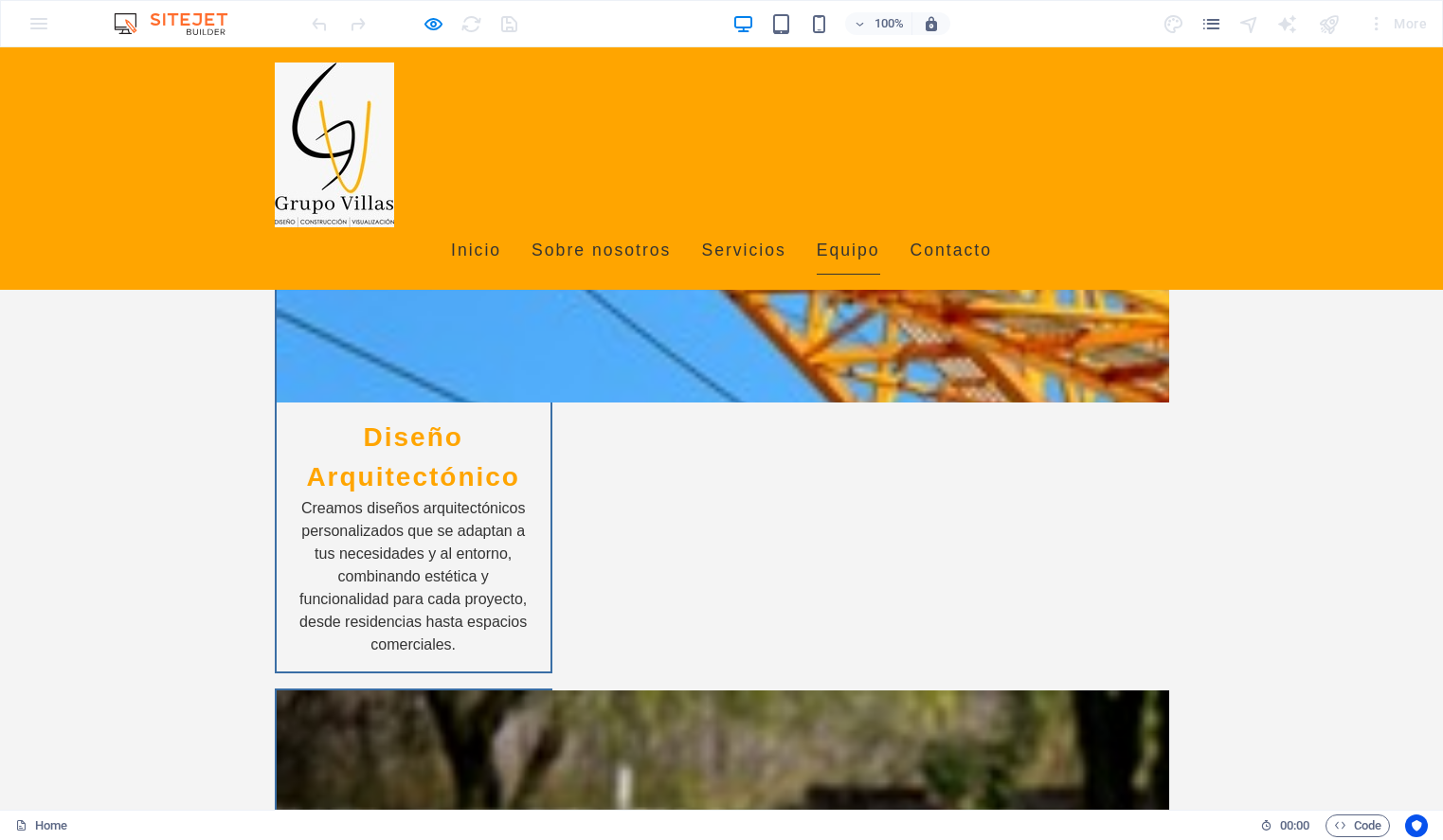 scroll, scrollTop: 2466, scrollLeft: 0, axis: vertical 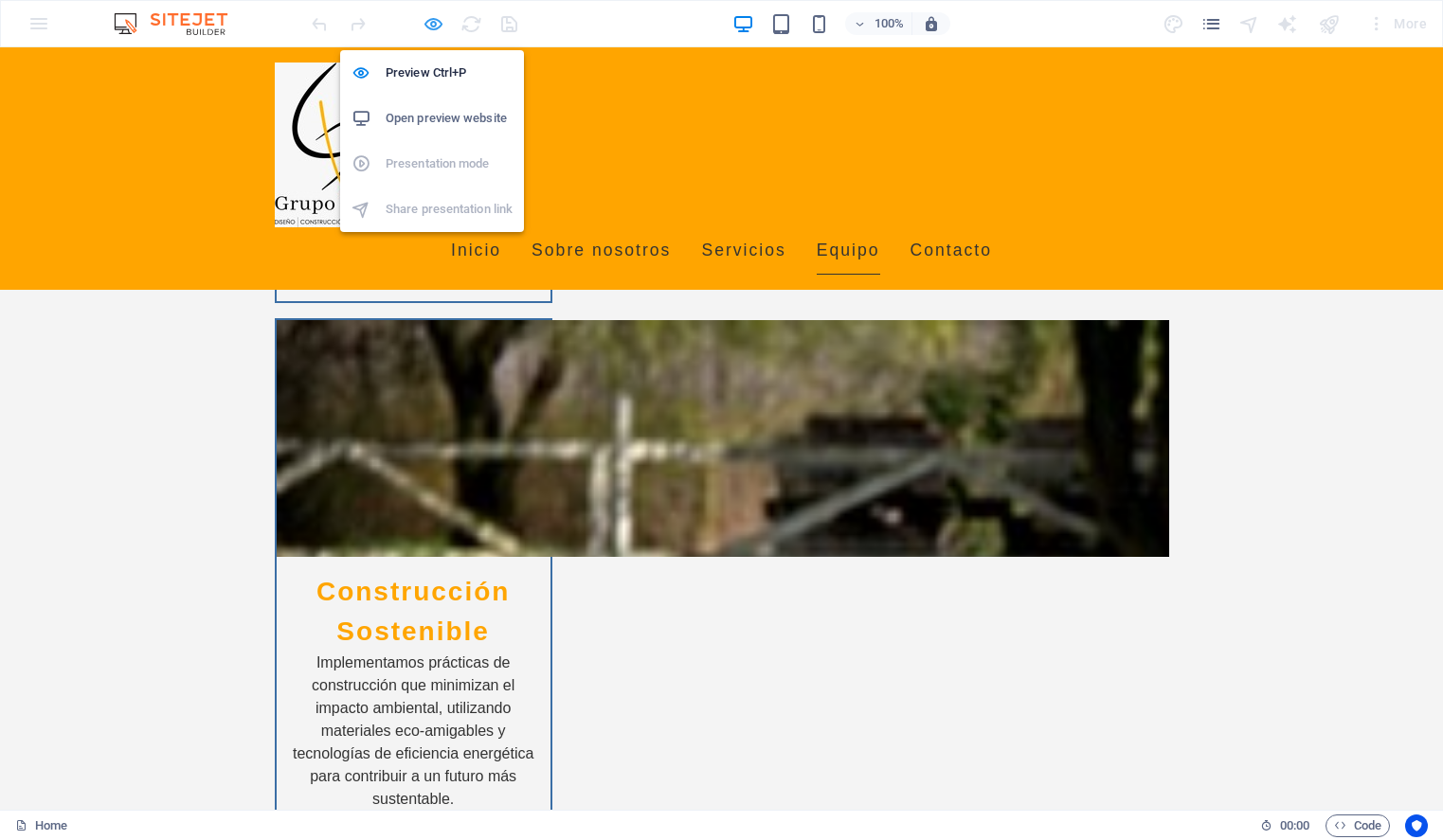 click at bounding box center [433, 24] 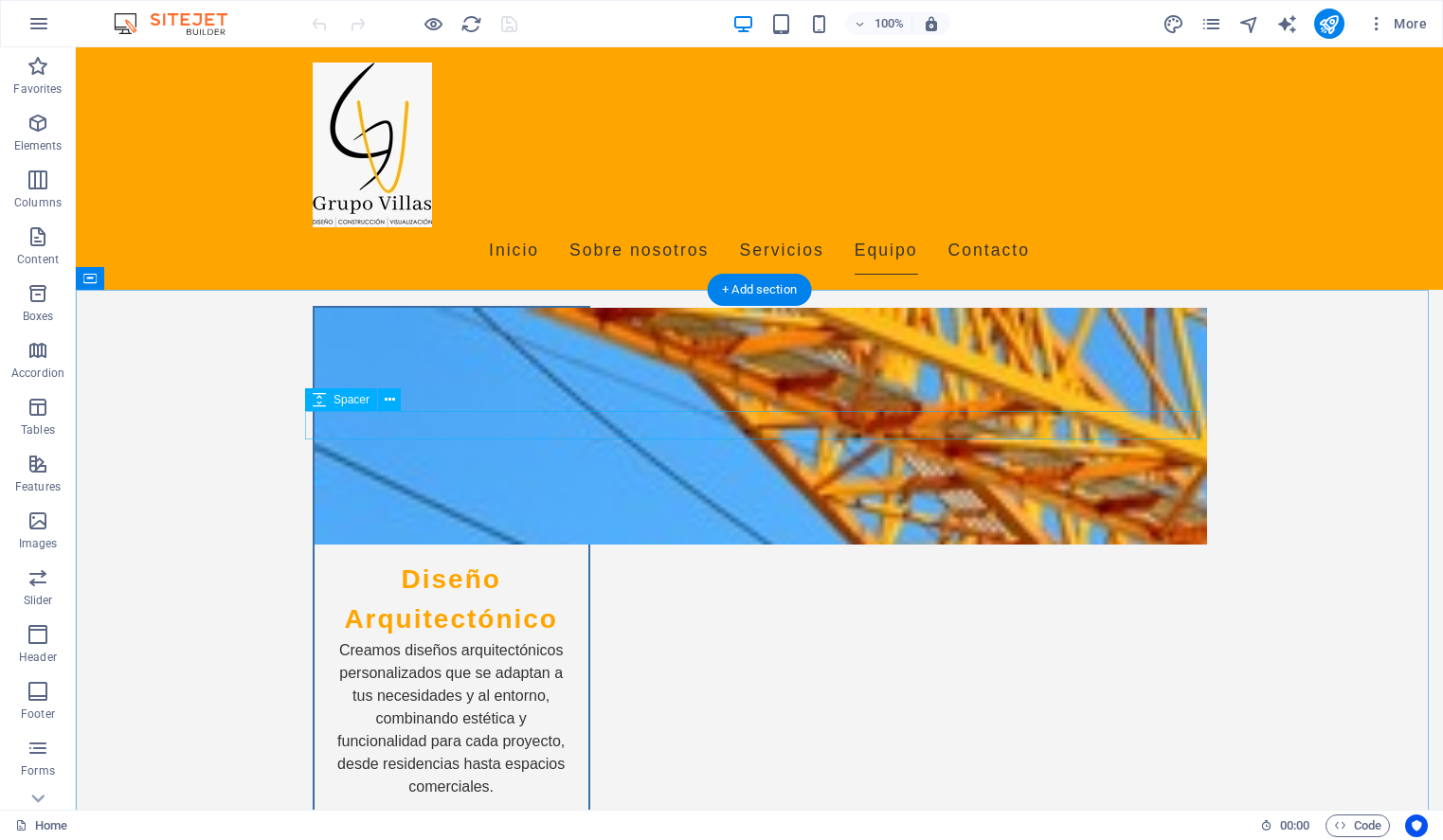 scroll, scrollTop: 2087, scrollLeft: 0, axis: vertical 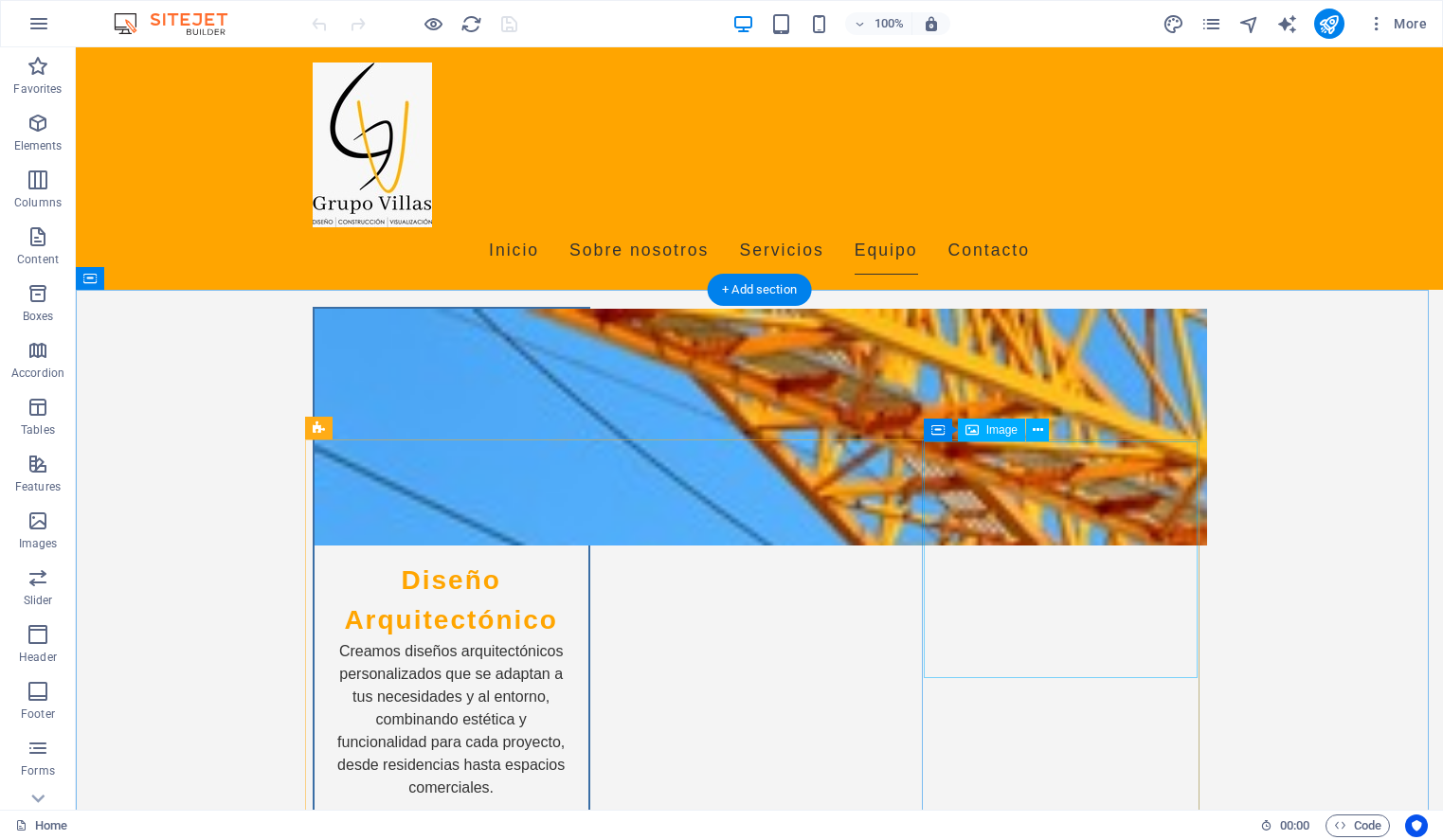 click at bounding box center (451, 4391) 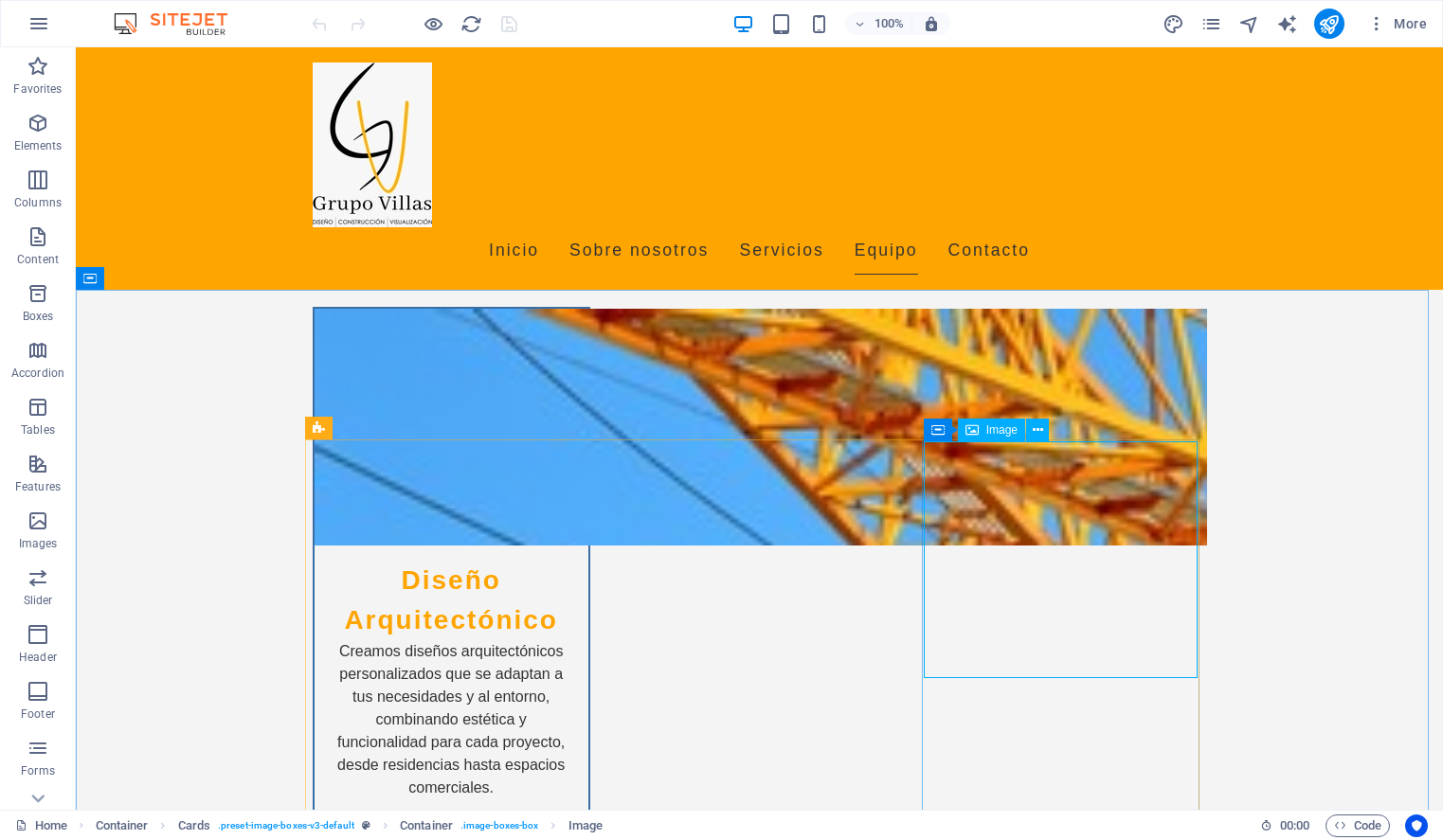 click on "Image" at bounding box center (1001, 430) 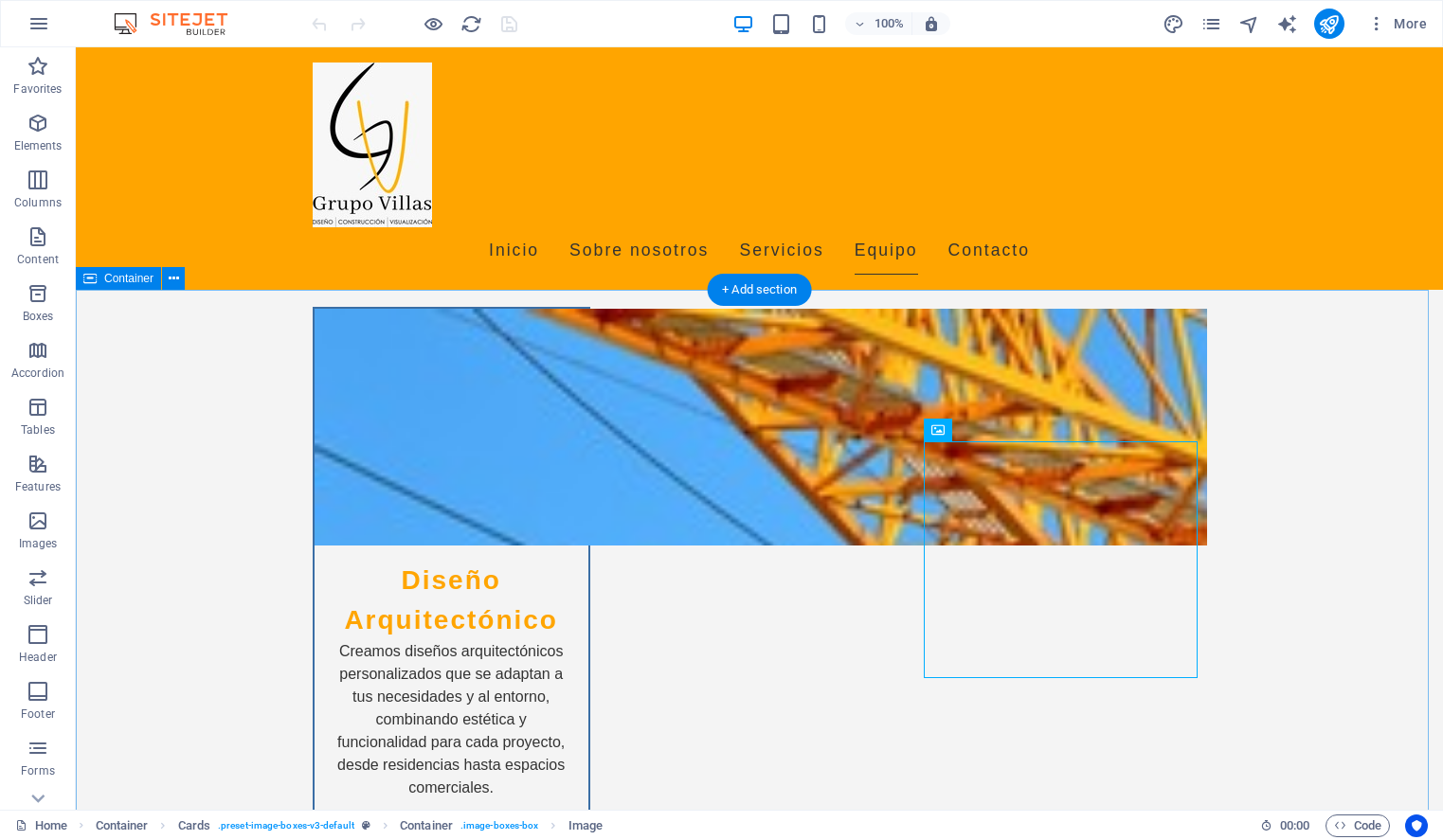 click on "Team Arq. Alejandro Pérez Experto en diseño contemporáneo y rehabilitación de espacios. Arq. Laura Ramírez Especialista en planificación urbana y gestión de proyectos. Arq. José Torres Profesional con enfoque en diseño sostenible y construcción eficiente." at bounding box center [759, 4021] 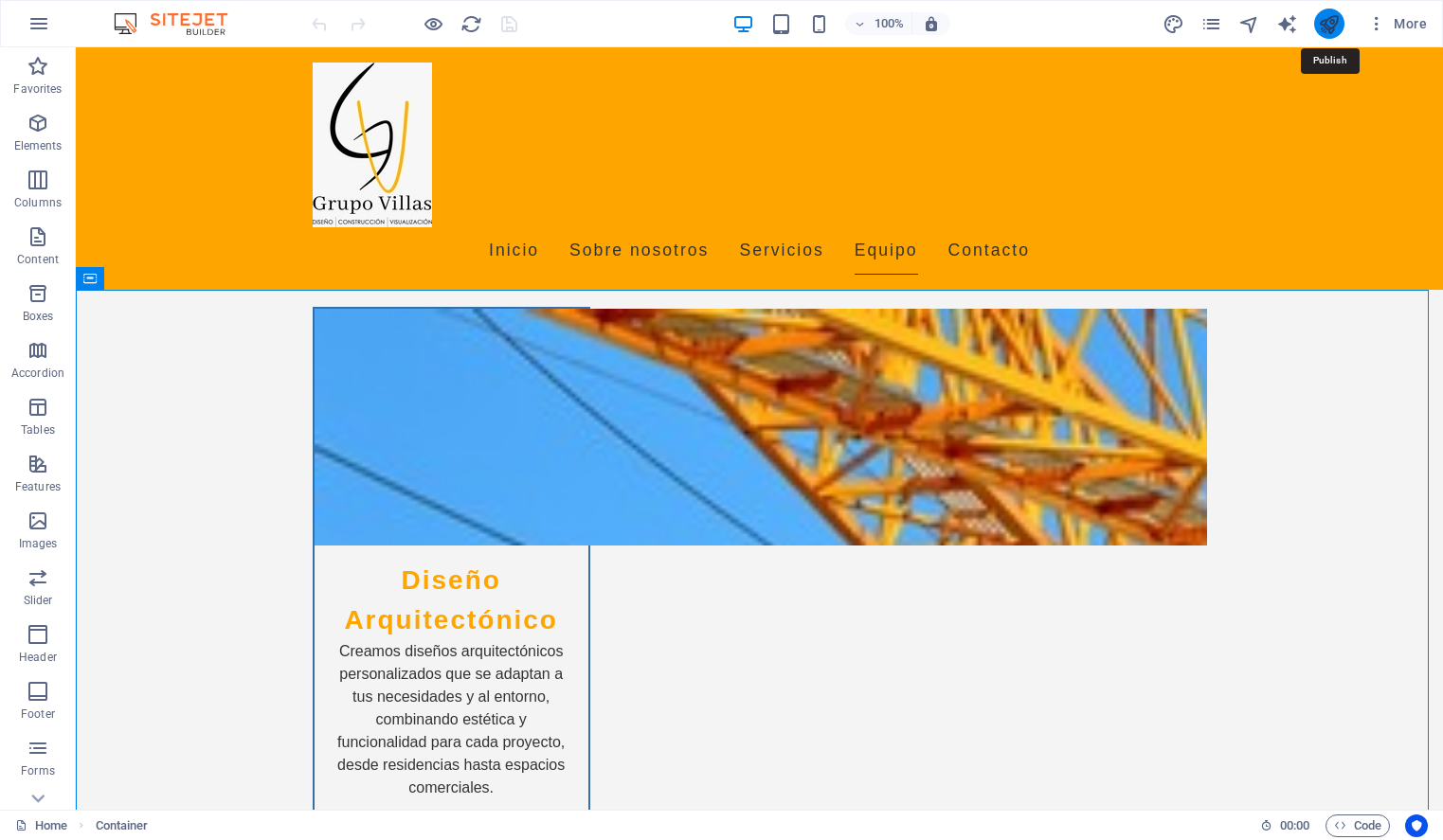click at bounding box center [1328, 24] 